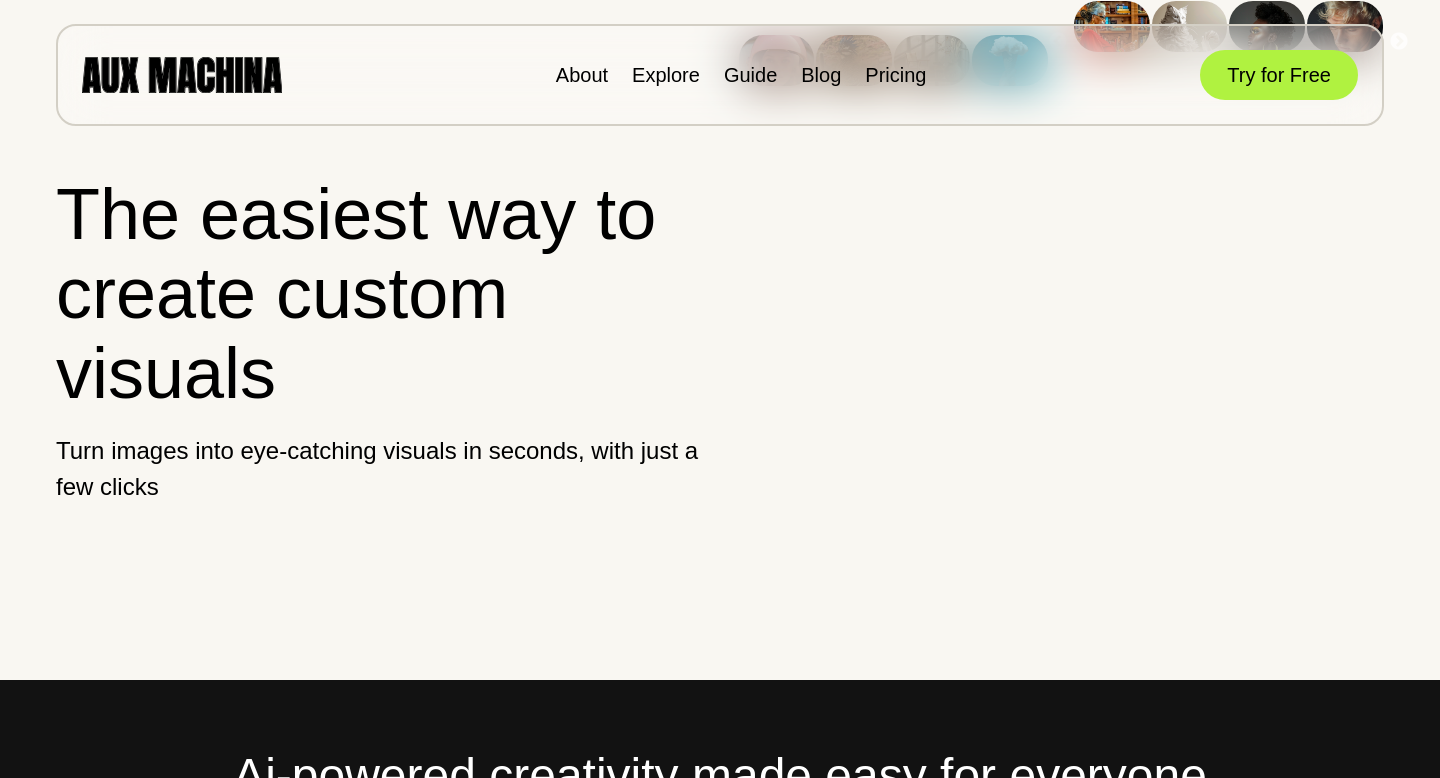 scroll, scrollTop: 0, scrollLeft: 0, axis: both 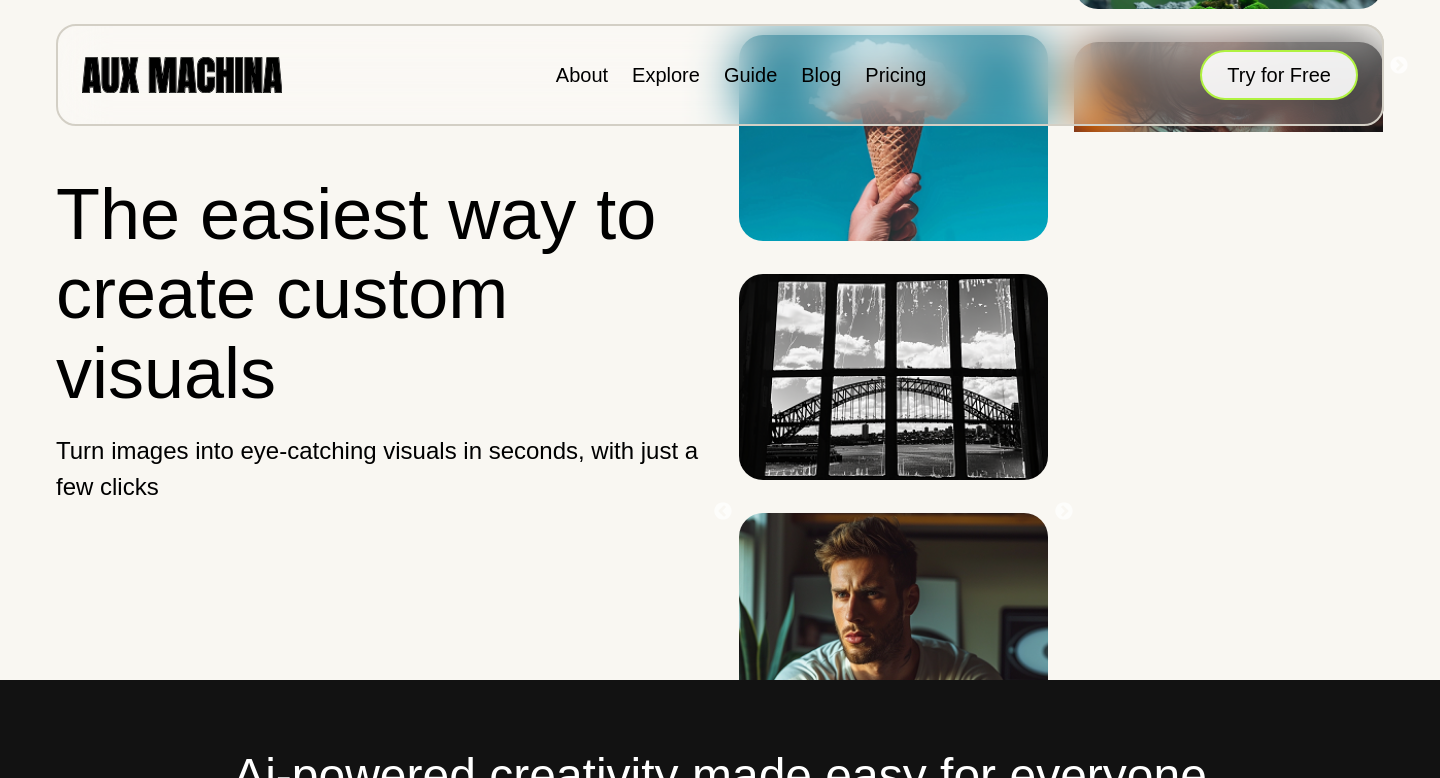 click on "Try for Free" at bounding box center (1279, 75) 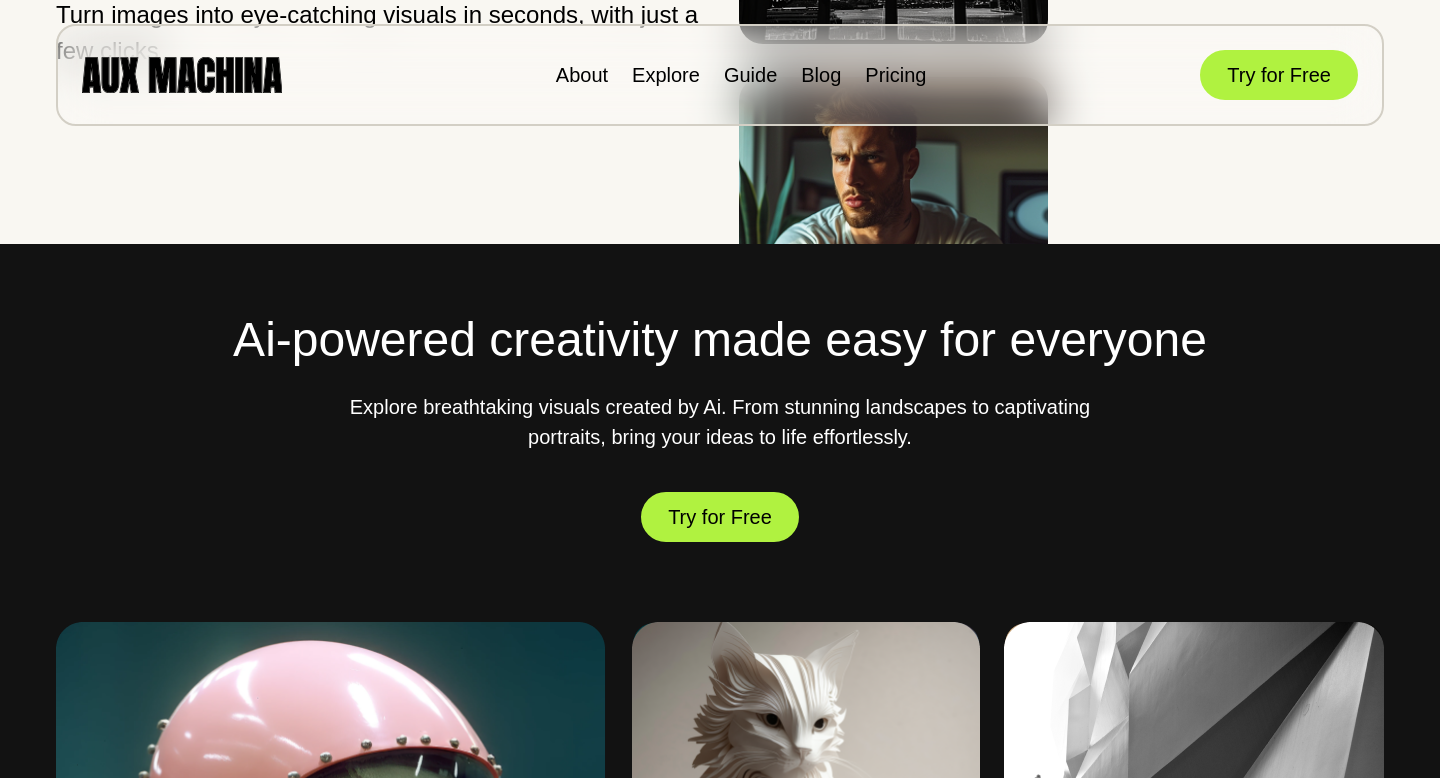 scroll, scrollTop: 533, scrollLeft: 0, axis: vertical 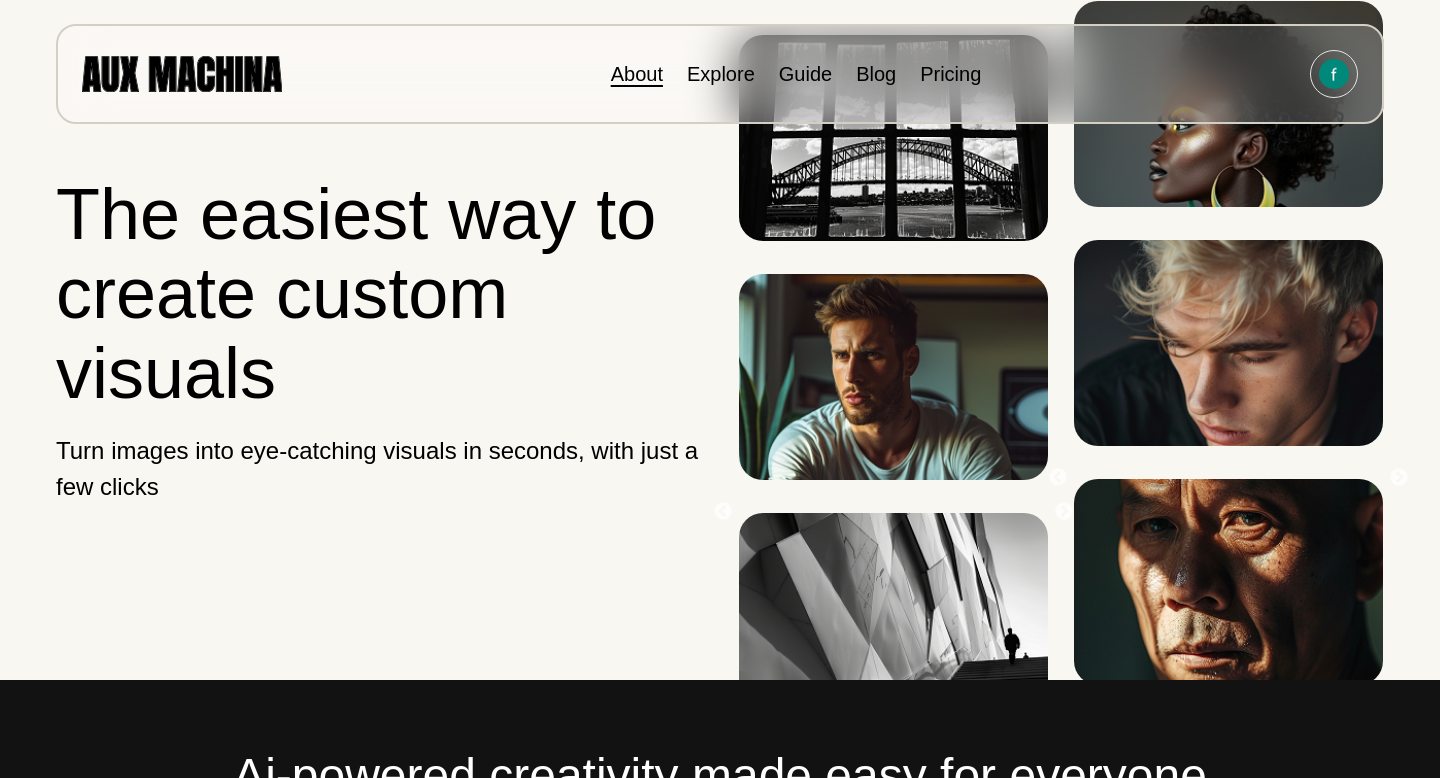 click on "About" at bounding box center (637, 74) 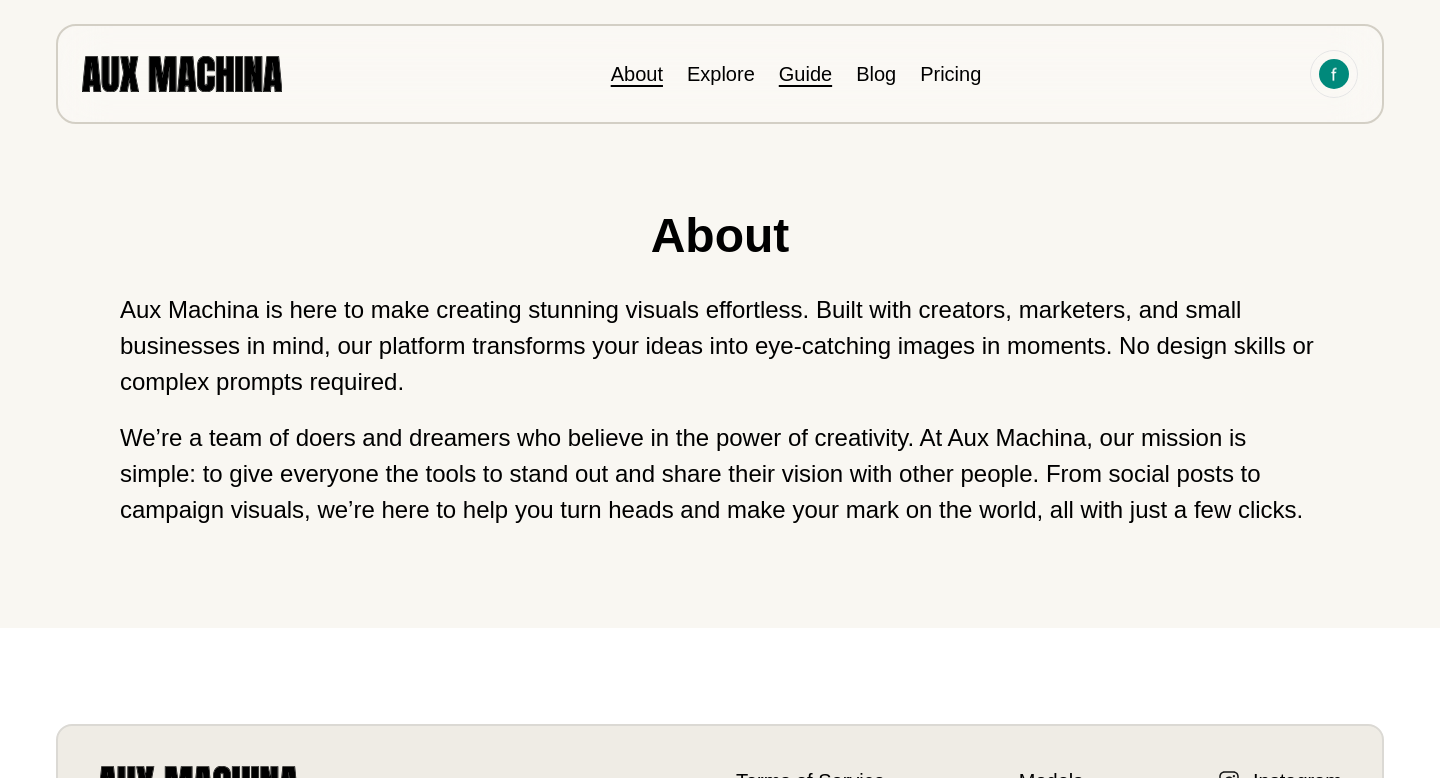click on "Guide" at bounding box center [805, 74] 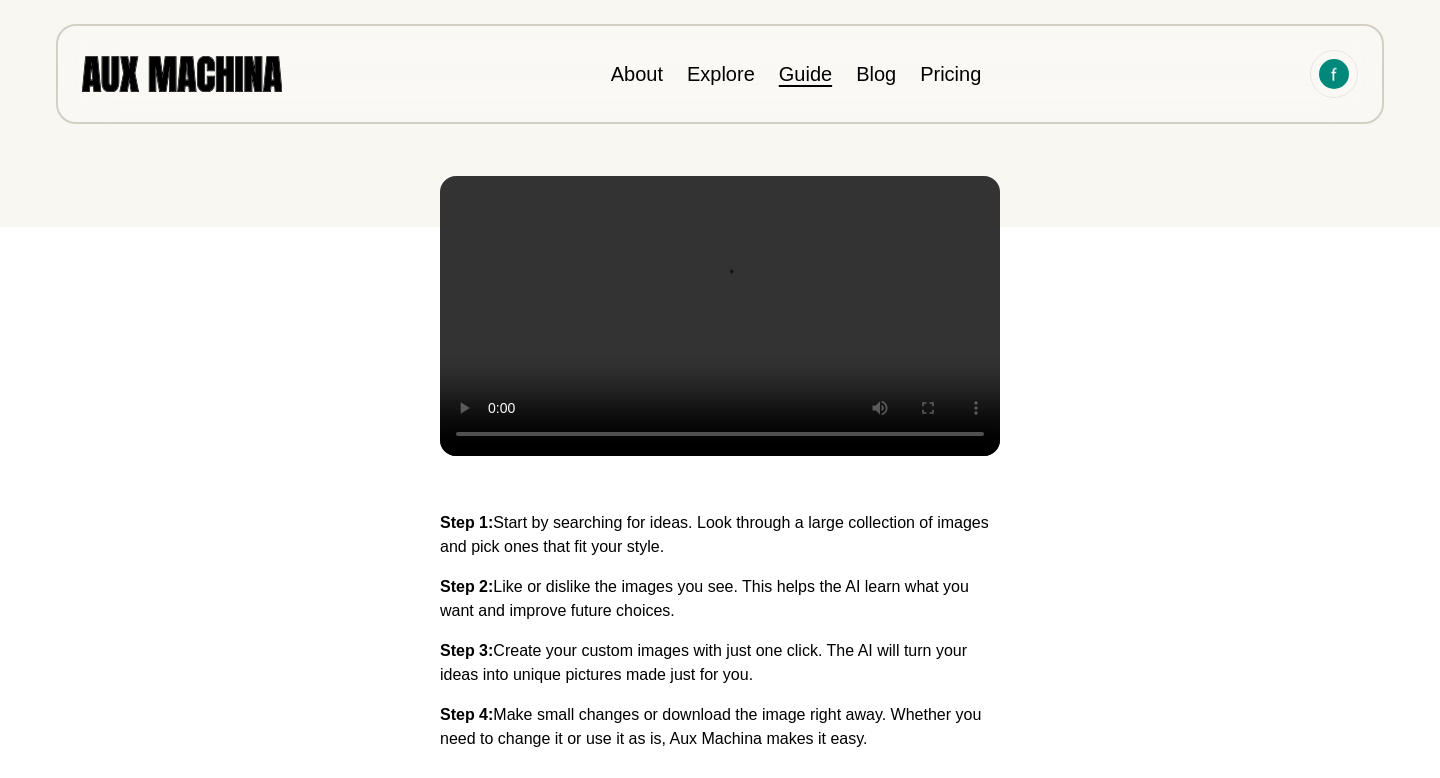 scroll, scrollTop: 371, scrollLeft: 0, axis: vertical 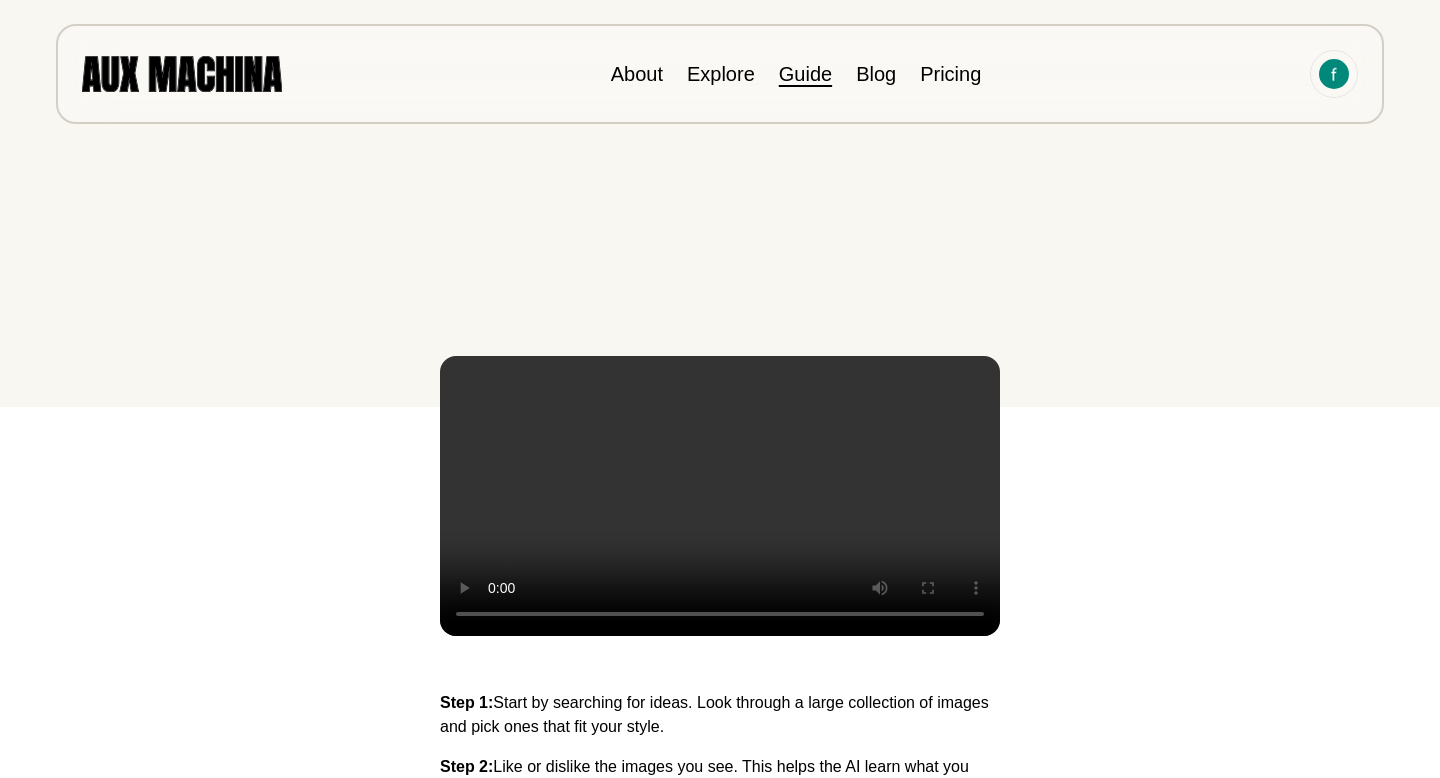 type 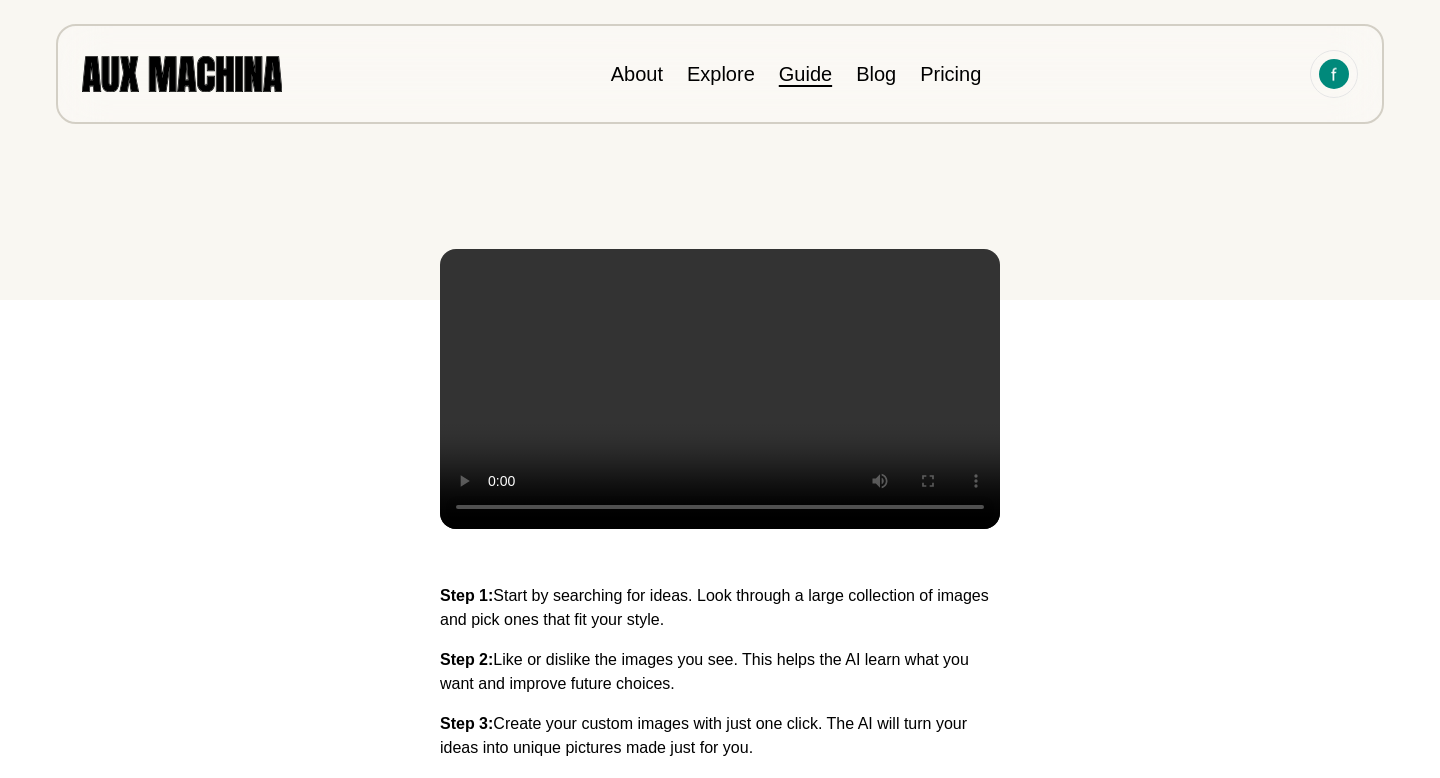 scroll, scrollTop: 509, scrollLeft: 0, axis: vertical 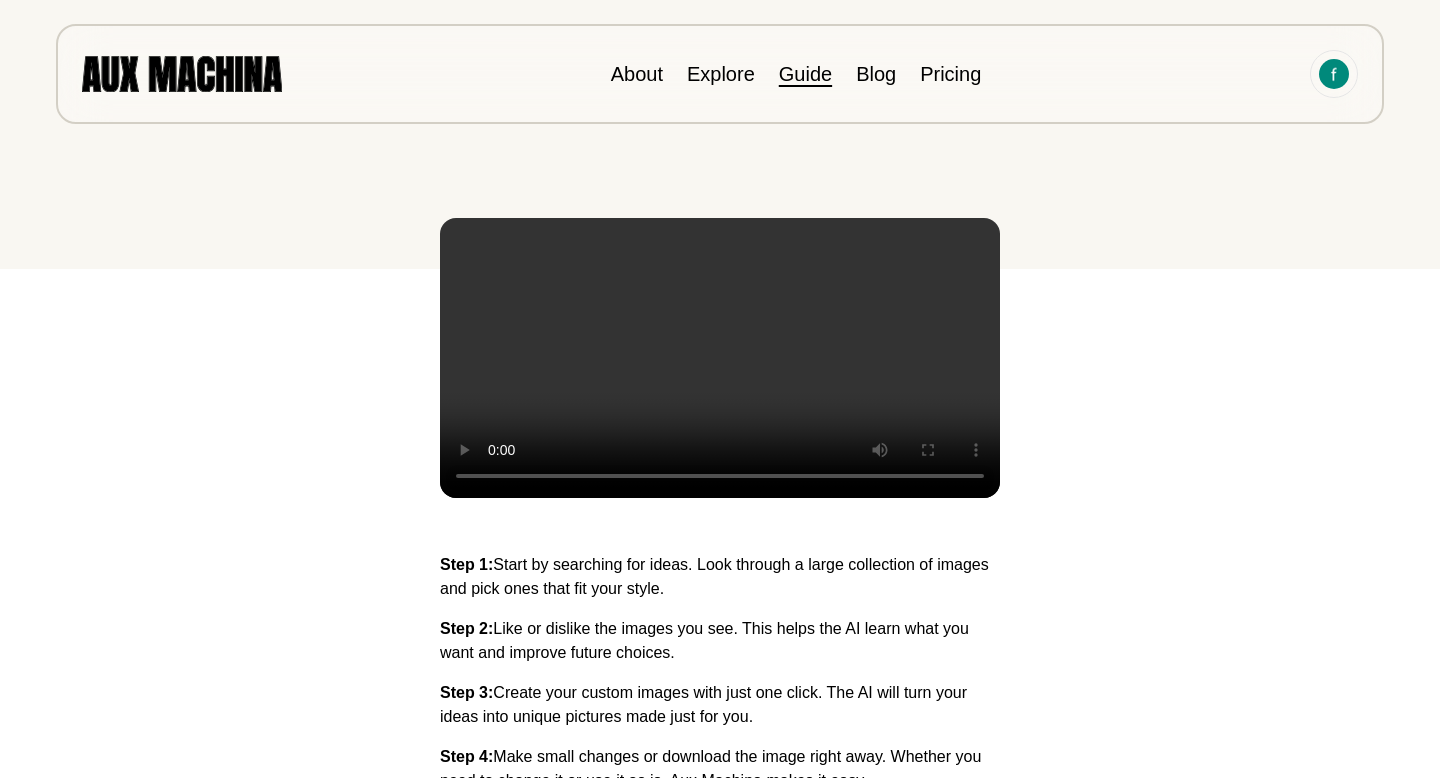 click on "About" at bounding box center [637, 74] 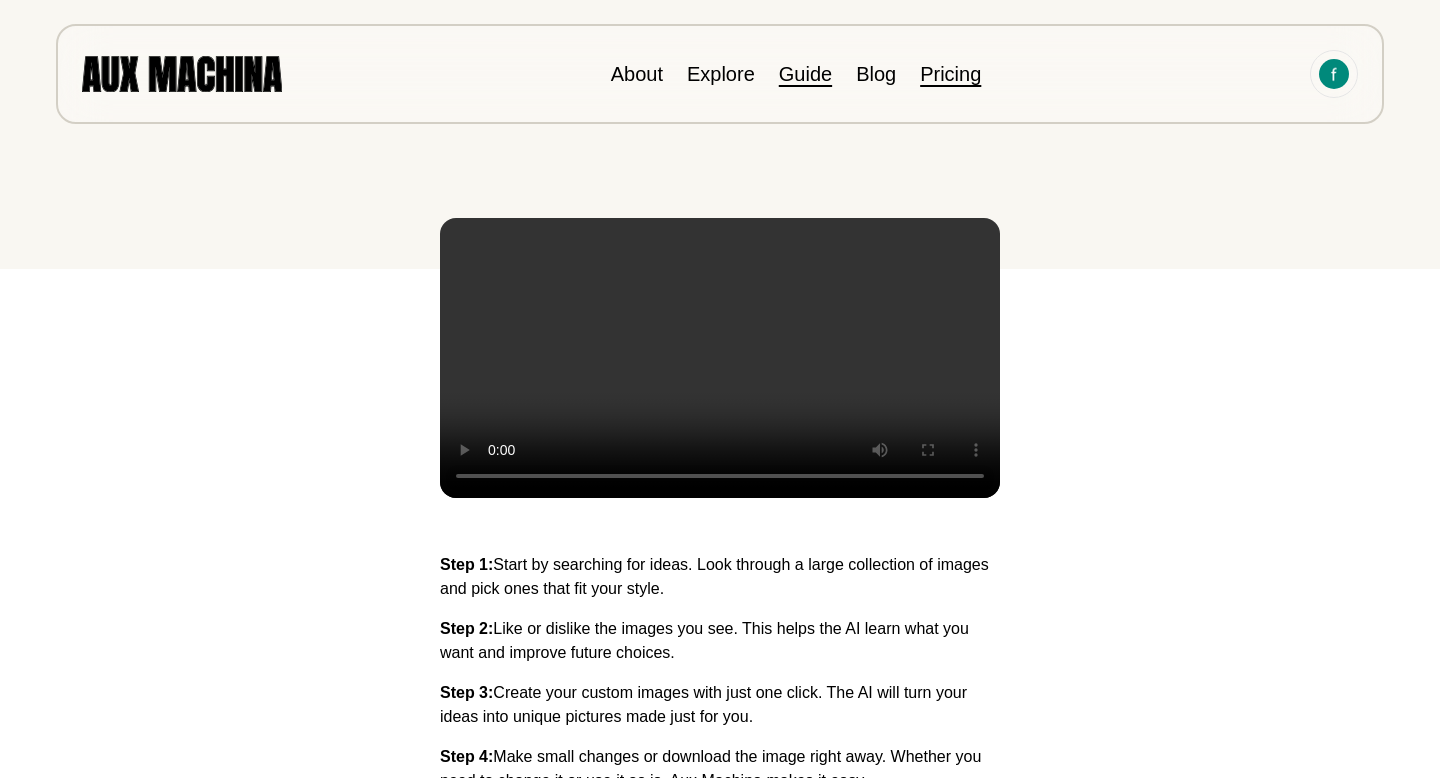 click on "Pricing" at bounding box center [950, 74] 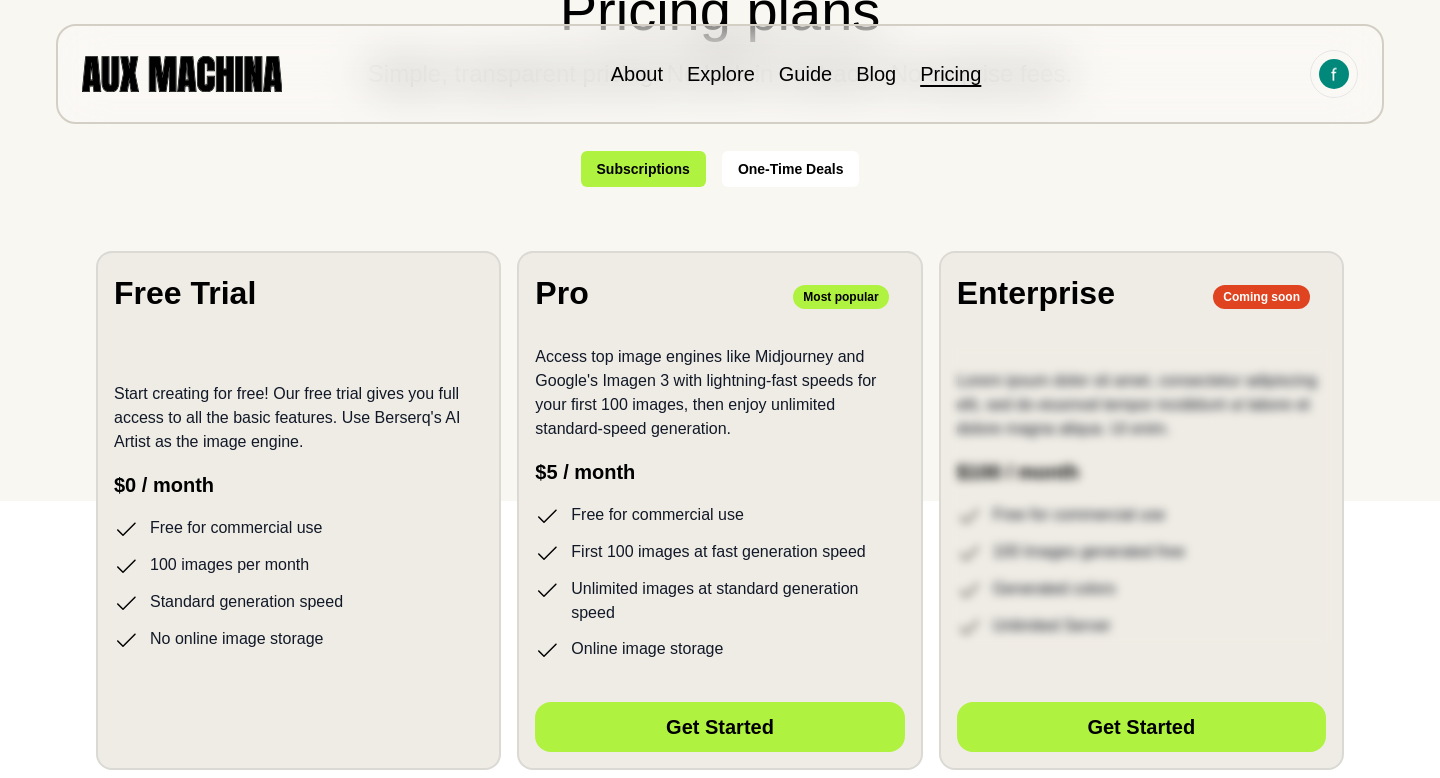 scroll, scrollTop: 408, scrollLeft: 0, axis: vertical 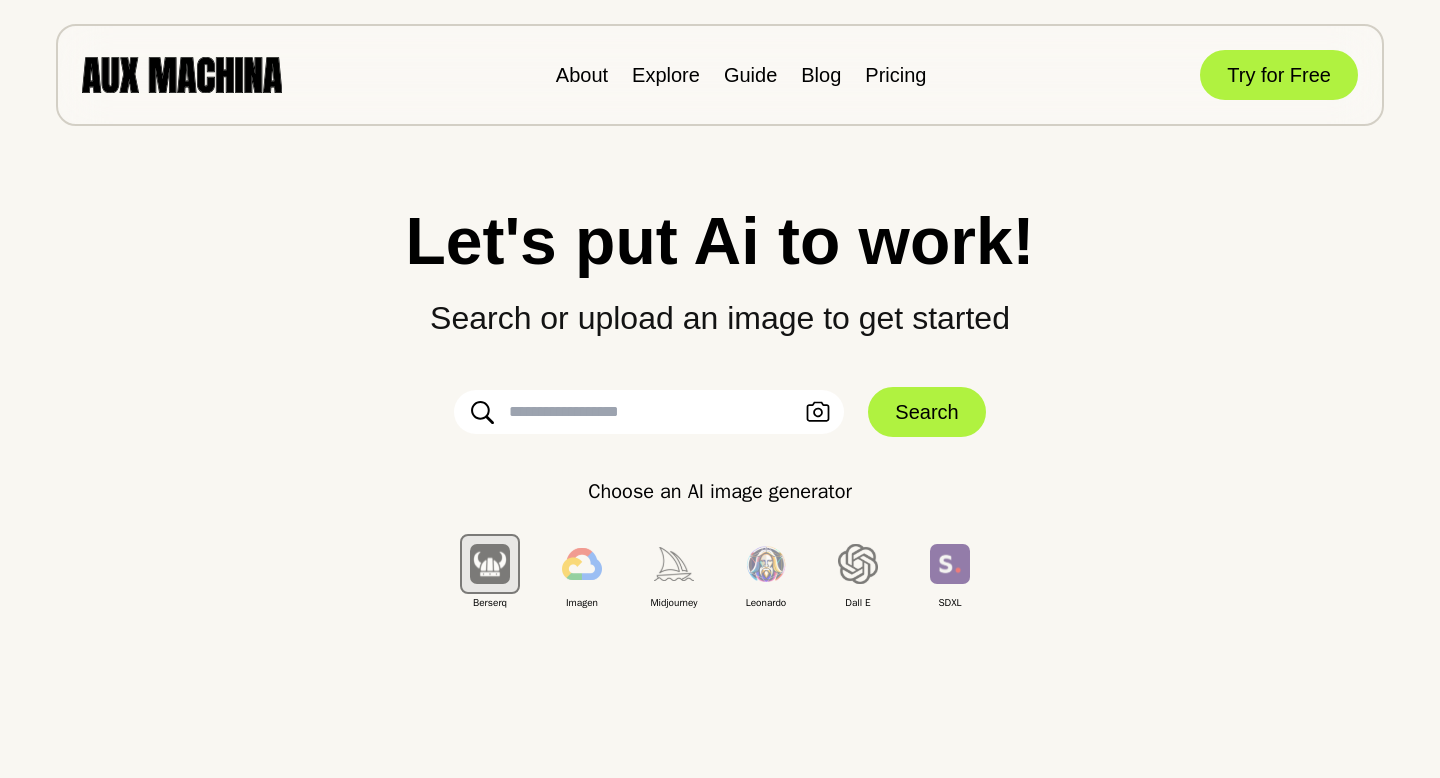 click at bounding box center (649, 412) 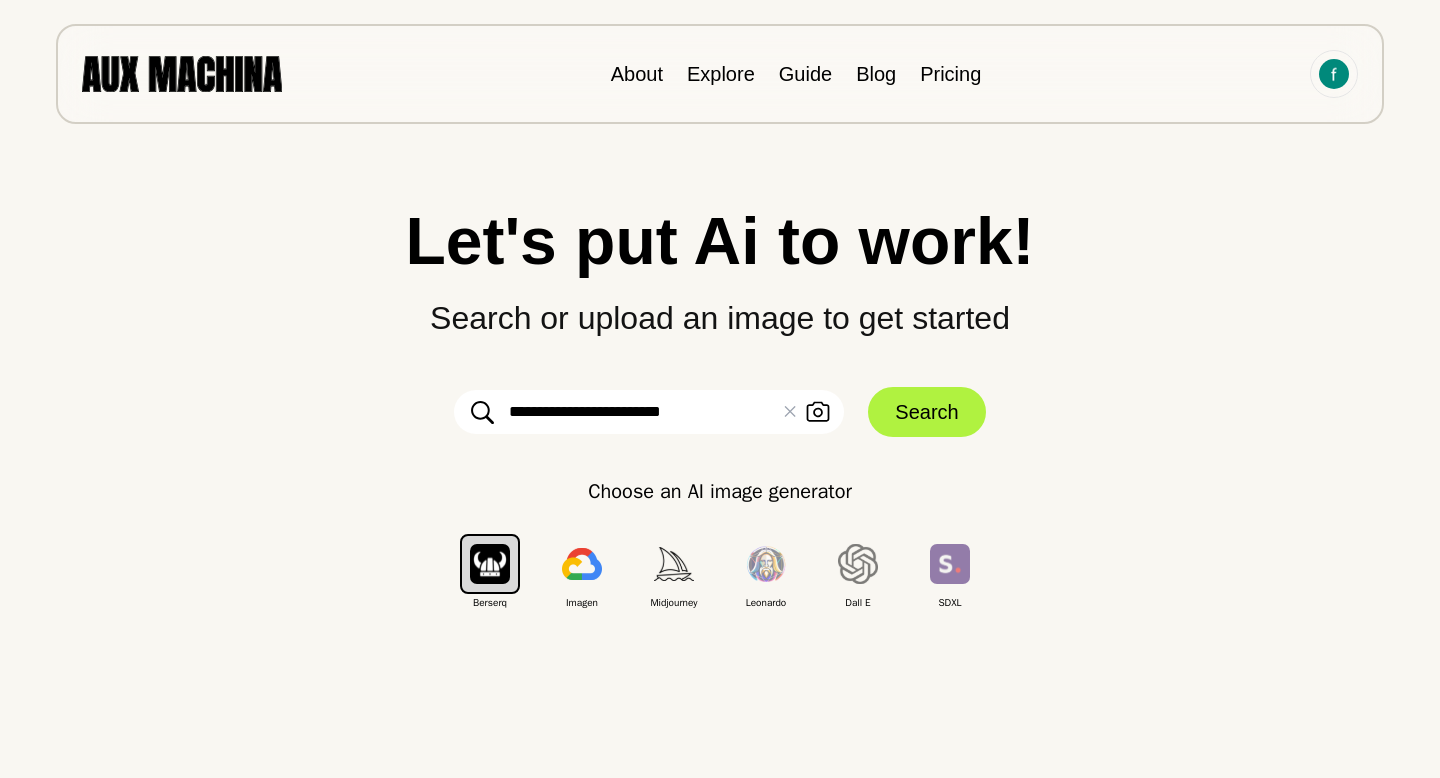 type on "**********" 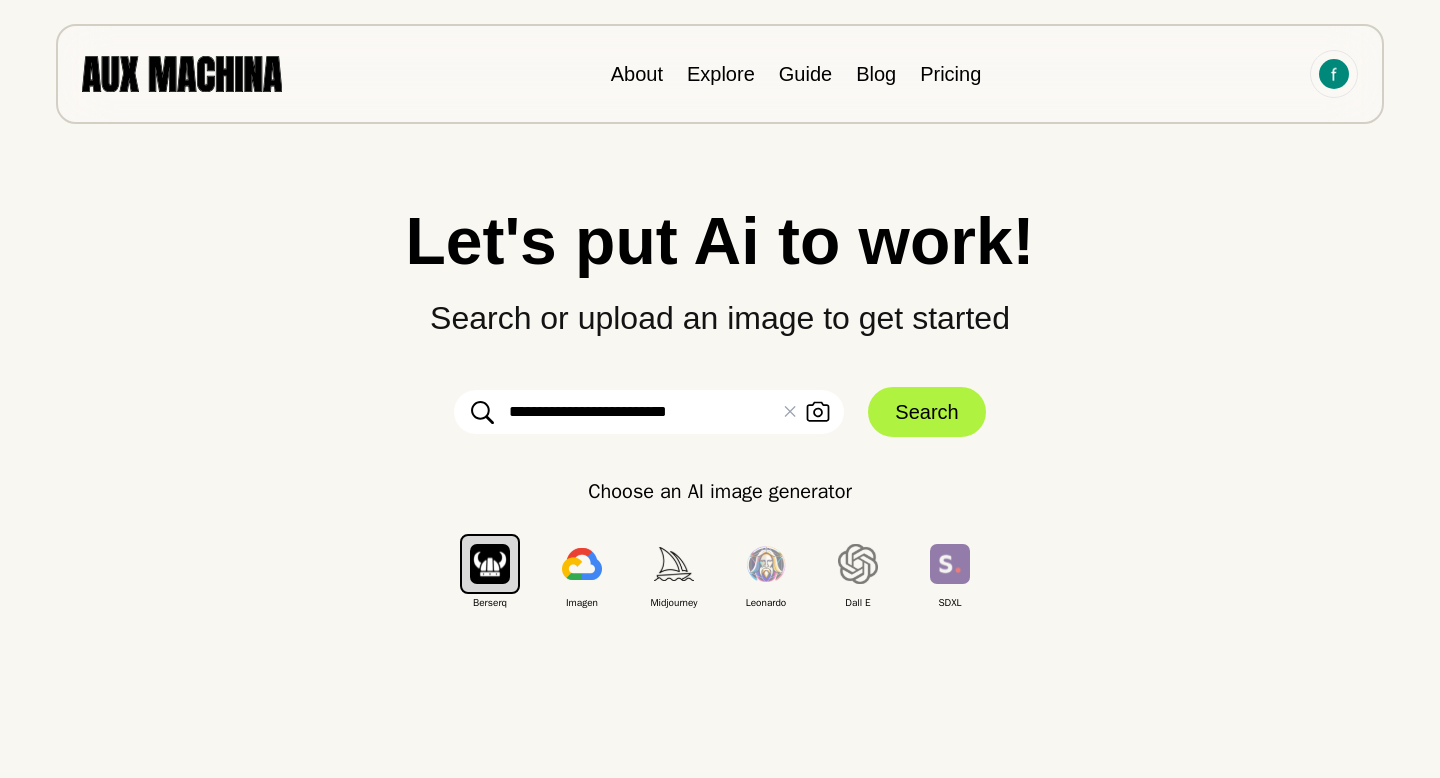click on "Search" at bounding box center [926, 412] 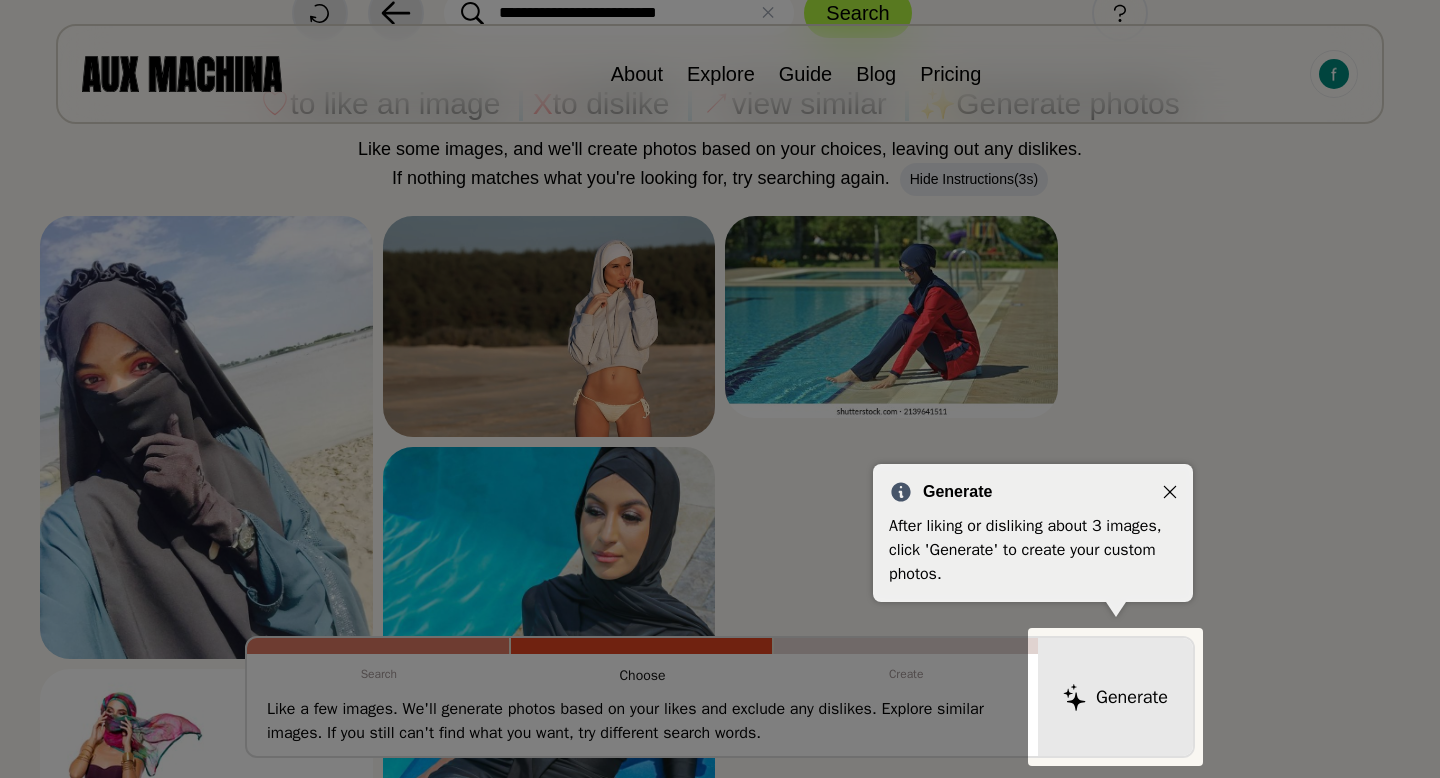 scroll, scrollTop: 184, scrollLeft: 0, axis: vertical 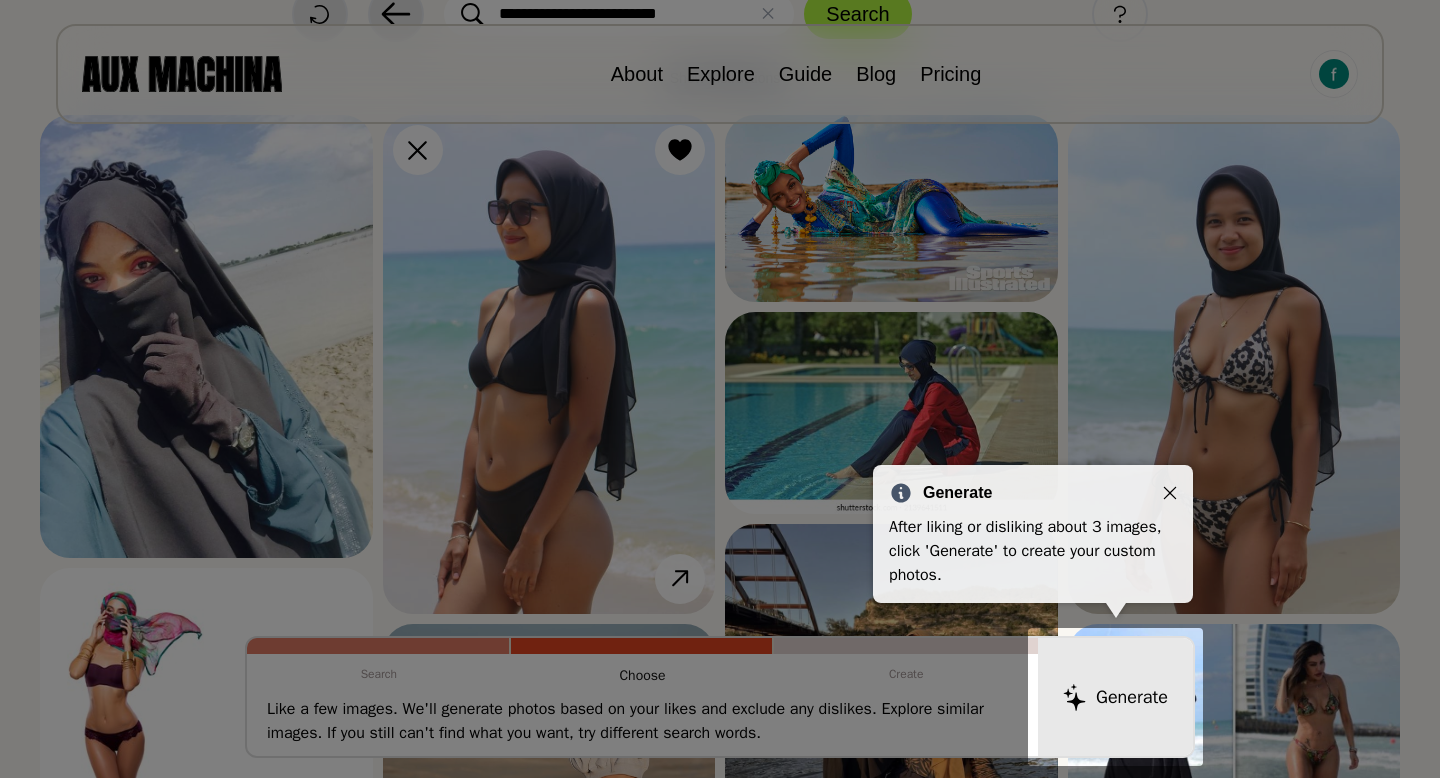 click 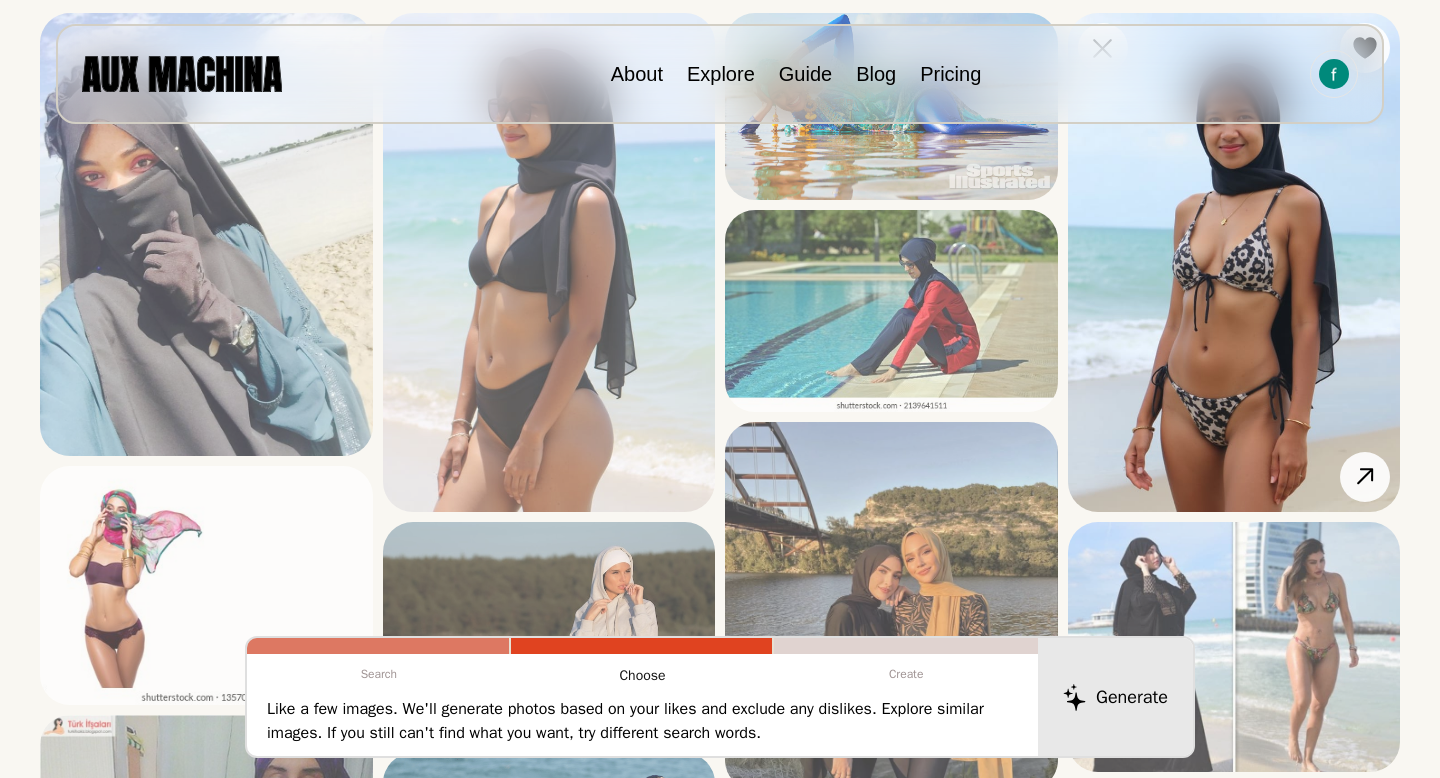scroll, scrollTop: 265, scrollLeft: 0, axis: vertical 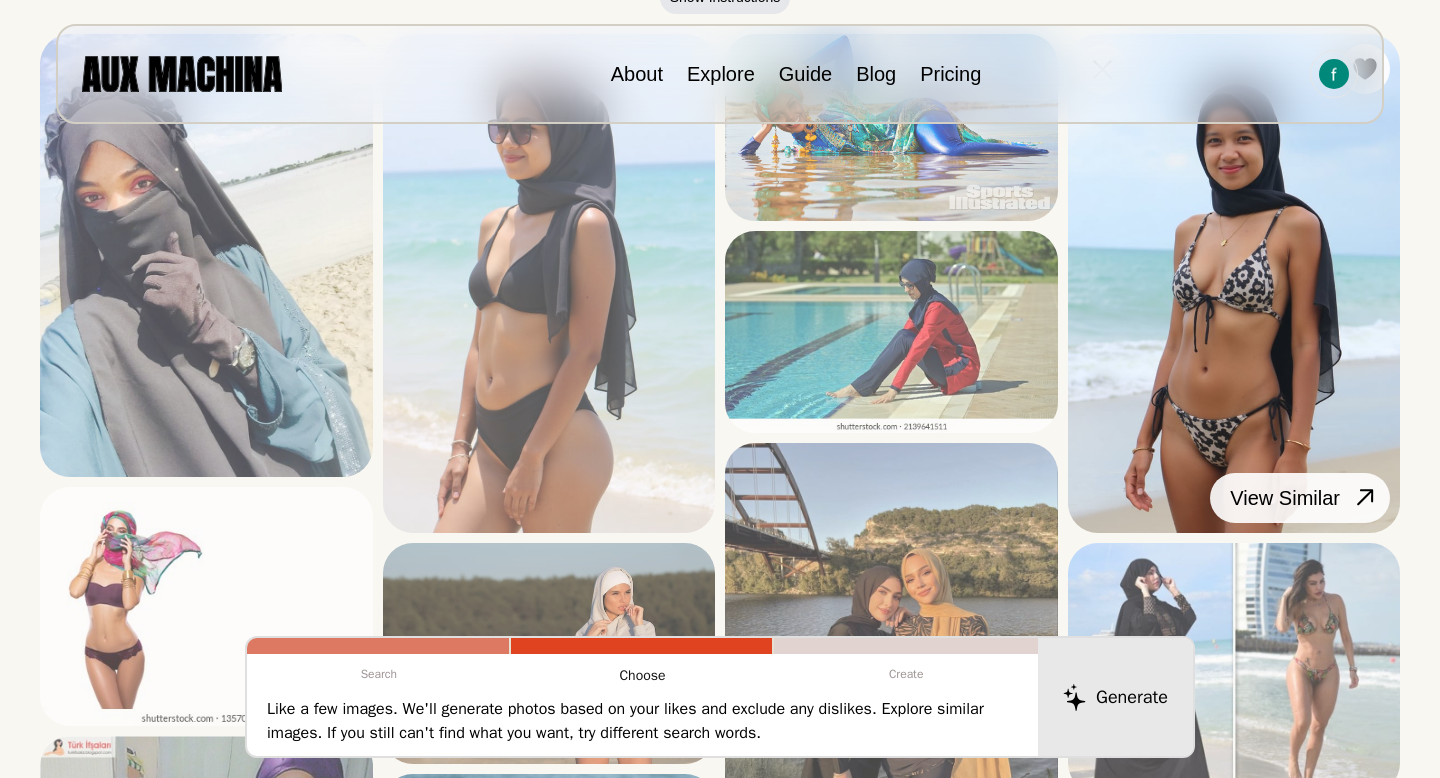 click 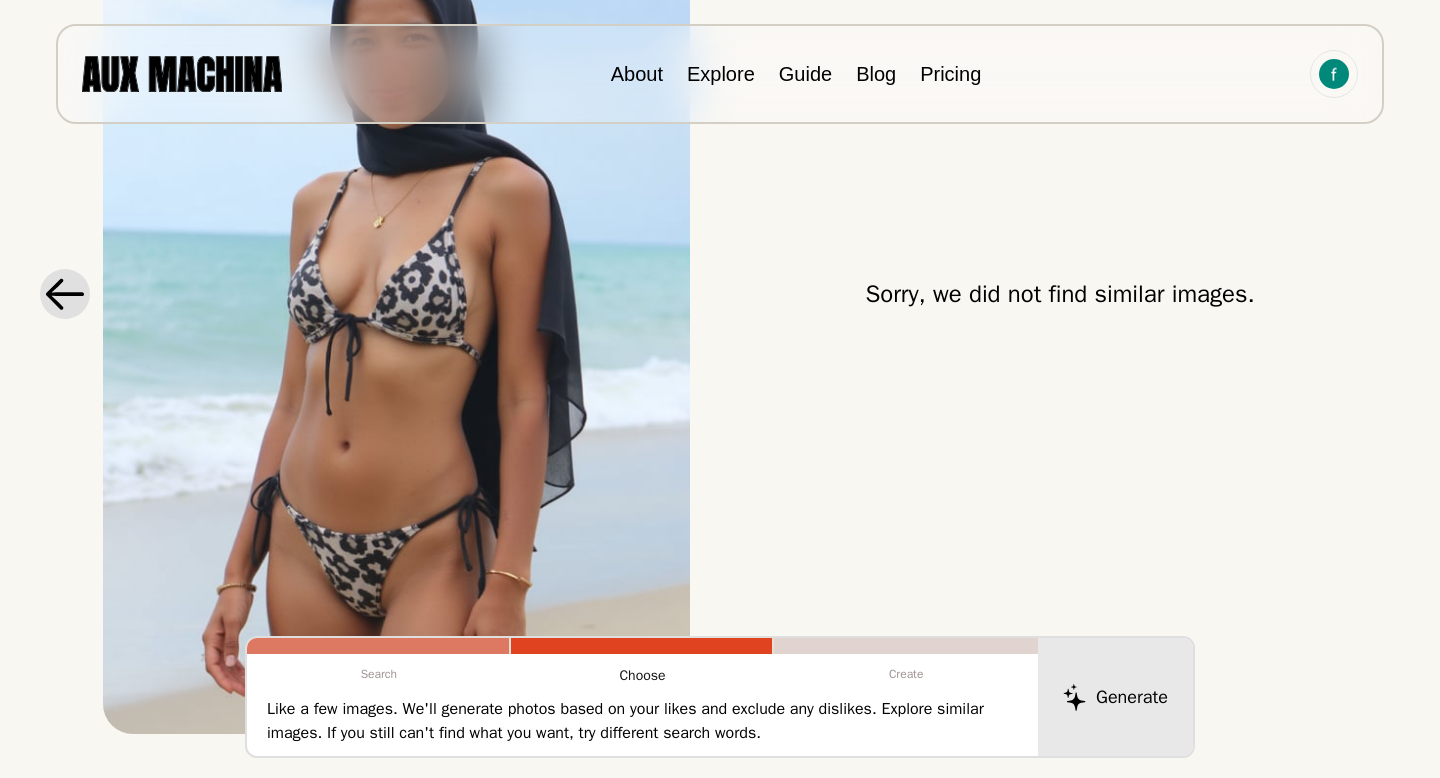 scroll, scrollTop: 205, scrollLeft: 0, axis: vertical 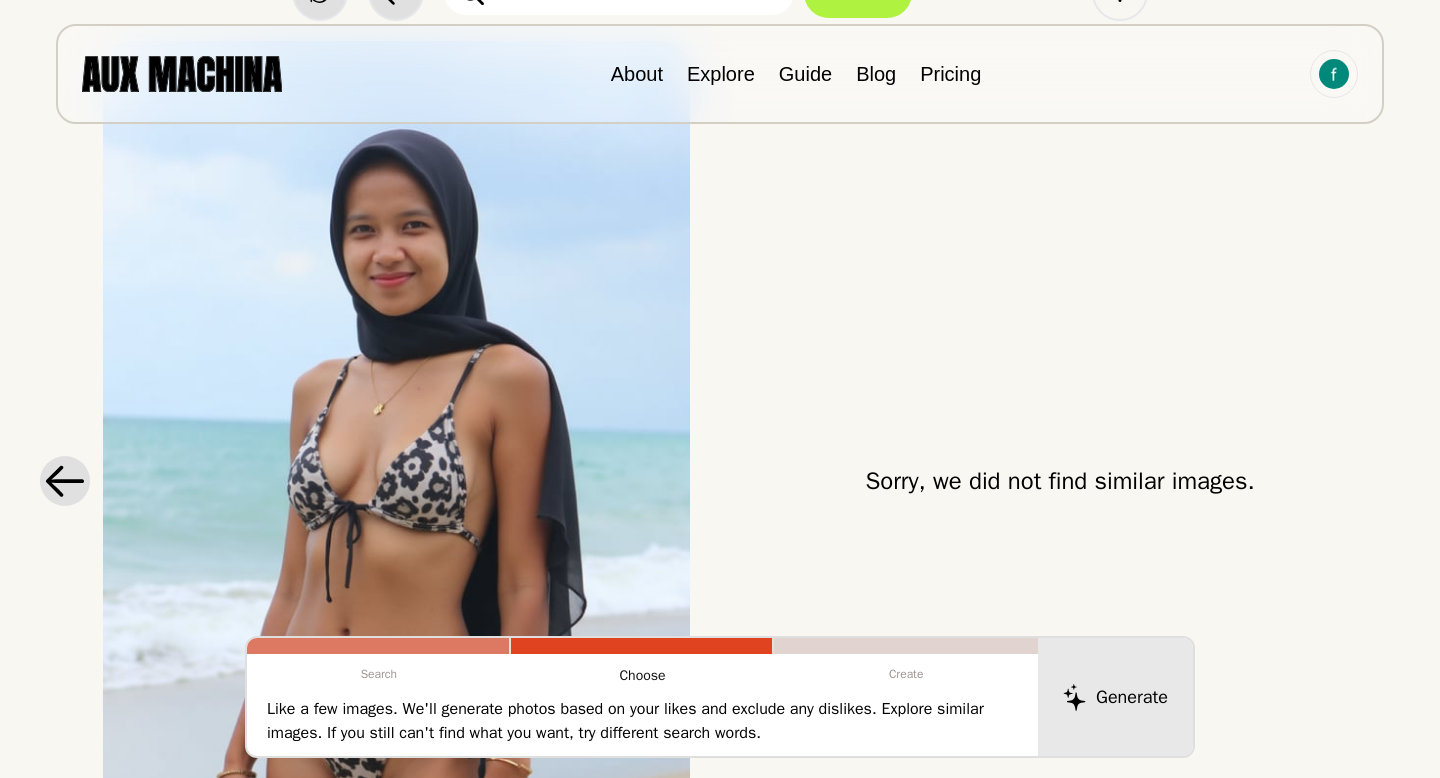 click 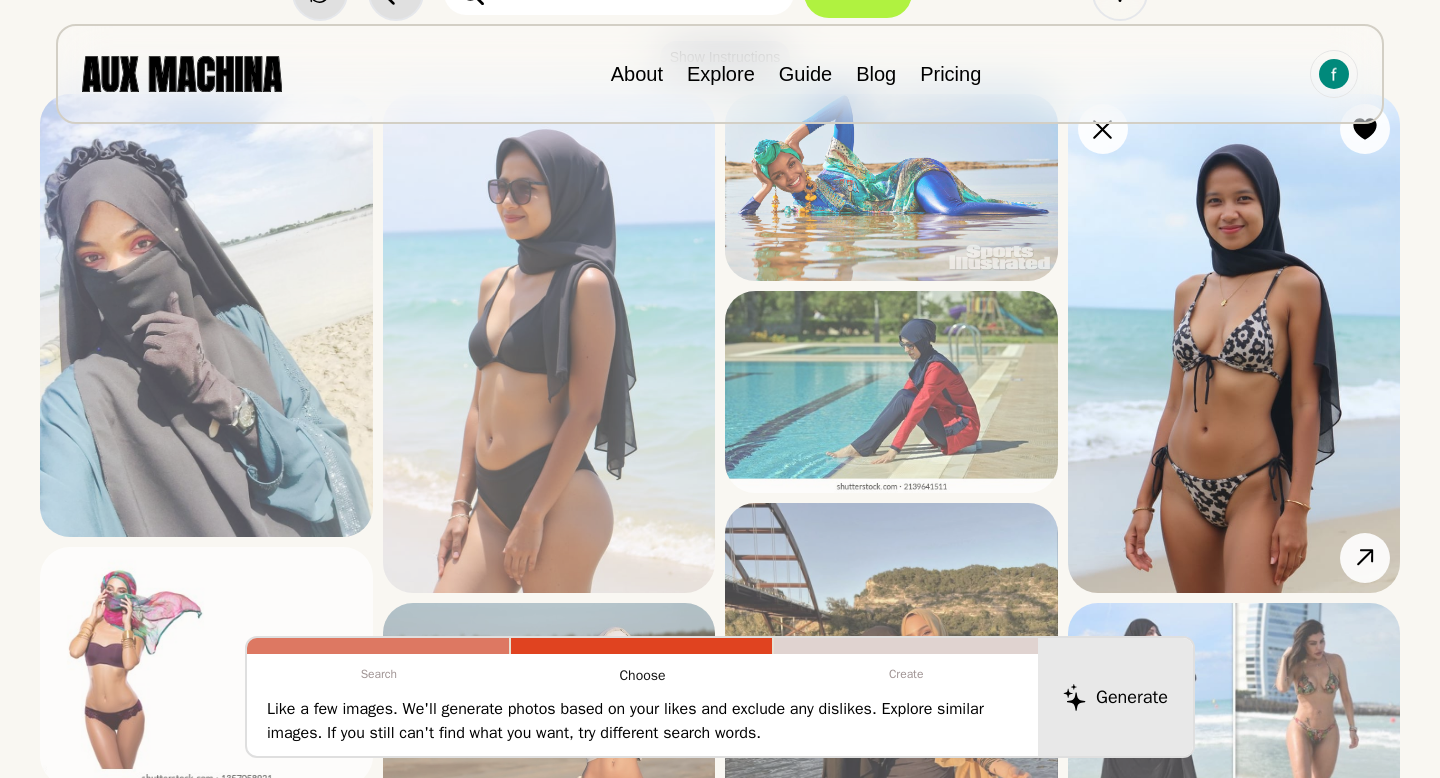 scroll, scrollTop: 80, scrollLeft: 0, axis: vertical 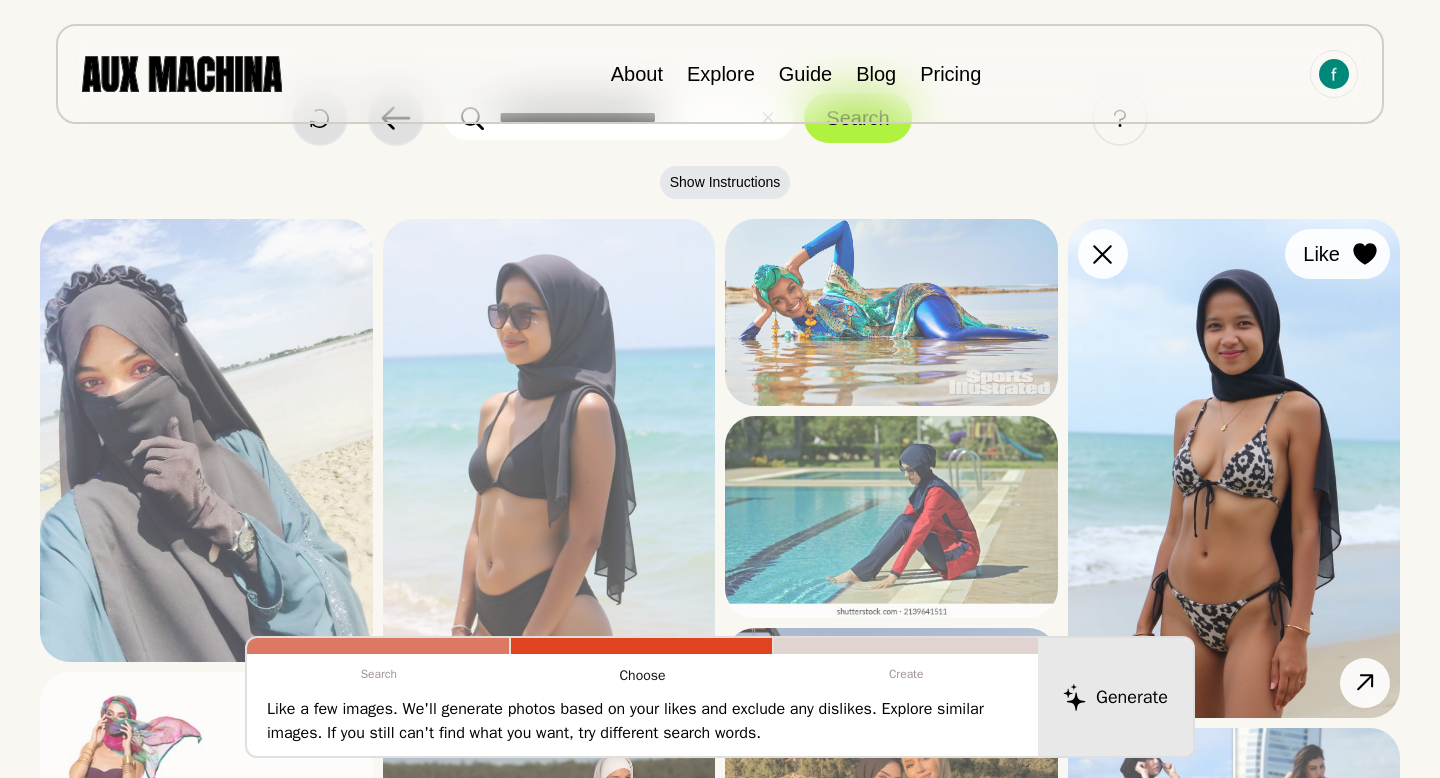 click 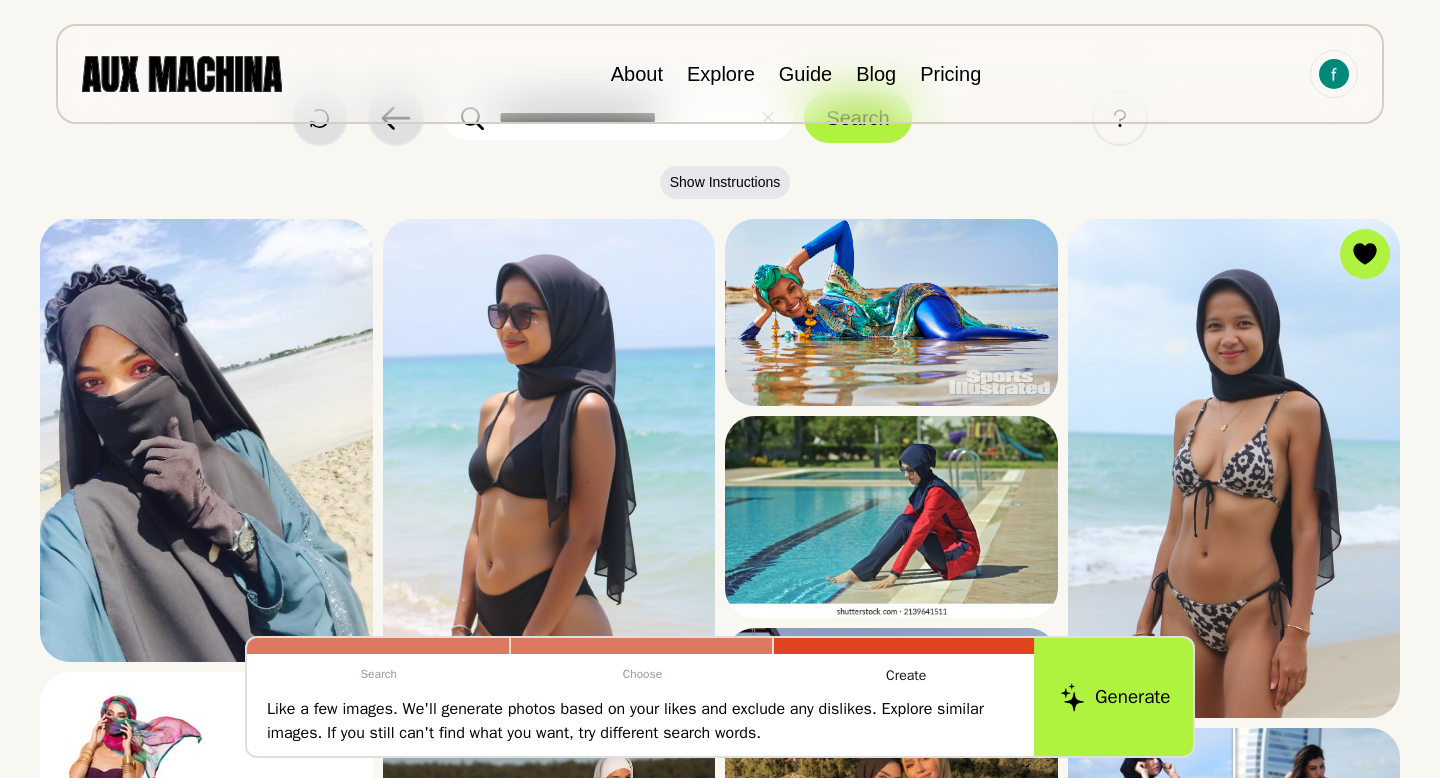 click on "Generate" at bounding box center [1115, 697] 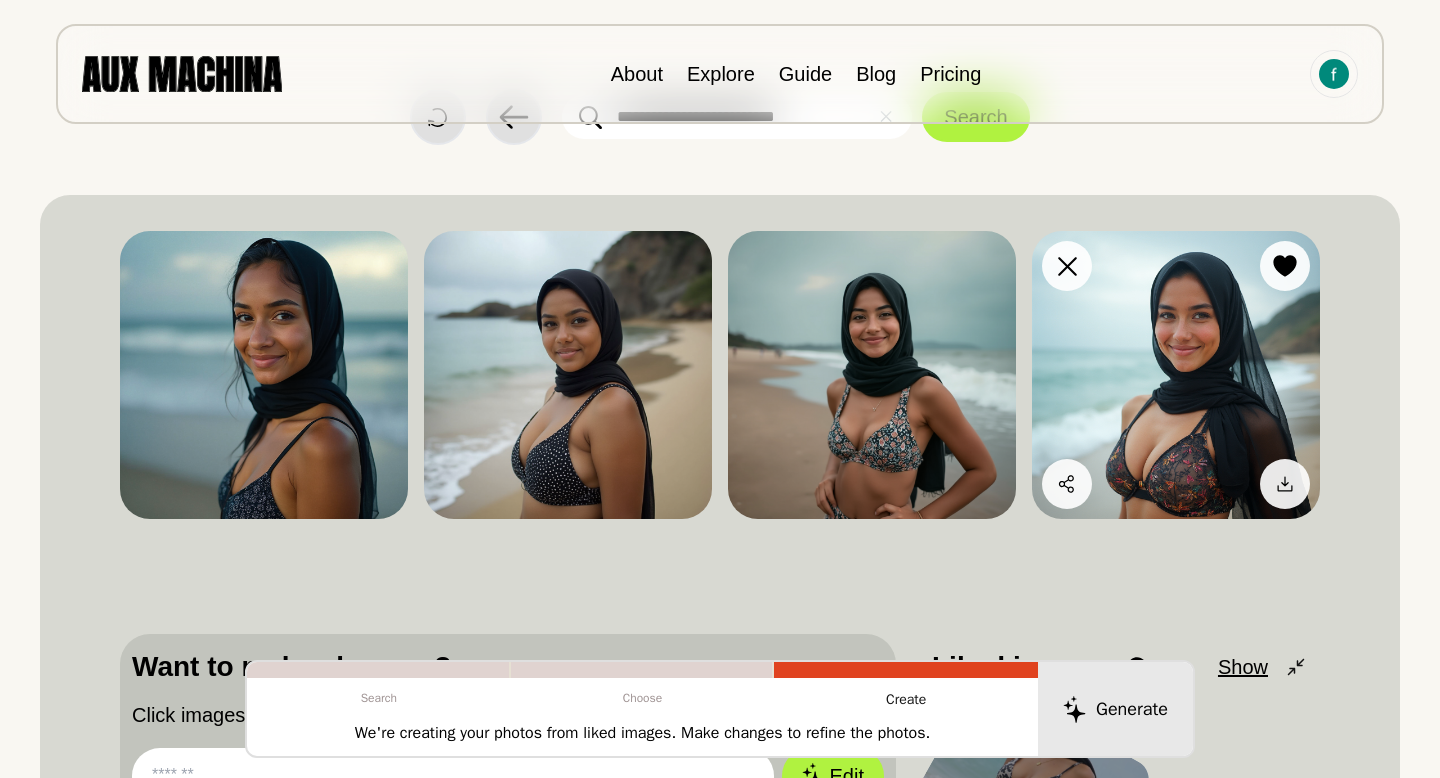 scroll, scrollTop: 33, scrollLeft: 0, axis: vertical 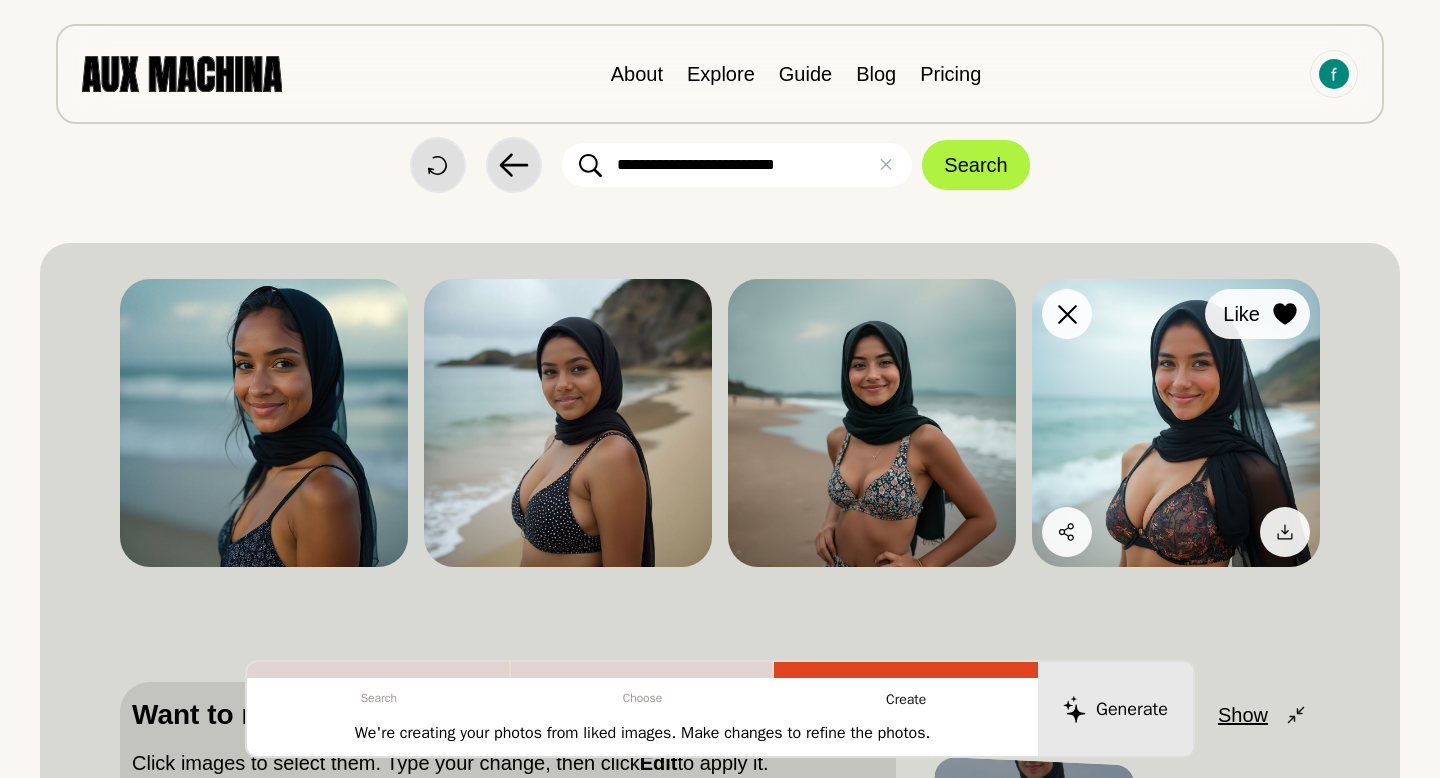 click 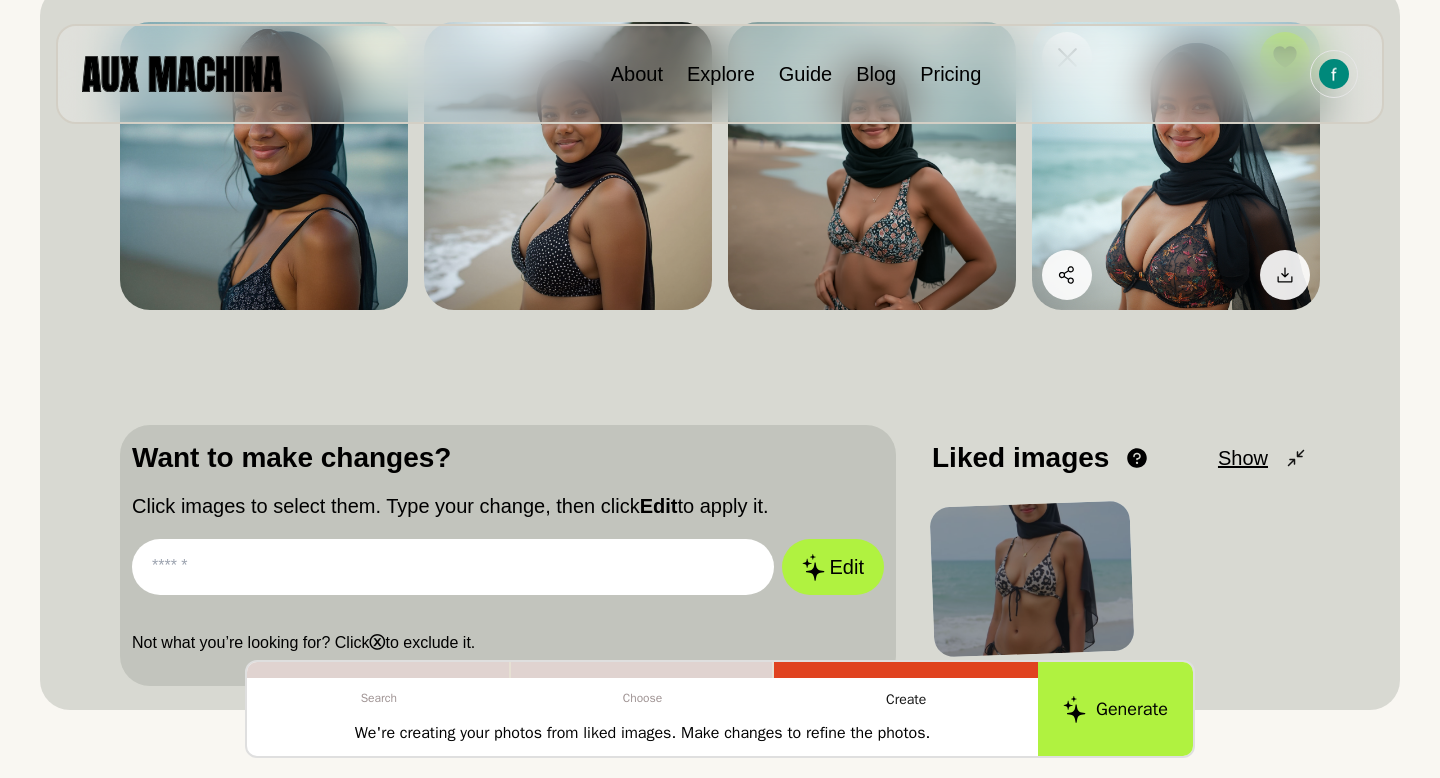 scroll, scrollTop: 288, scrollLeft: 0, axis: vertical 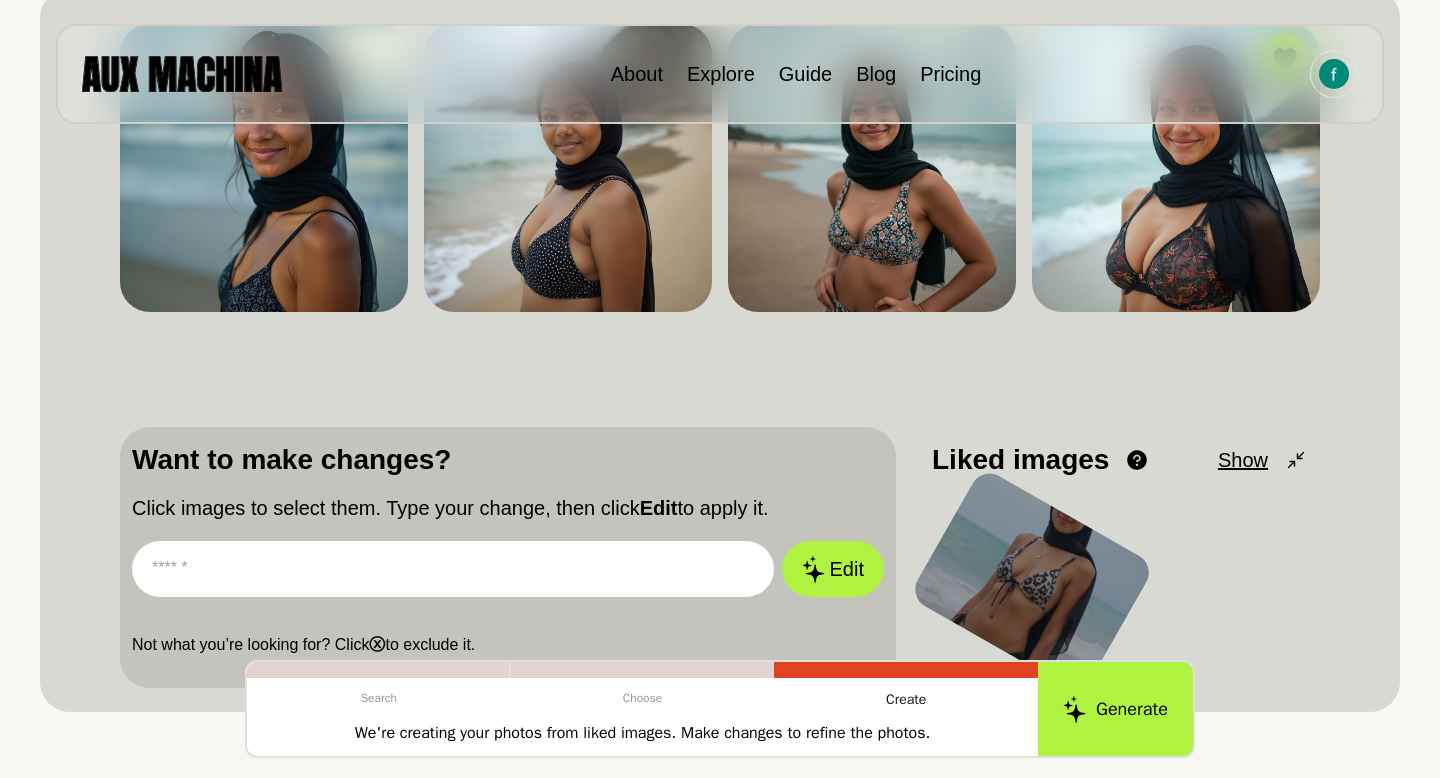 click on "Show" at bounding box center [1243, 460] 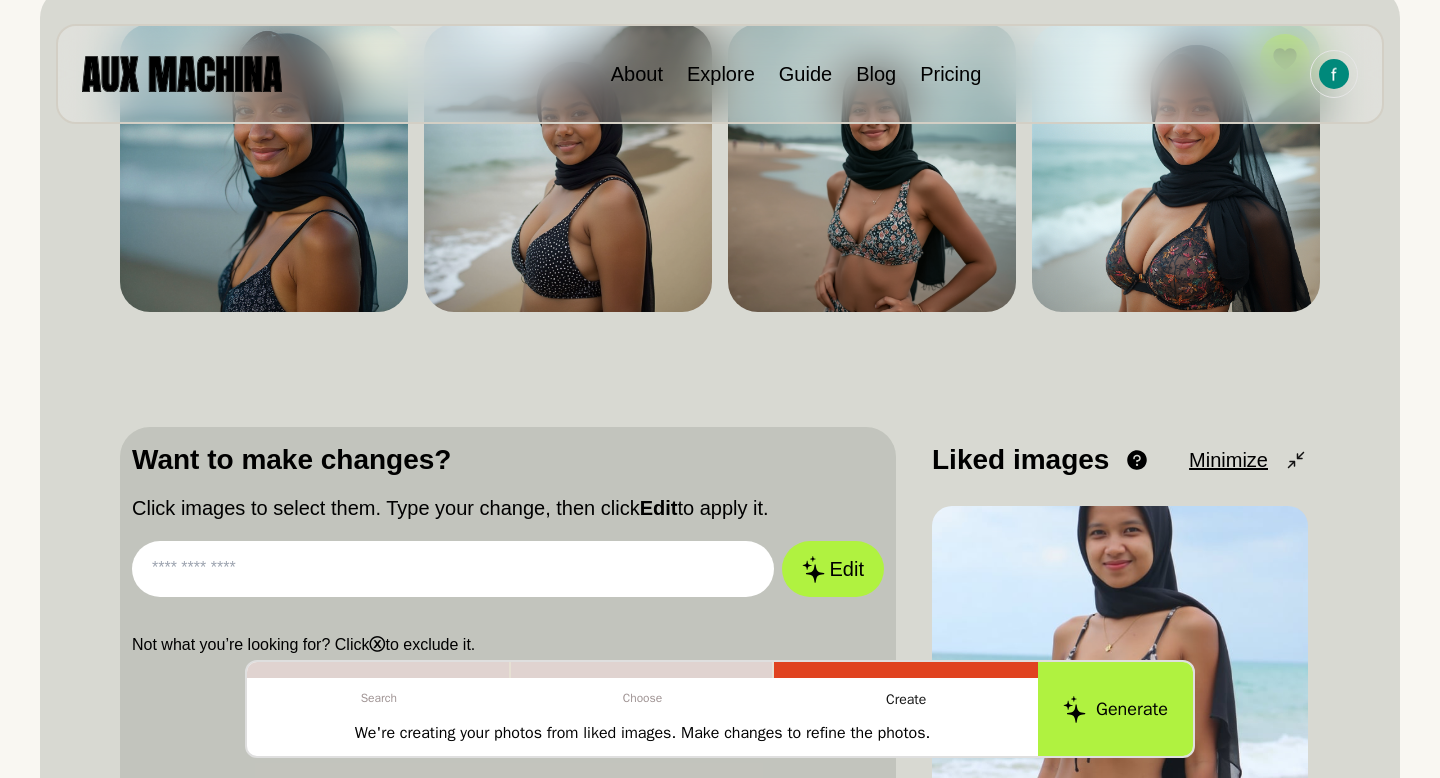 click on "Minimize" at bounding box center [1228, 460] 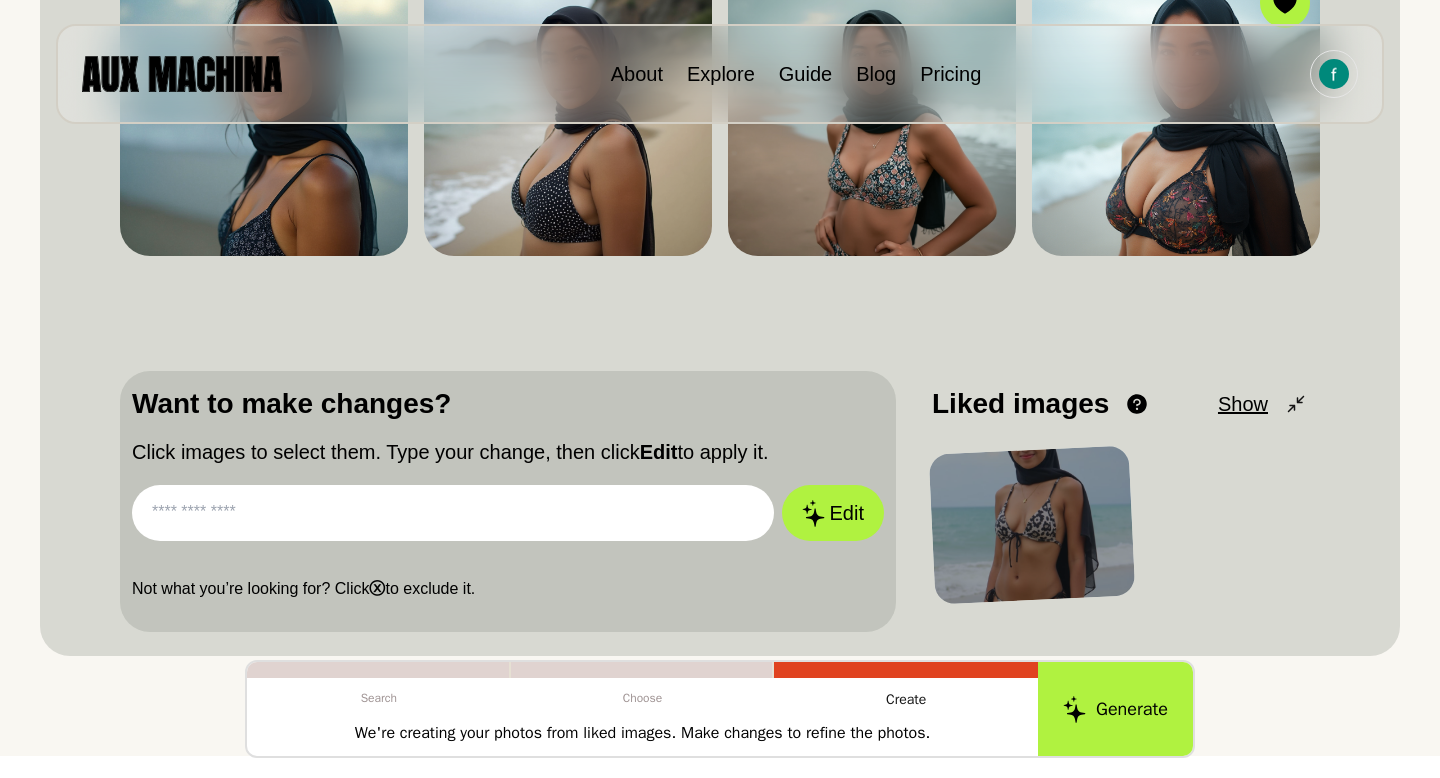 scroll, scrollTop: 0, scrollLeft: 0, axis: both 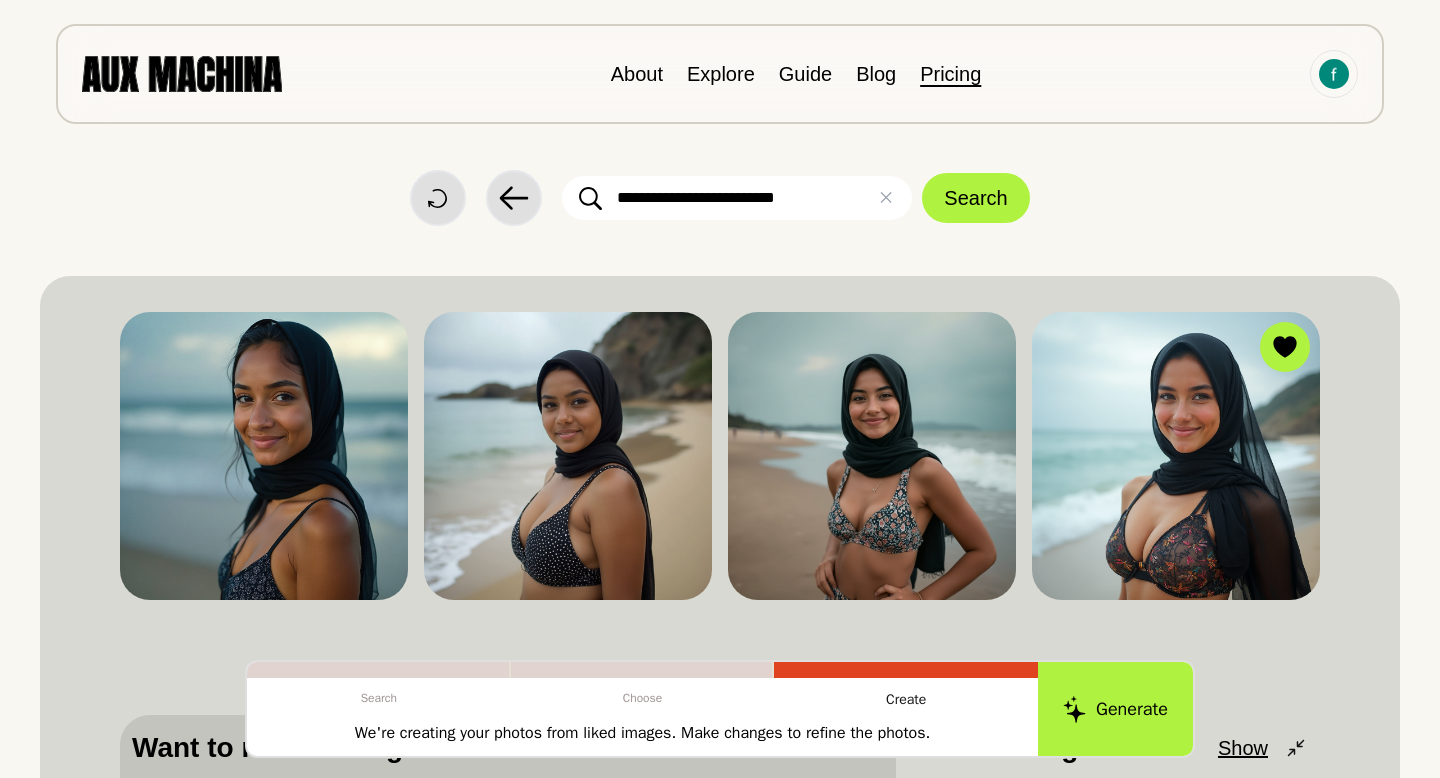 click on "Pricing" at bounding box center (950, 74) 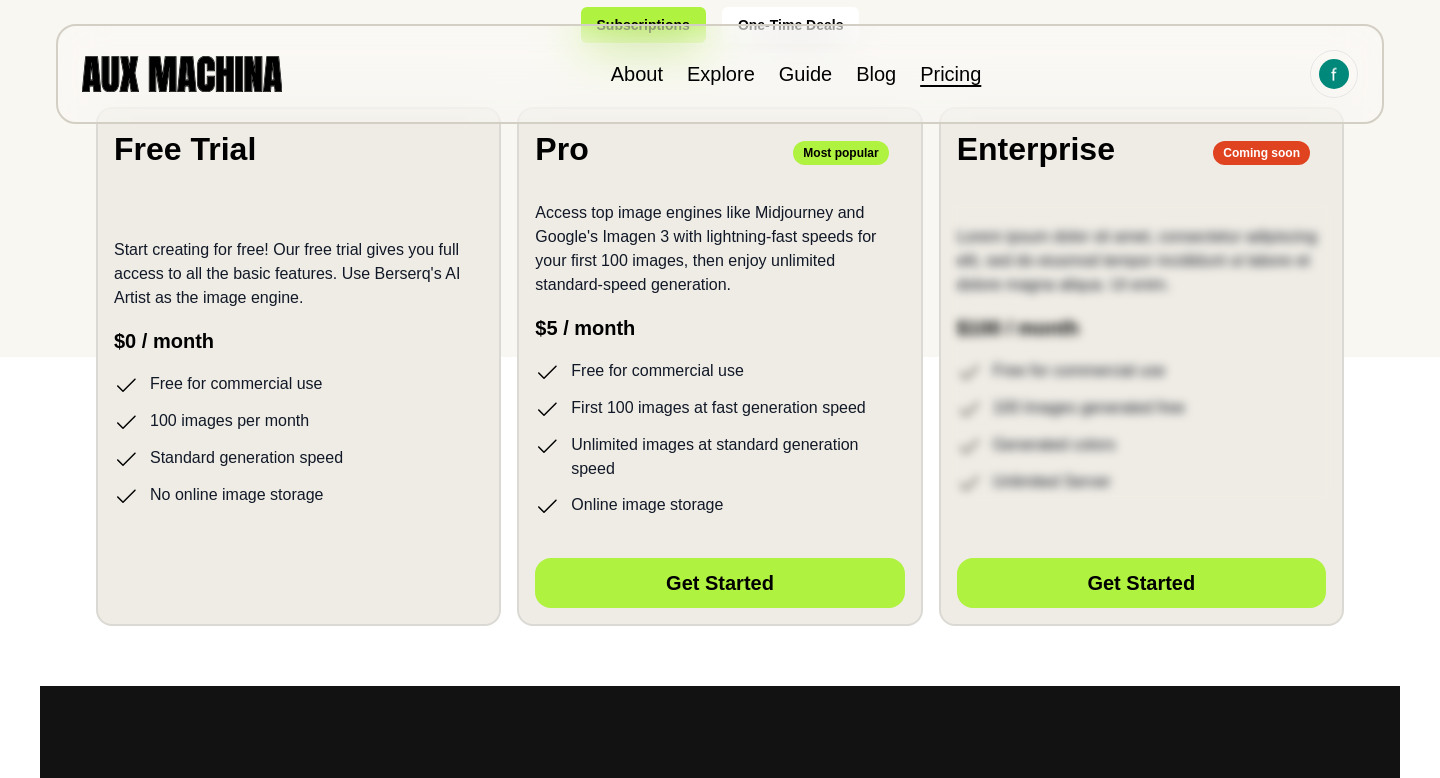 scroll, scrollTop: 420, scrollLeft: 0, axis: vertical 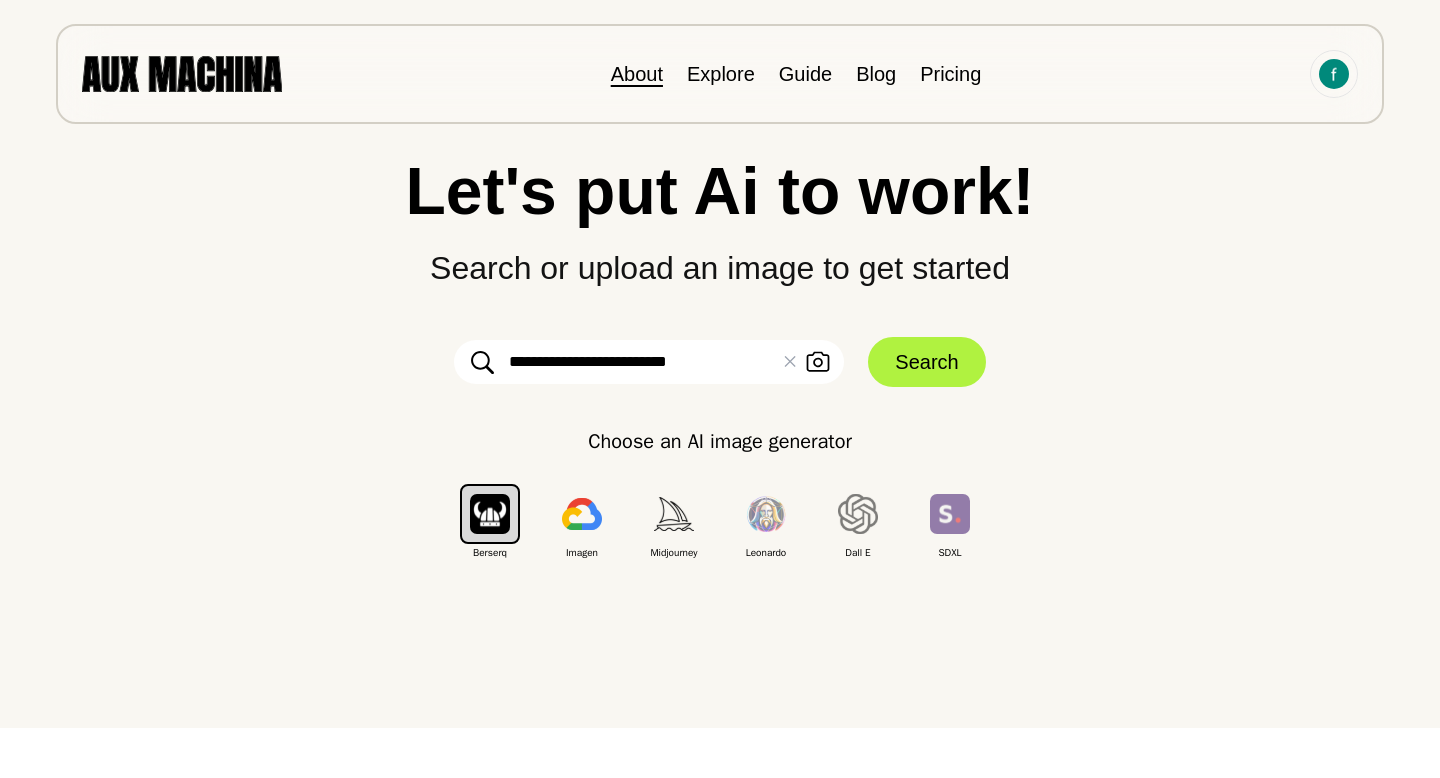 click on "About" at bounding box center [637, 74] 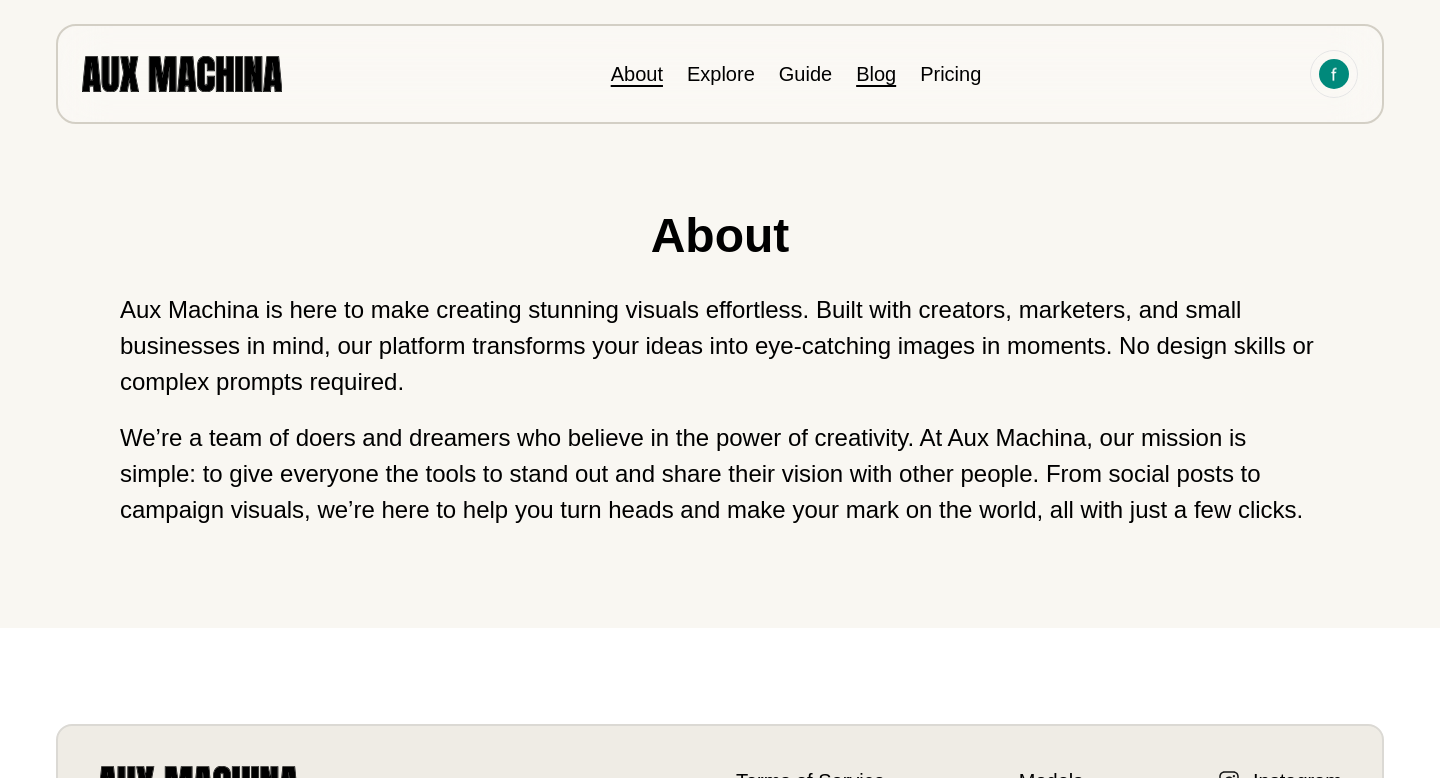 click on "Blog" at bounding box center [876, 74] 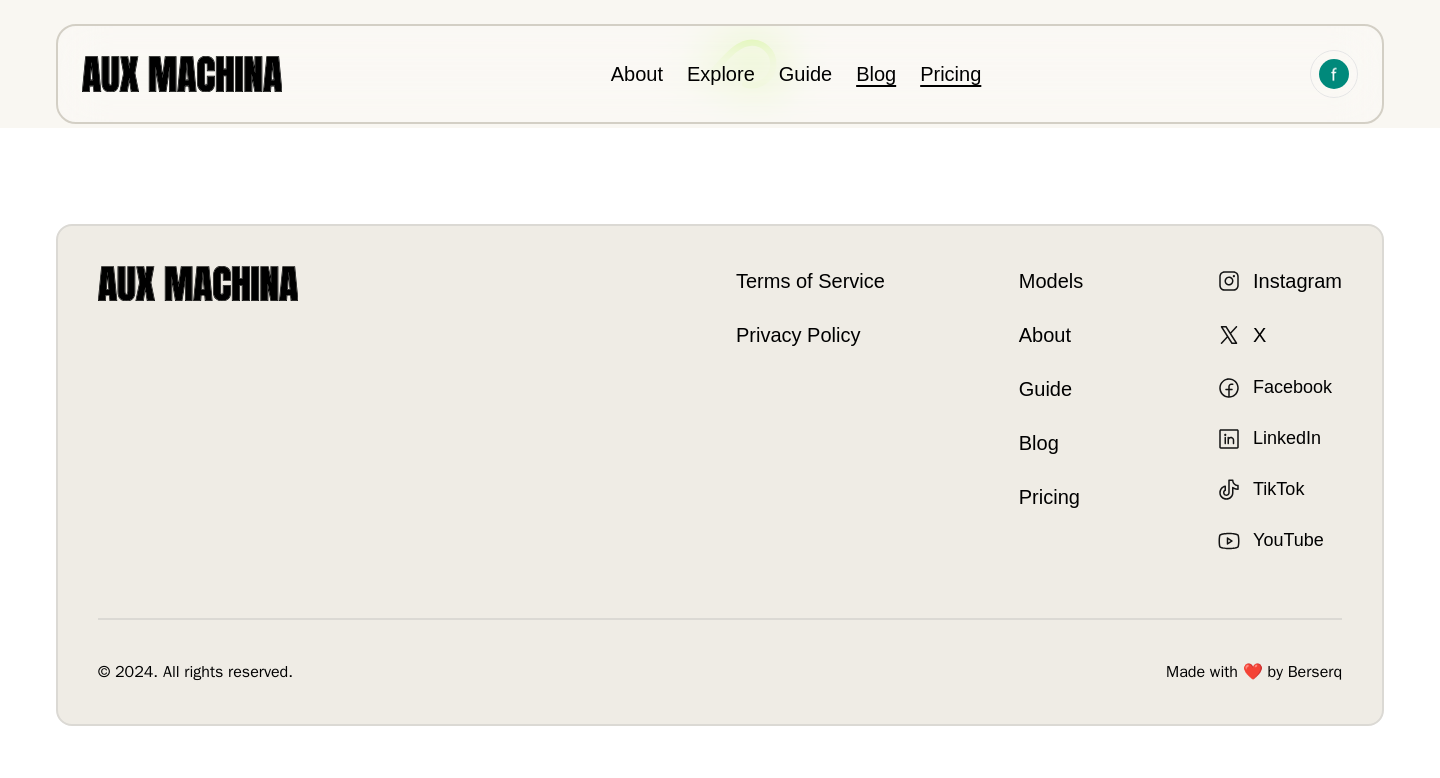 click on "Pricing" at bounding box center [950, 74] 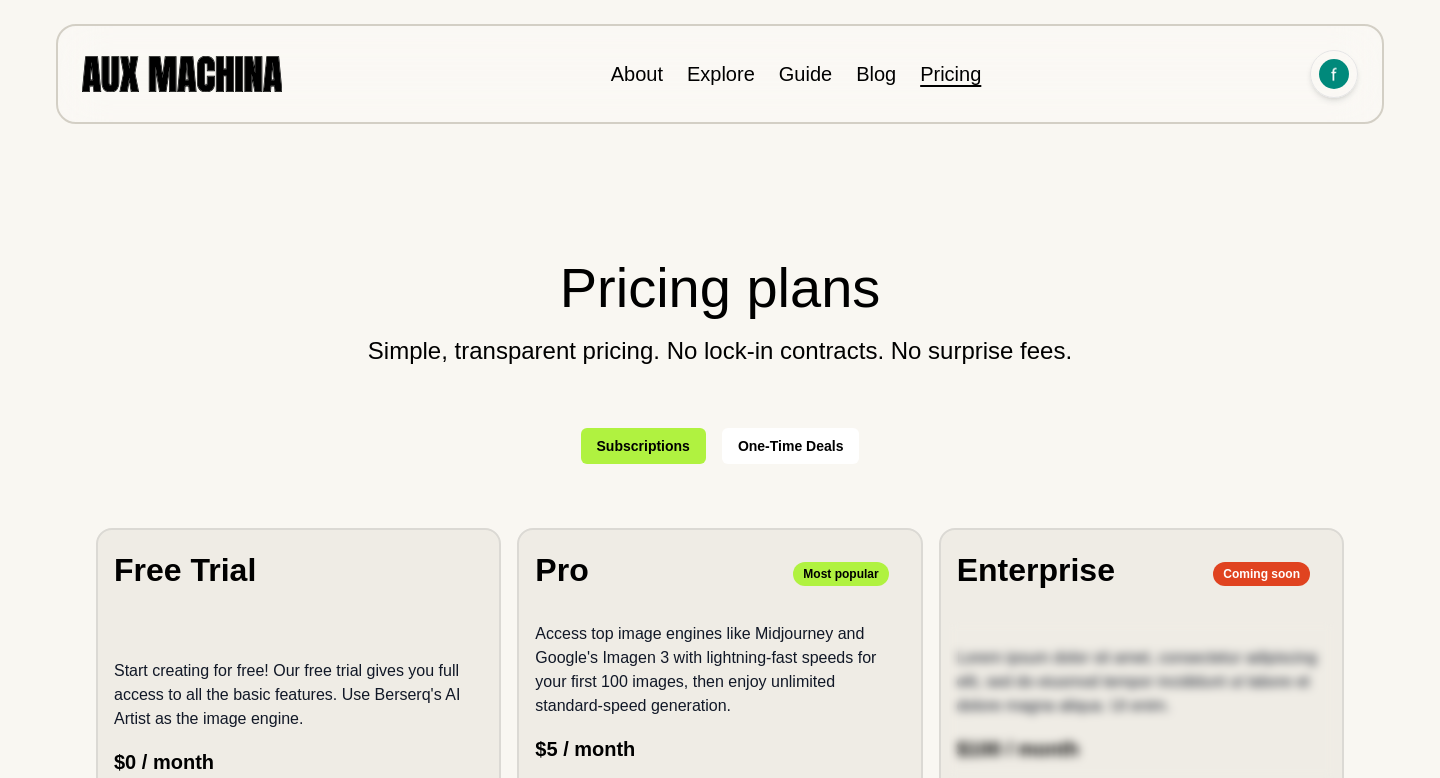 click at bounding box center [1334, 74] 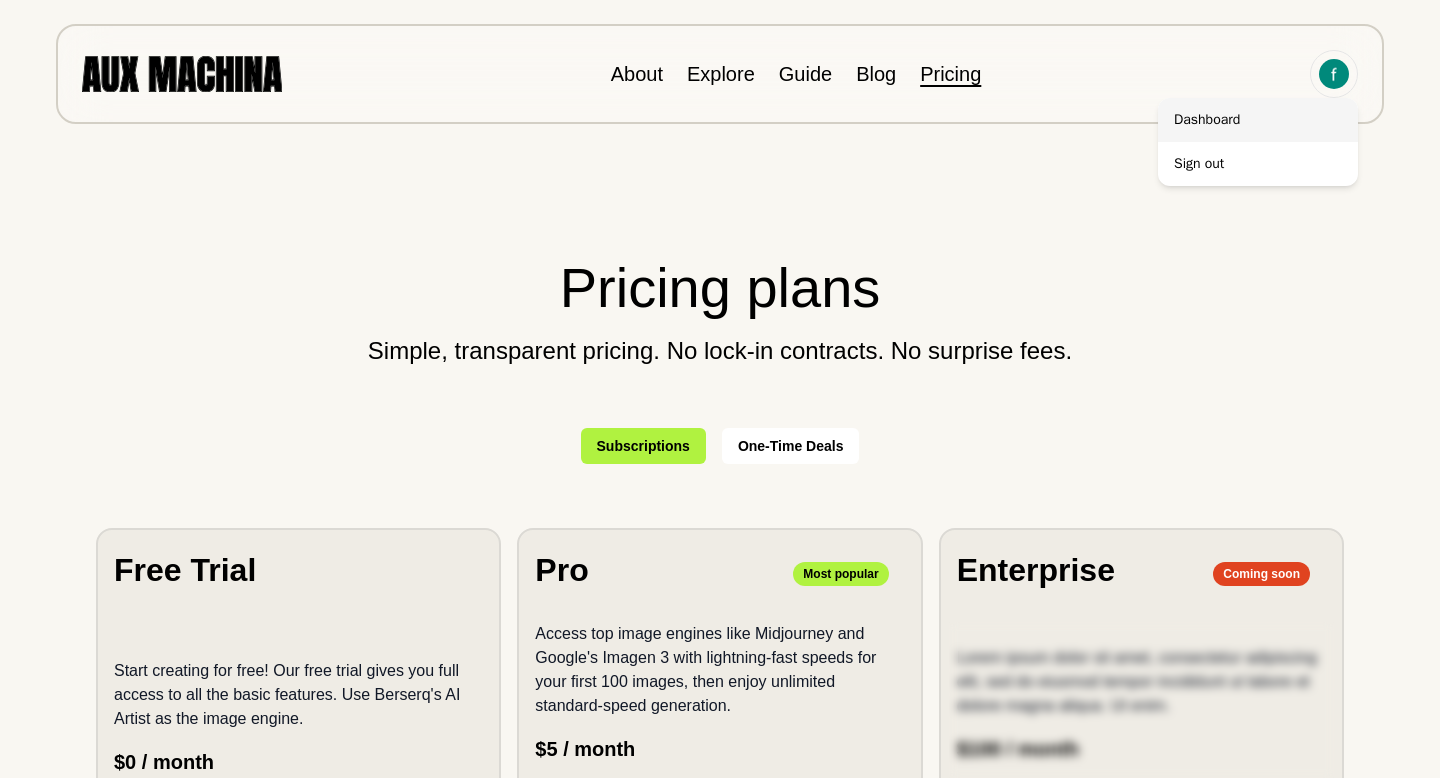 click on "Dashboard" at bounding box center (1258, 120) 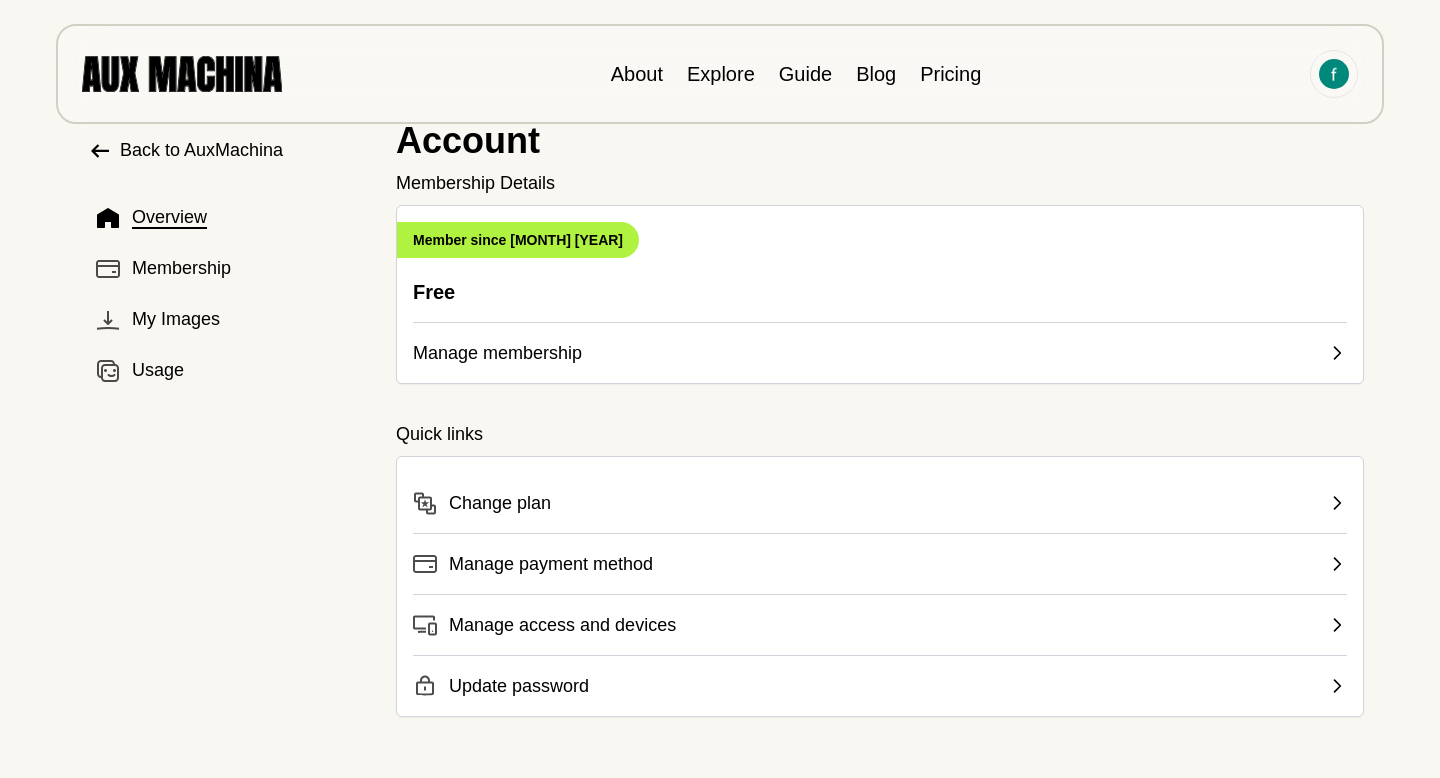 scroll, scrollTop: 56, scrollLeft: 0, axis: vertical 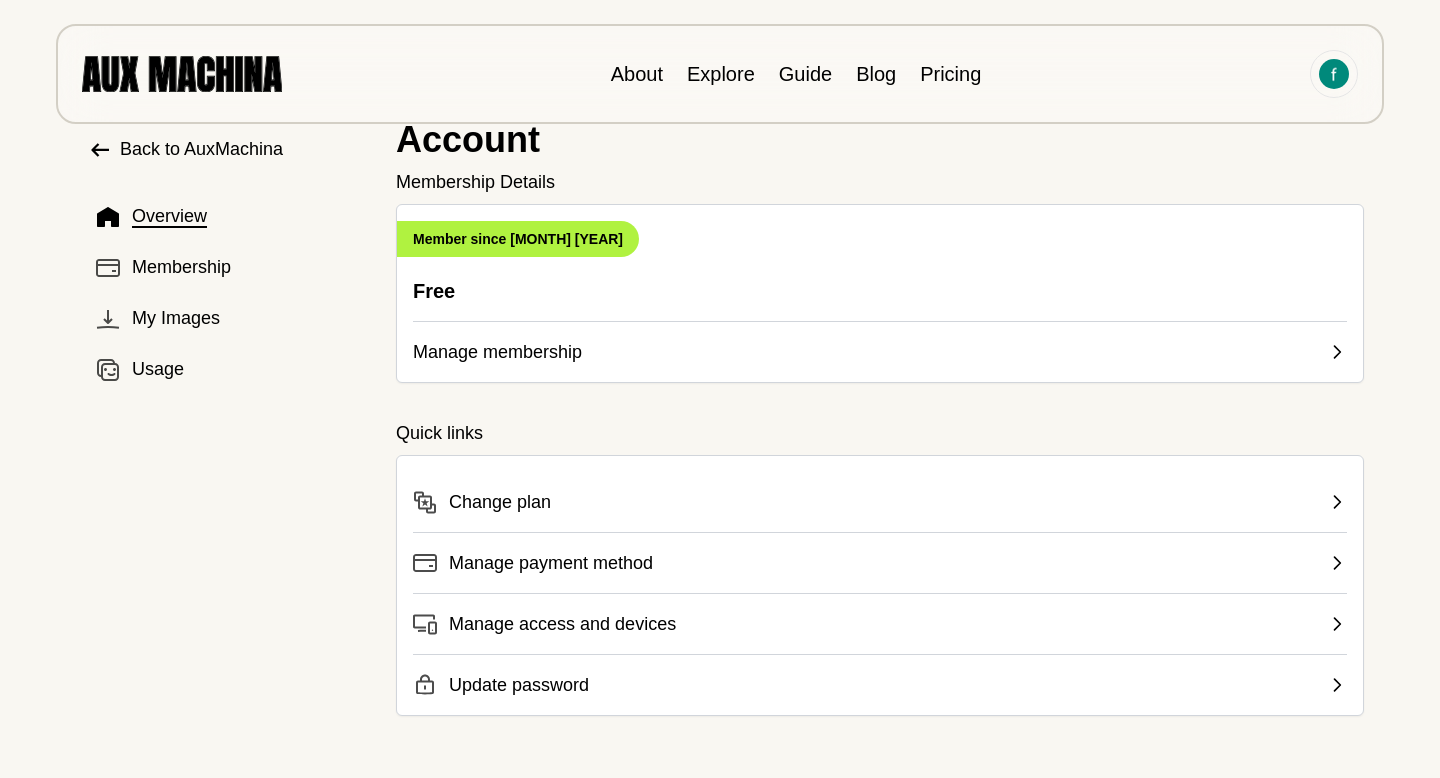 click on "Overview Membership My Images Usage" at bounding box center [226, 297] 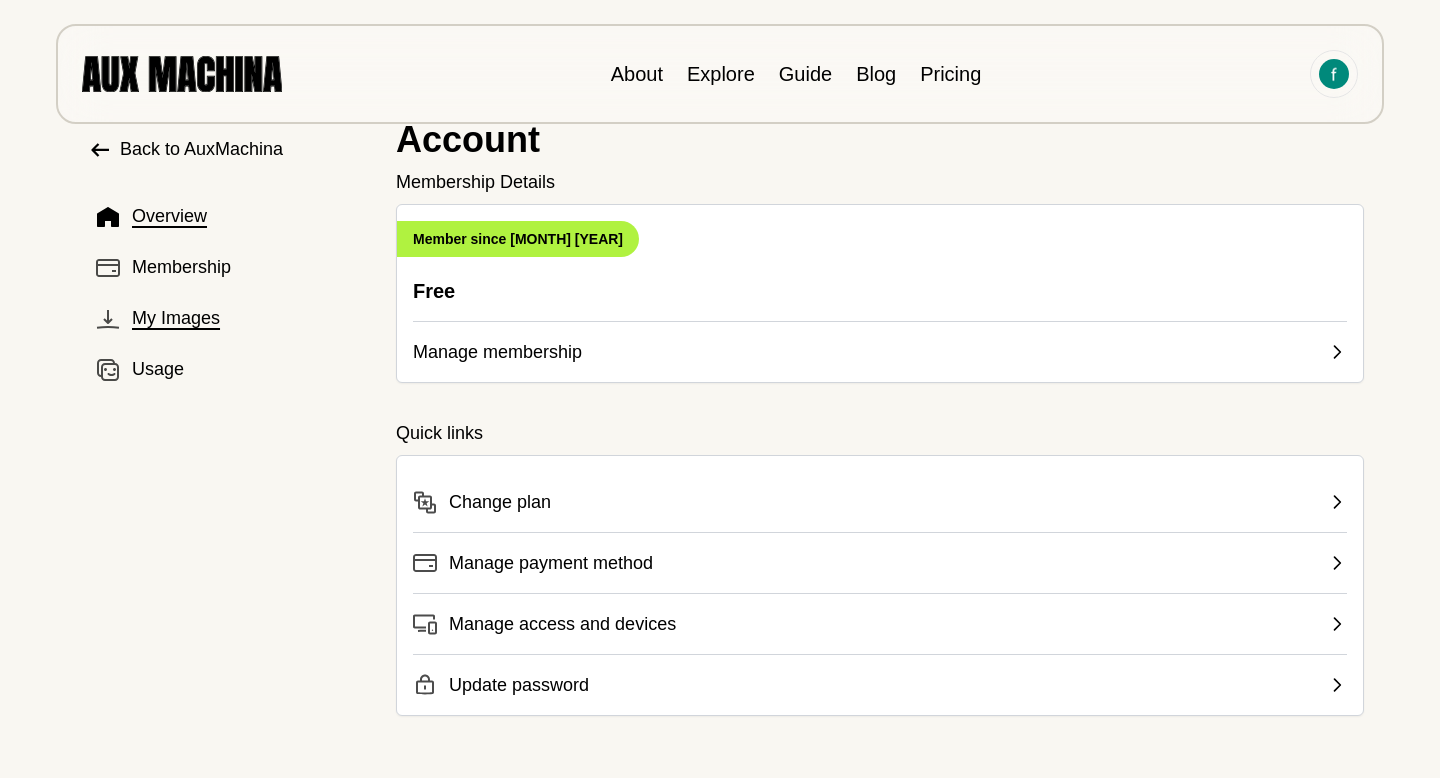 click on "My Images" at bounding box center (176, 318) 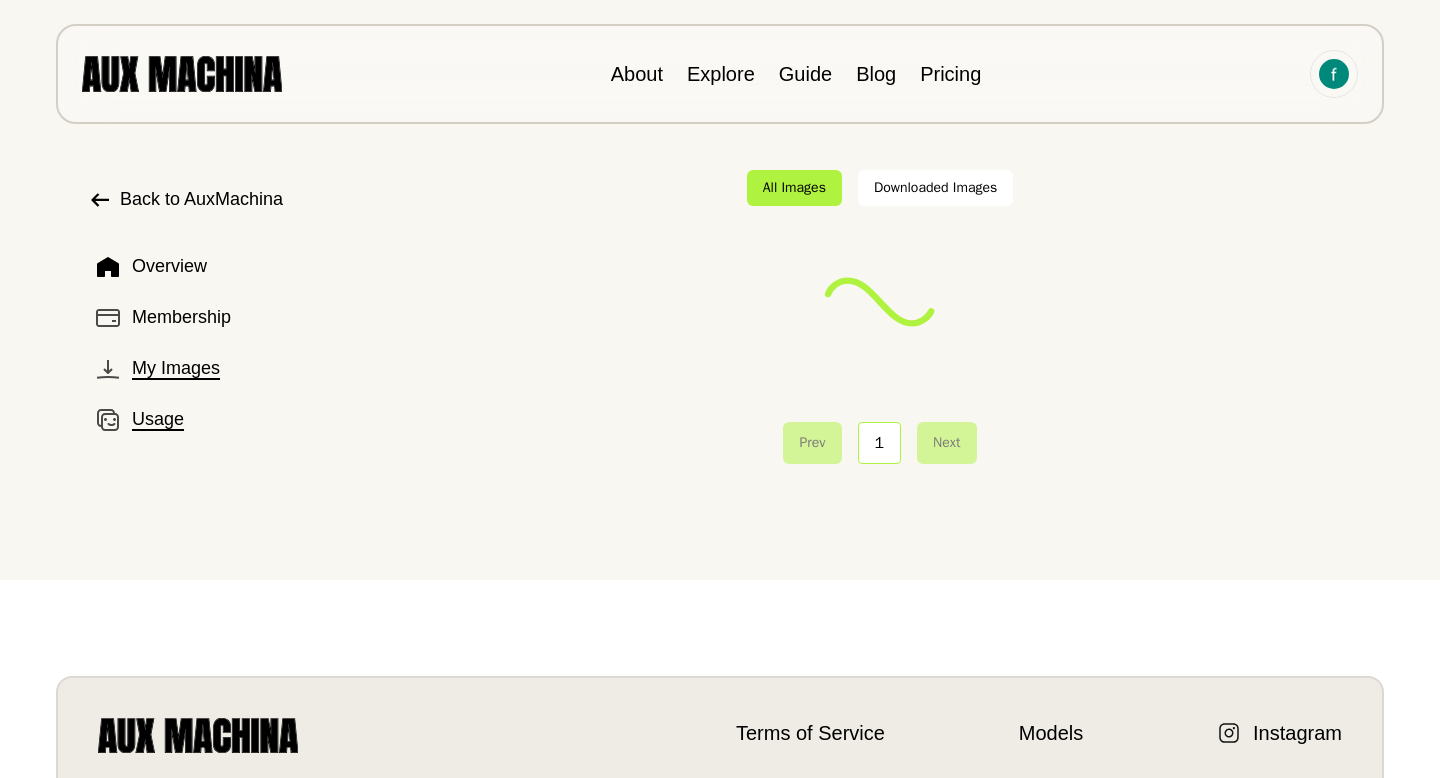 scroll, scrollTop: 0, scrollLeft: 0, axis: both 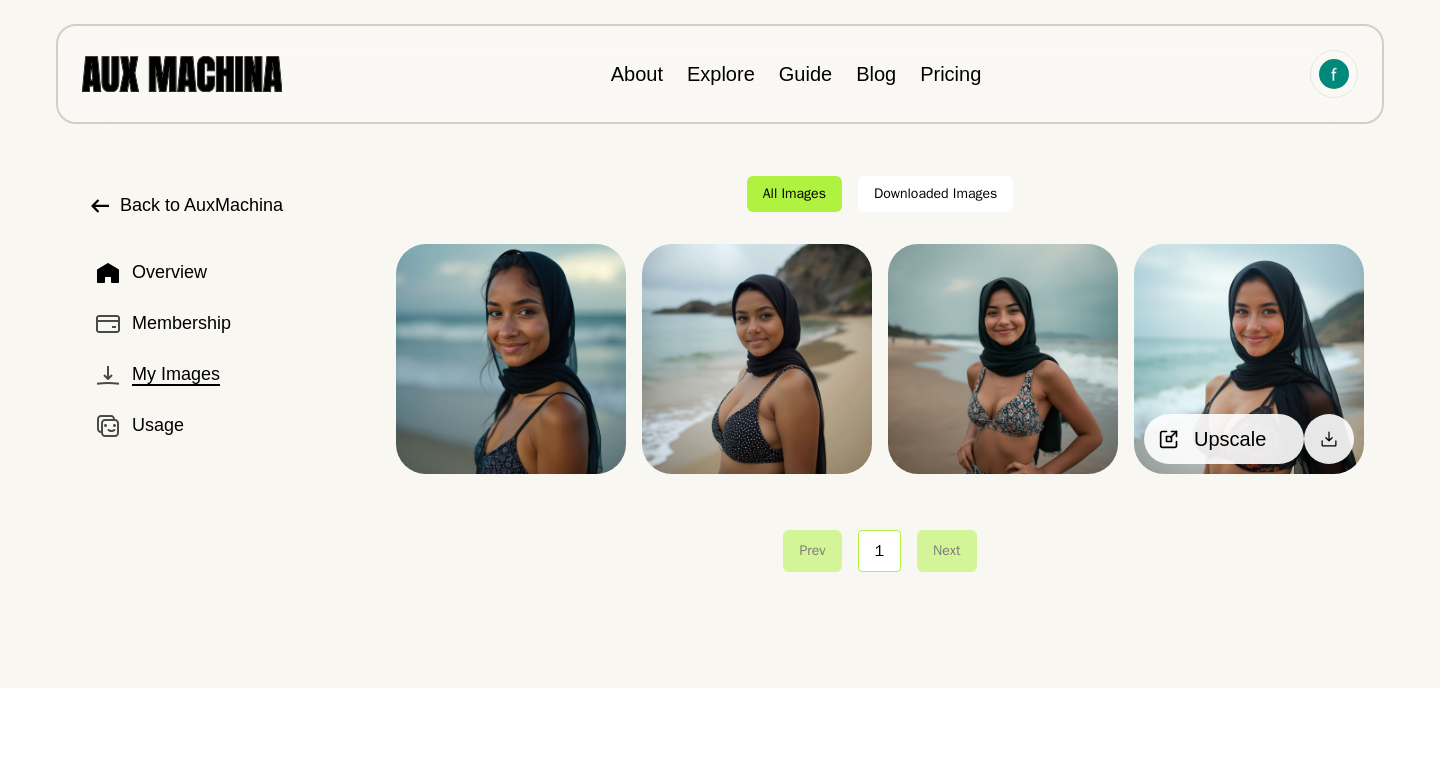 click 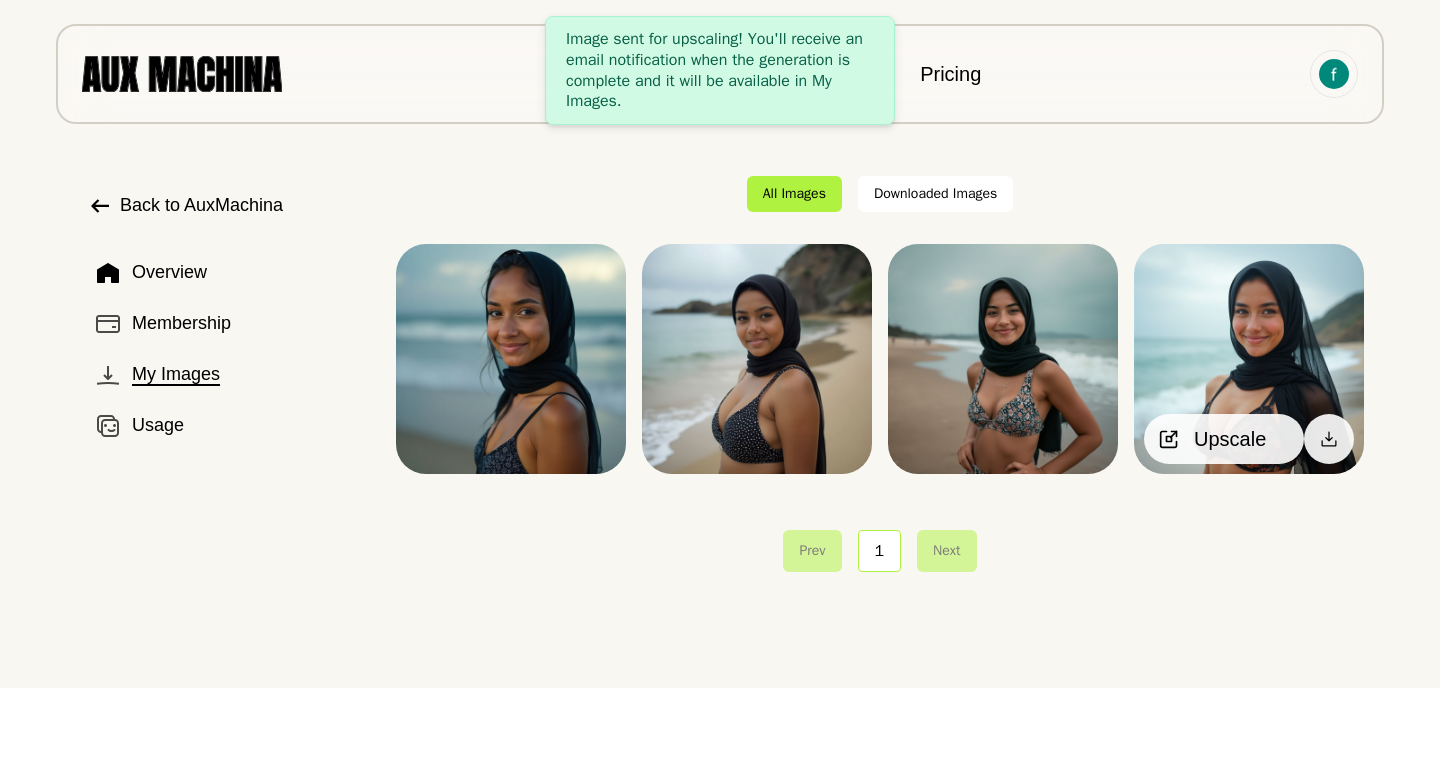 click 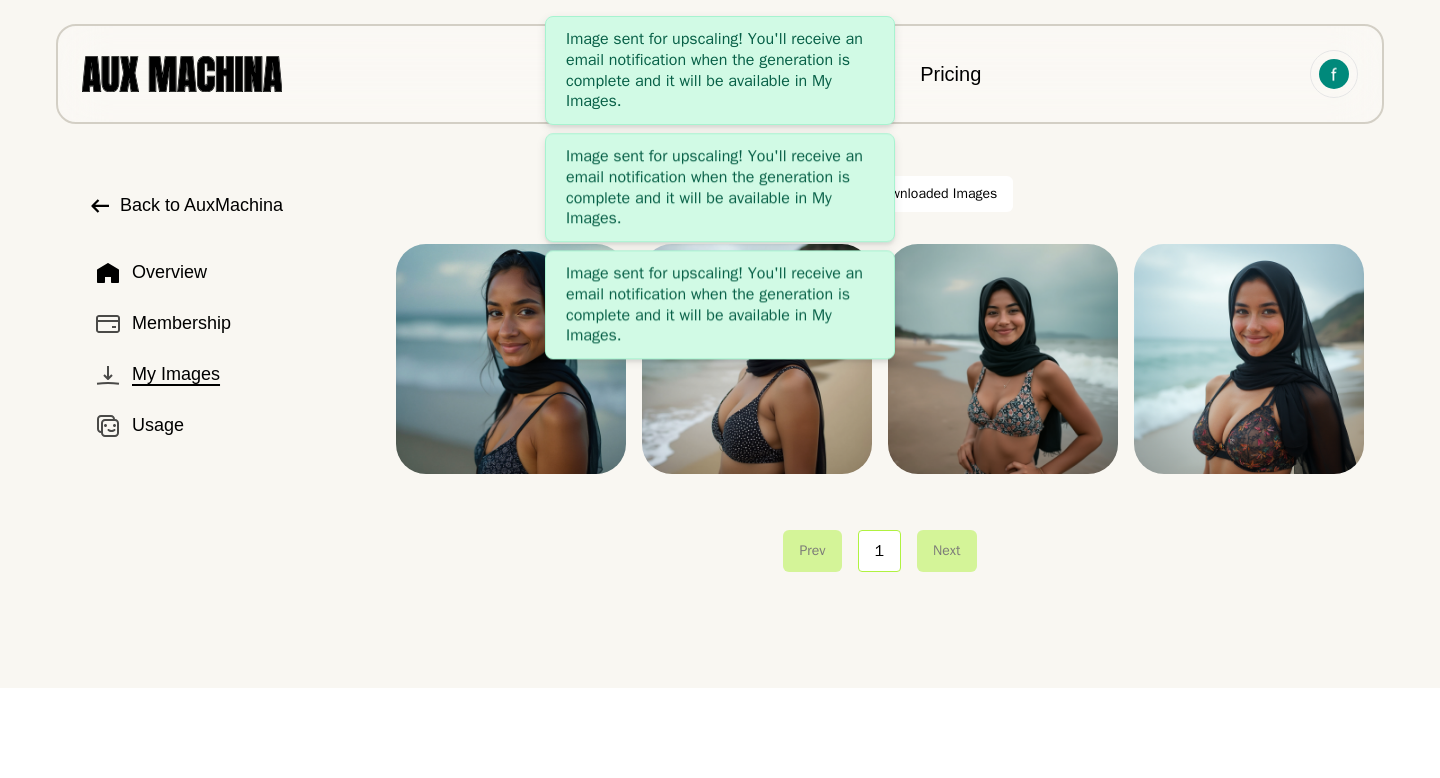 click on "Back to AuxMachina Overview Membership My Images Usage All Images Downloaded Images Upscale Download Upscale Download Upscale Download Upscale Download Prev 1 Next" at bounding box center [720, 344] 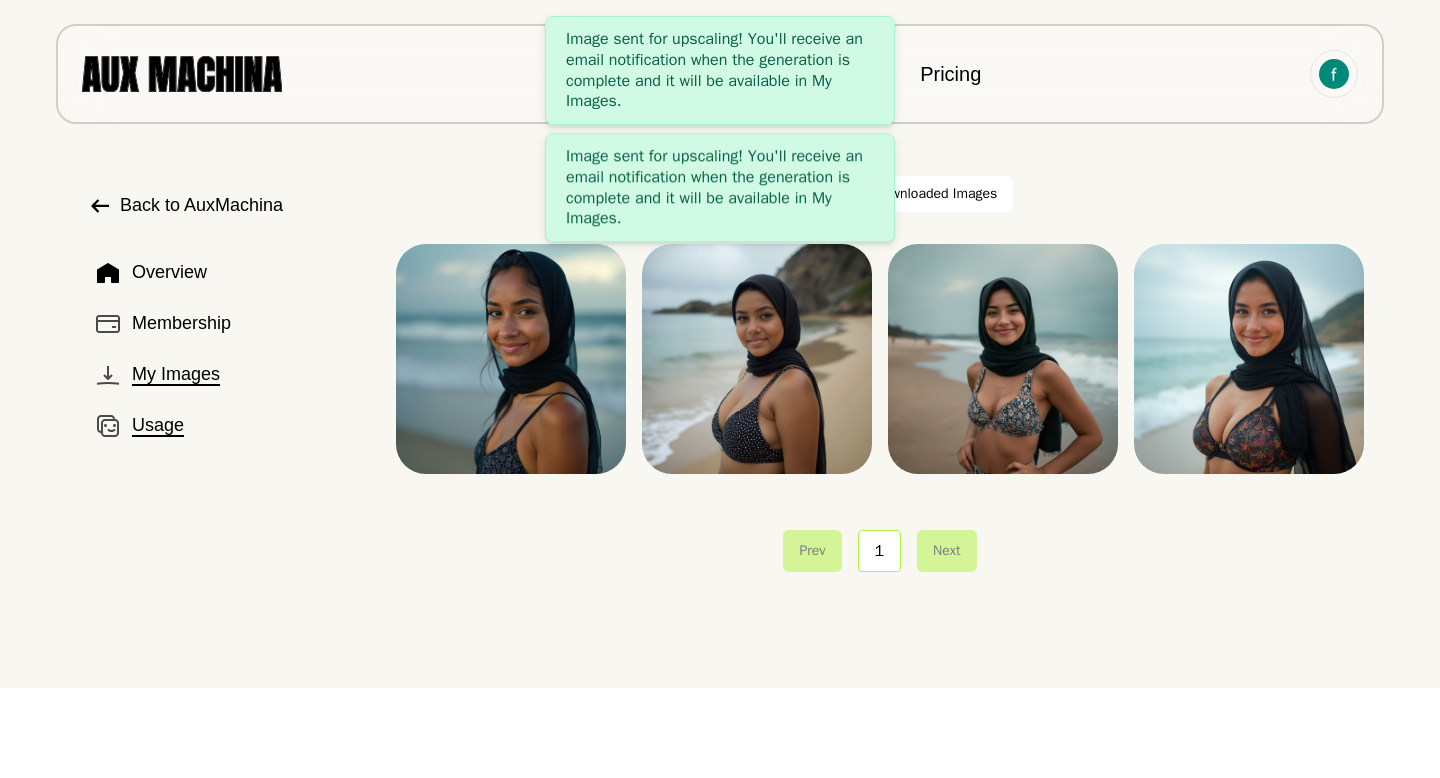 click on "Usage" at bounding box center (158, 425) 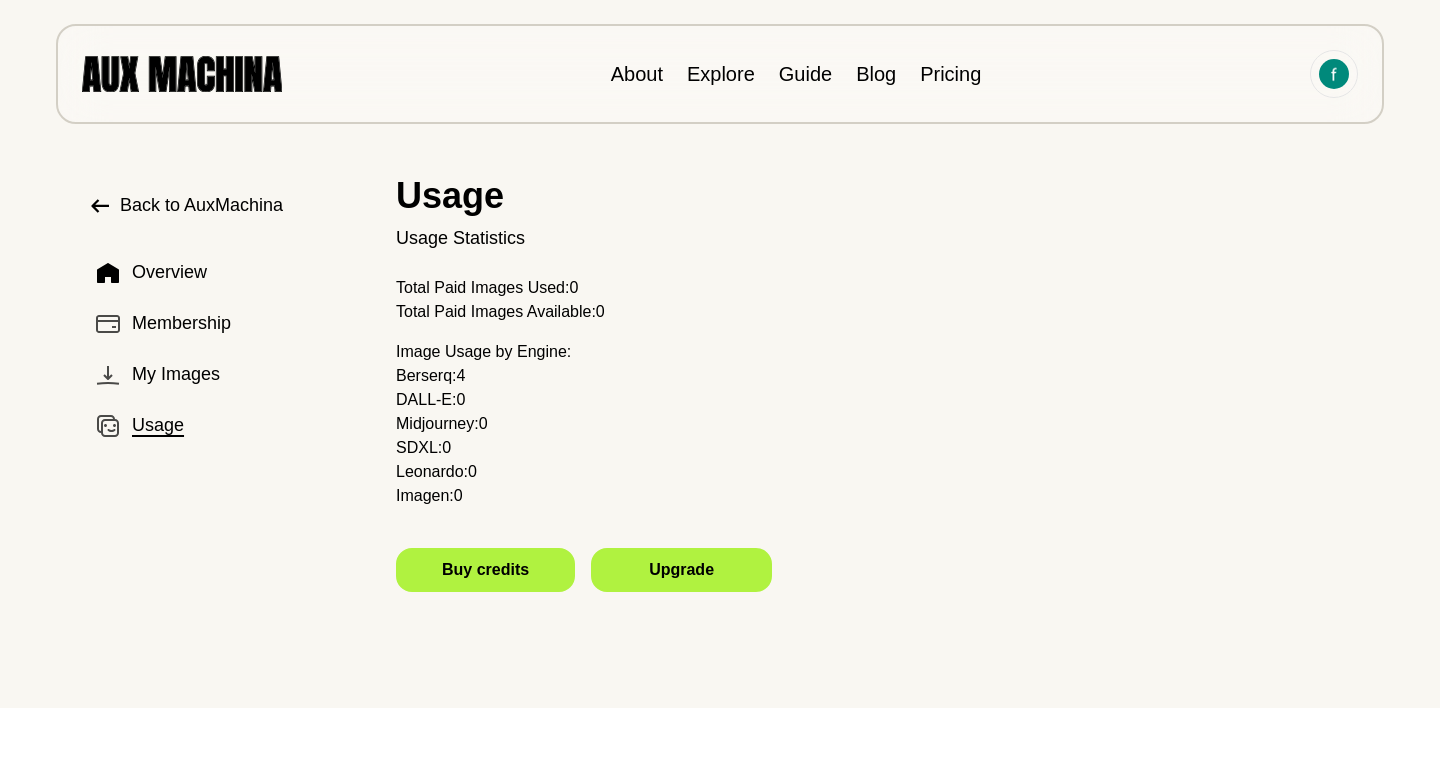 click on "Overview Membership My Images Usage" at bounding box center [226, 353] 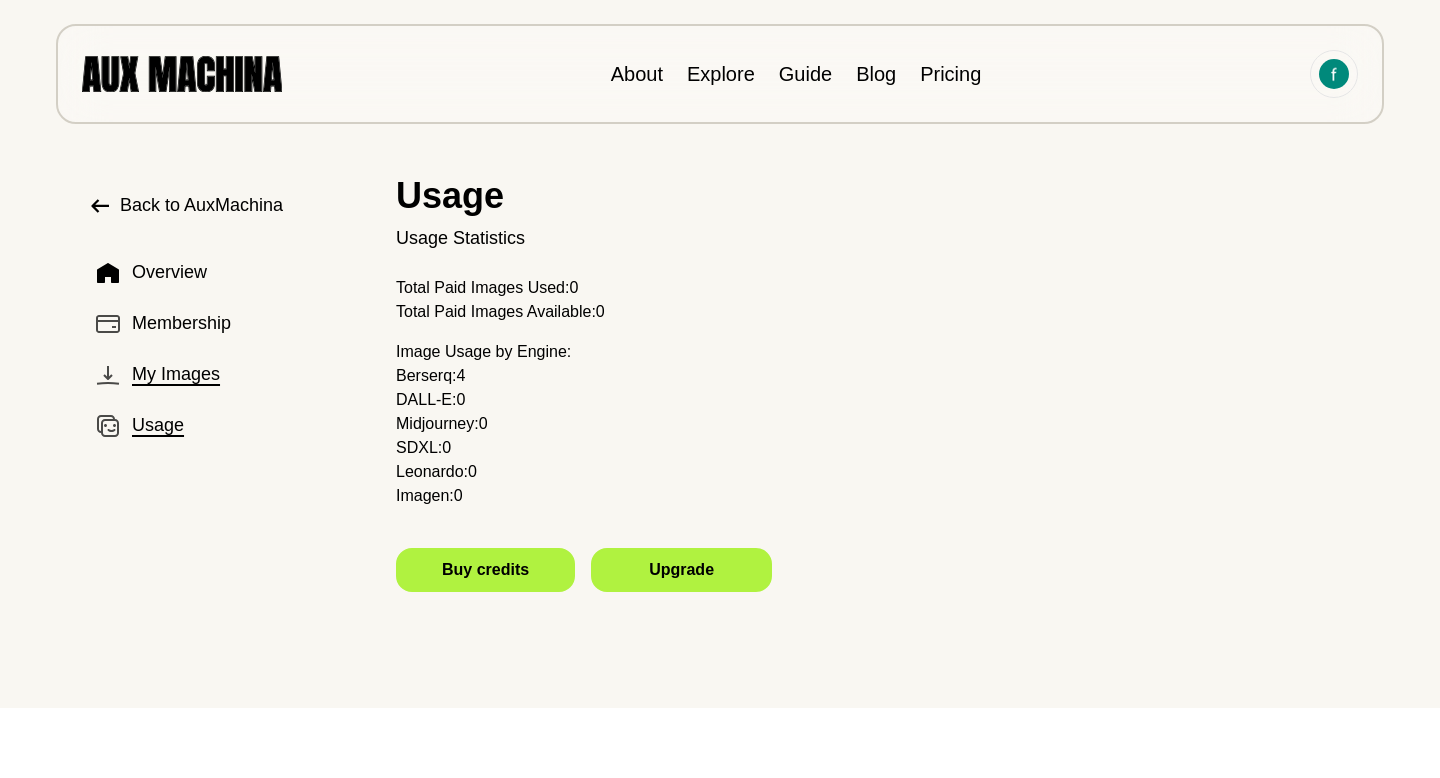 click on "My Images" at bounding box center (176, 374) 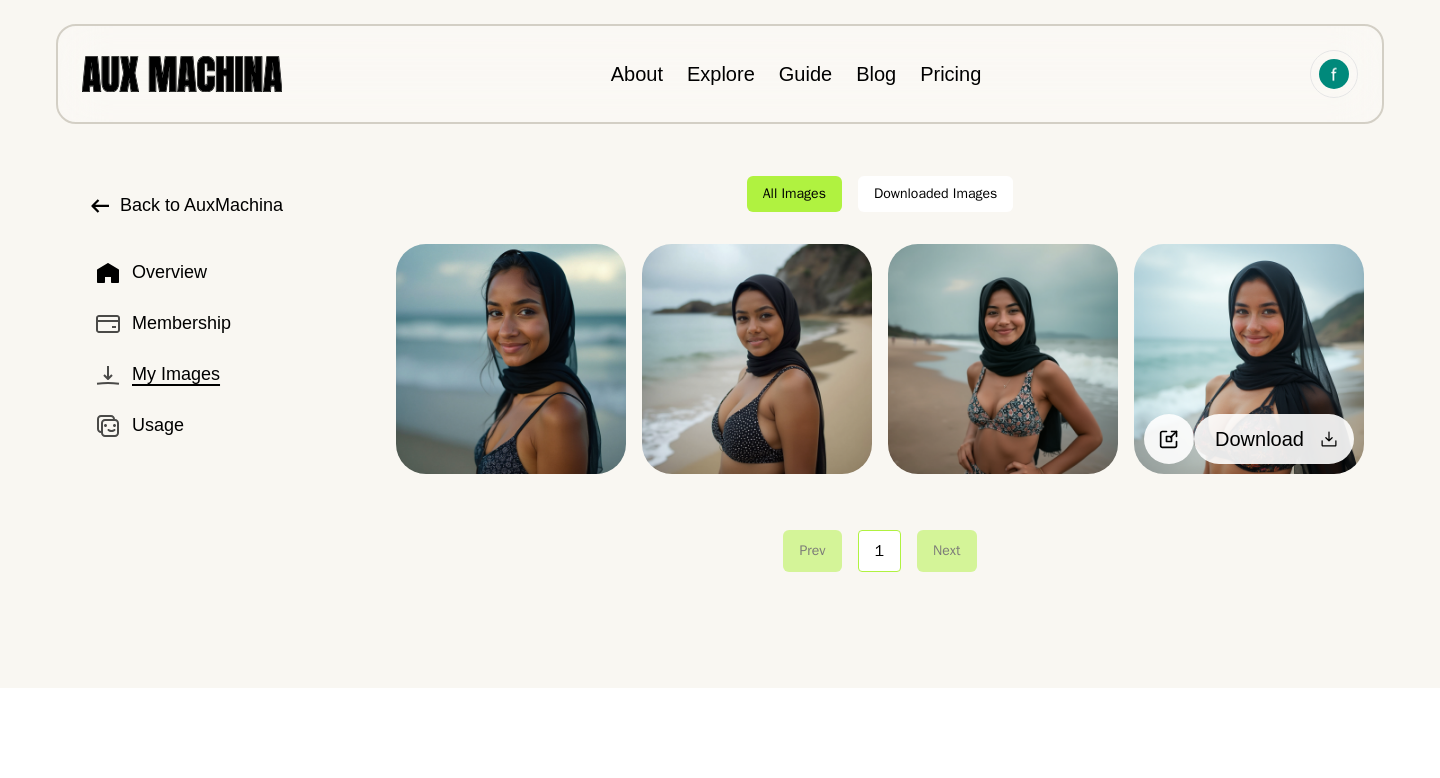 click at bounding box center (1329, 439) 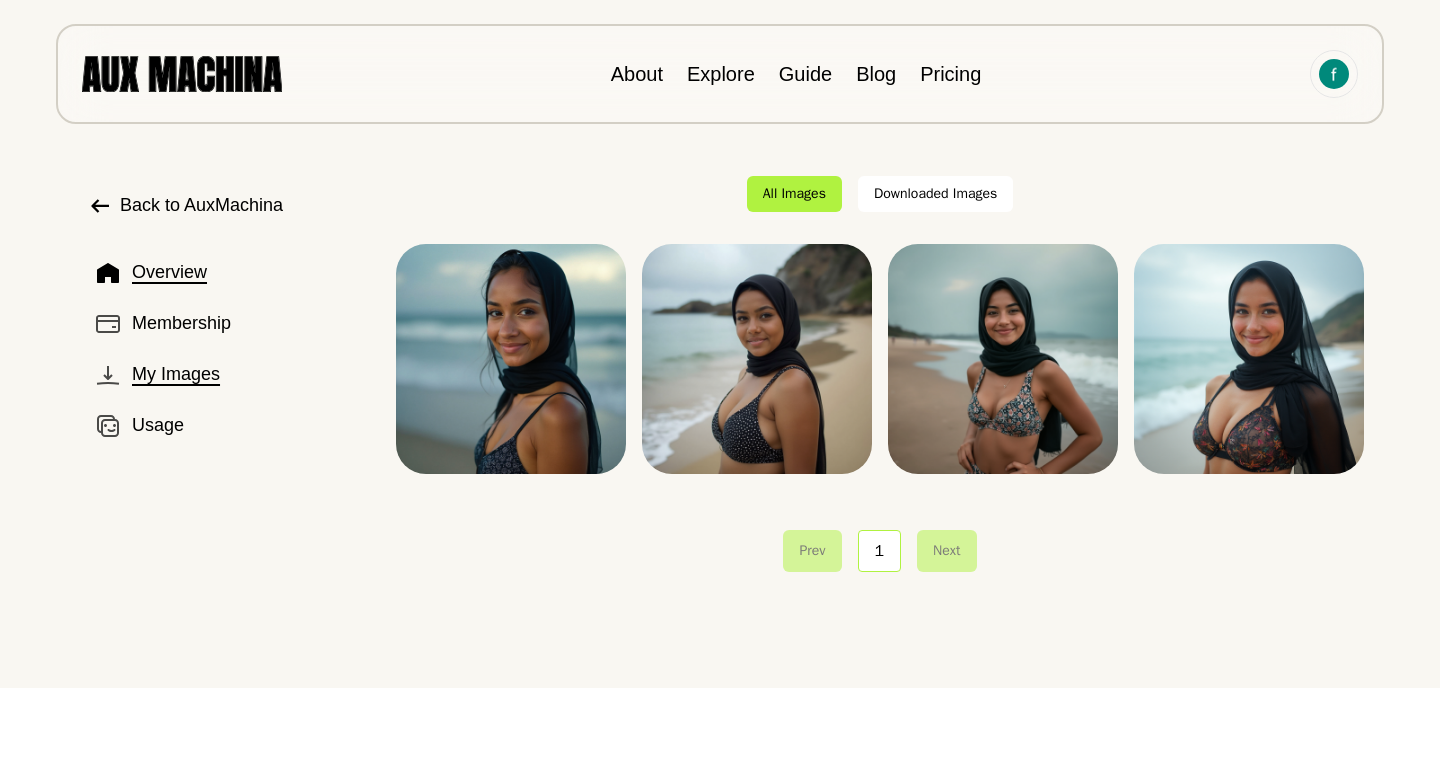 click on "Overview" at bounding box center (169, 272) 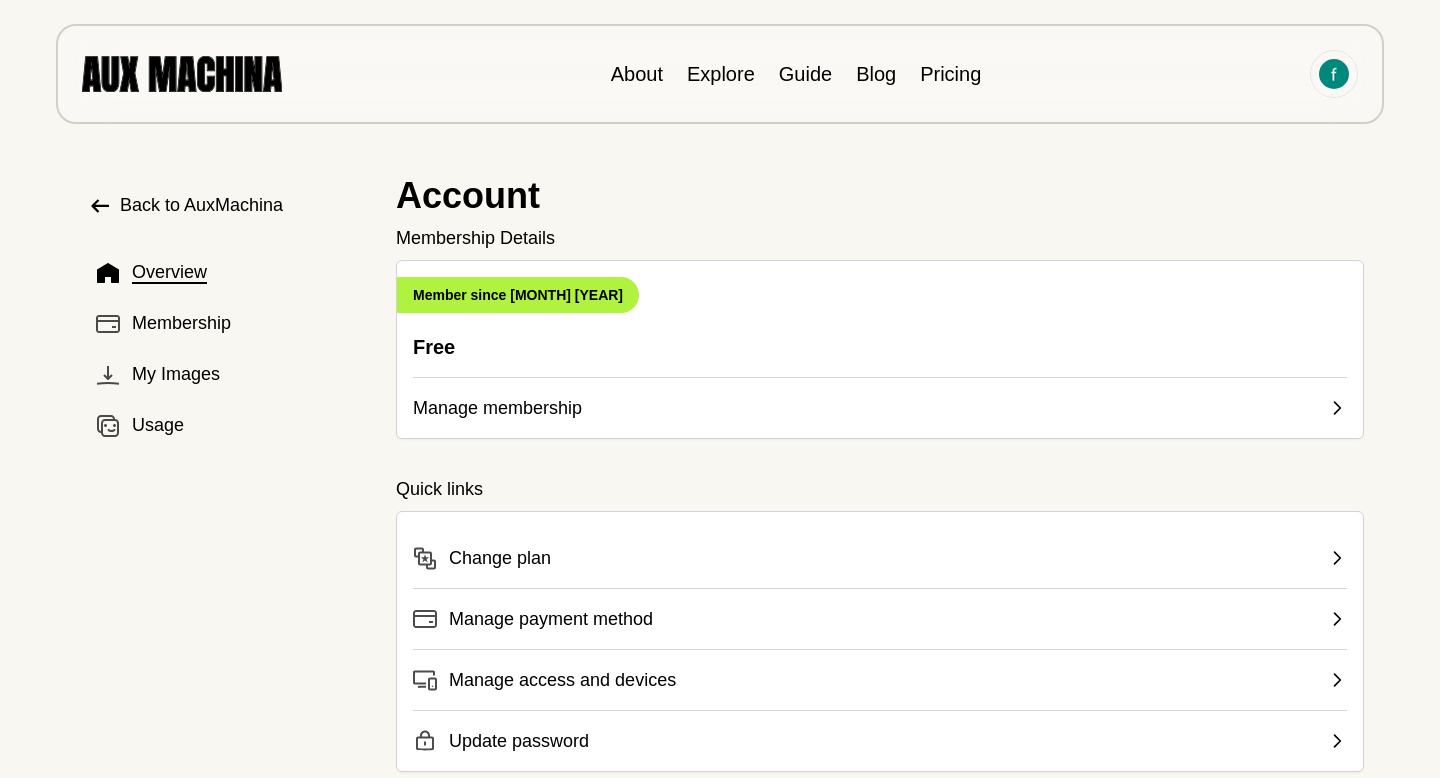 click 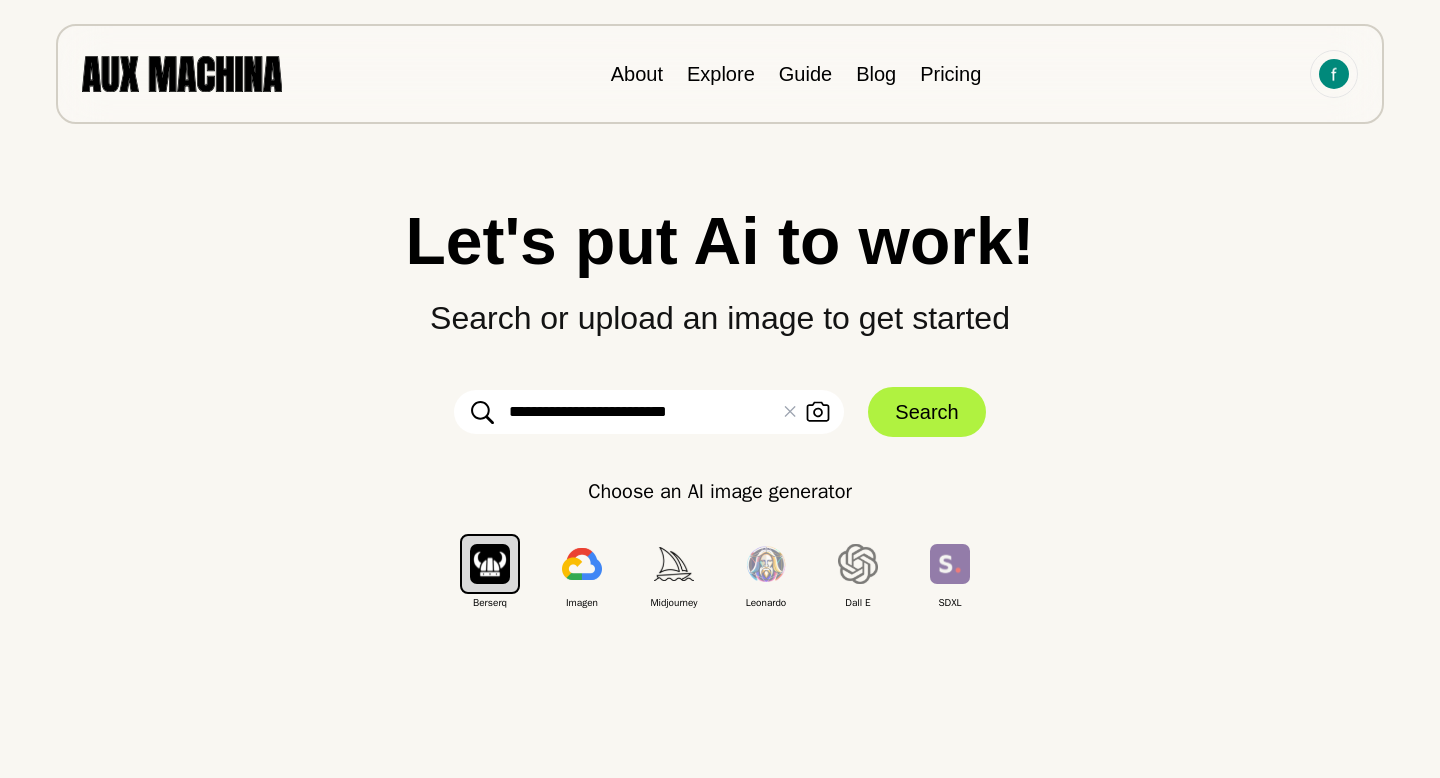 click on "**********" at bounding box center (649, 412) 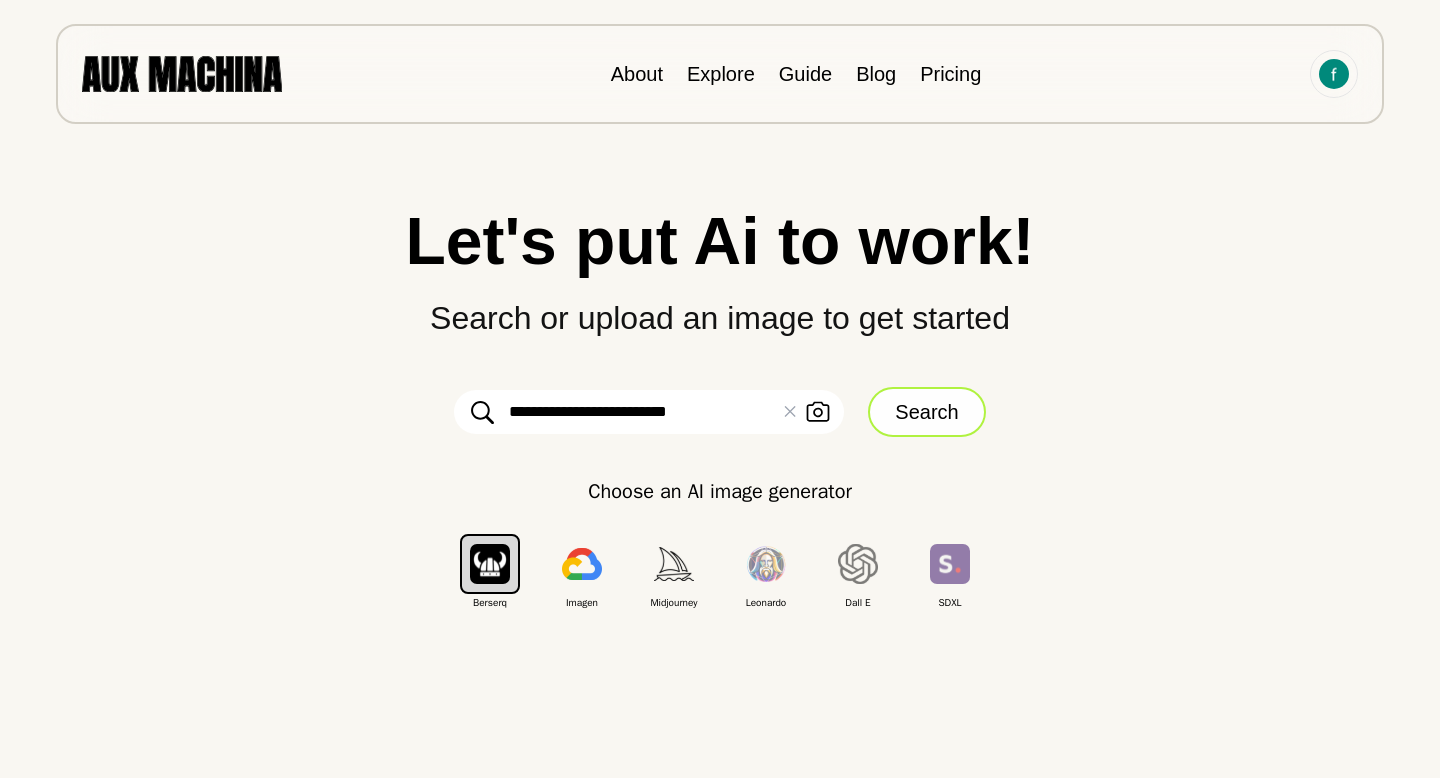 click on "Search" at bounding box center [926, 412] 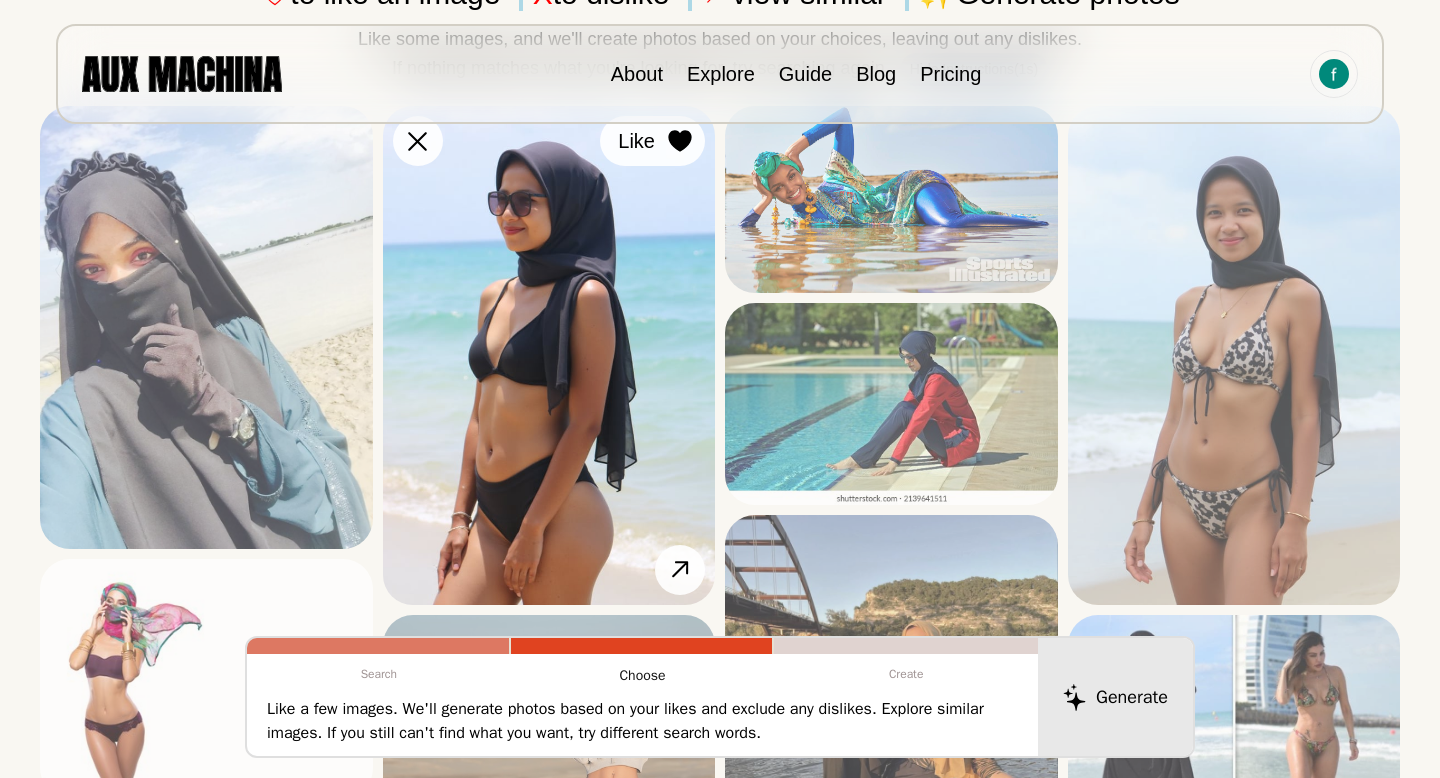scroll, scrollTop: 193, scrollLeft: 0, axis: vertical 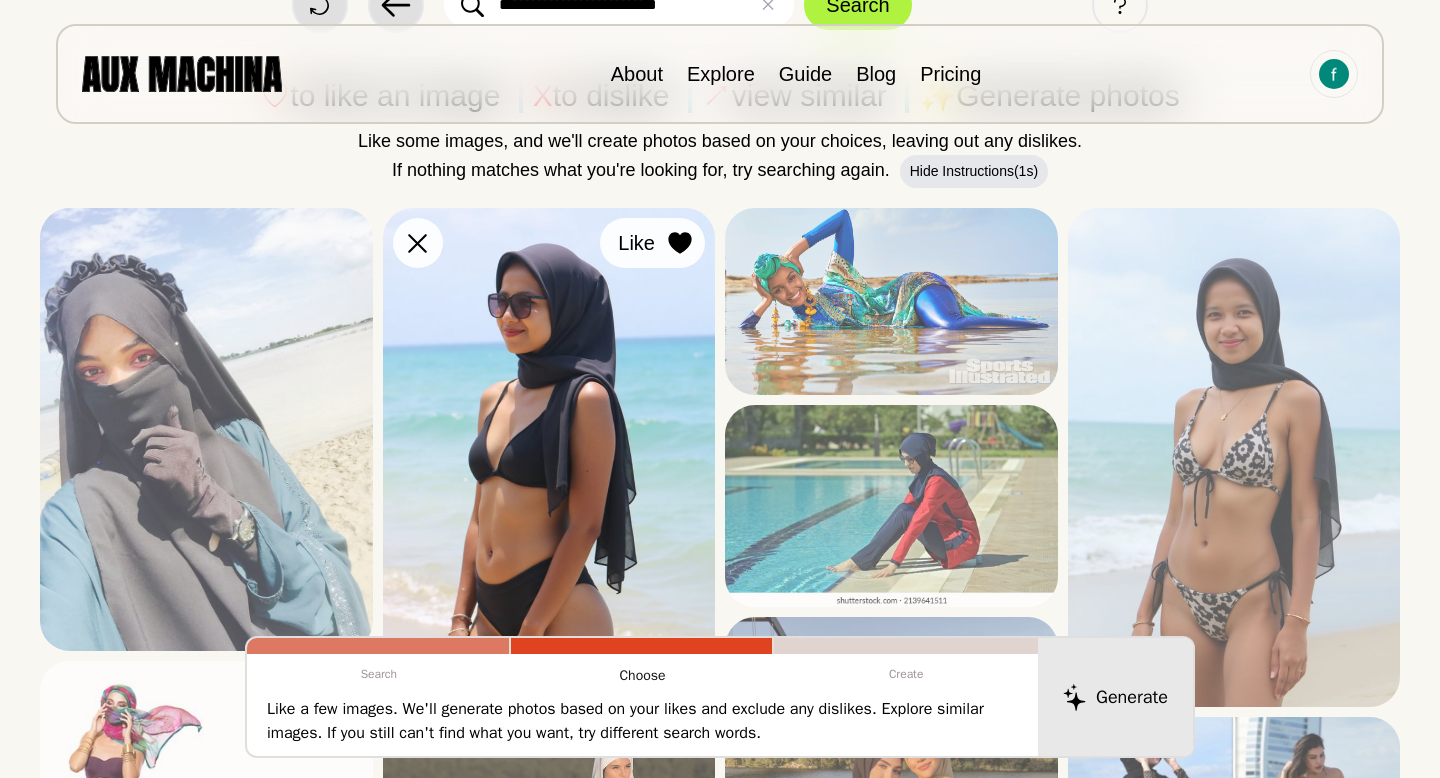 click 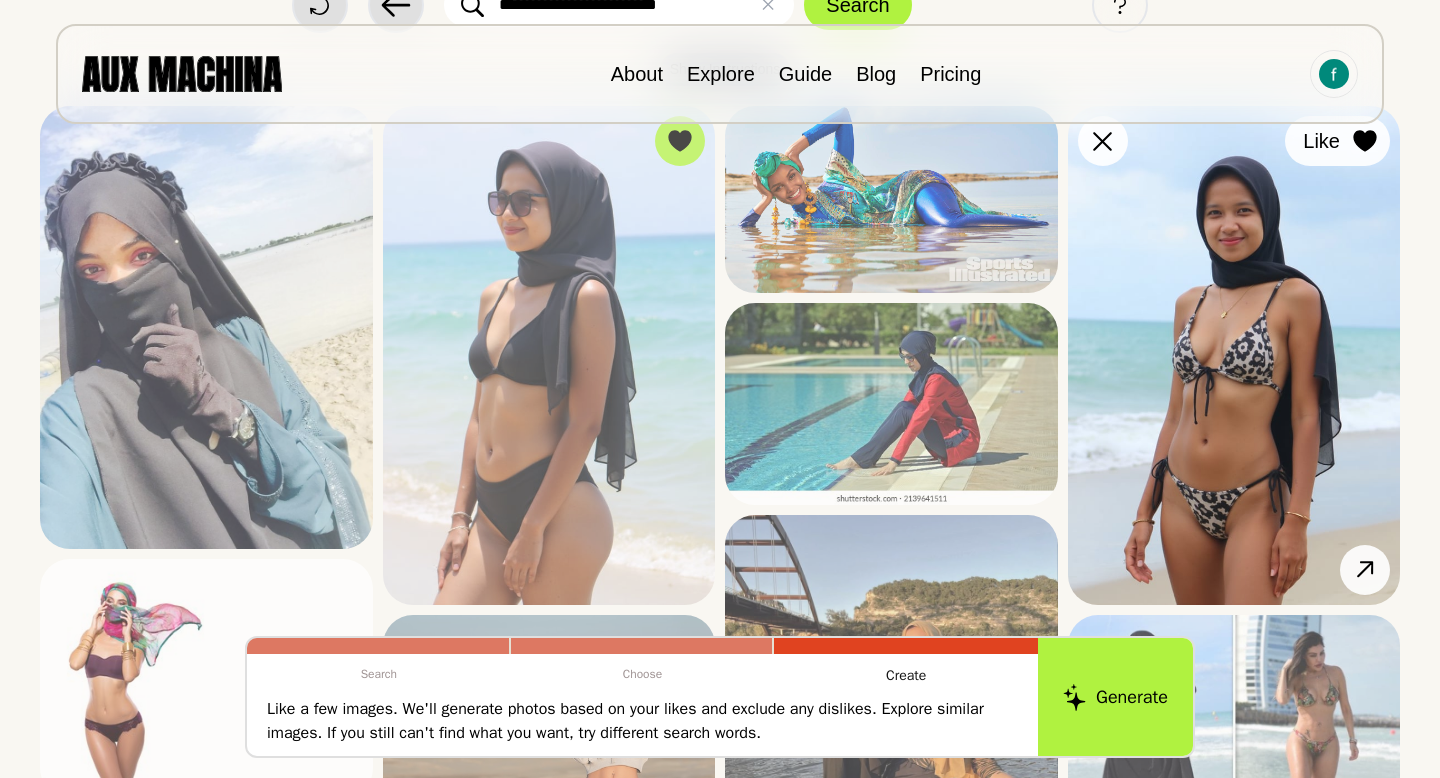 click 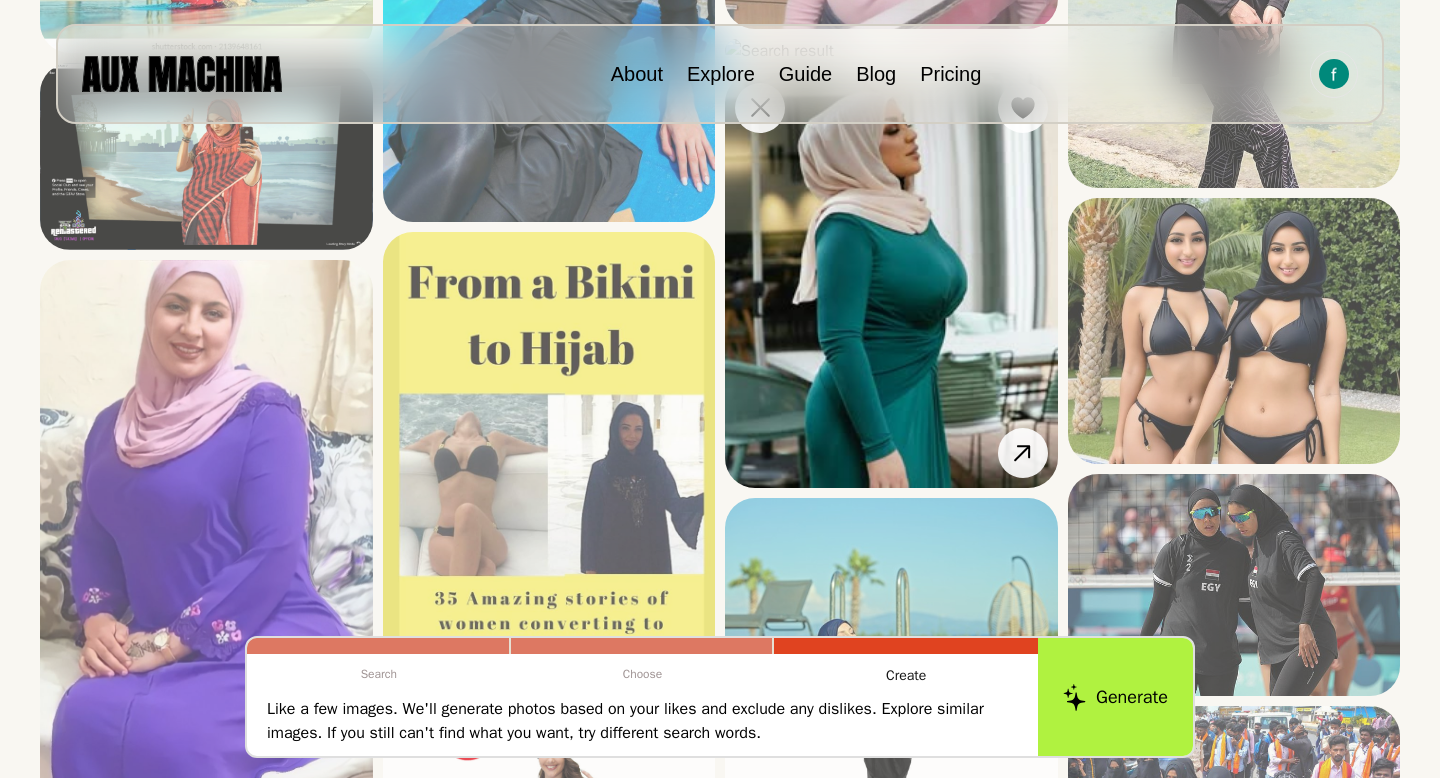 scroll, scrollTop: 1570, scrollLeft: 0, axis: vertical 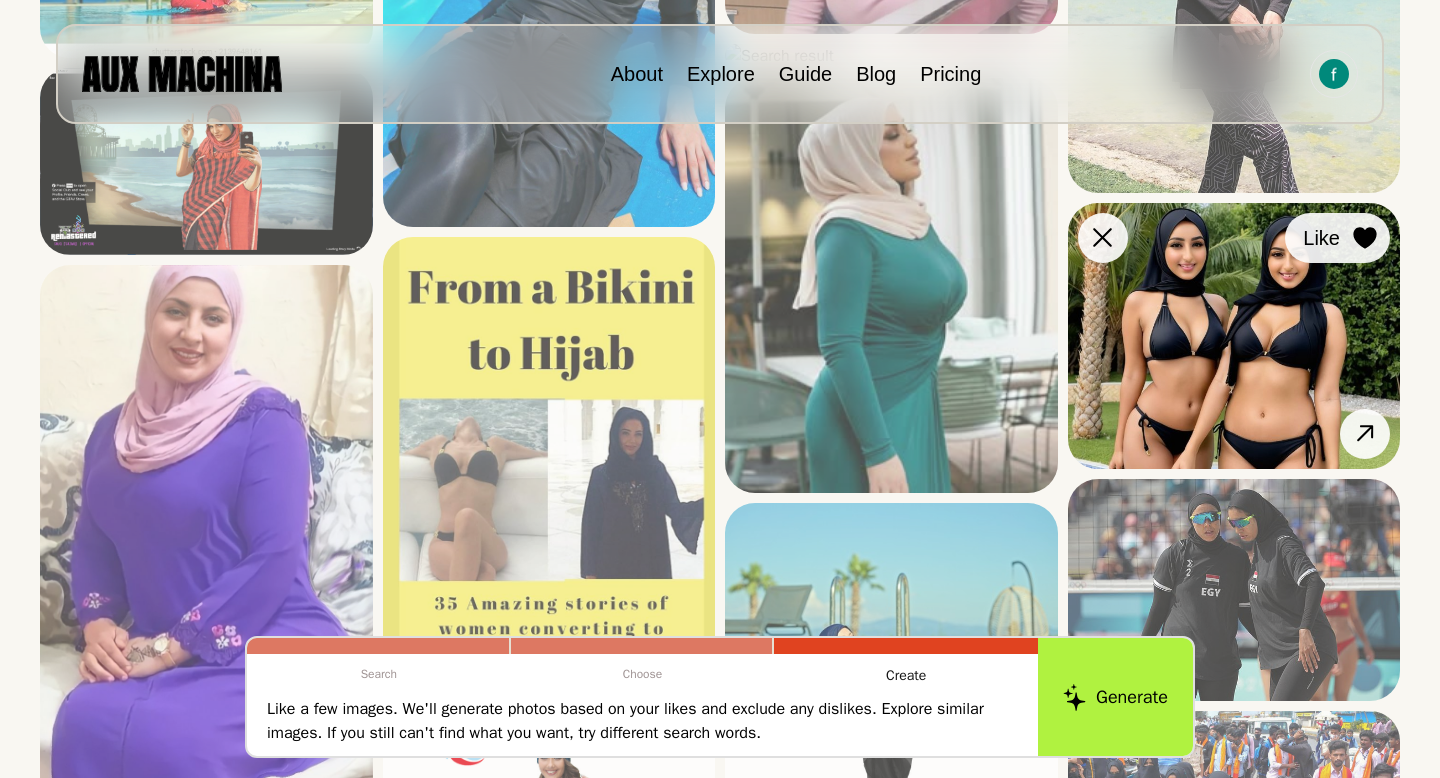 click 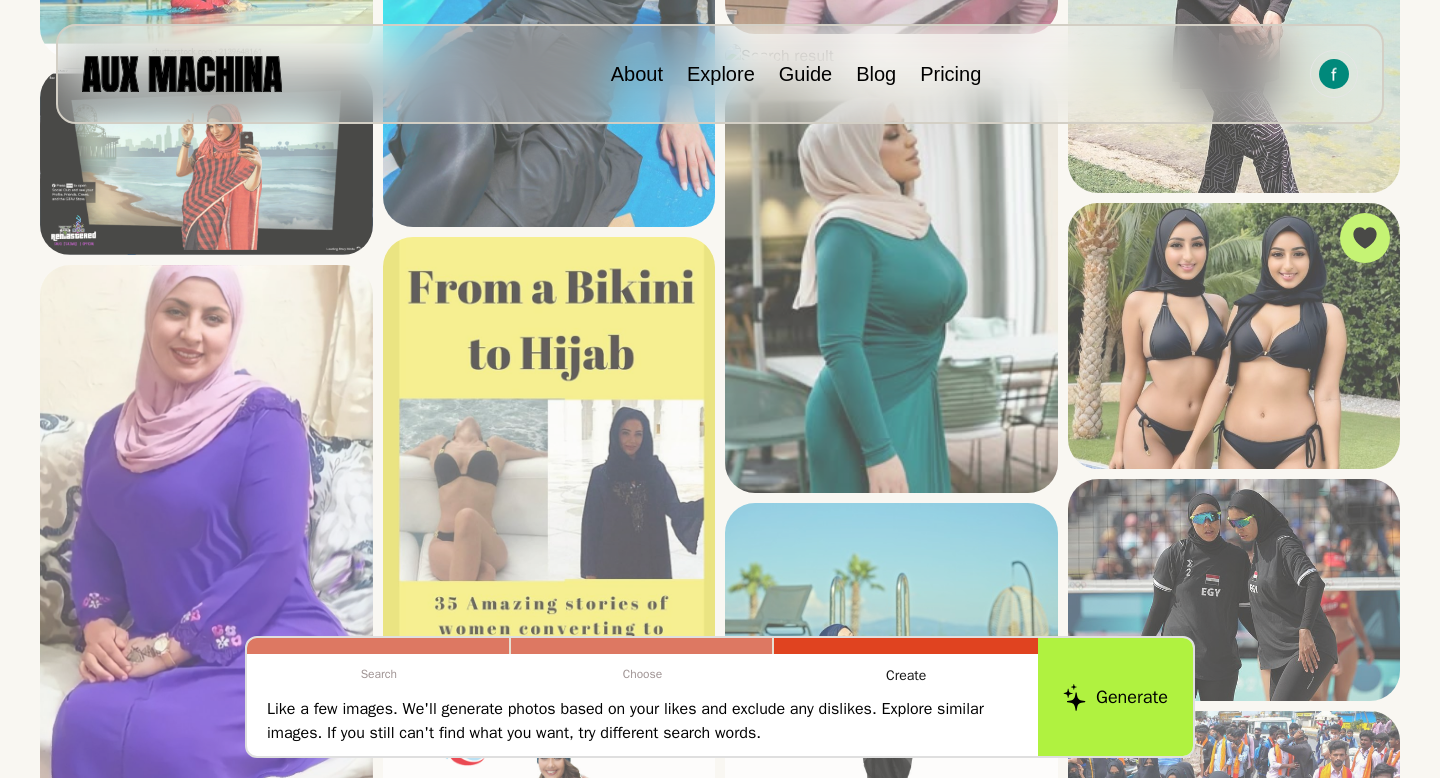 scroll, scrollTop: 0, scrollLeft: 0, axis: both 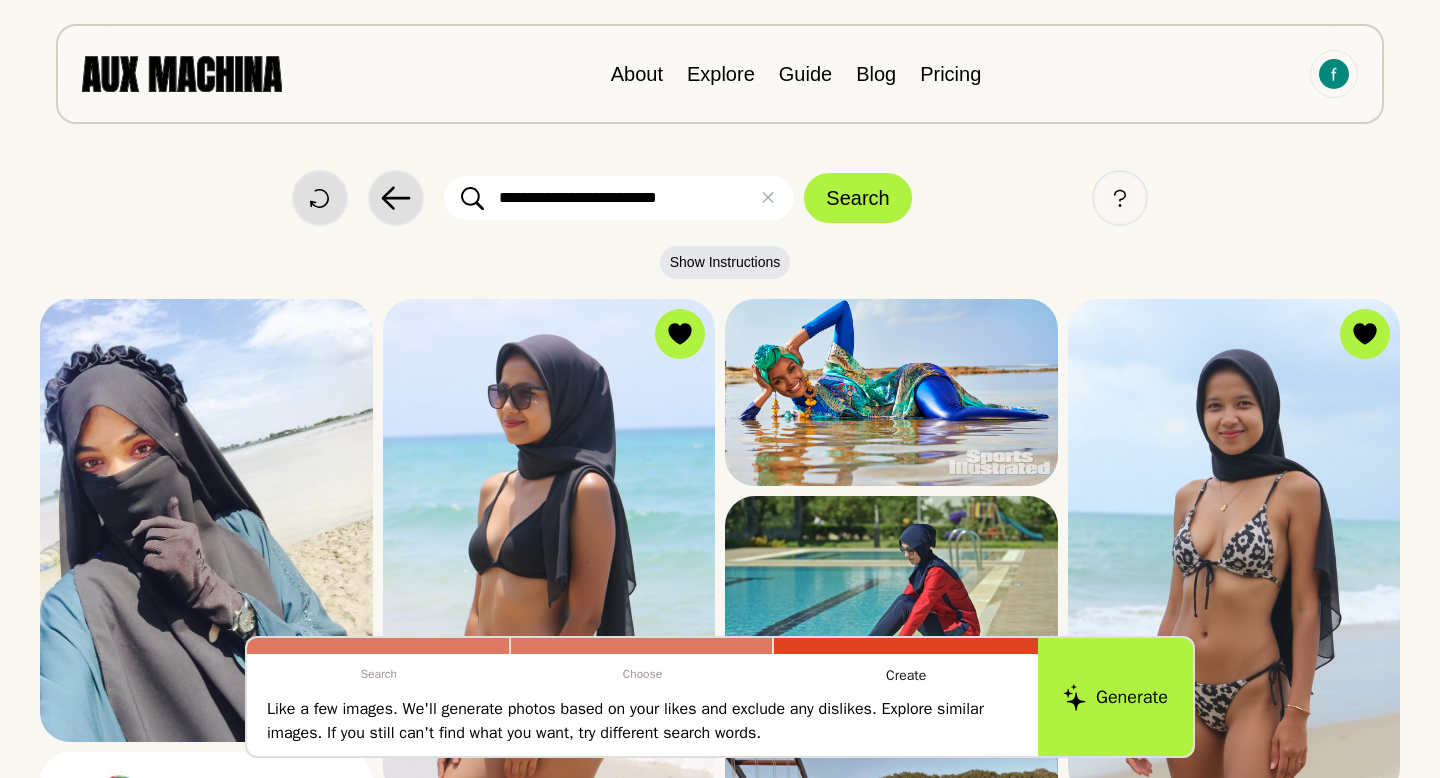 click on "**********" at bounding box center (619, 198) 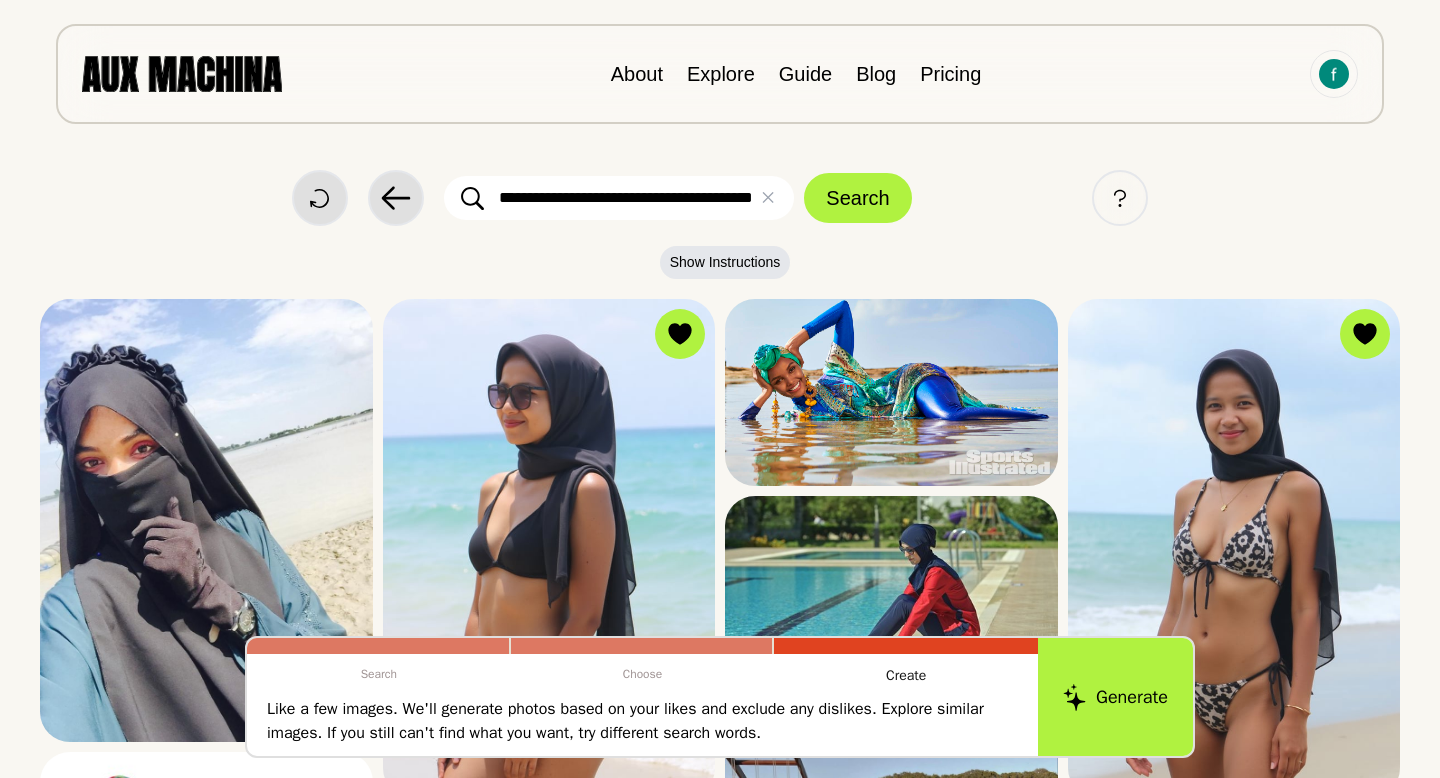 scroll, scrollTop: 0, scrollLeft: 19, axis: horizontal 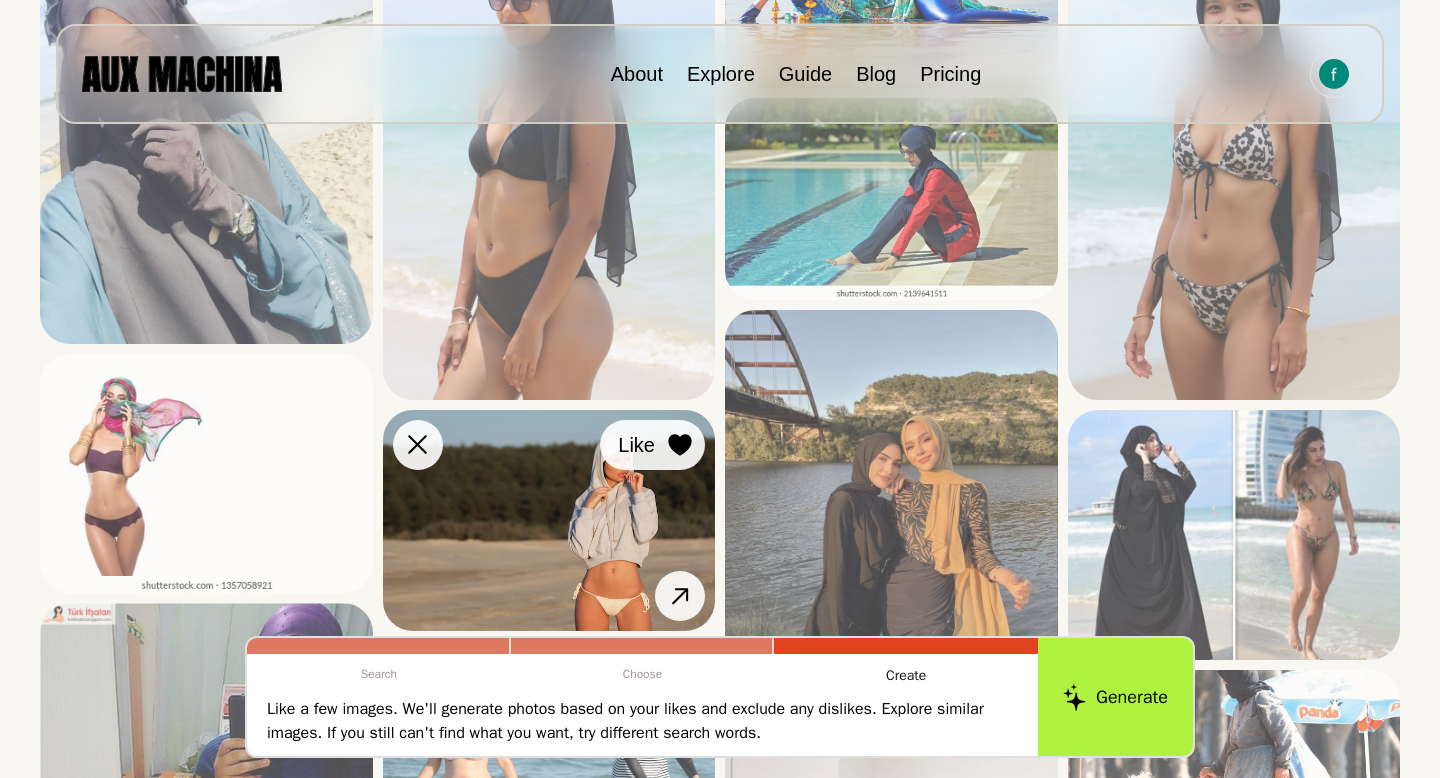 type on "**********" 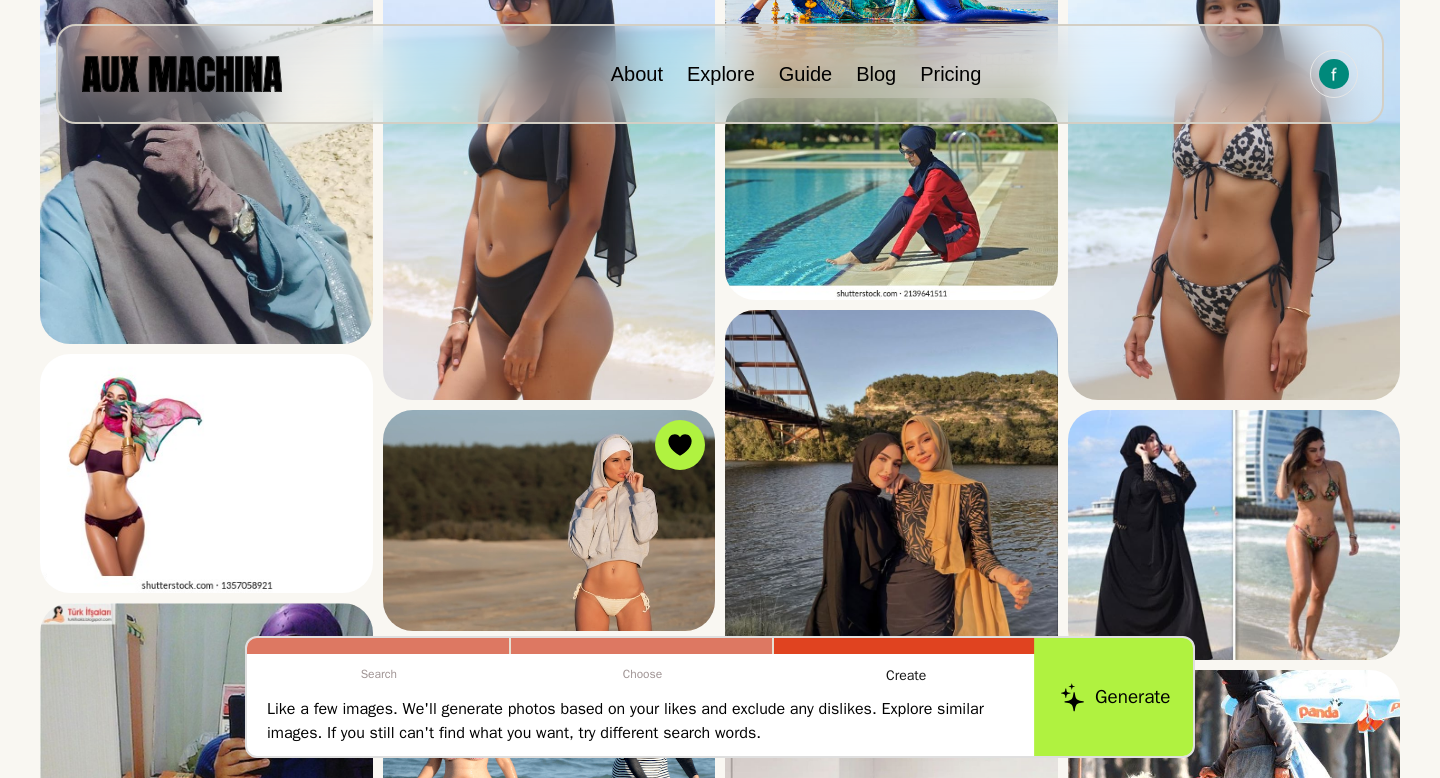 click on "Generate" at bounding box center [1115, 697] 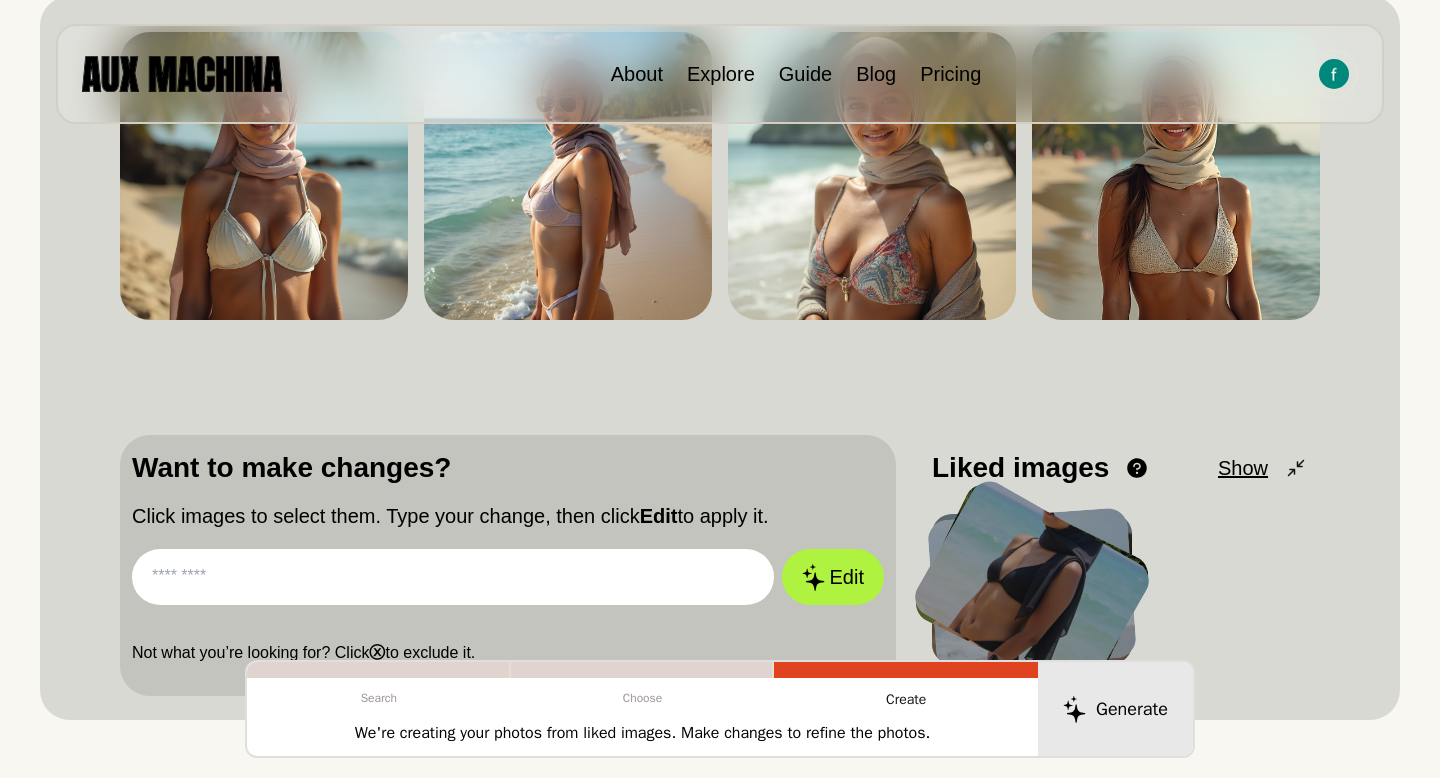 scroll, scrollTop: 297, scrollLeft: 0, axis: vertical 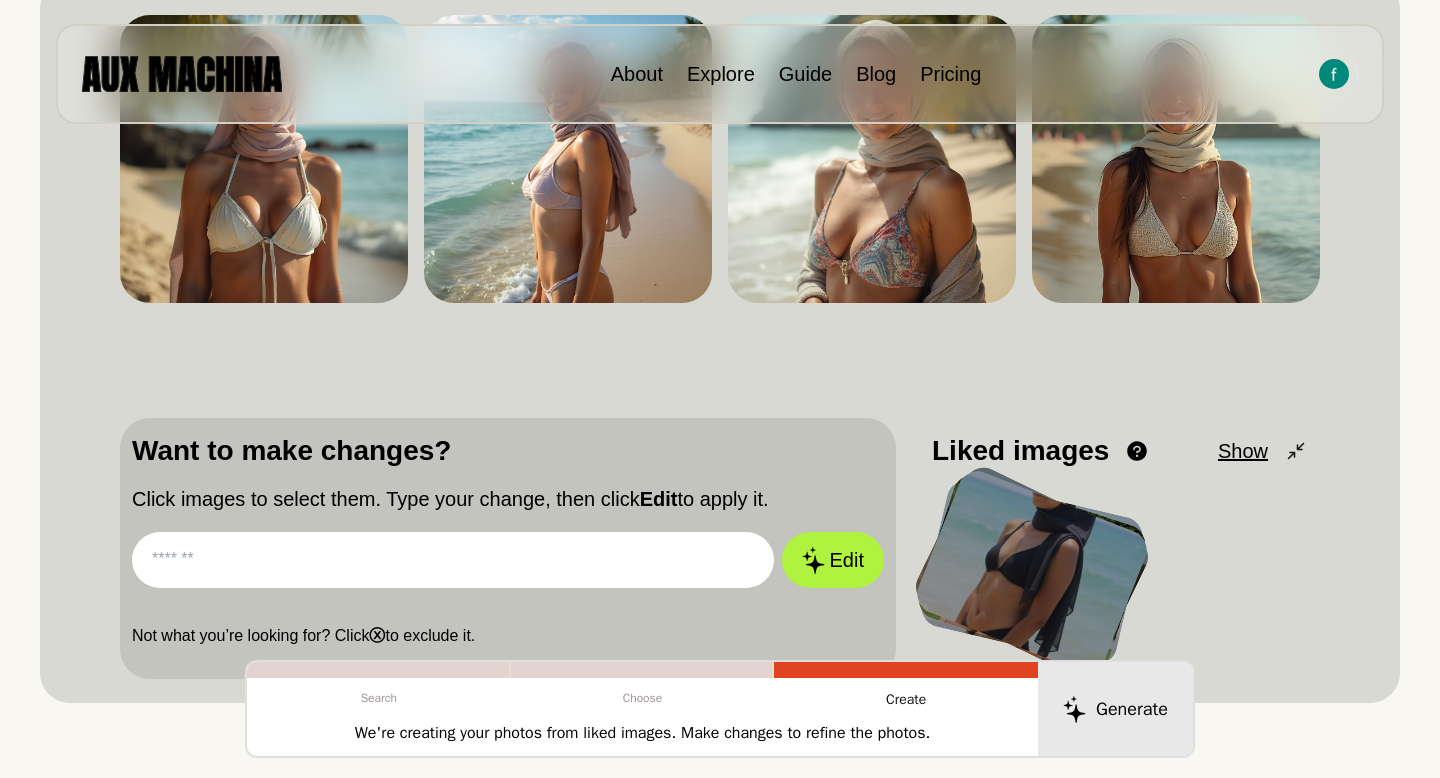 click on "Show" at bounding box center [1243, 451] 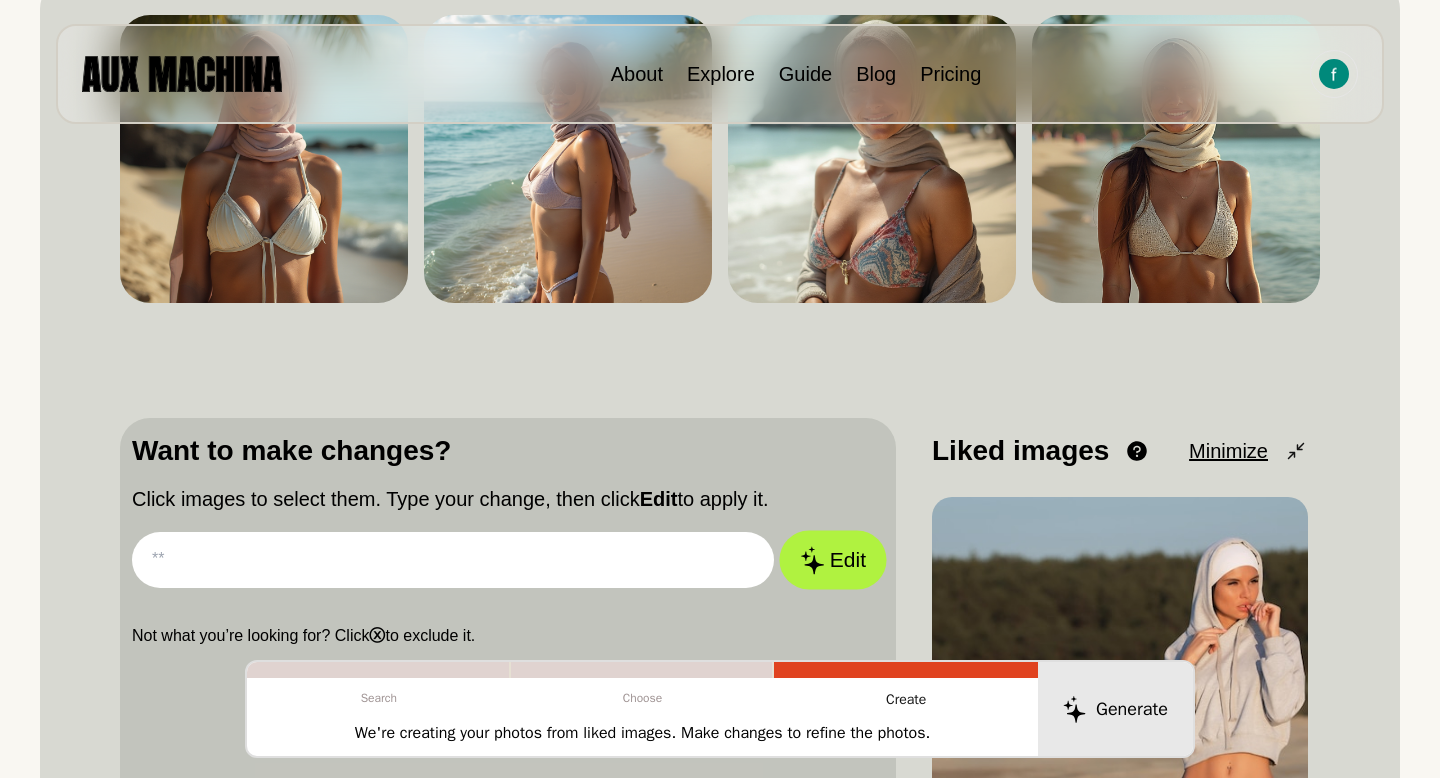 click on "Edit" at bounding box center [833, 560] 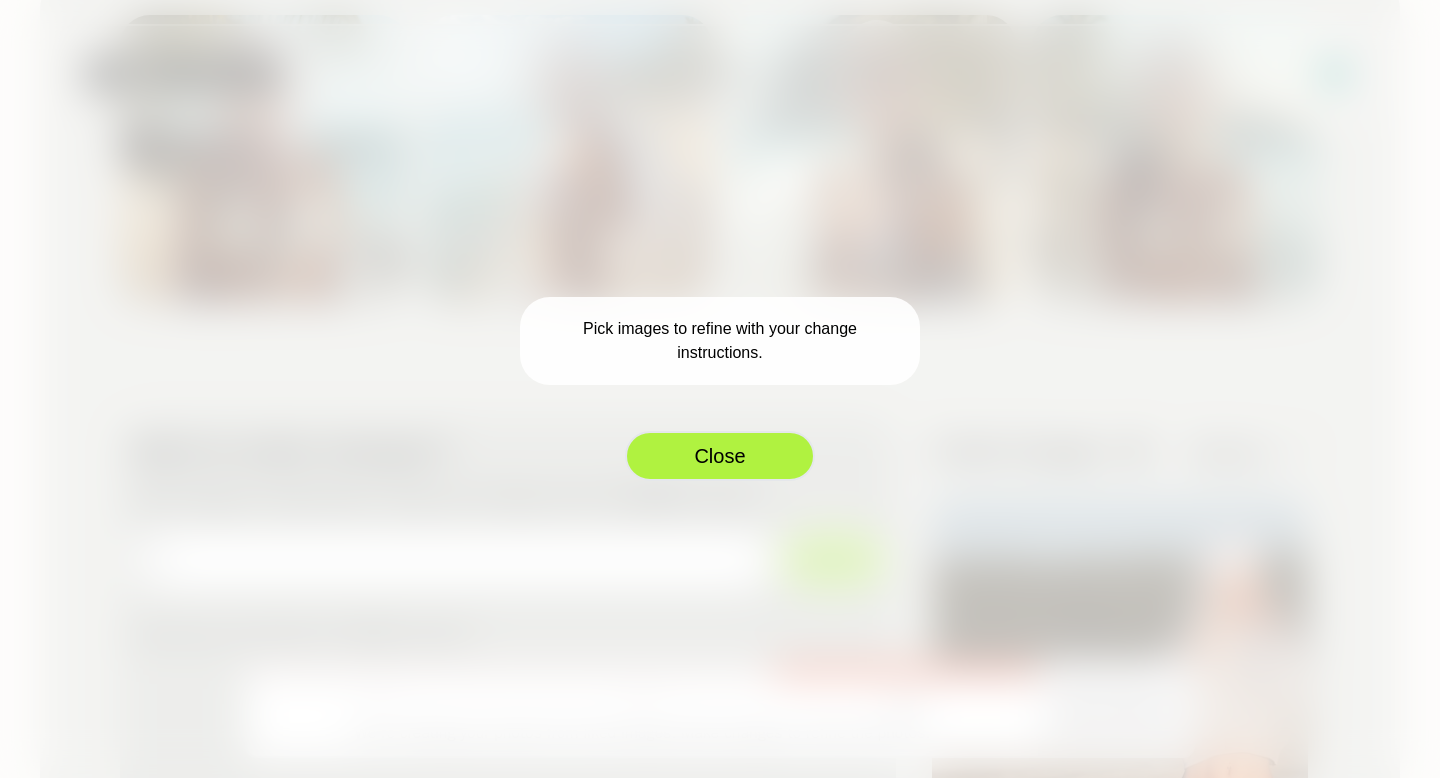 click on "Close" at bounding box center [720, 456] 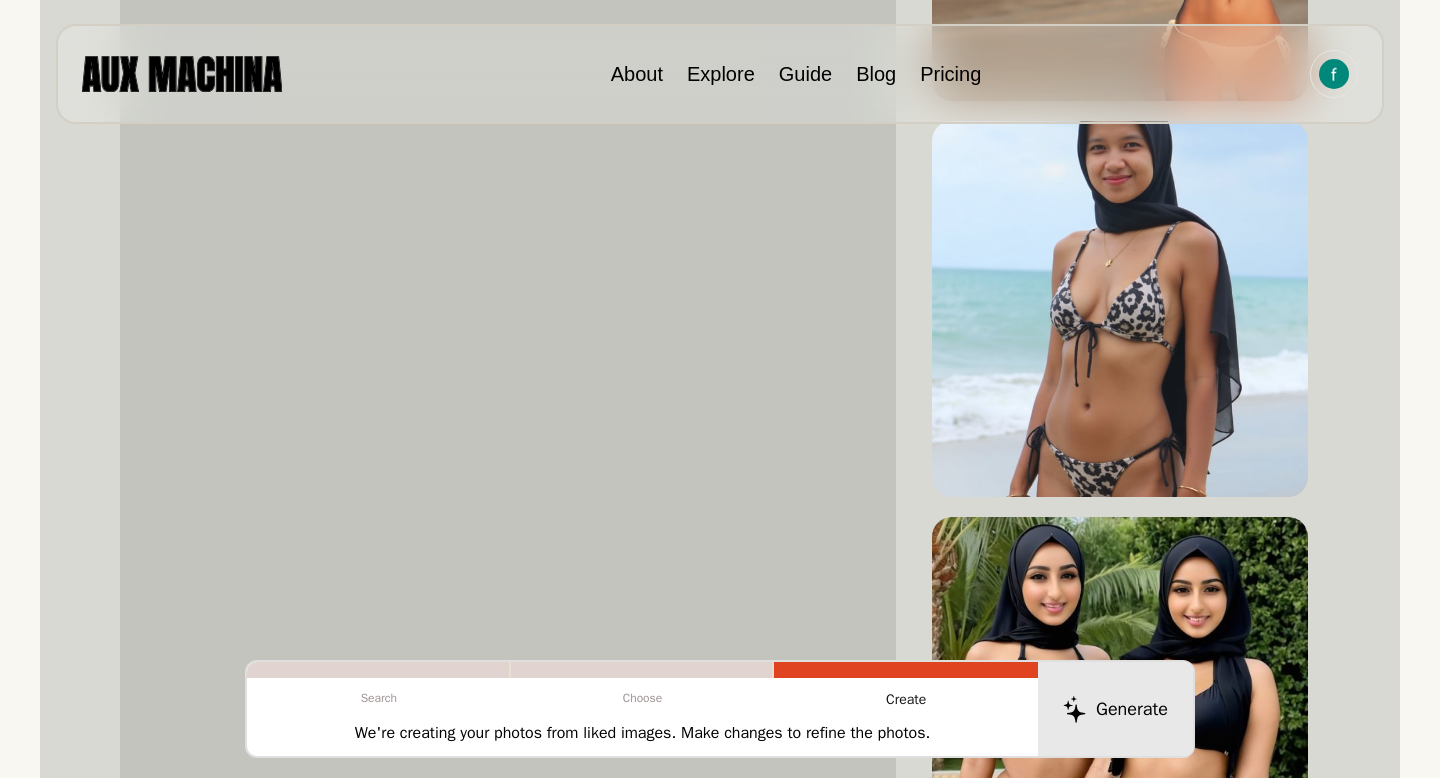 scroll, scrollTop: 1072, scrollLeft: 0, axis: vertical 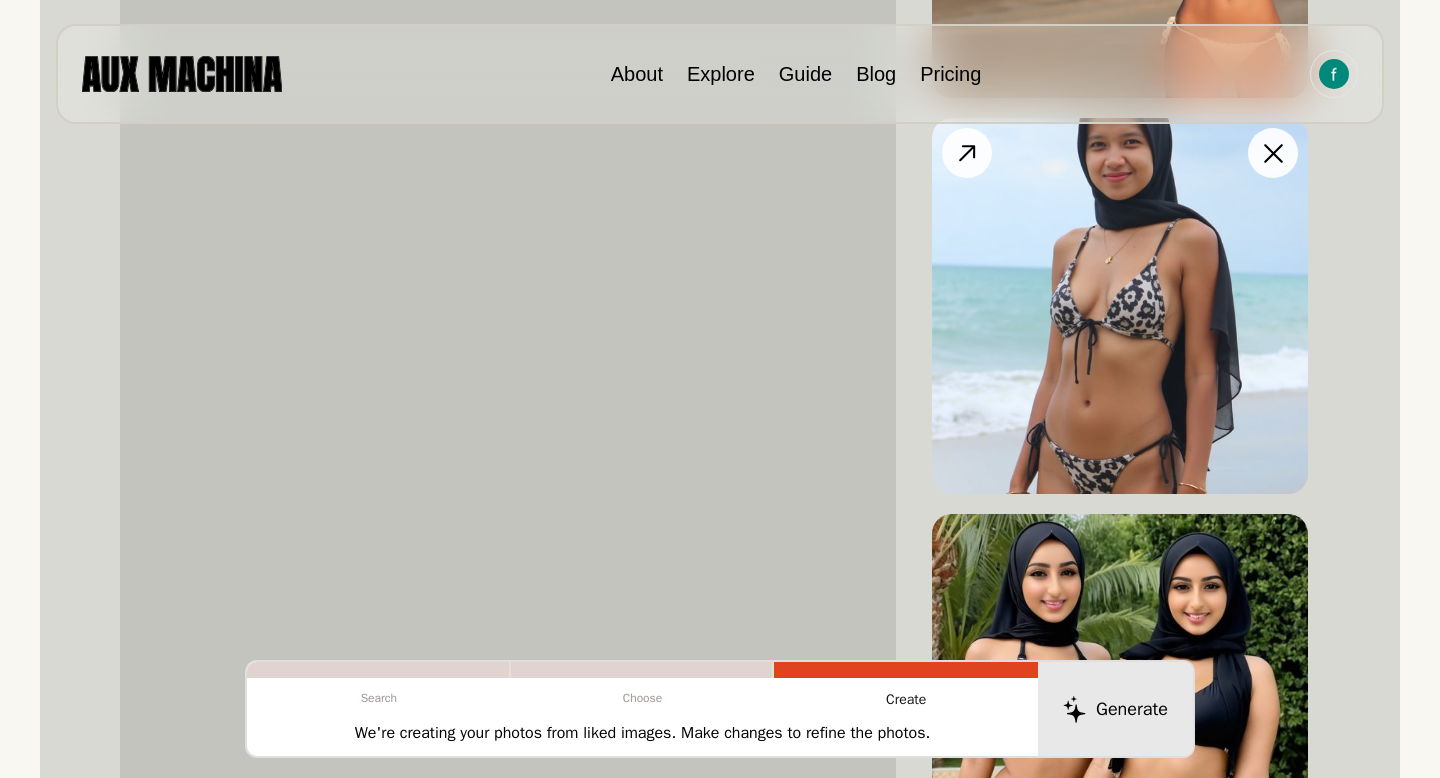 click at bounding box center [967, 153] 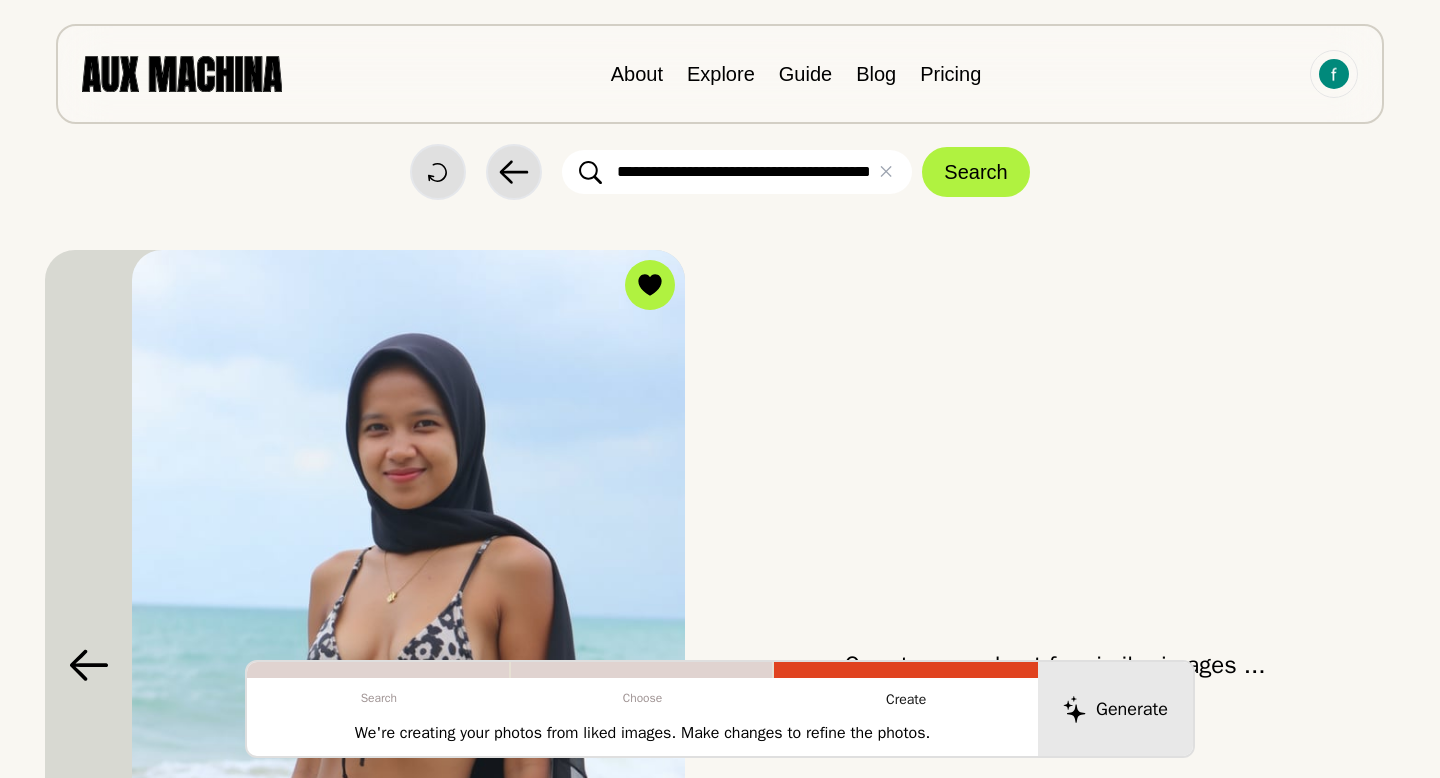 scroll, scrollTop: 0, scrollLeft: 0, axis: both 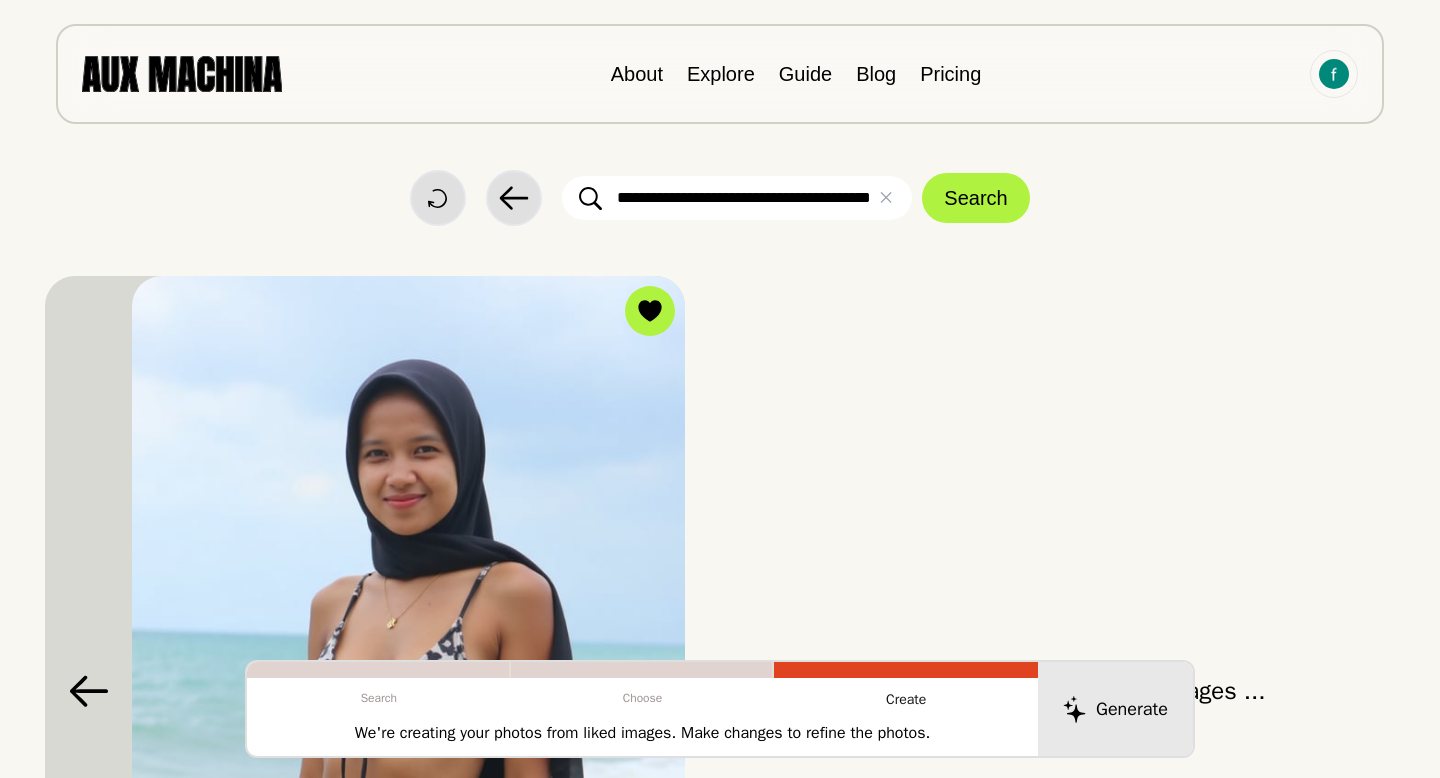 click 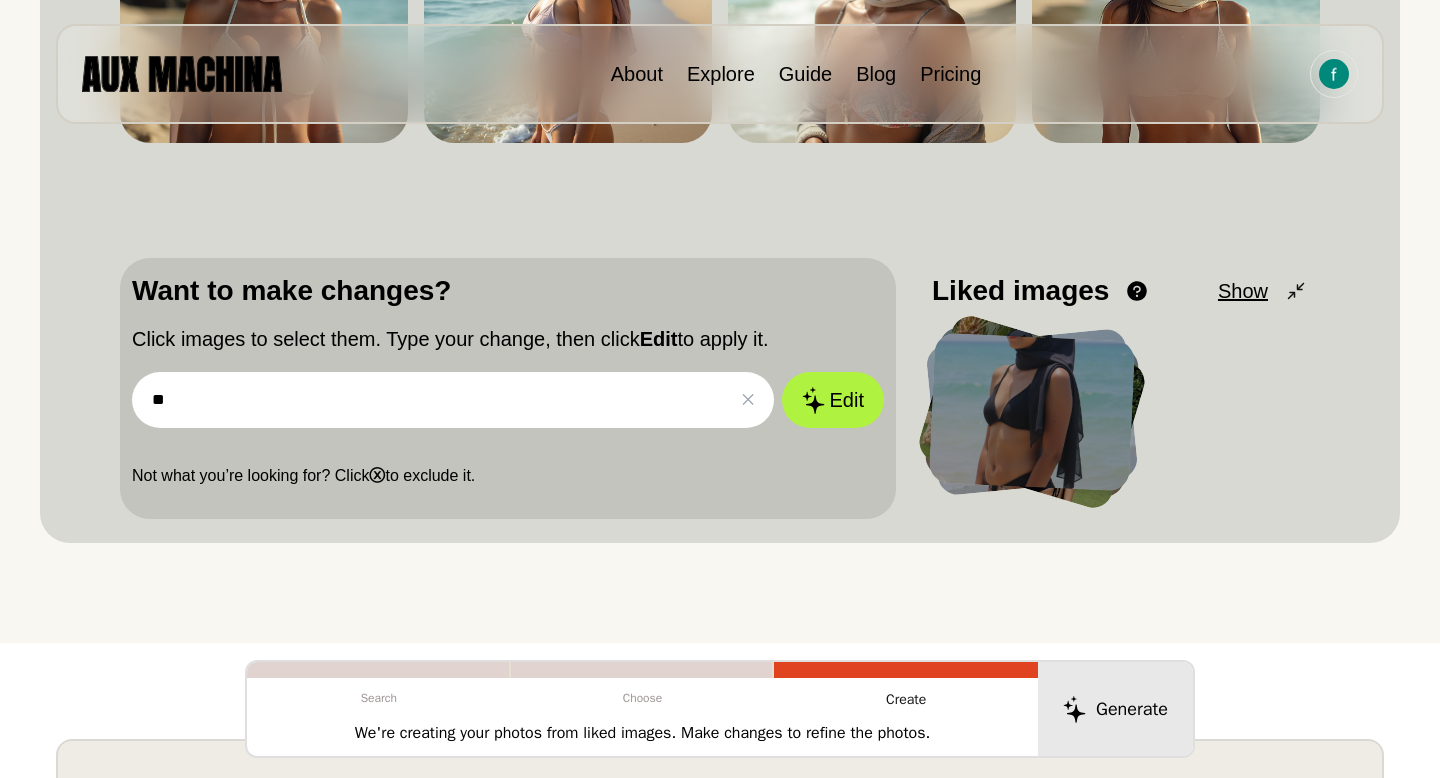 scroll, scrollTop: 444, scrollLeft: 0, axis: vertical 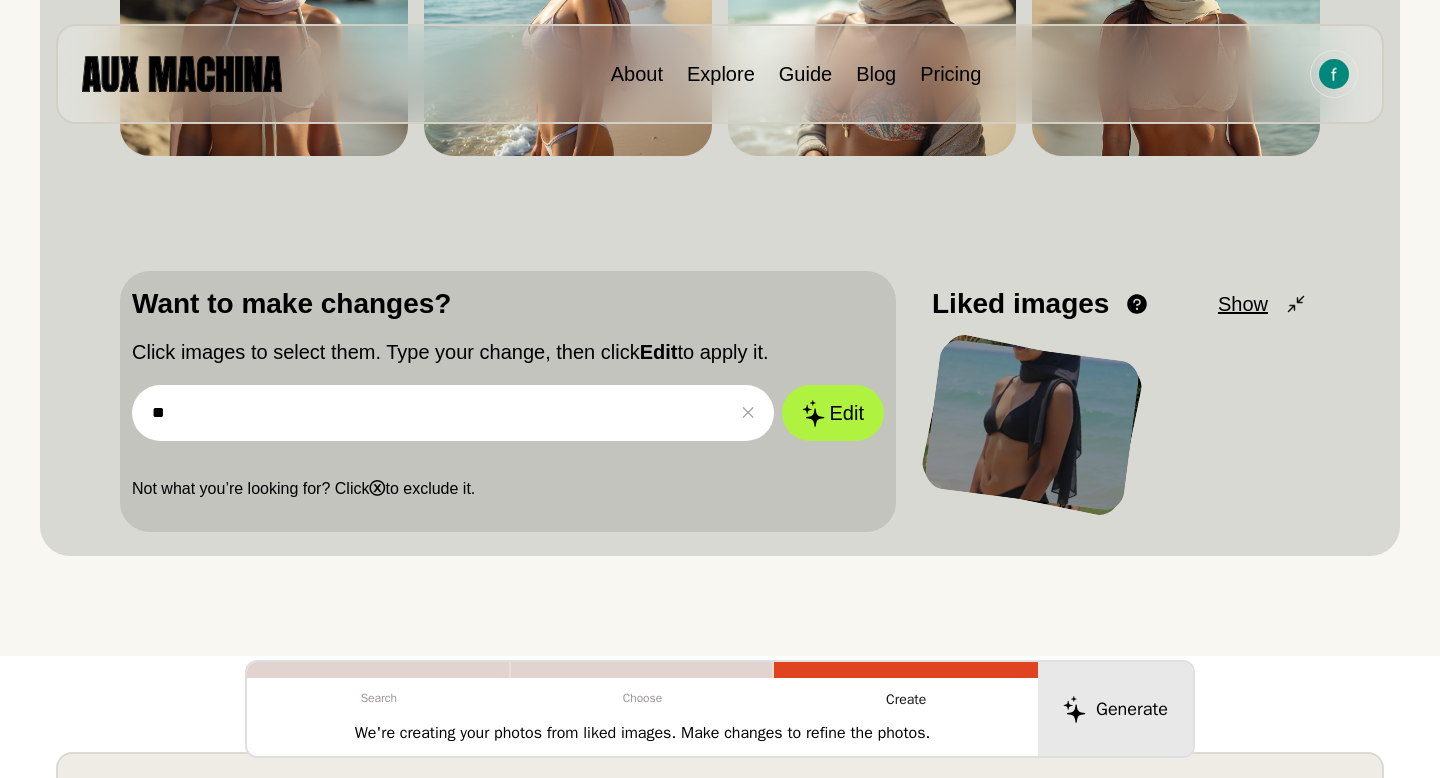 click at bounding box center [1031, 425] 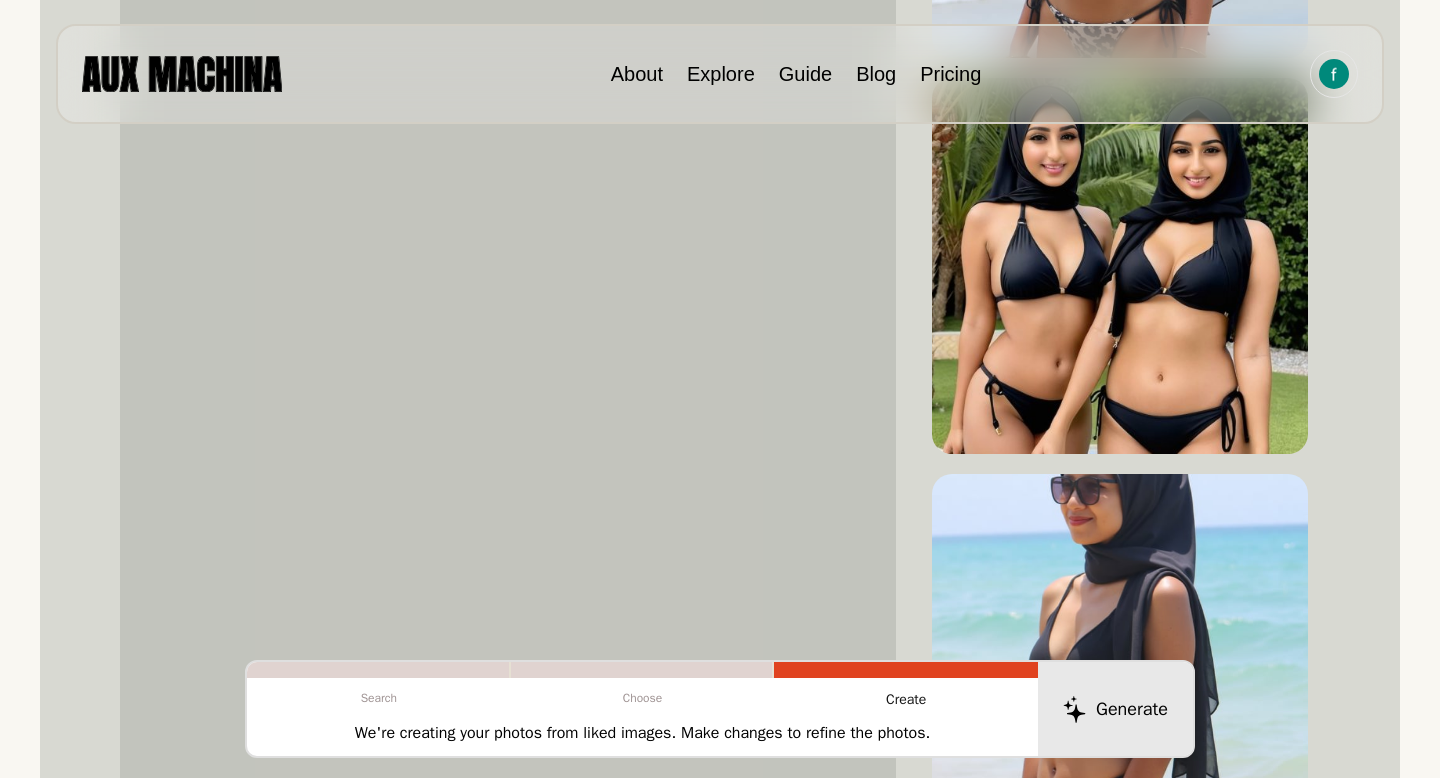 scroll, scrollTop: 1511, scrollLeft: 0, axis: vertical 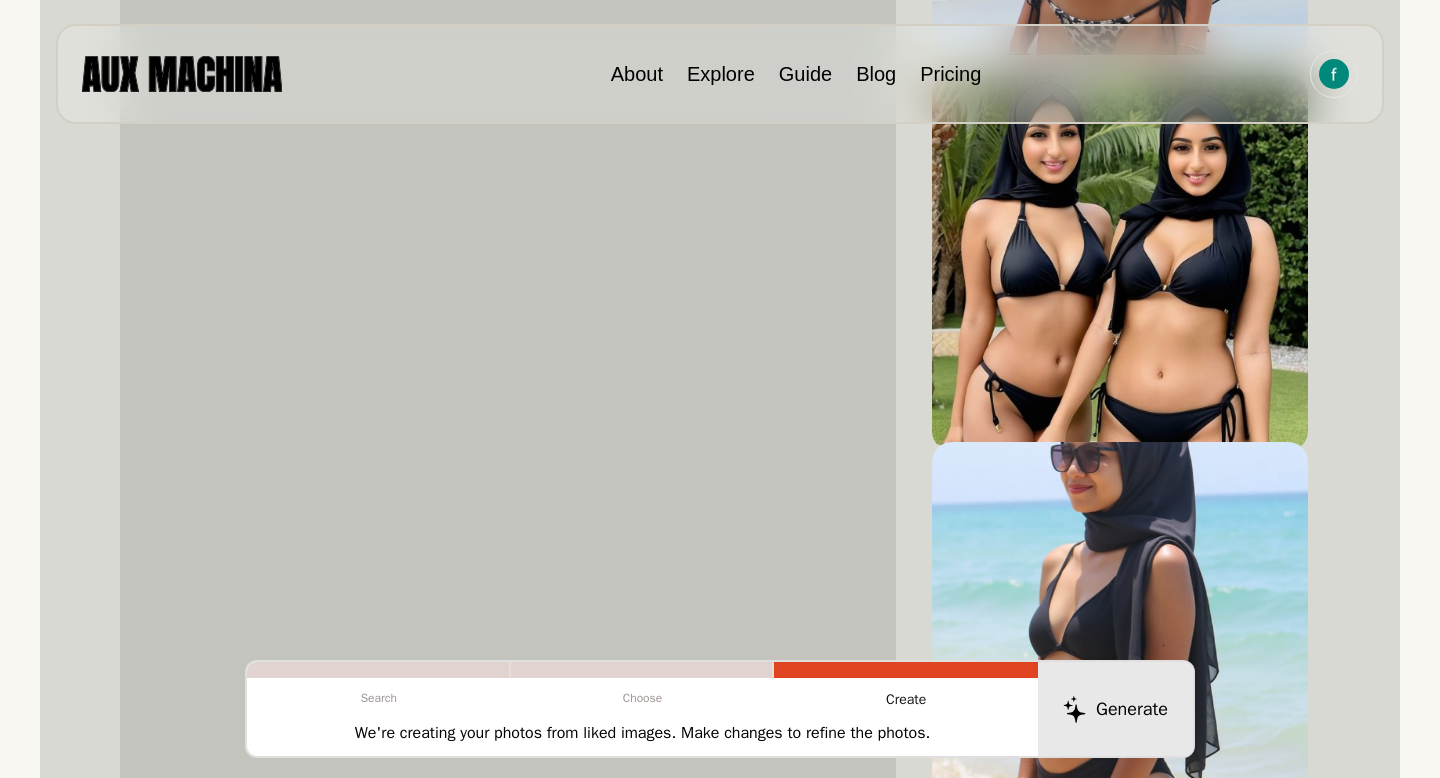 drag, startPoint x: 1093, startPoint y: 550, endPoint x: 914, endPoint y: 520, distance: 181.49655 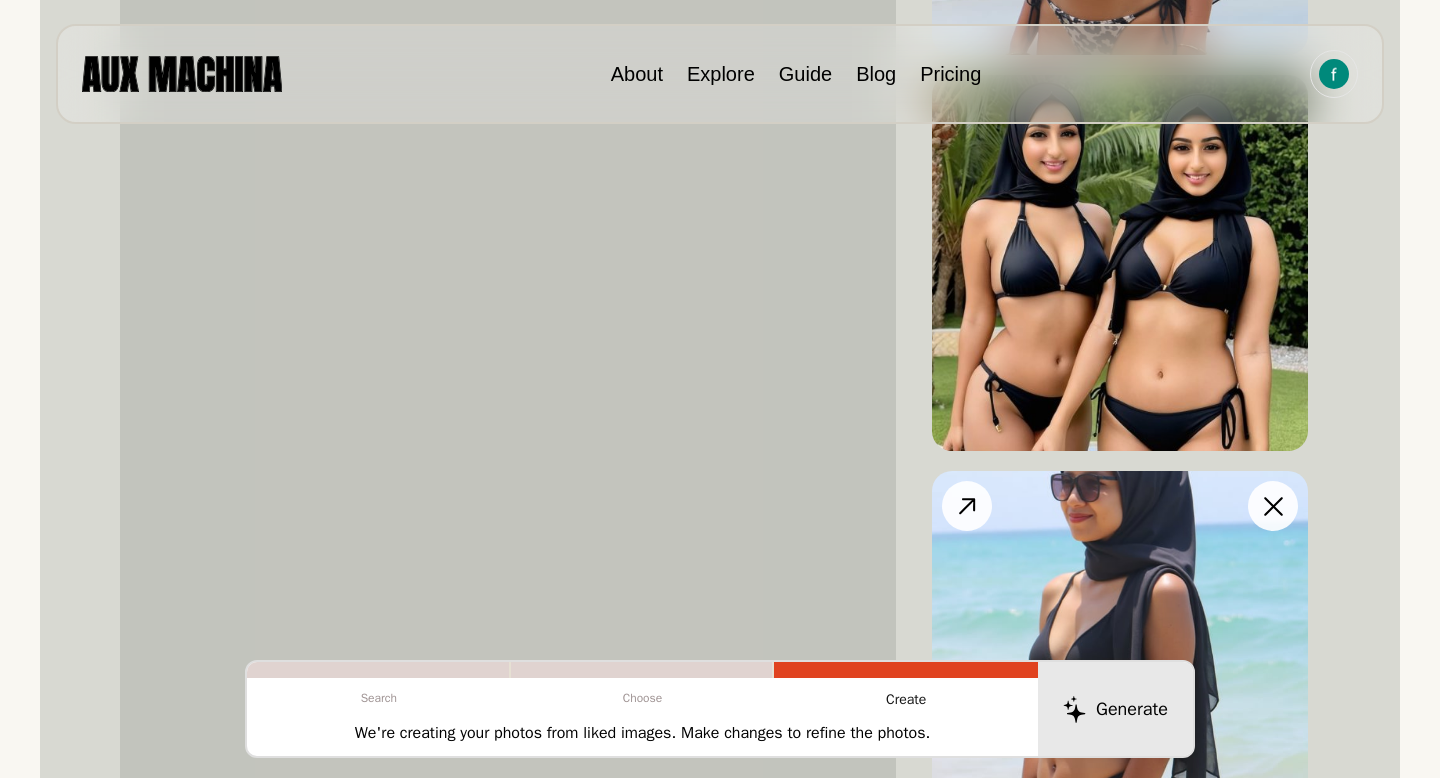 click 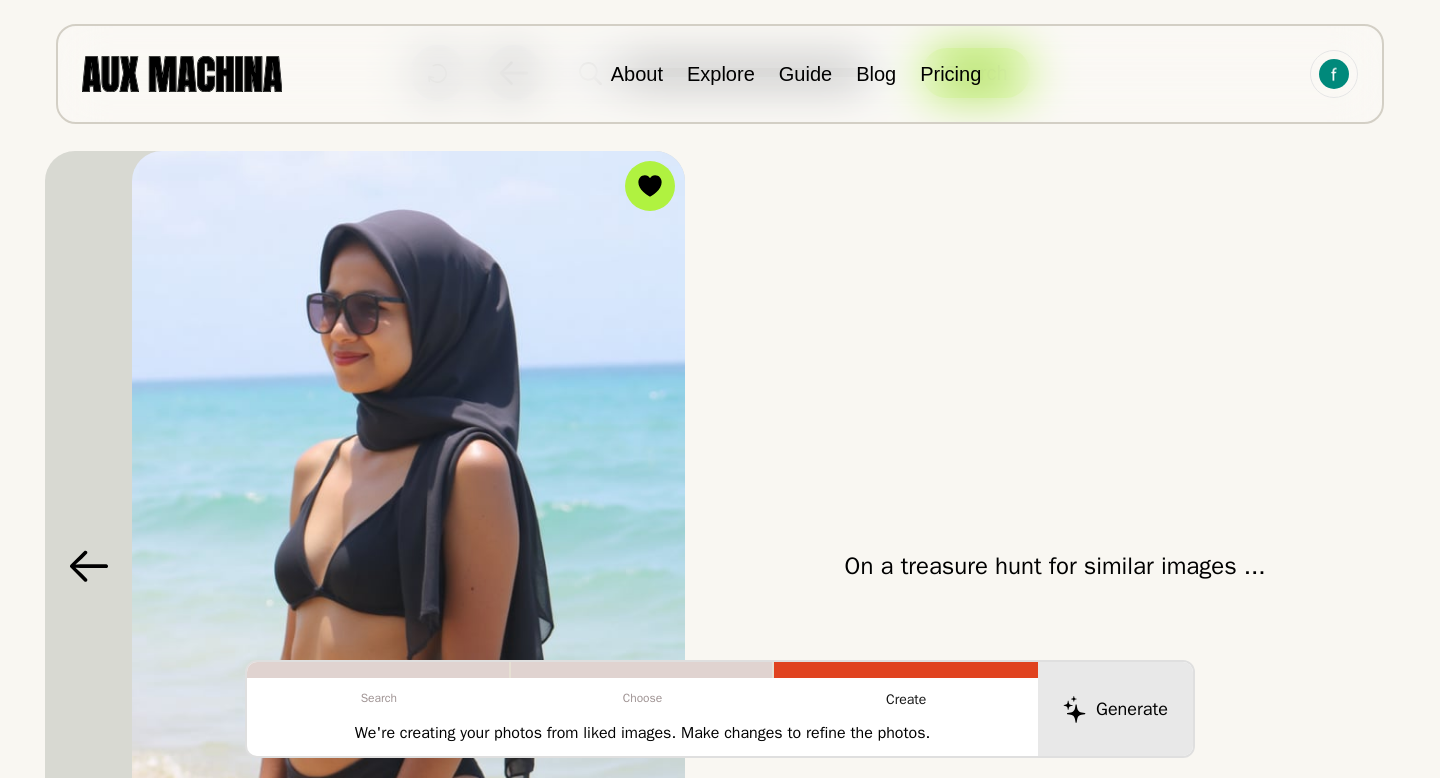scroll, scrollTop: 126, scrollLeft: 0, axis: vertical 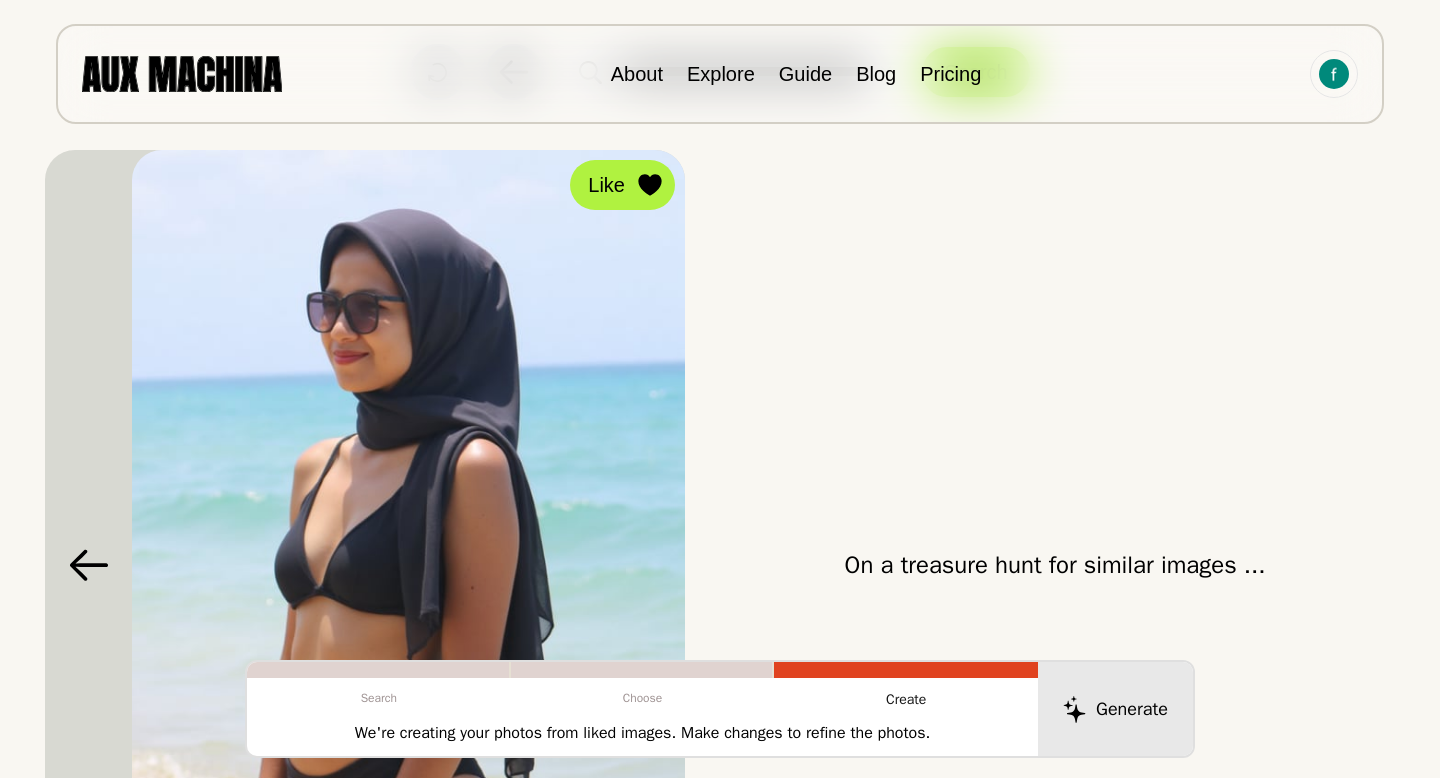 click on "Like" at bounding box center [622, 185] 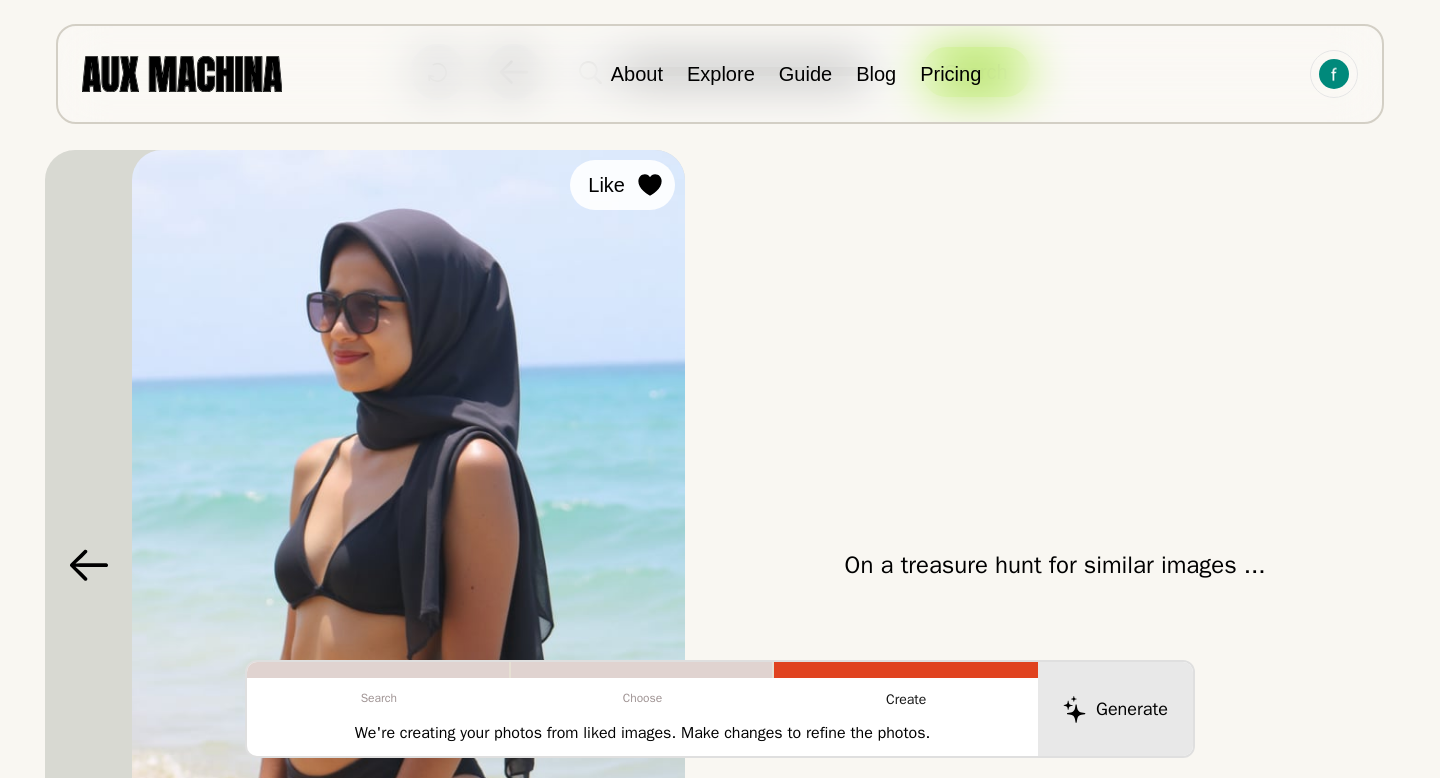 click on "Like" at bounding box center [622, 185] 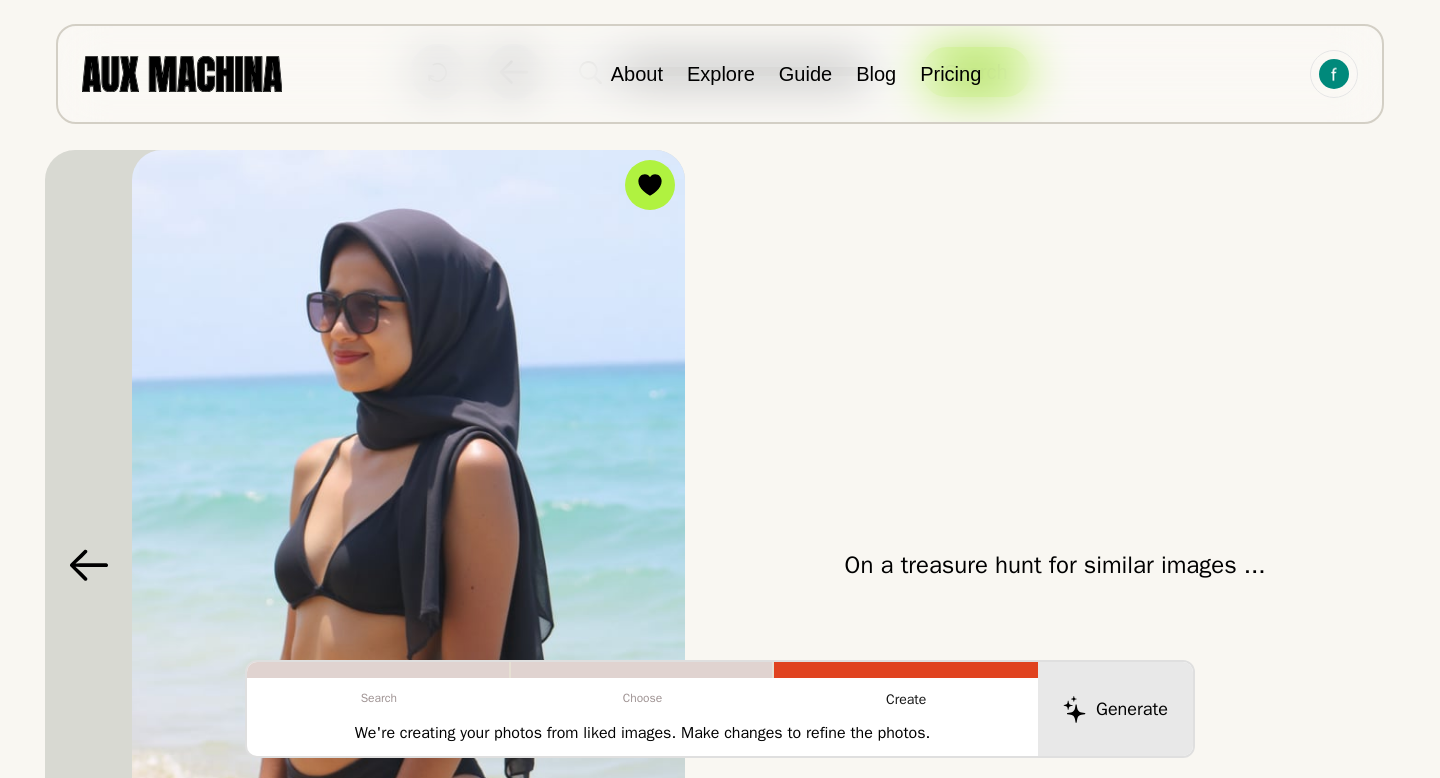 scroll, scrollTop: 320, scrollLeft: 0, axis: vertical 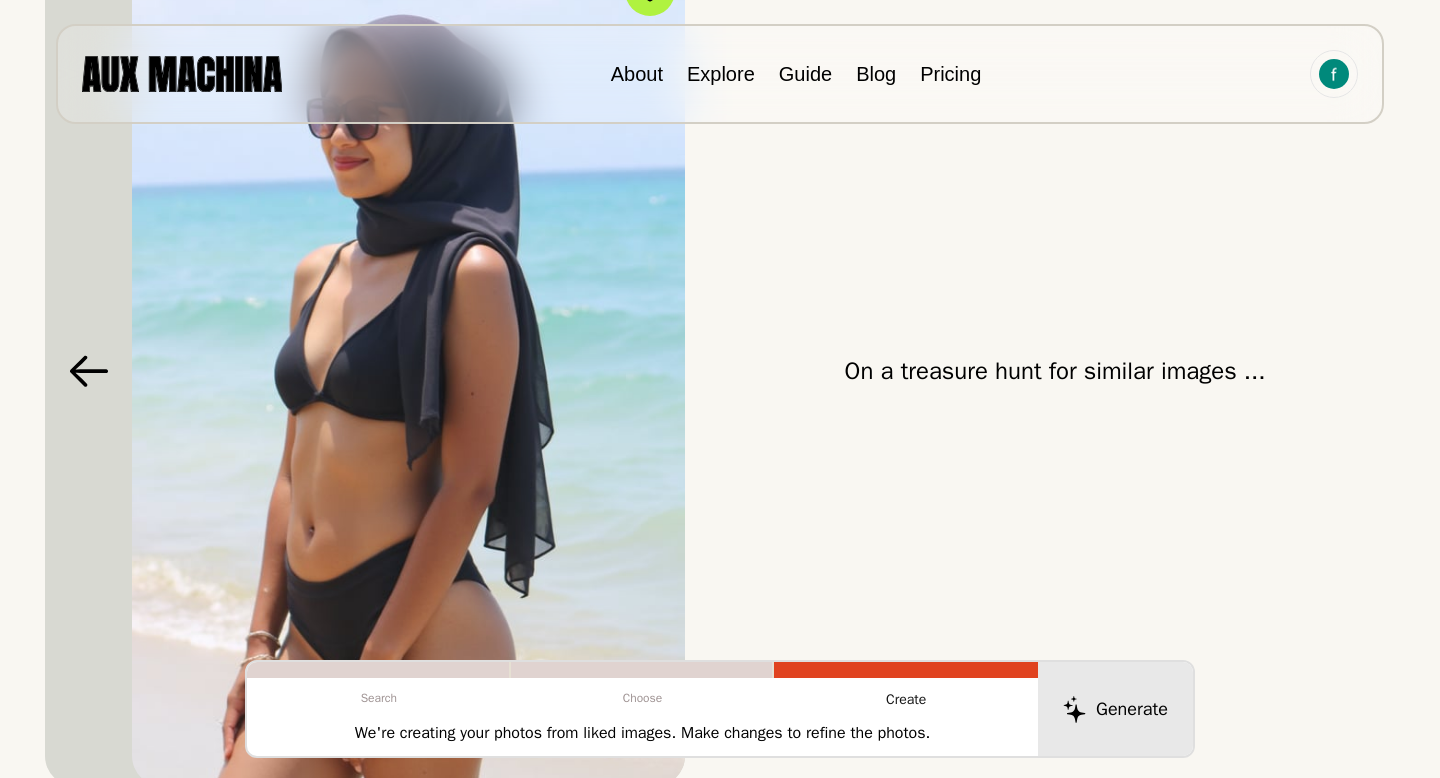 click 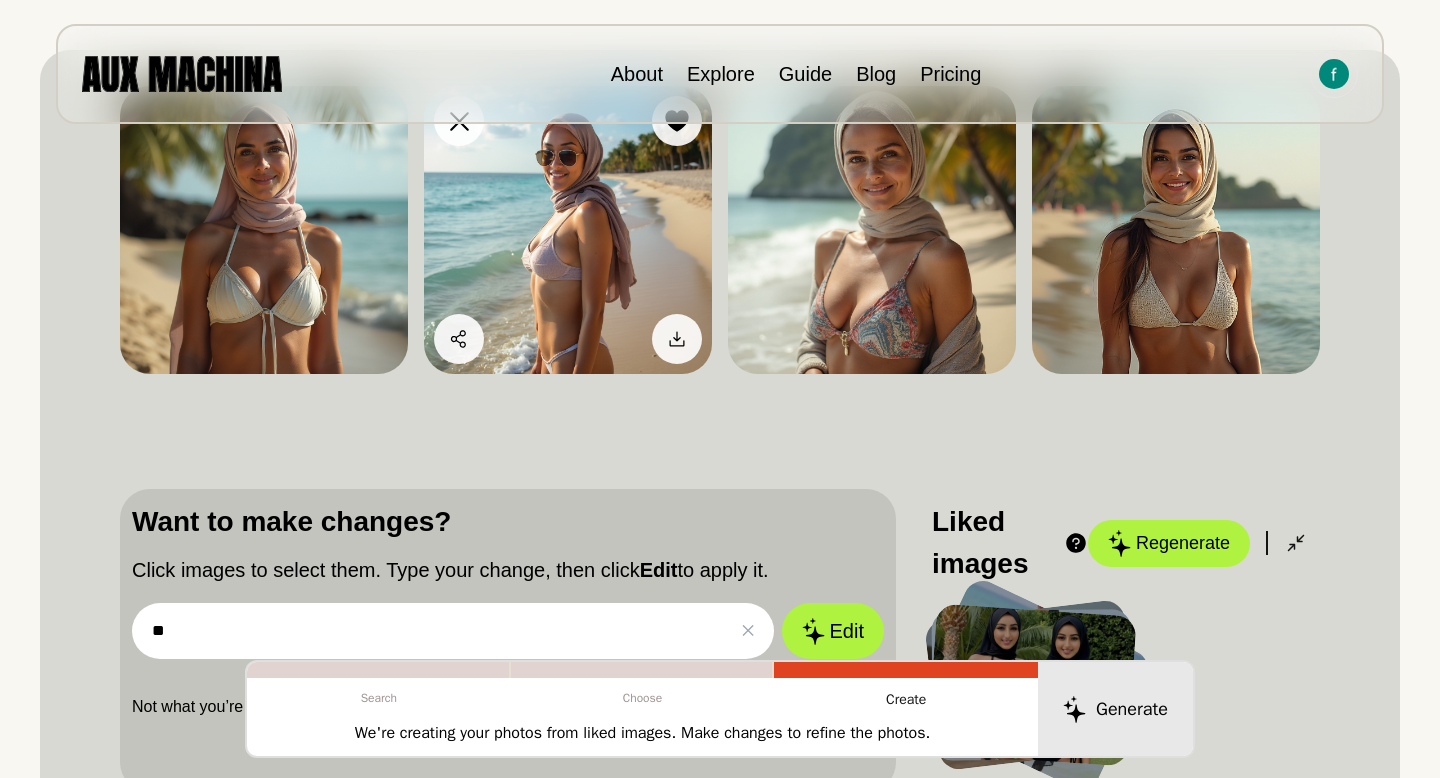 scroll, scrollTop: 316, scrollLeft: 0, axis: vertical 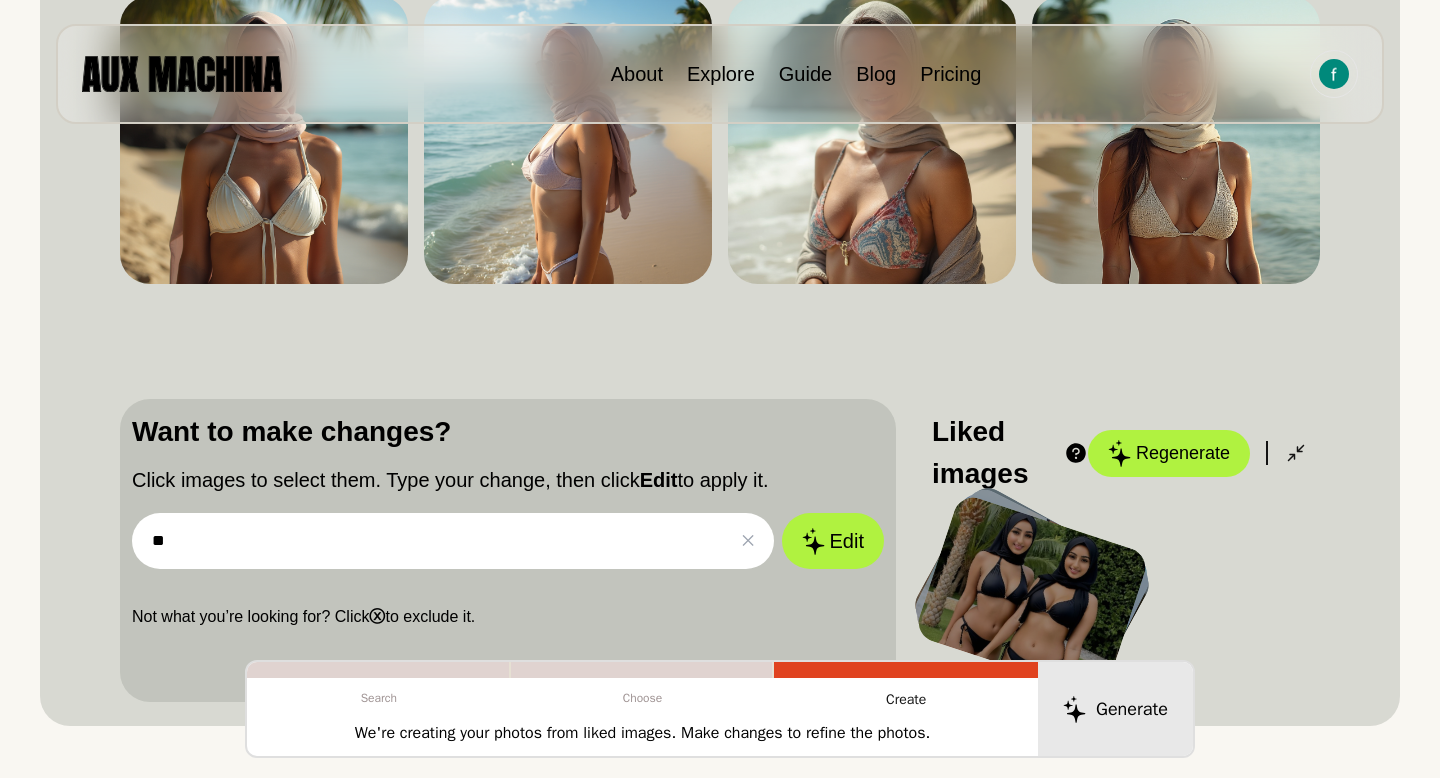 click on "**" at bounding box center (453, 541) 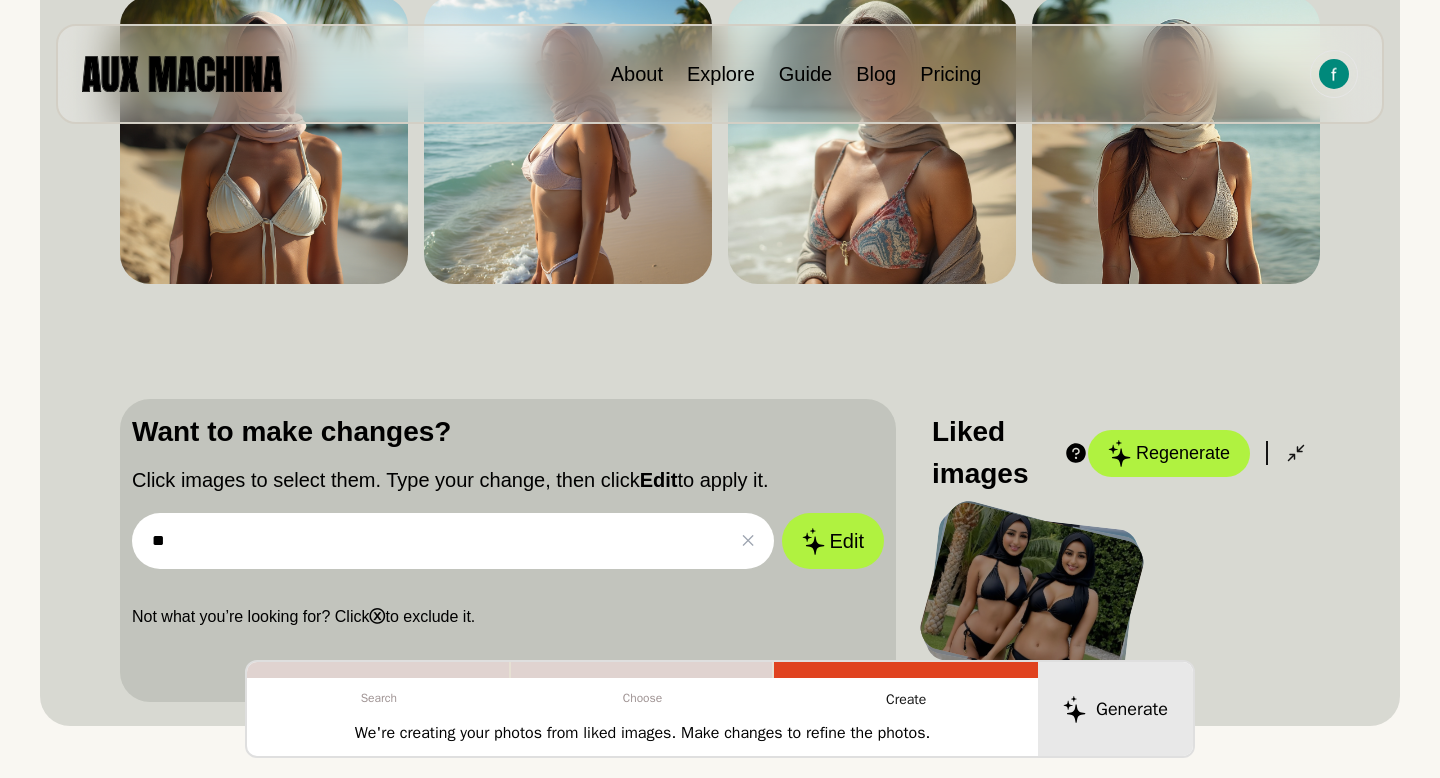 type on "*" 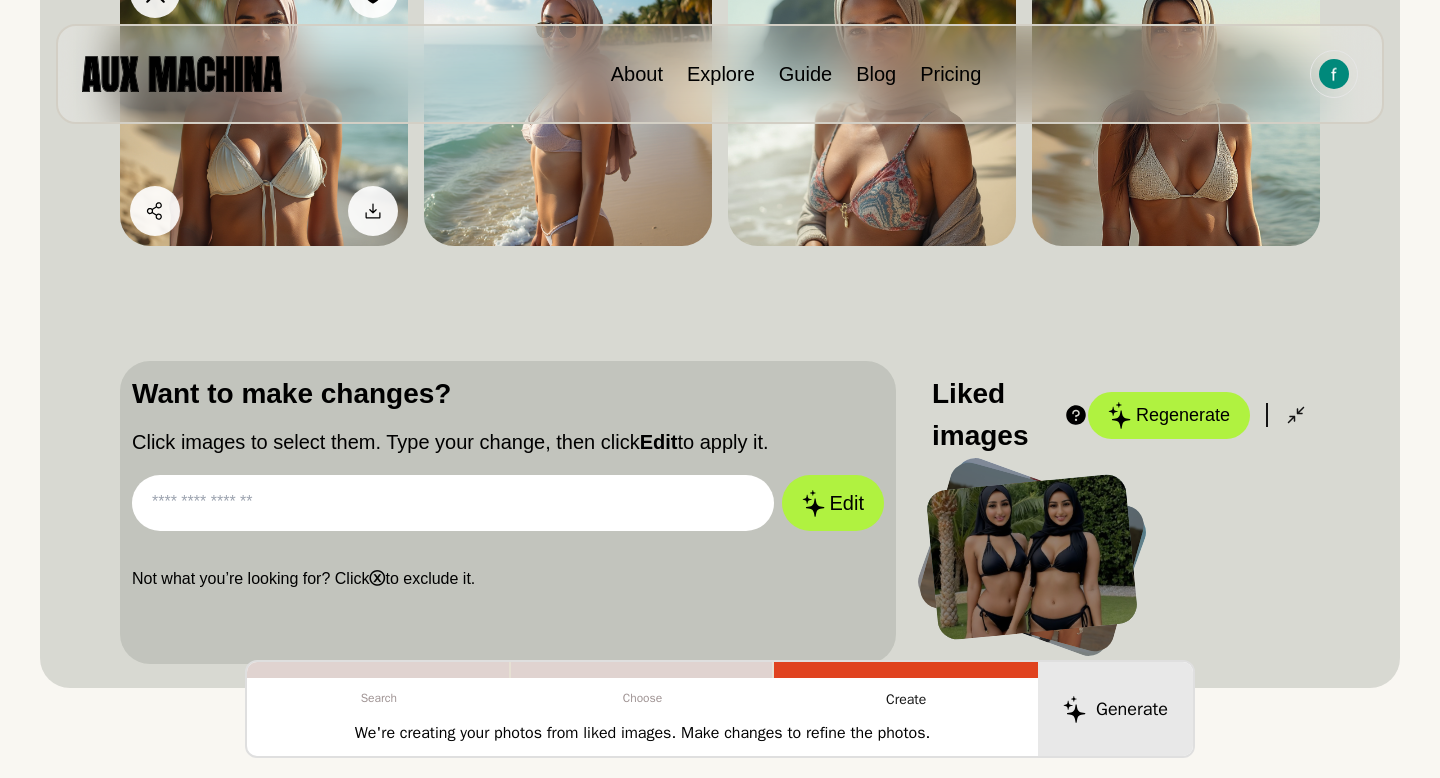 scroll, scrollTop: 363, scrollLeft: 0, axis: vertical 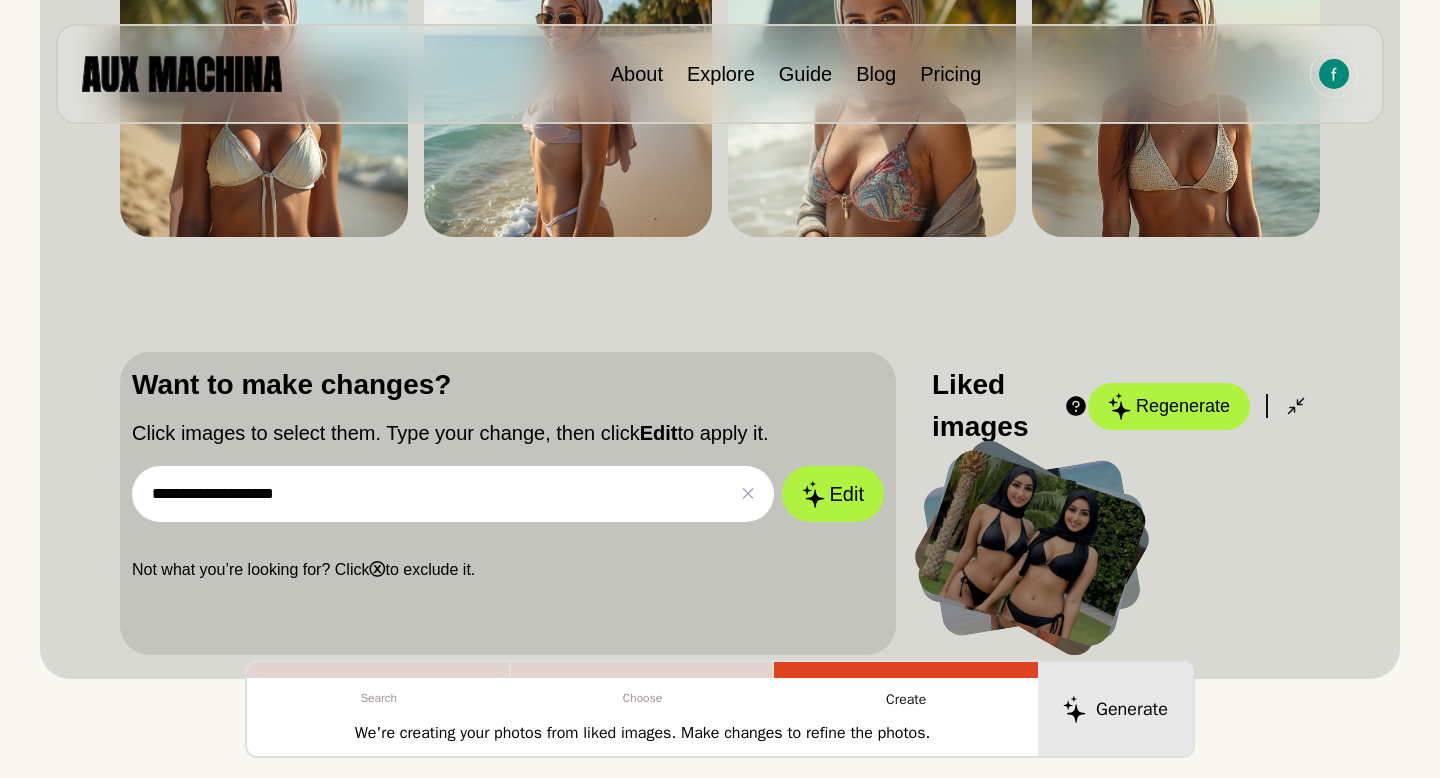 click on "**********" at bounding box center (453, 494) 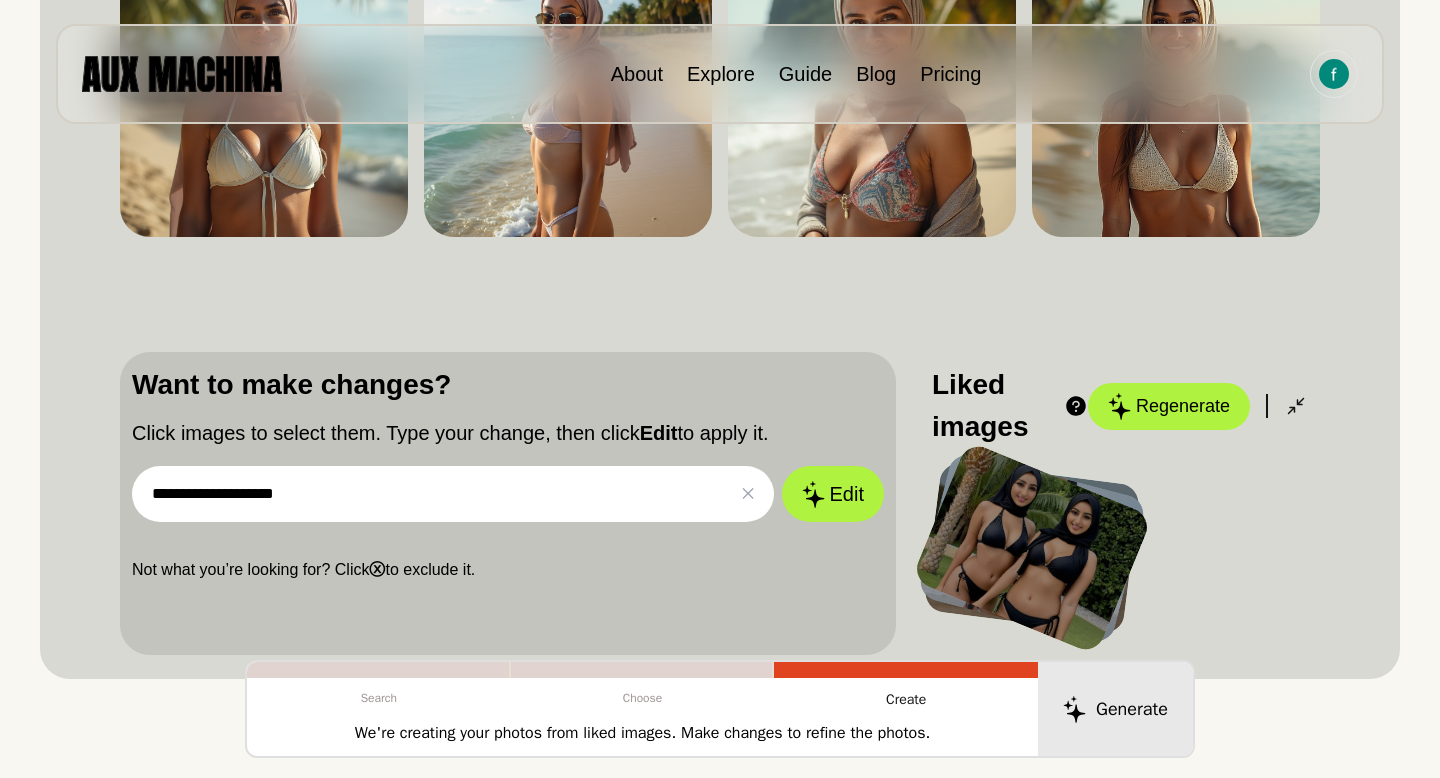 click on "**********" at bounding box center (453, 494) 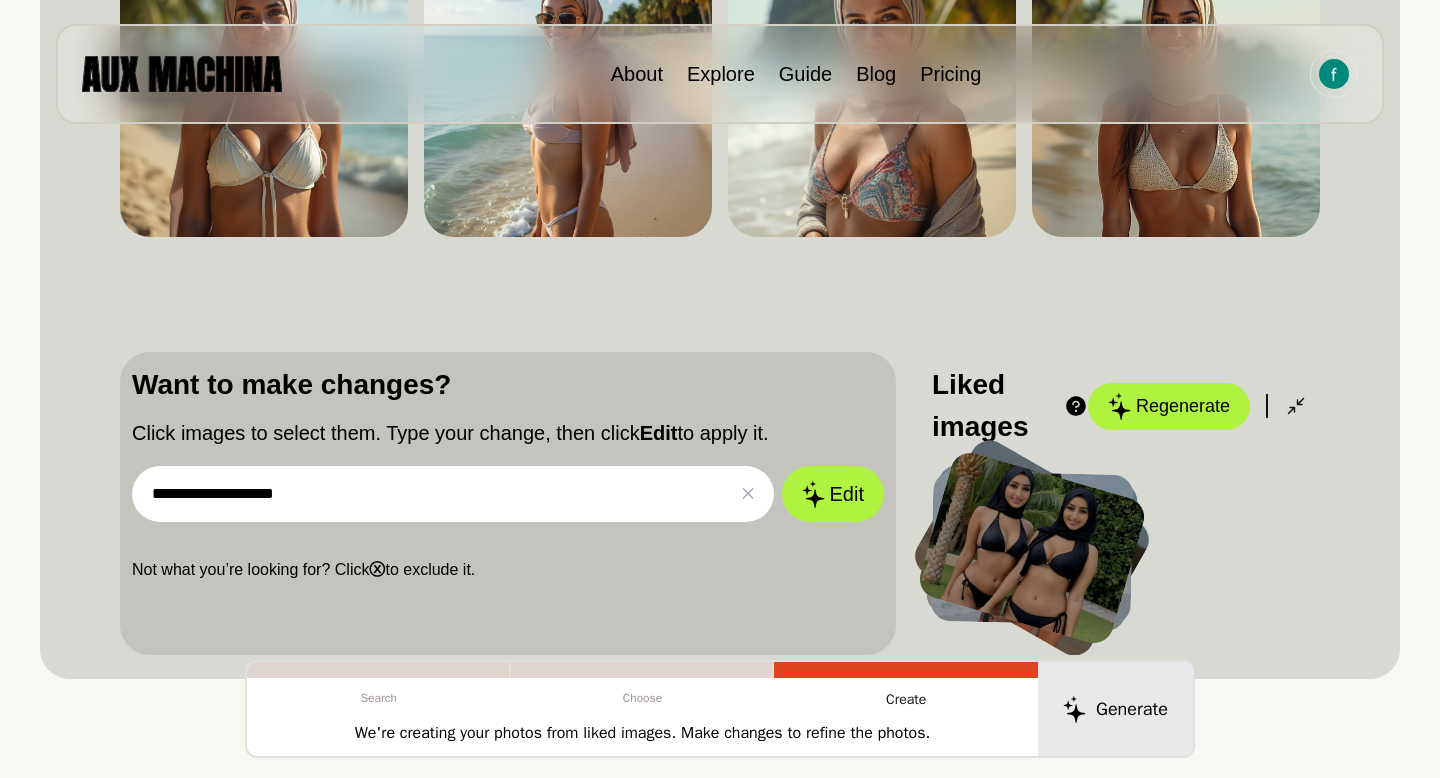 click on "**********" at bounding box center [453, 494] 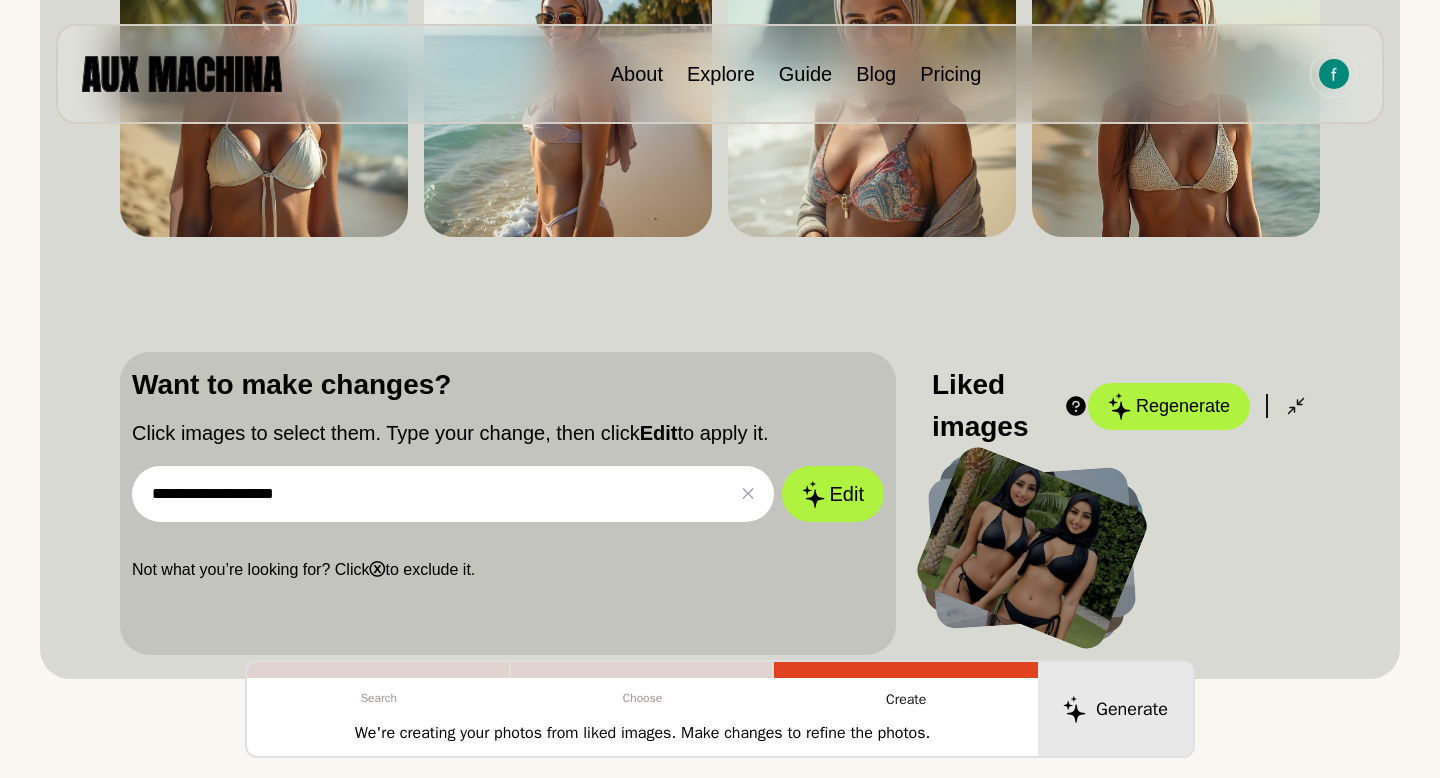 click on "**********" at bounding box center [453, 494] 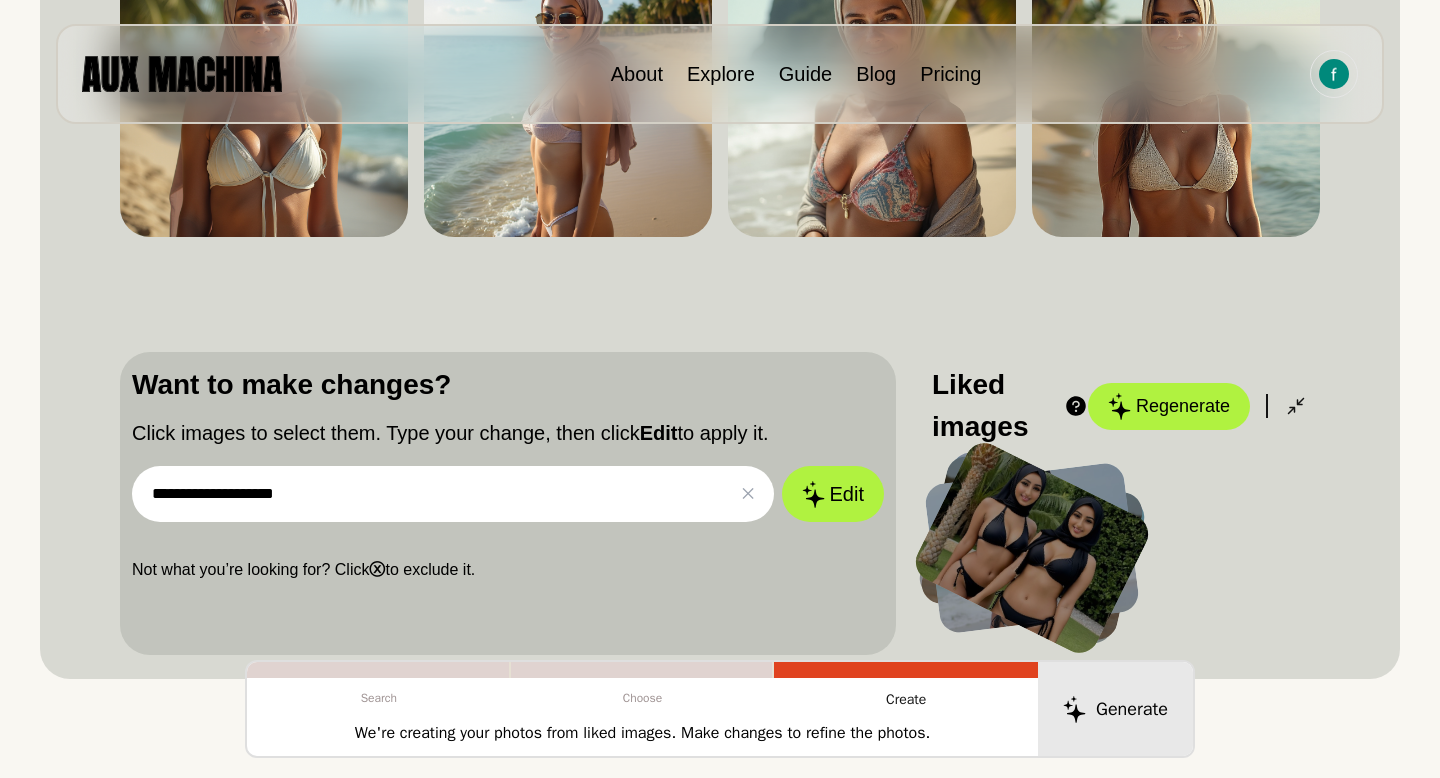 click on "**********" at bounding box center (453, 494) 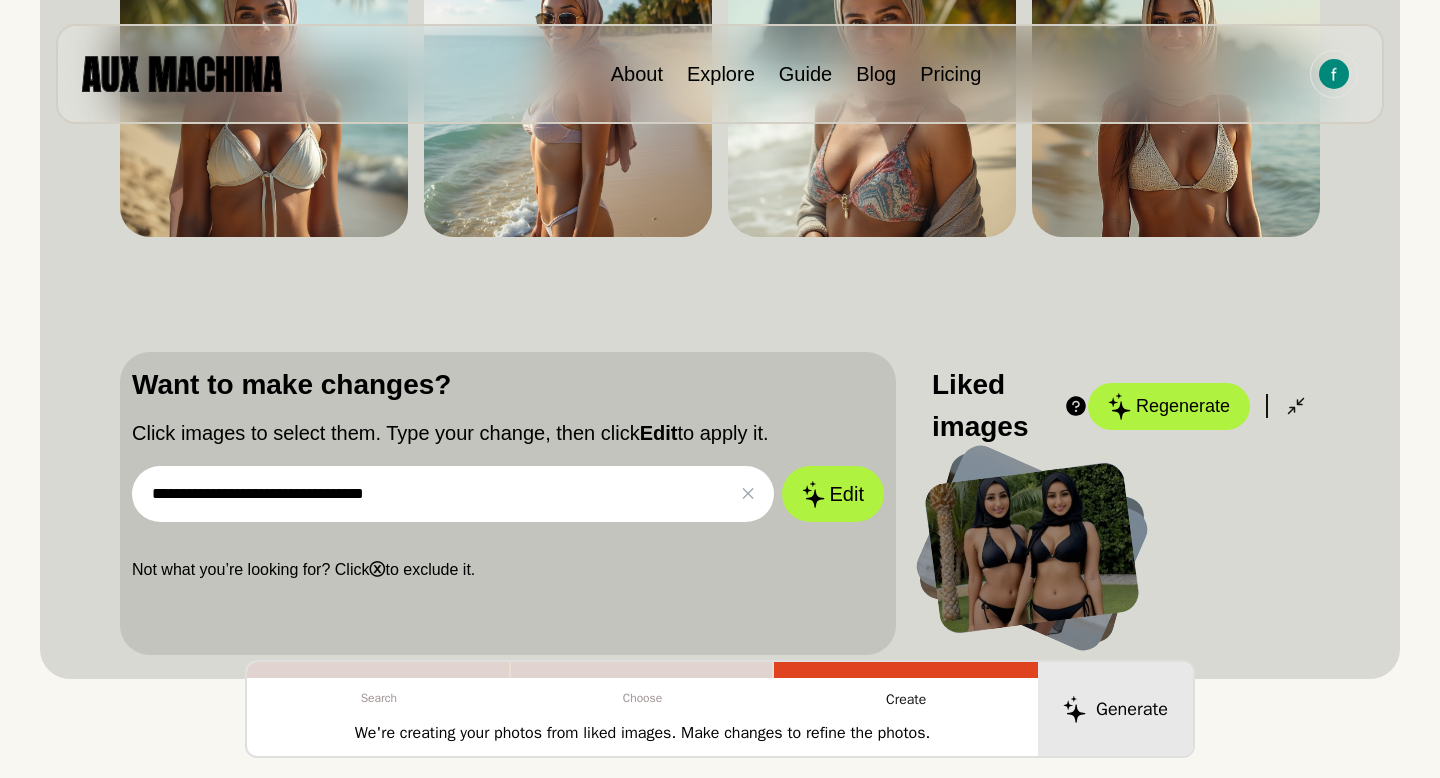 click on "**********" at bounding box center [453, 494] 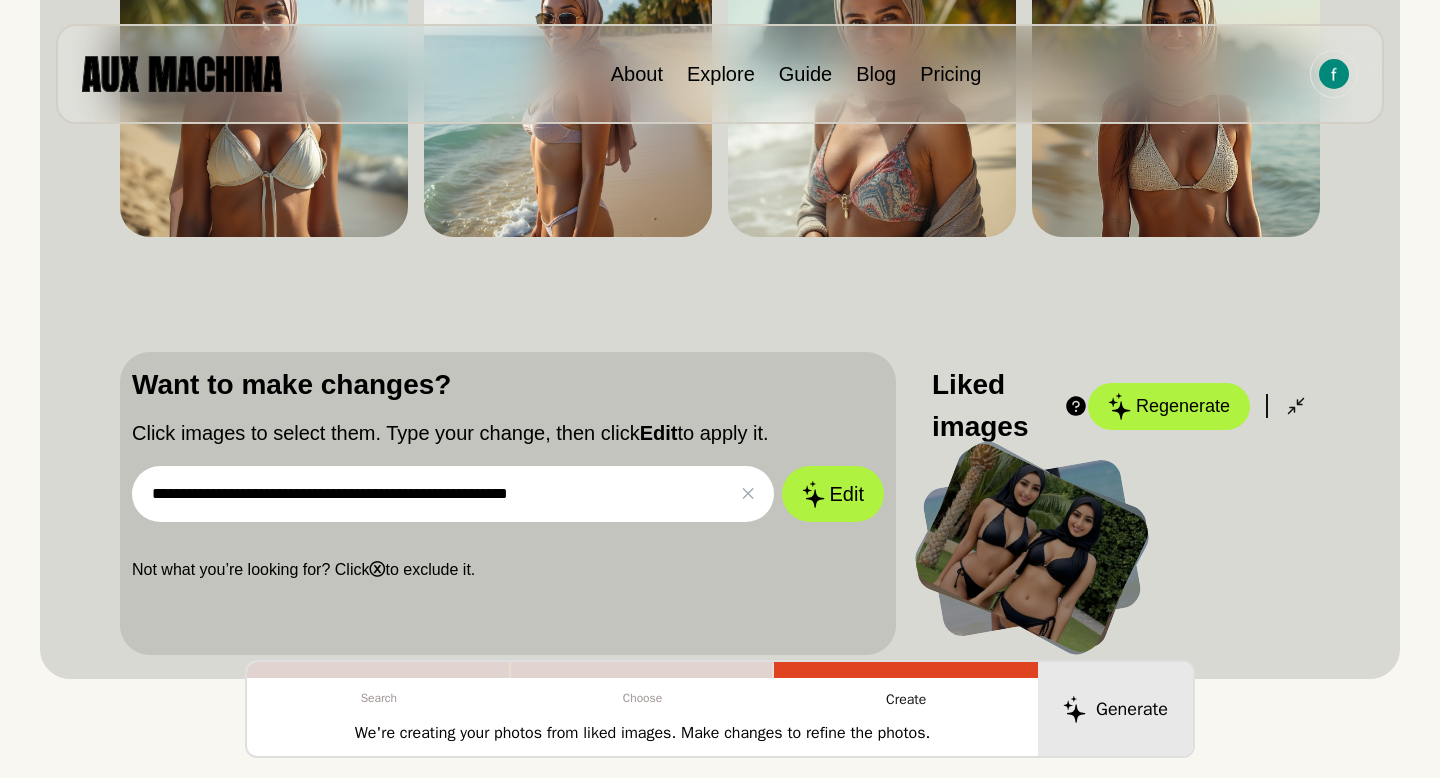 click on "**********" at bounding box center (453, 494) 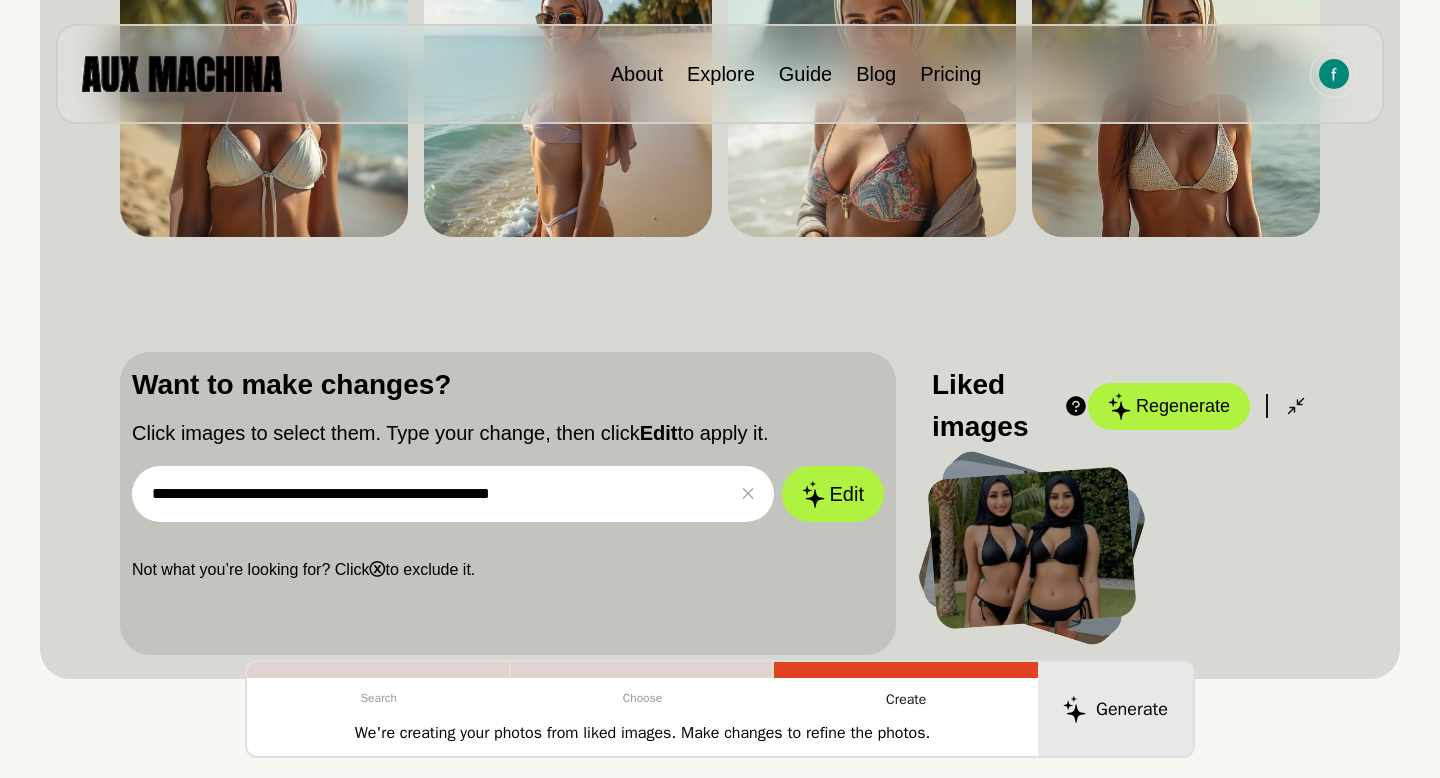paste on "*********" 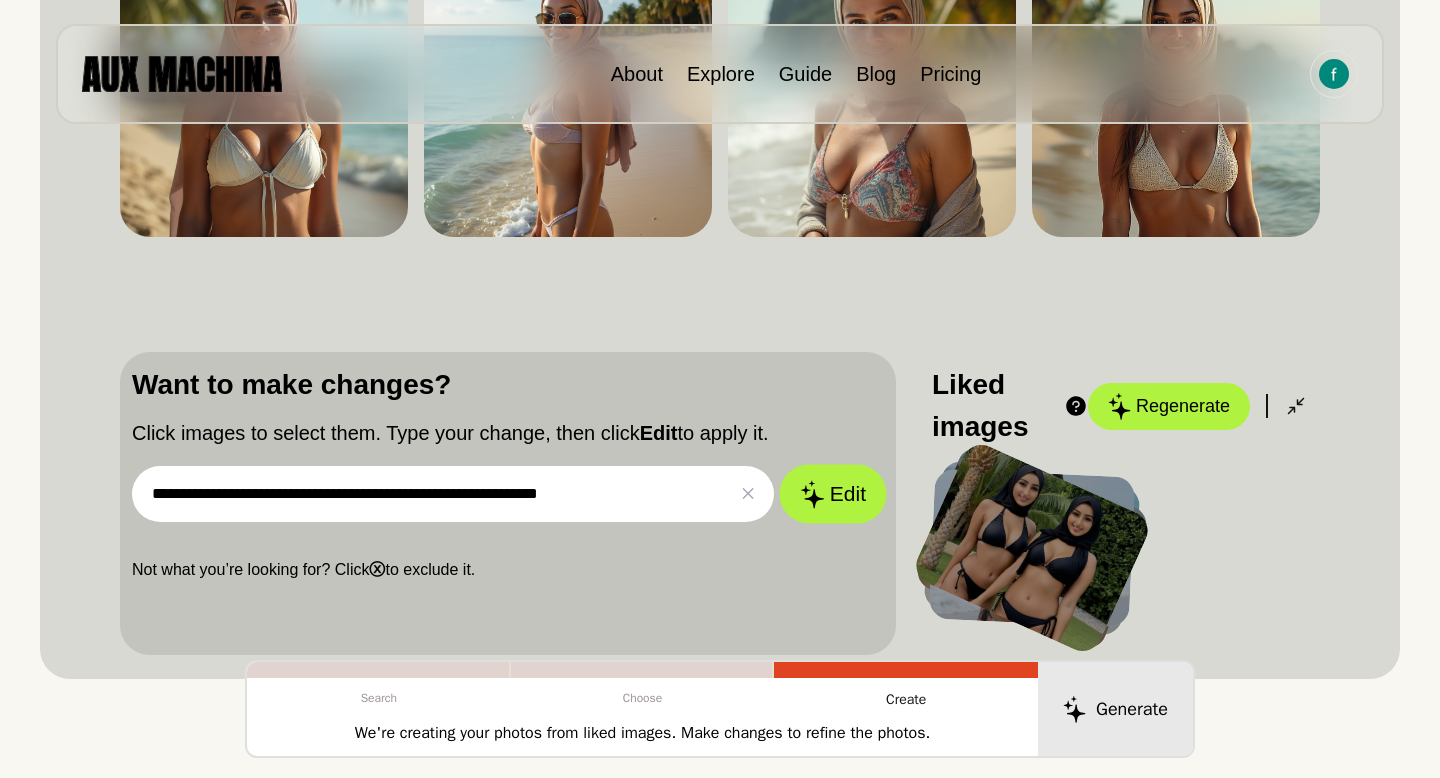 type on "**********" 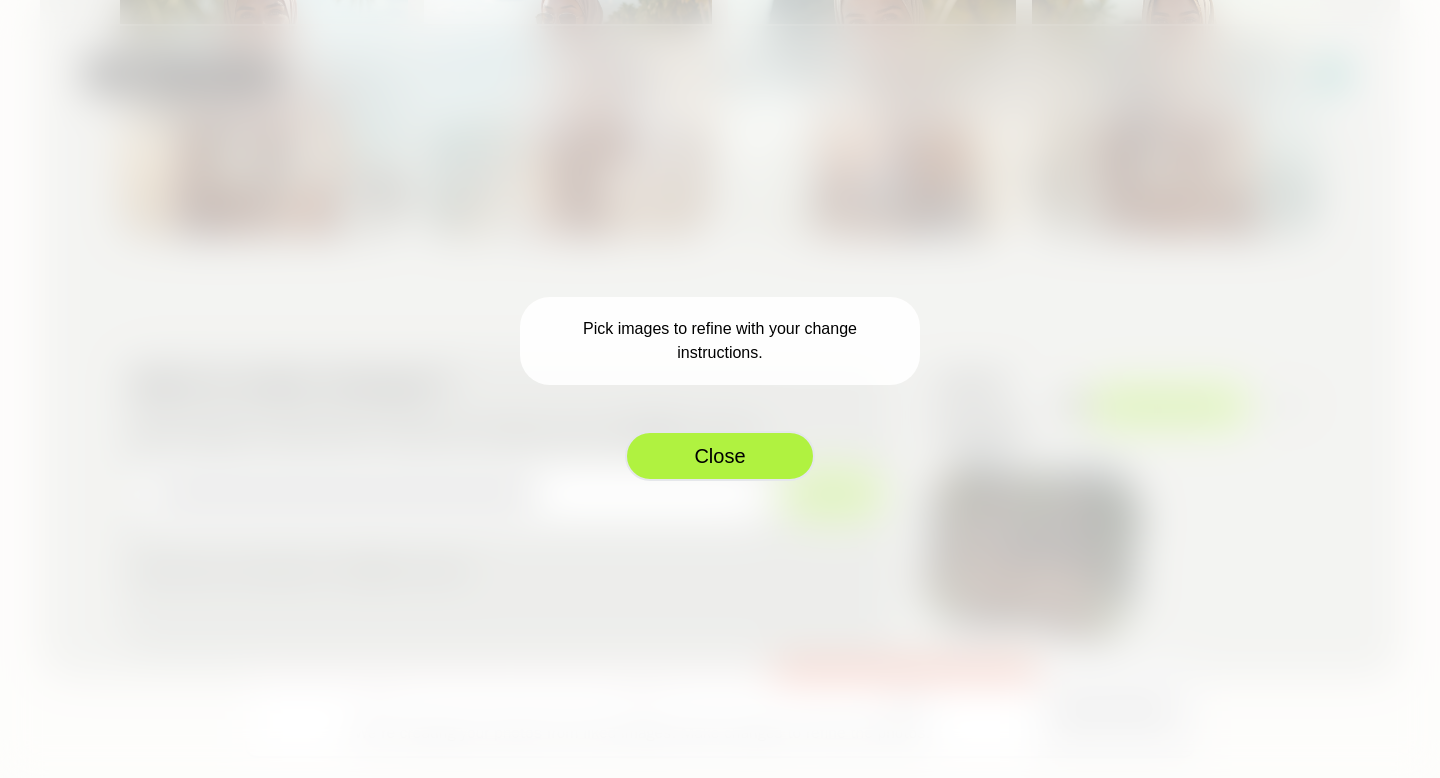 click on "Close" at bounding box center (720, 456) 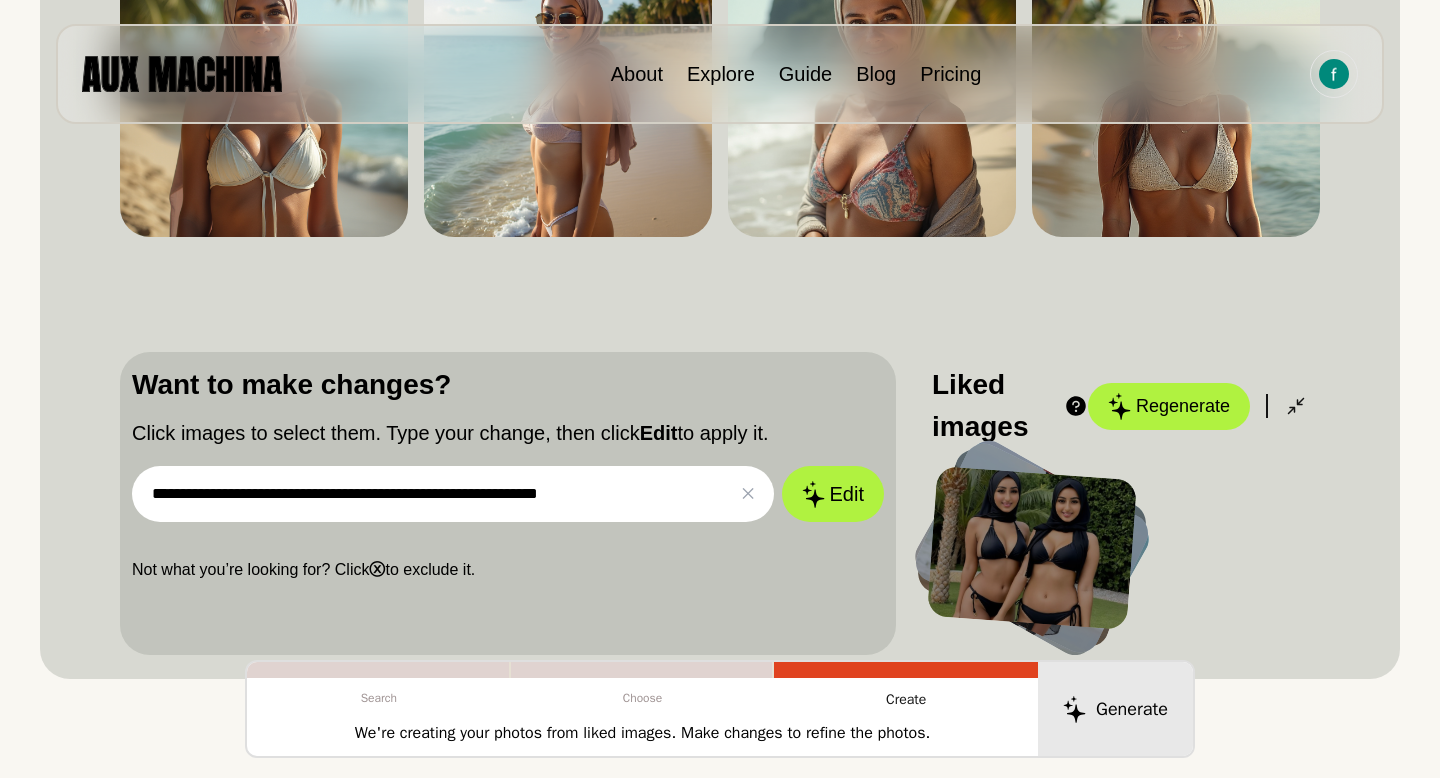 click at bounding box center [1032, 548] 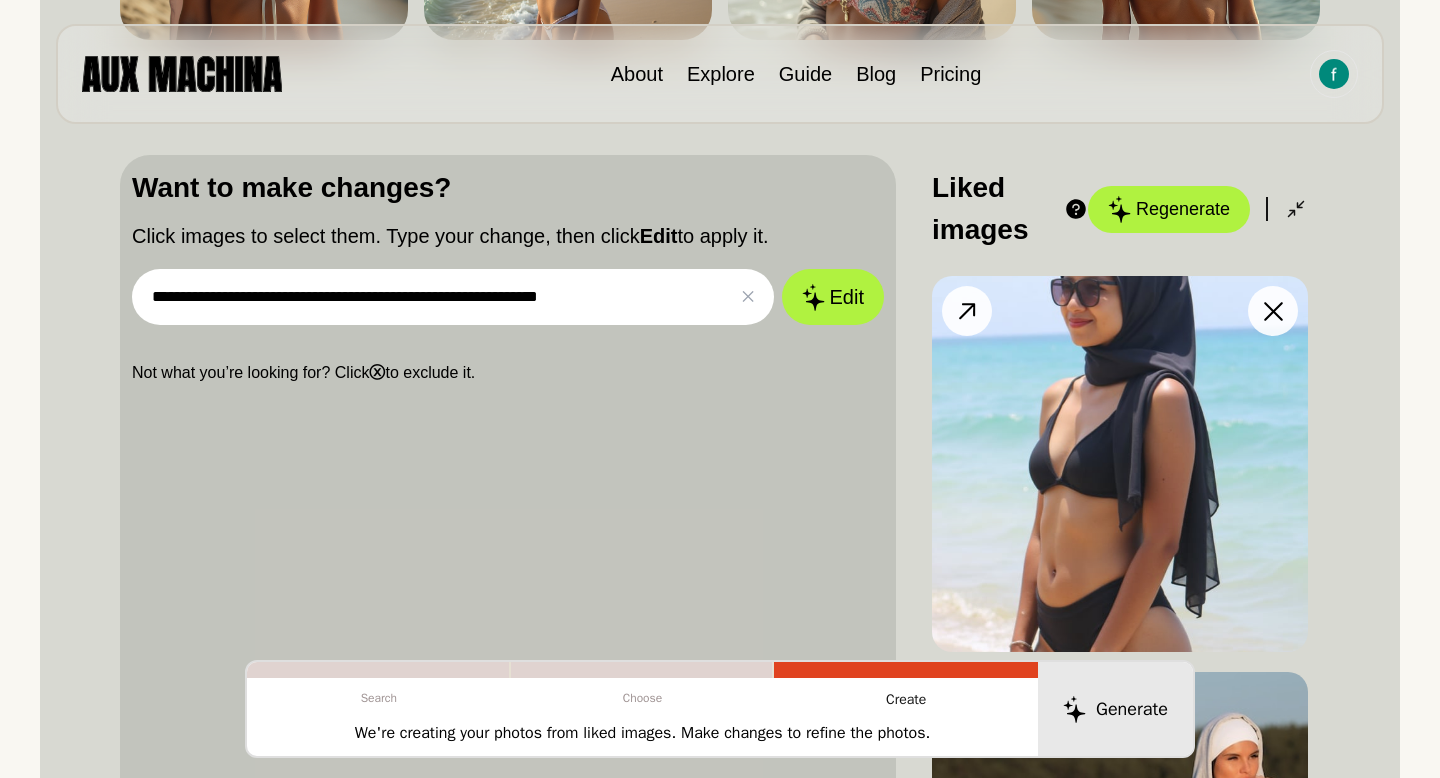 scroll, scrollTop: 542, scrollLeft: 0, axis: vertical 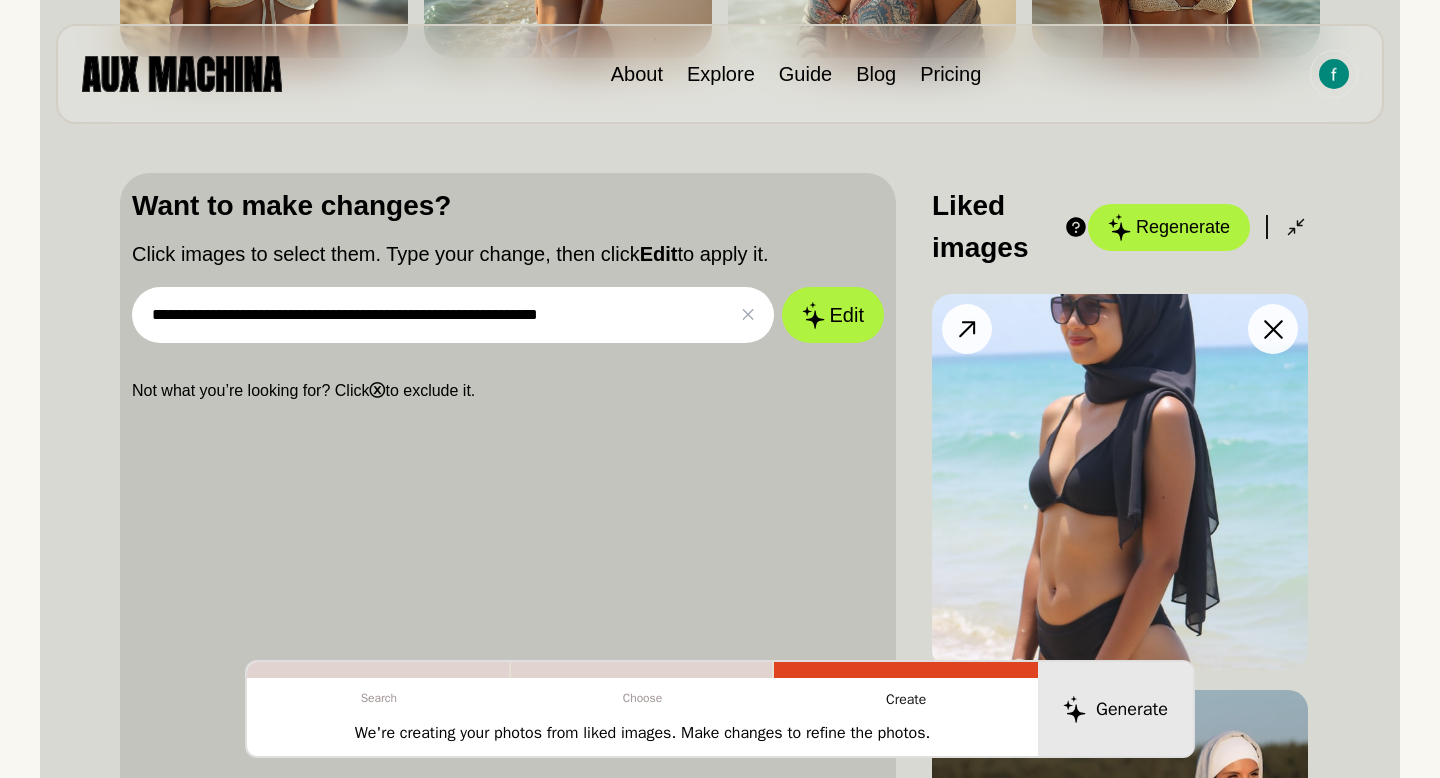 click at bounding box center (1120, 482) 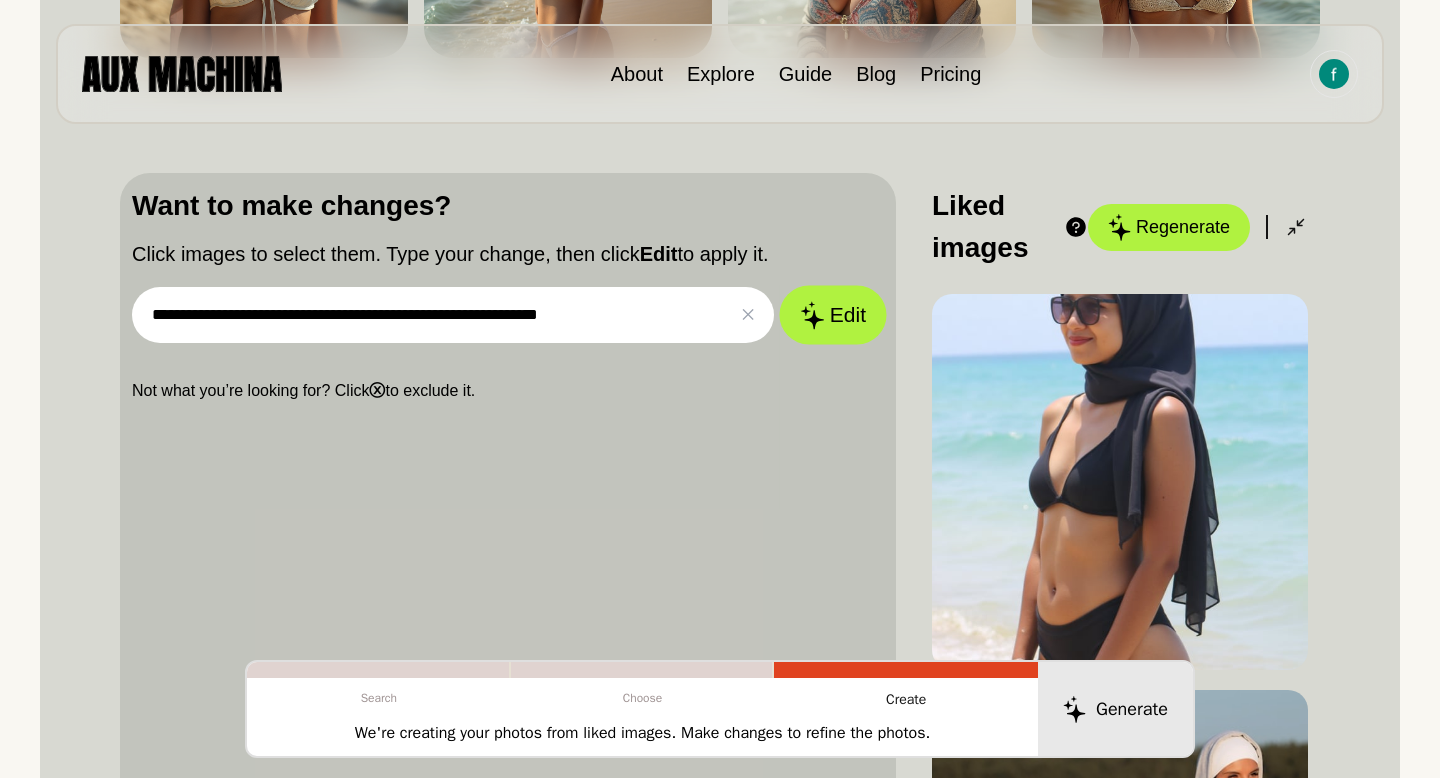 click on "Edit" at bounding box center [833, 315] 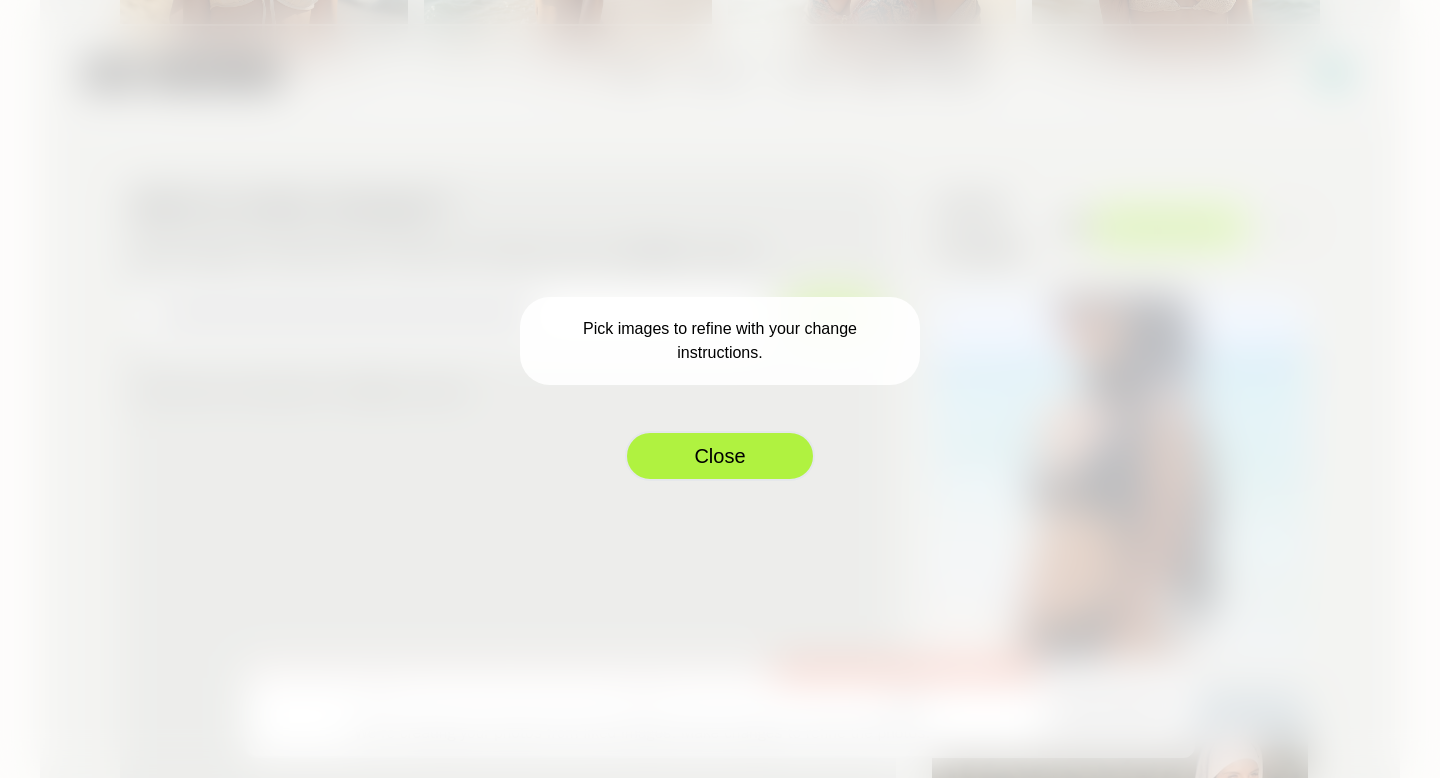 click on "Close" at bounding box center [720, 456] 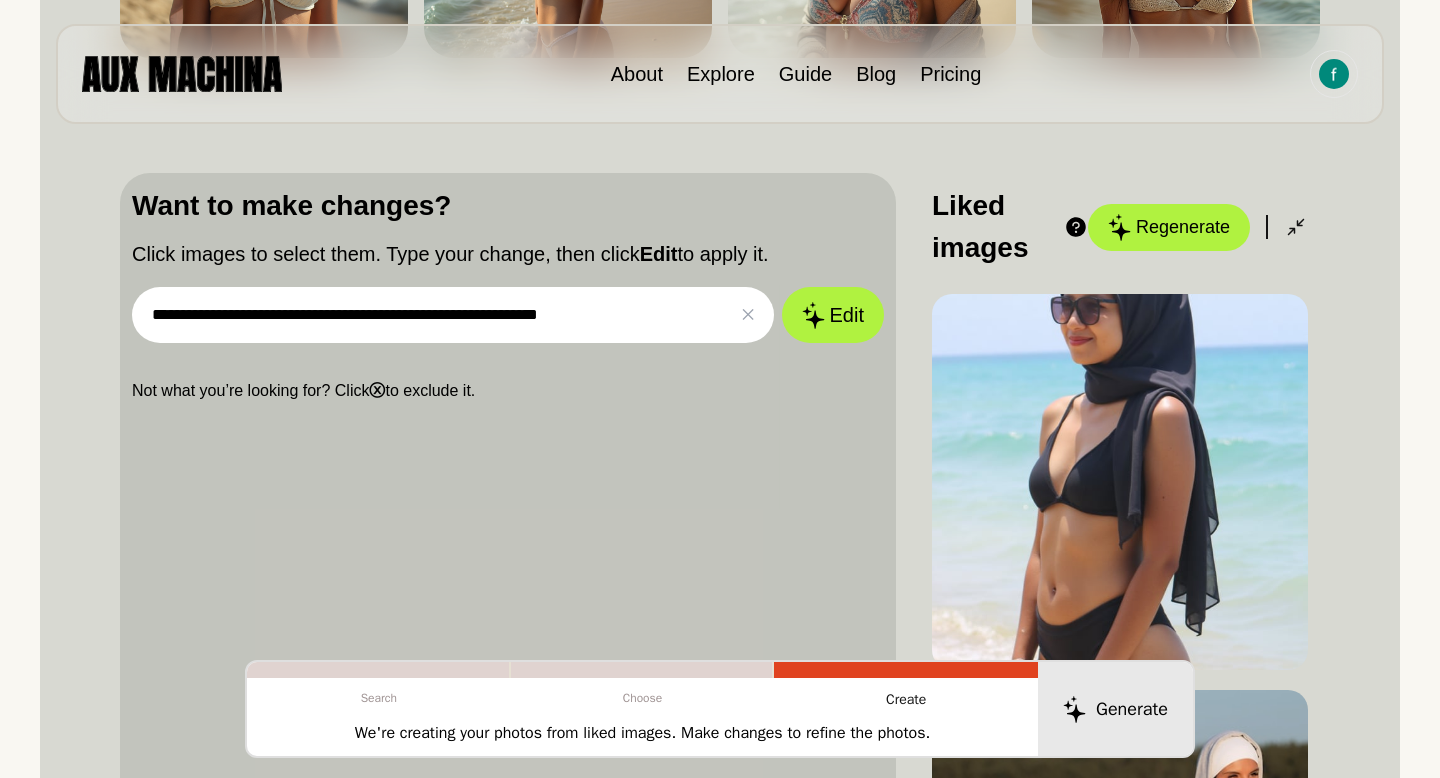 click 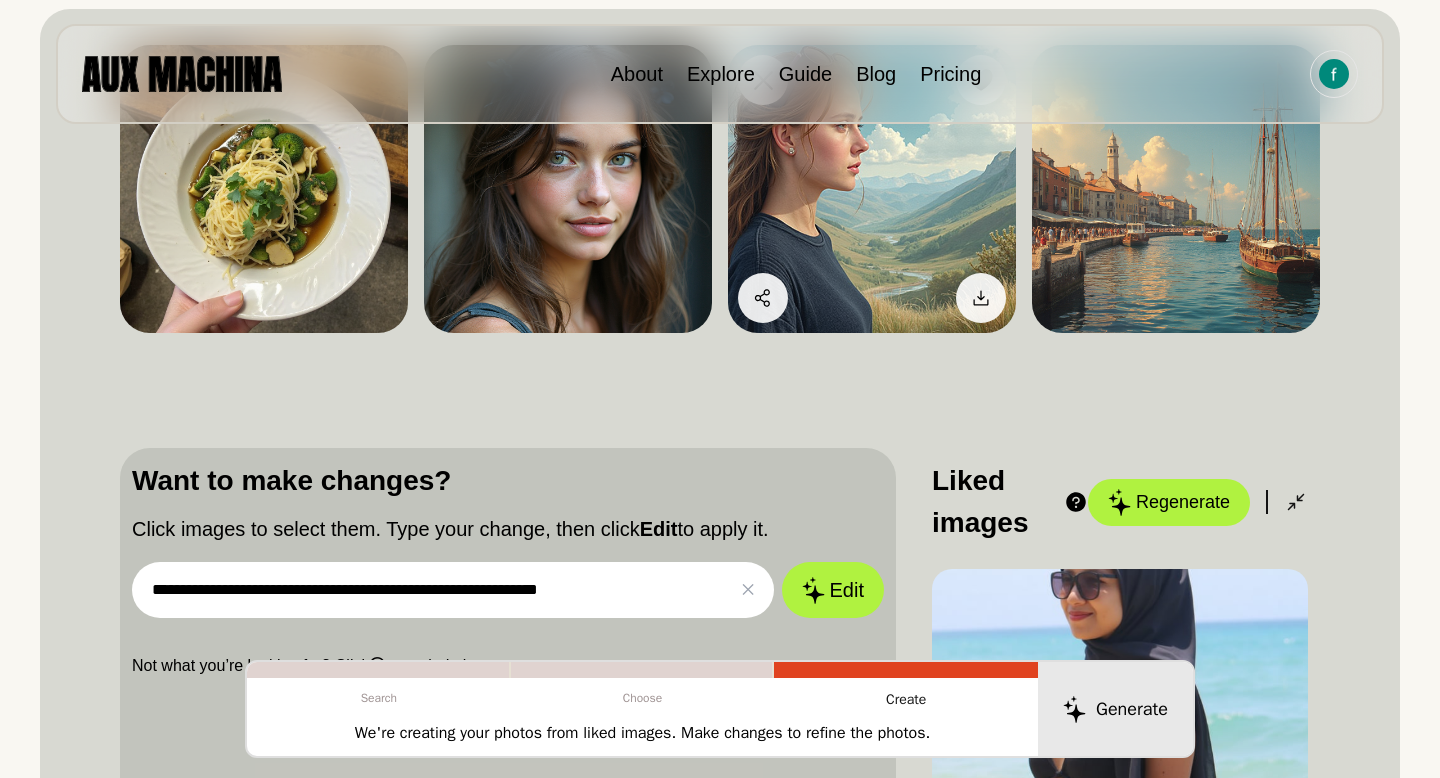 scroll, scrollTop: 265, scrollLeft: 0, axis: vertical 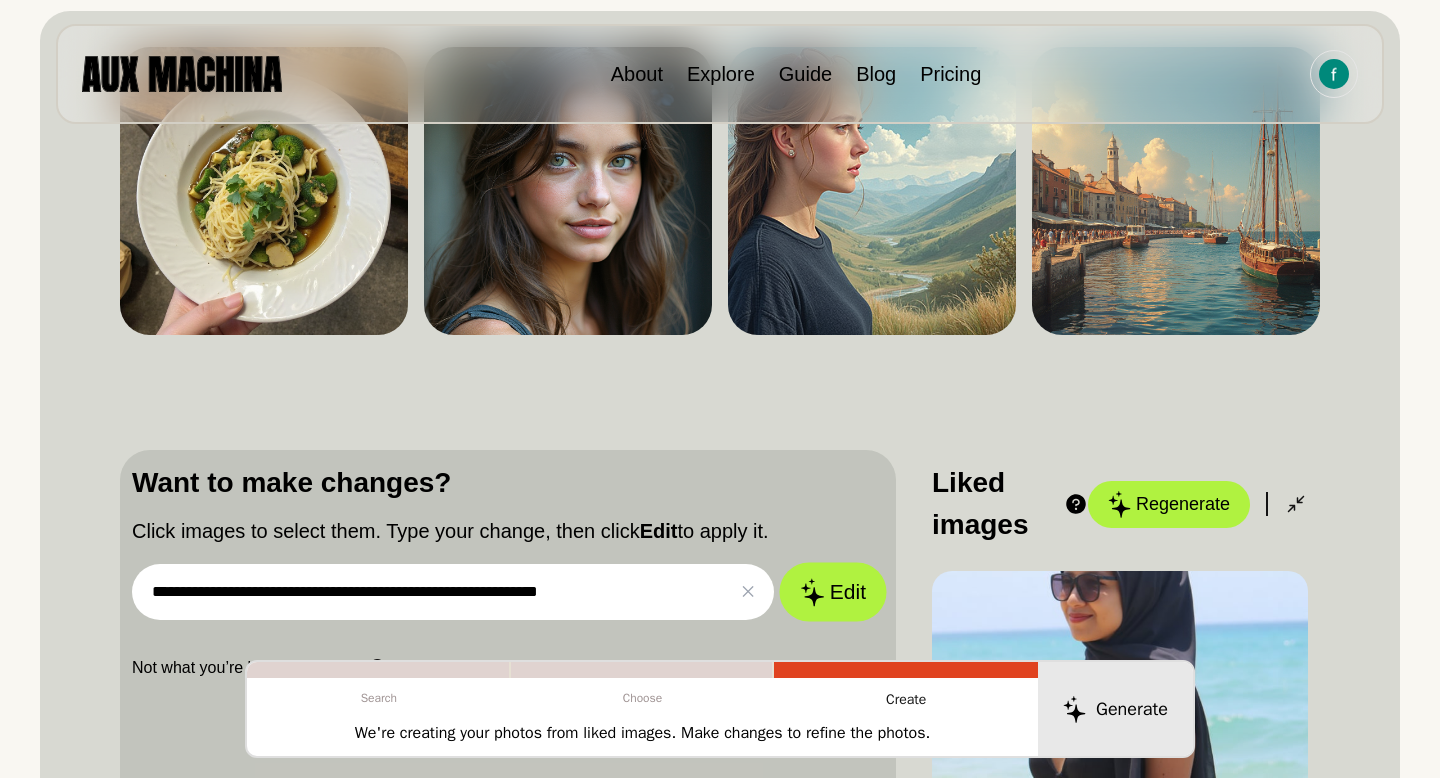 click on "Edit" at bounding box center (833, 592) 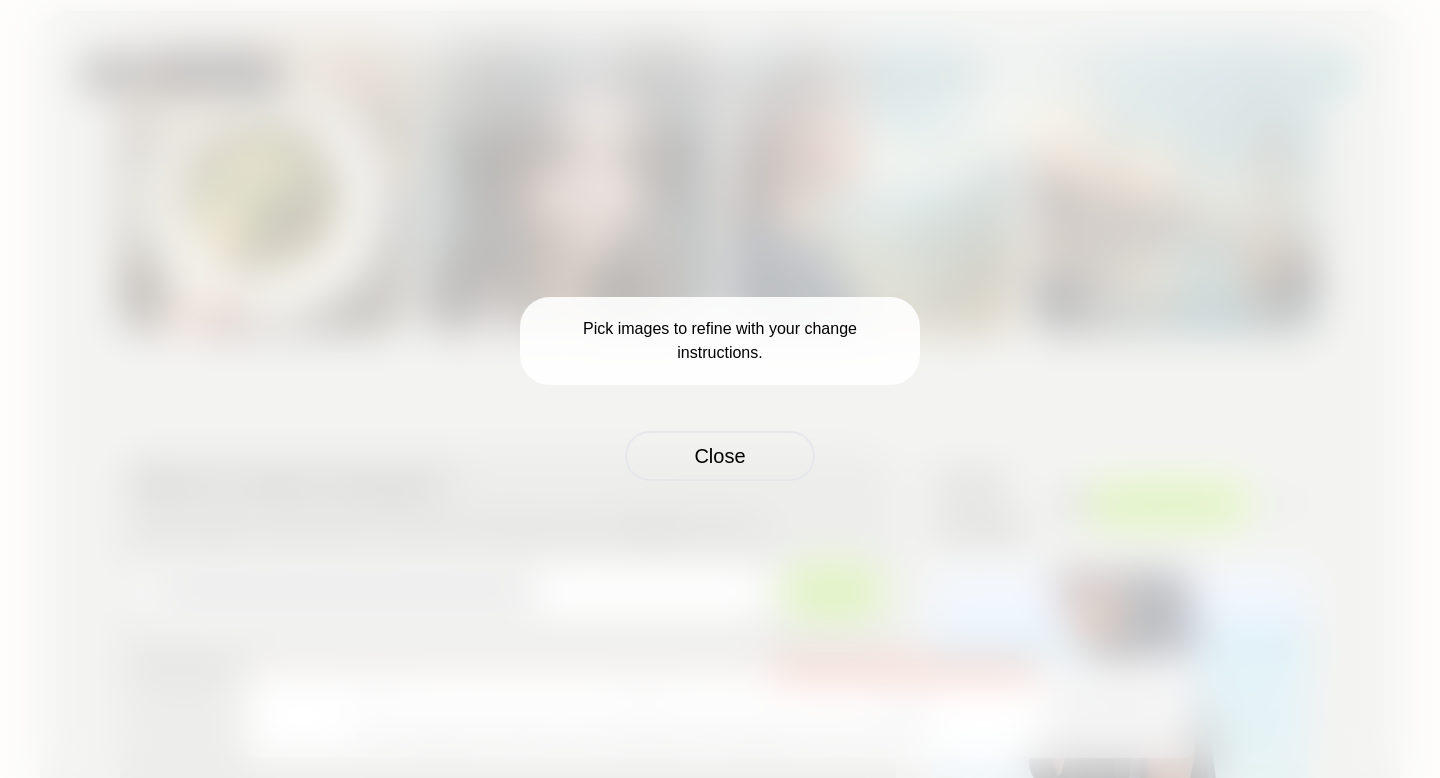 click on "Close" at bounding box center [720, 456] 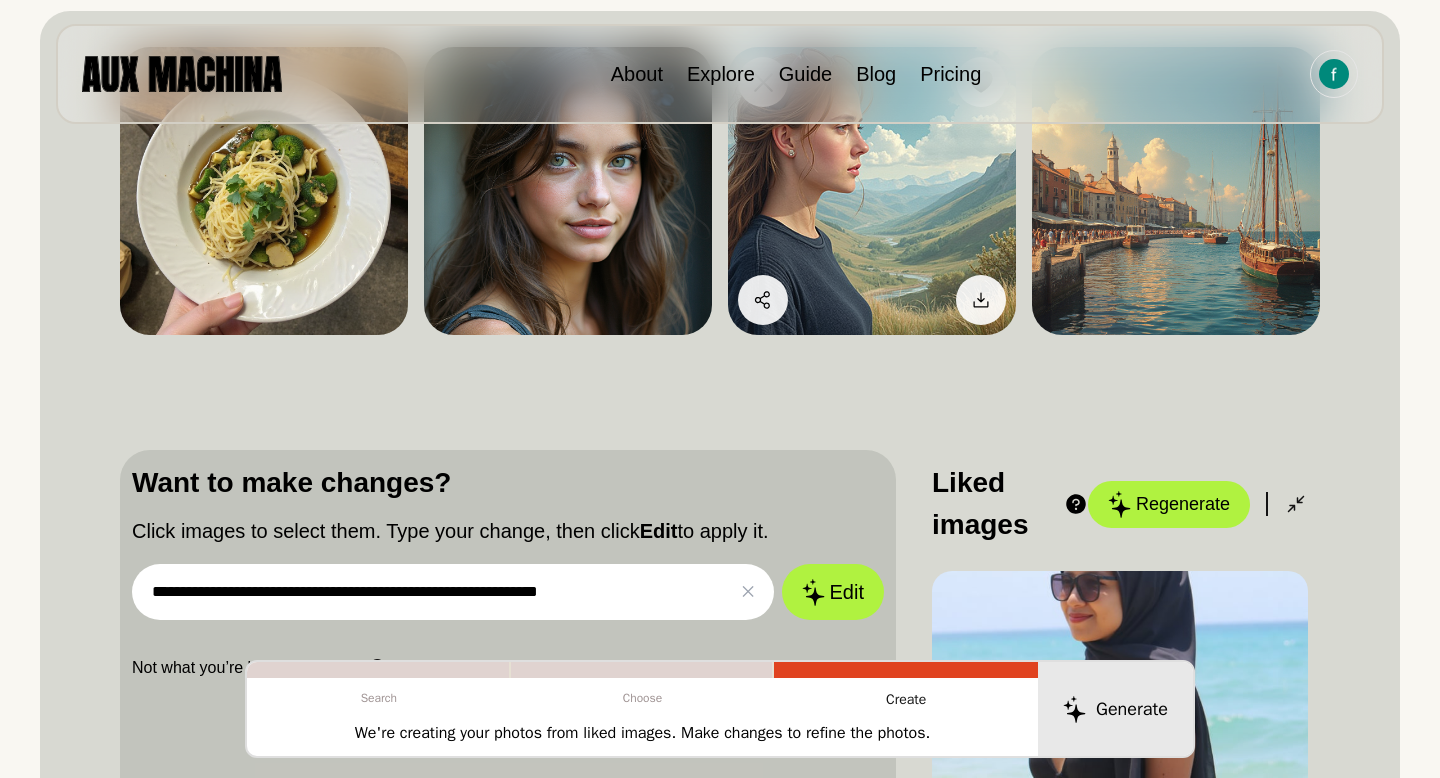 click at bounding box center [872, 191] 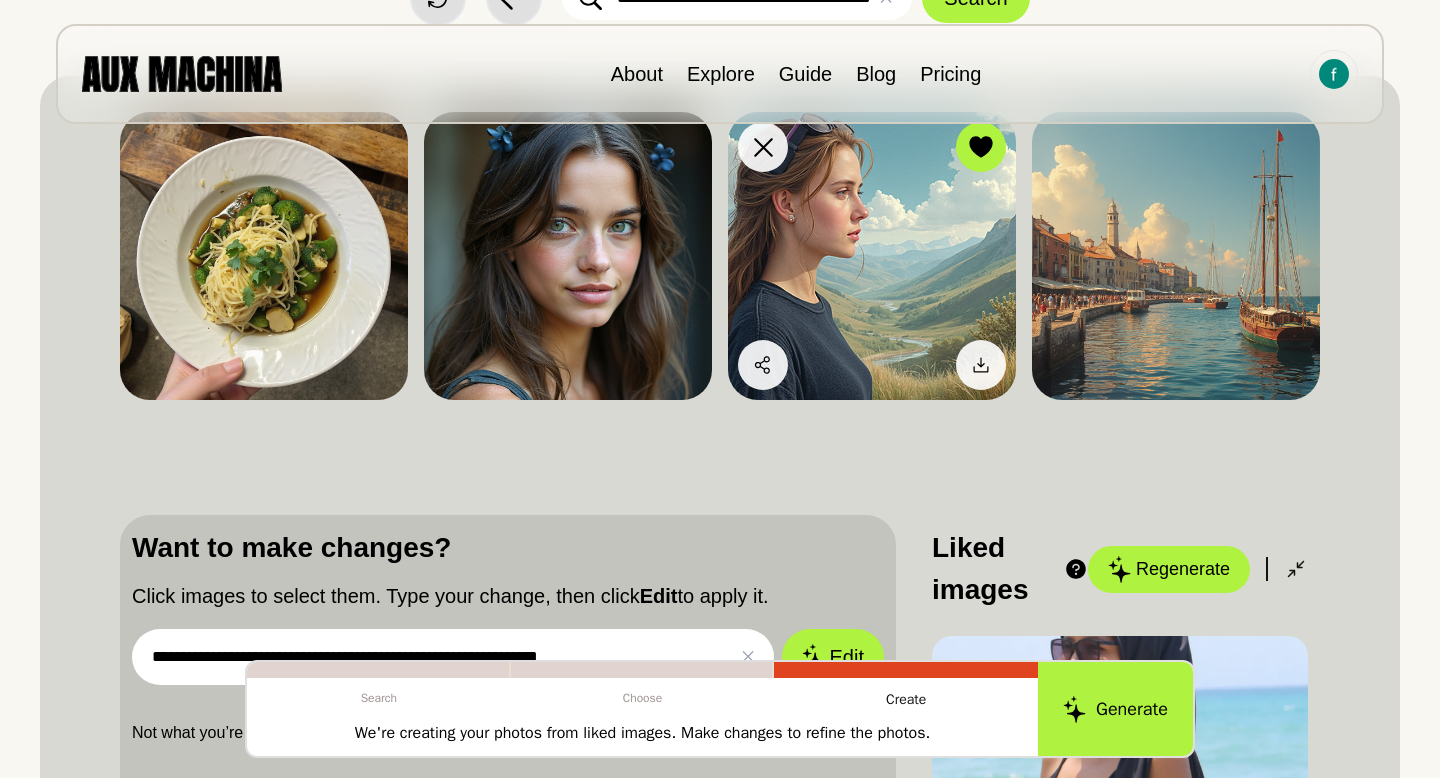 scroll, scrollTop: 185, scrollLeft: 0, axis: vertical 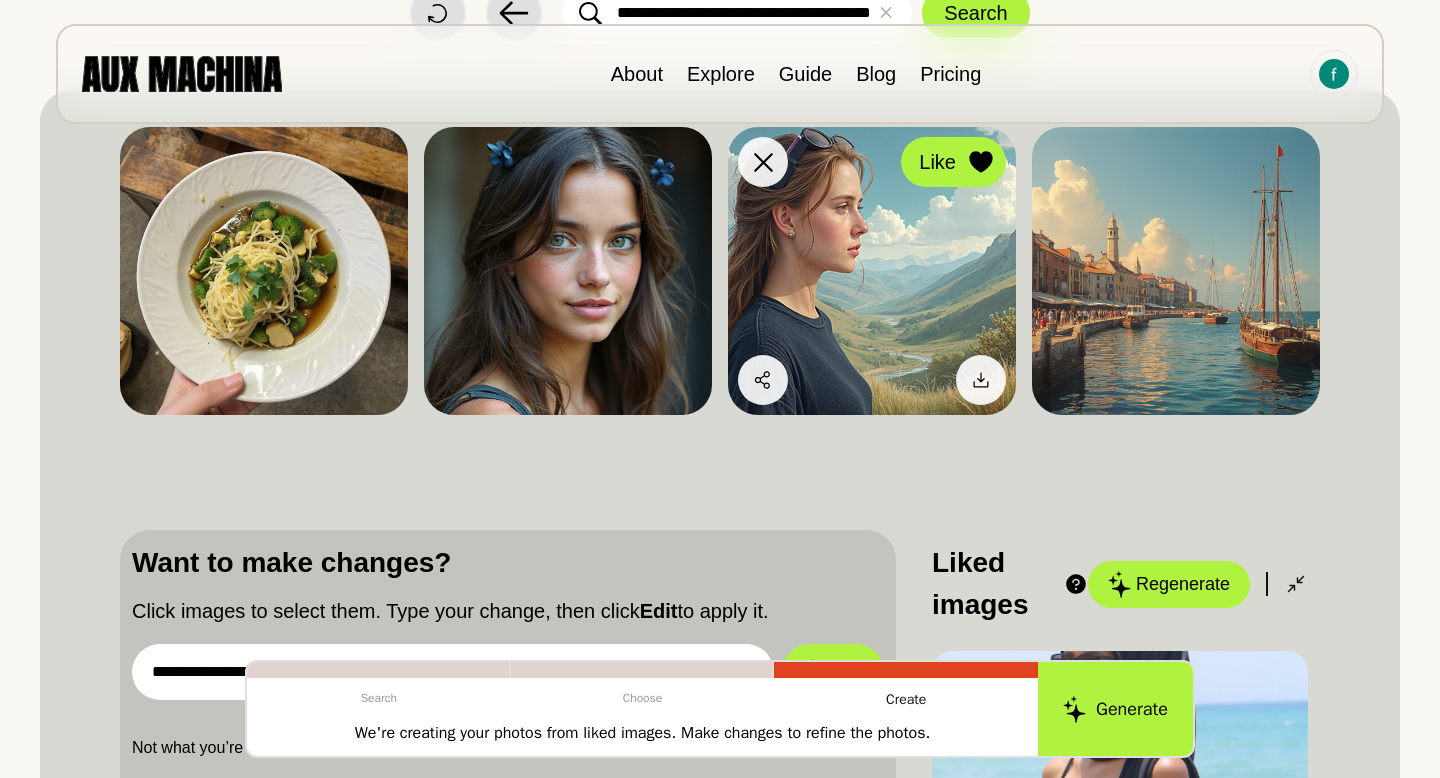 click 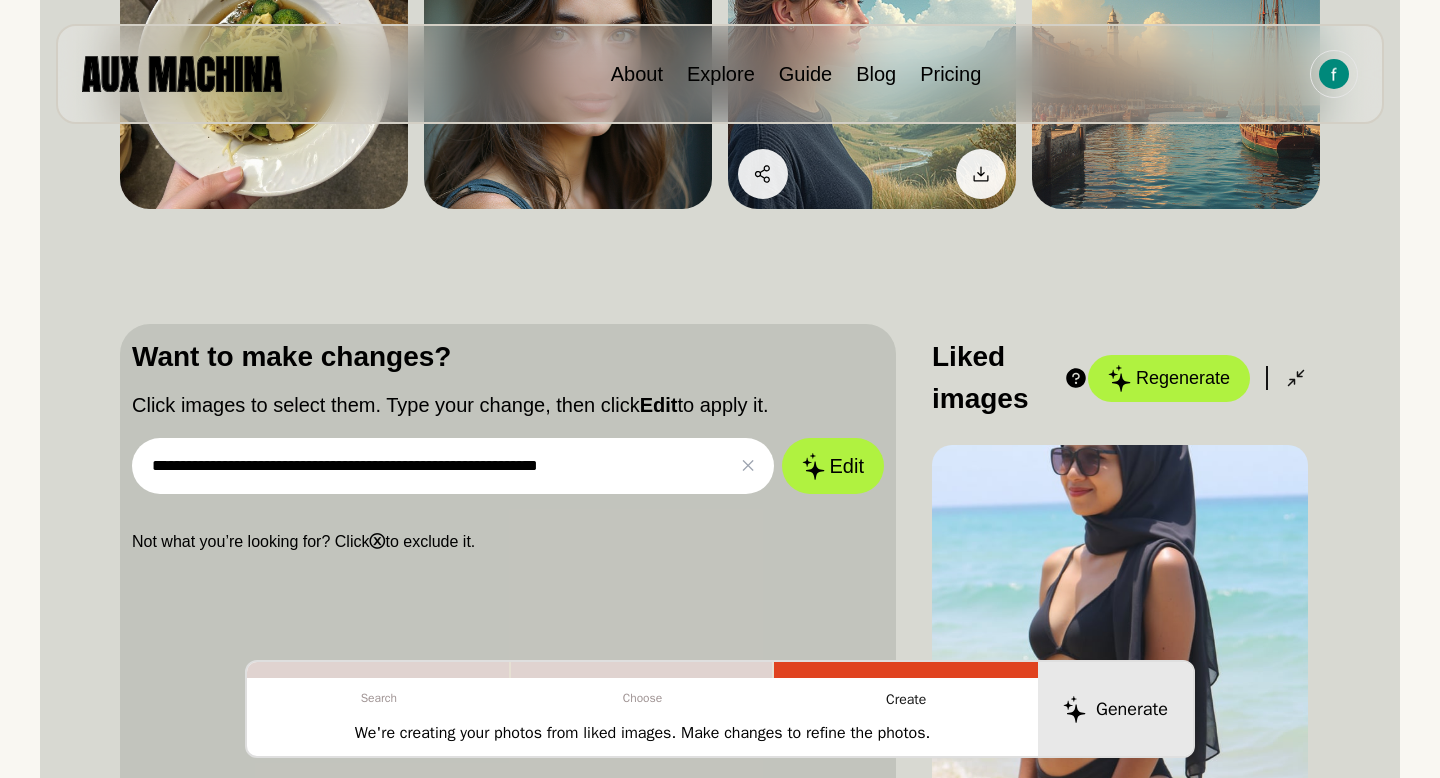 scroll, scrollTop: 412, scrollLeft: 0, axis: vertical 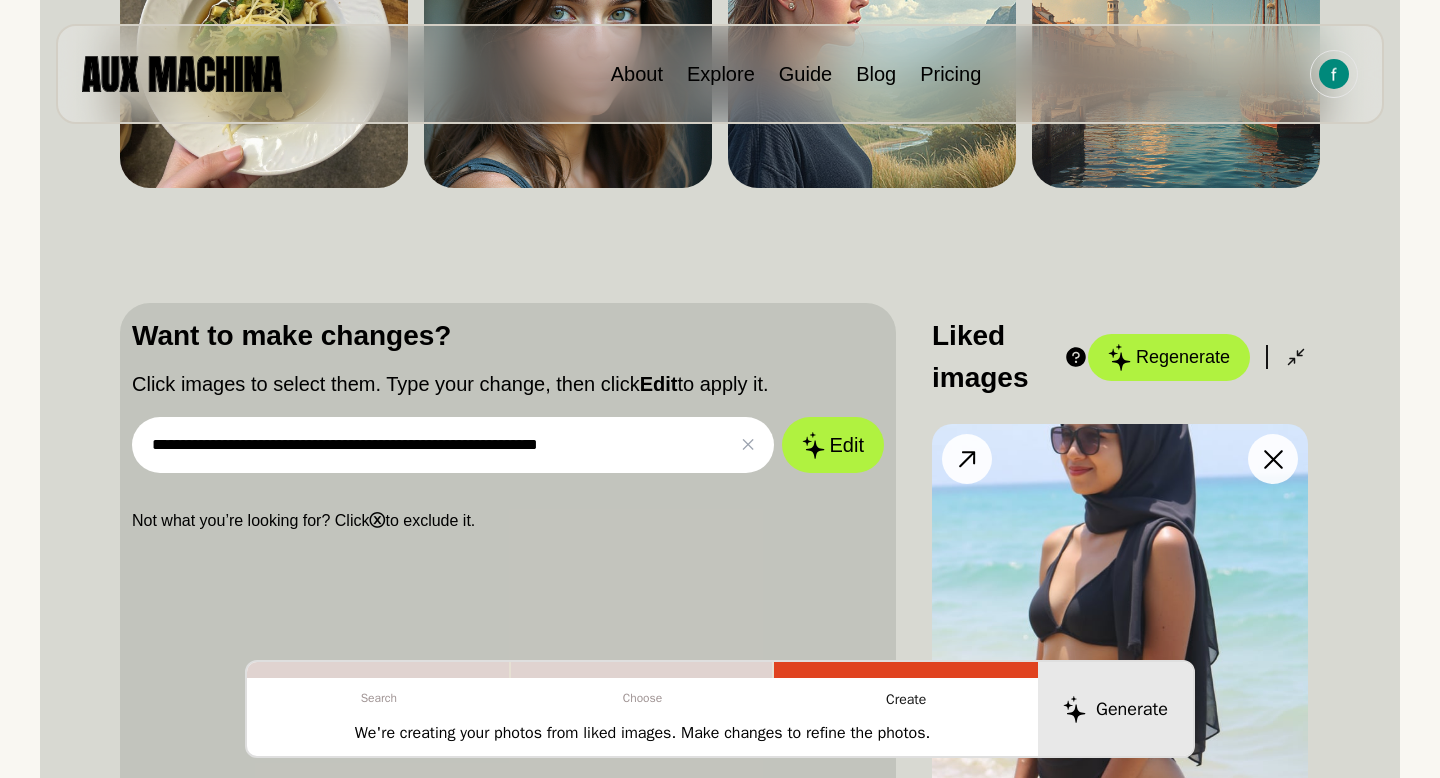click at bounding box center (1120, 612) 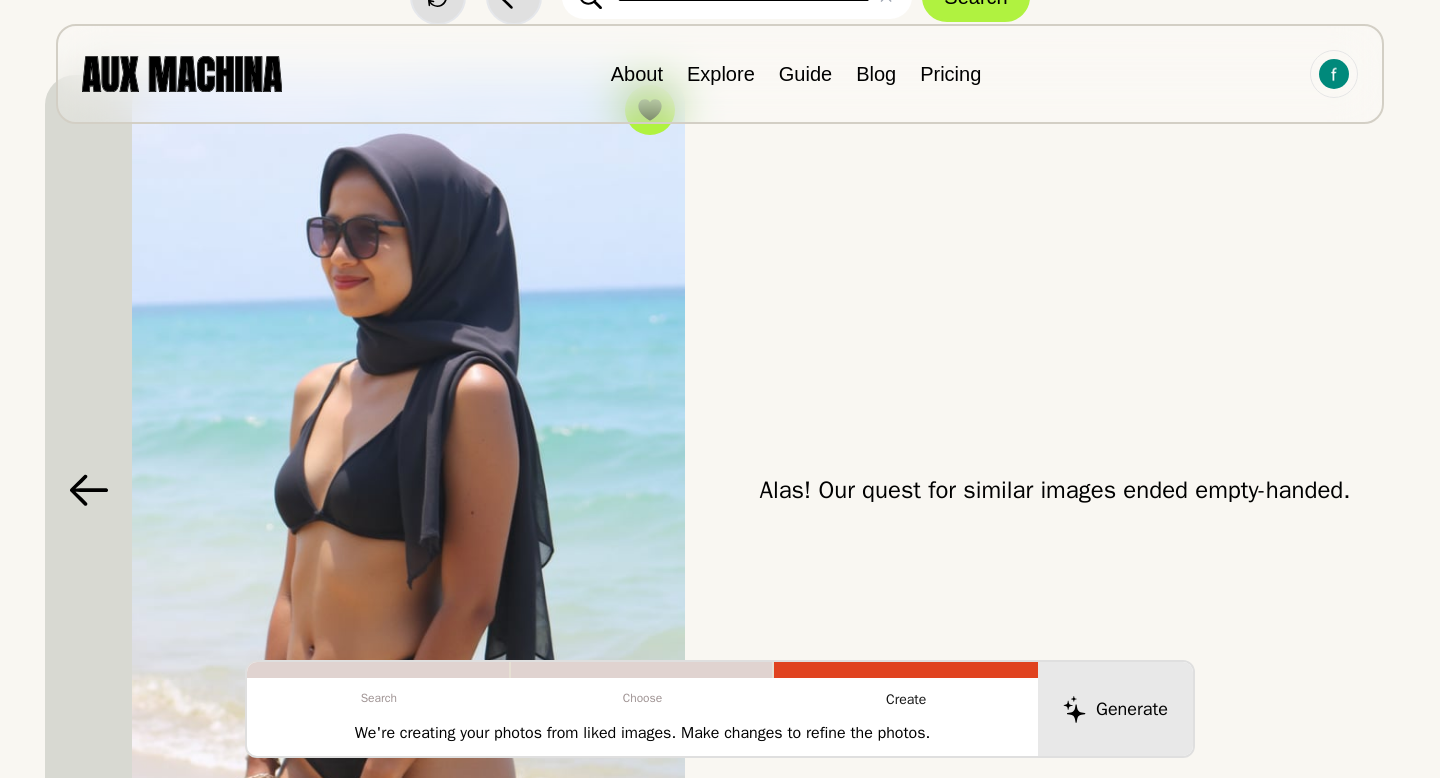 scroll, scrollTop: 200, scrollLeft: 0, axis: vertical 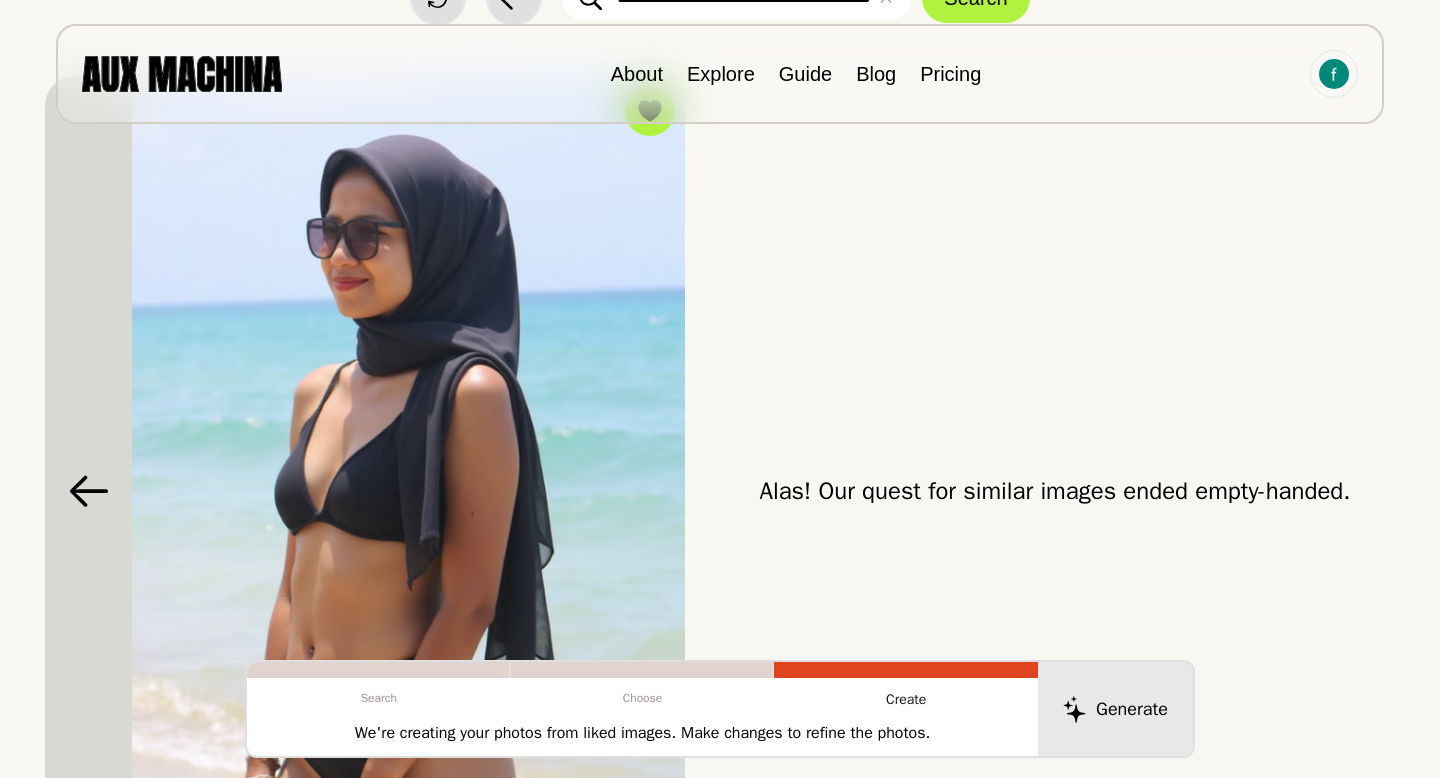 click 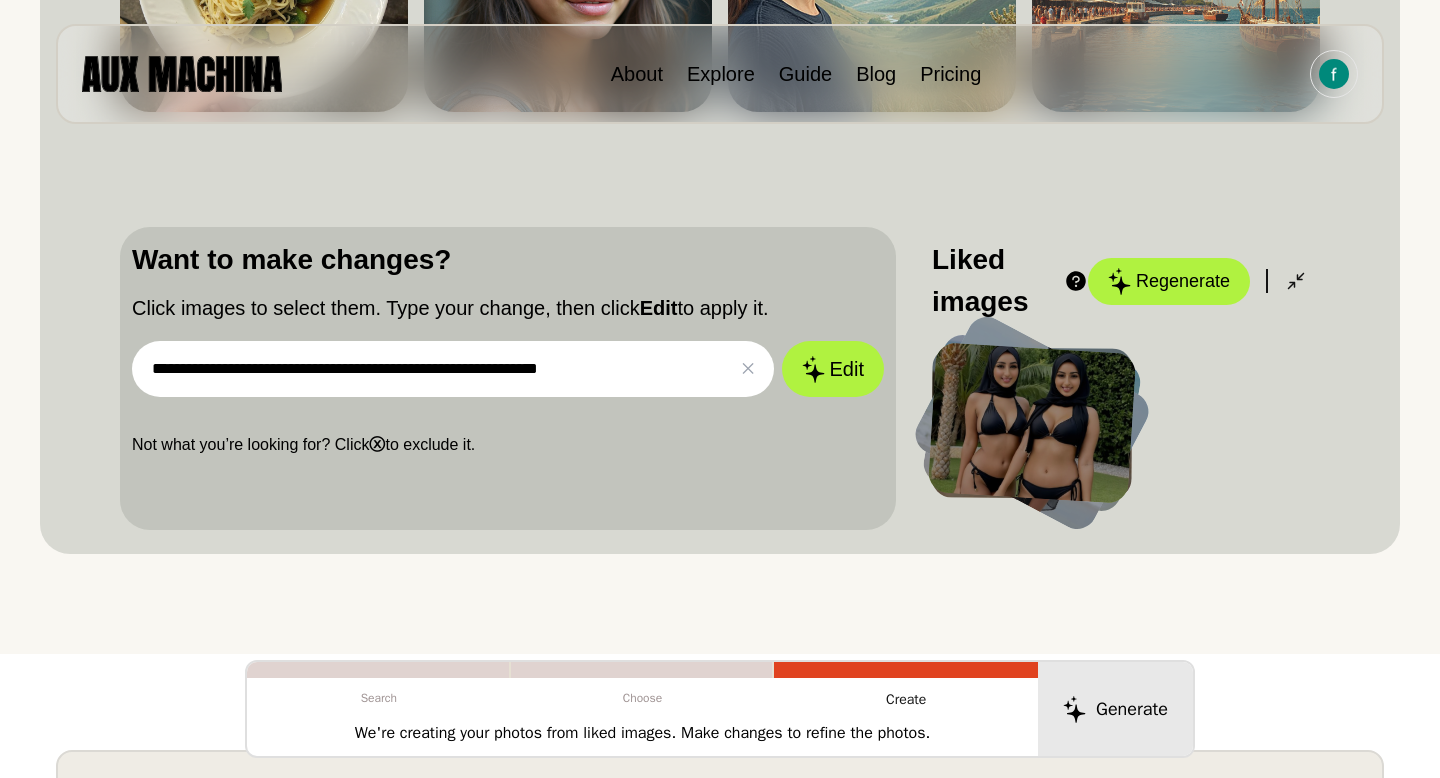 scroll, scrollTop: 486, scrollLeft: 0, axis: vertical 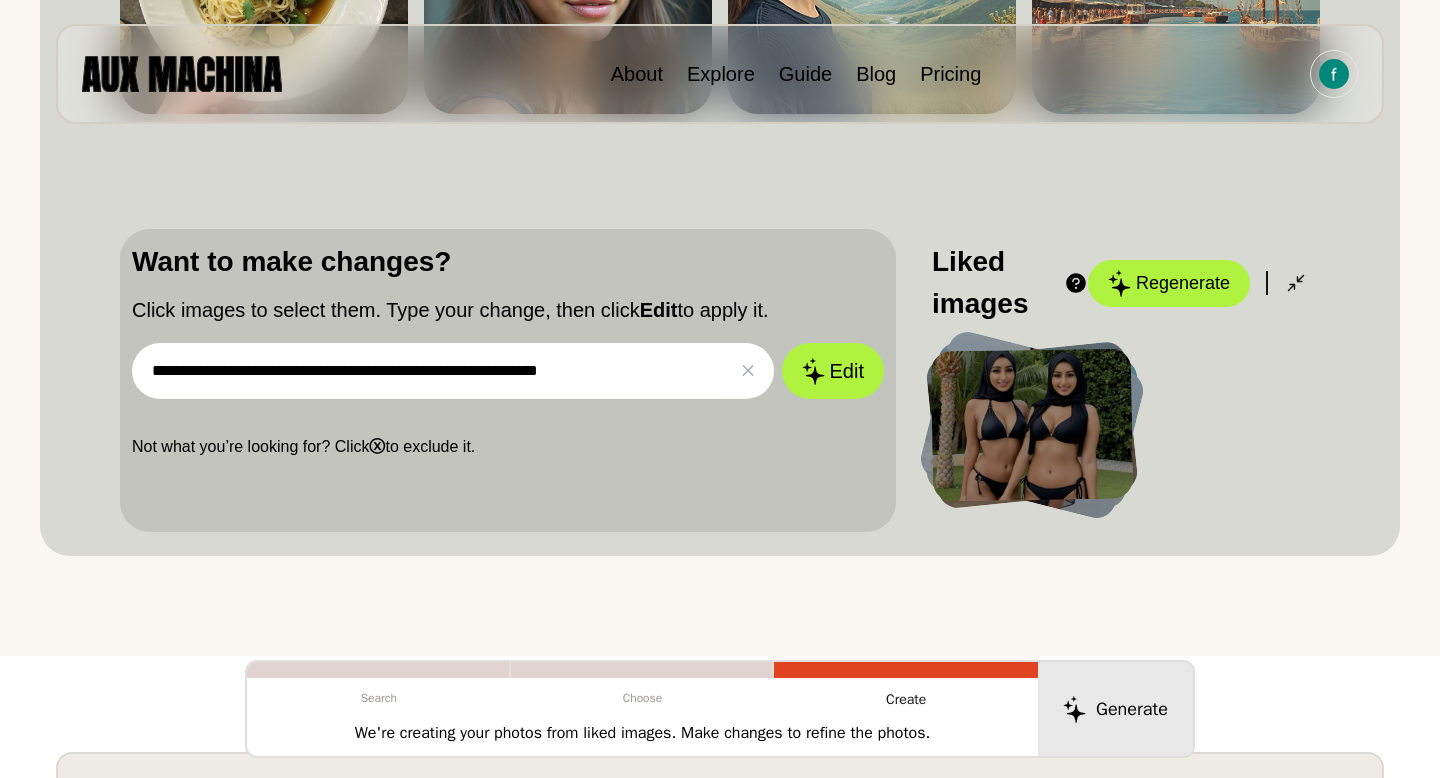 click on "**********" at bounding box center (453, 371) 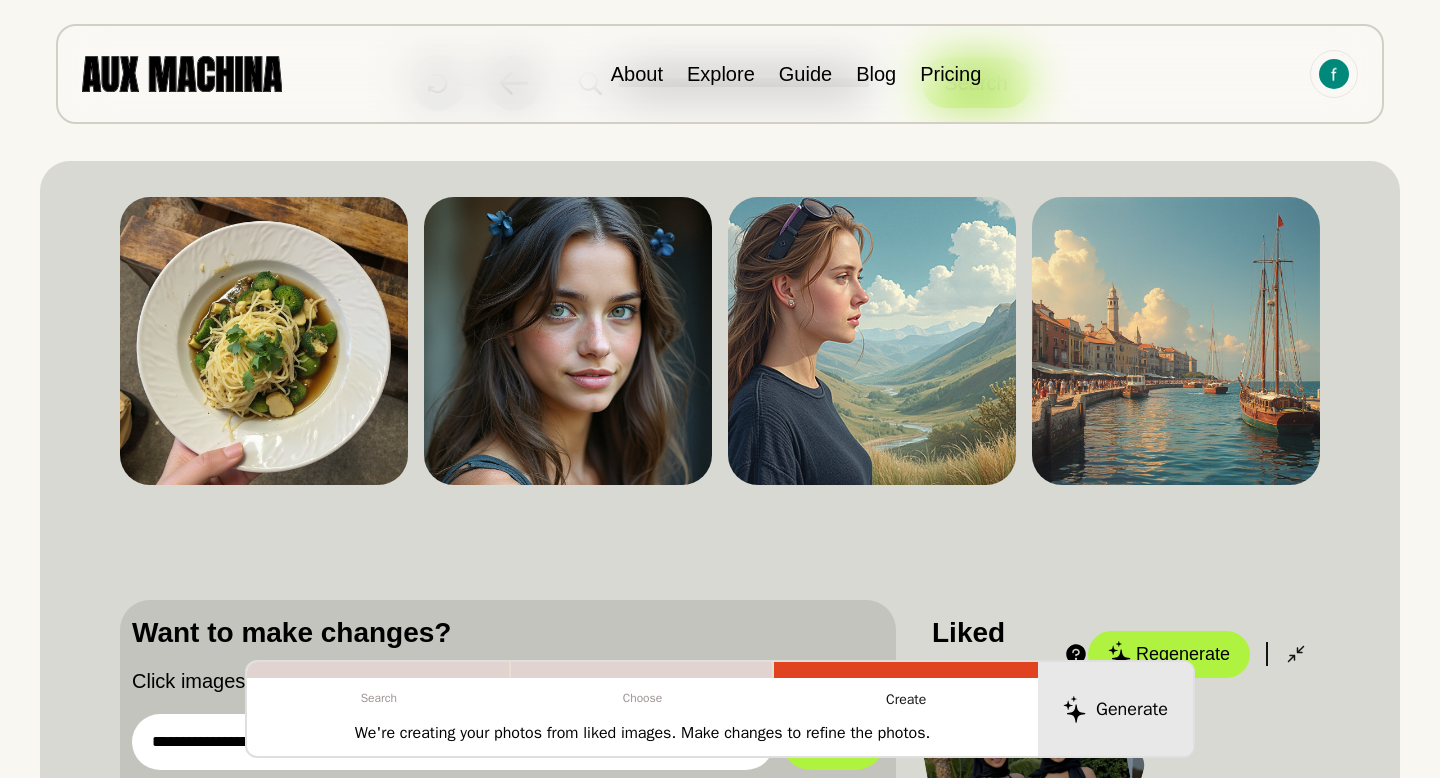 scroll, scrollTop: 0, scrollLeft: 0, axis: both 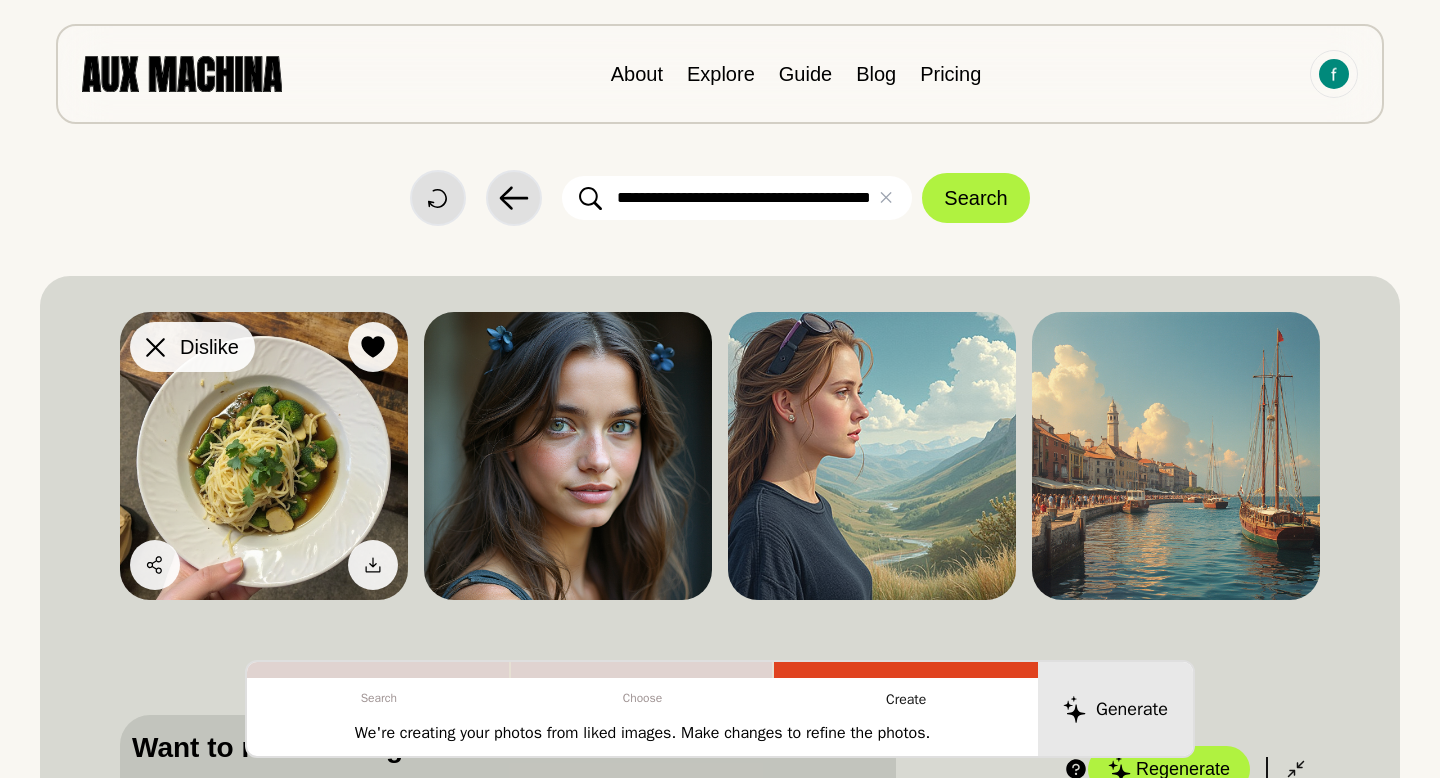 click 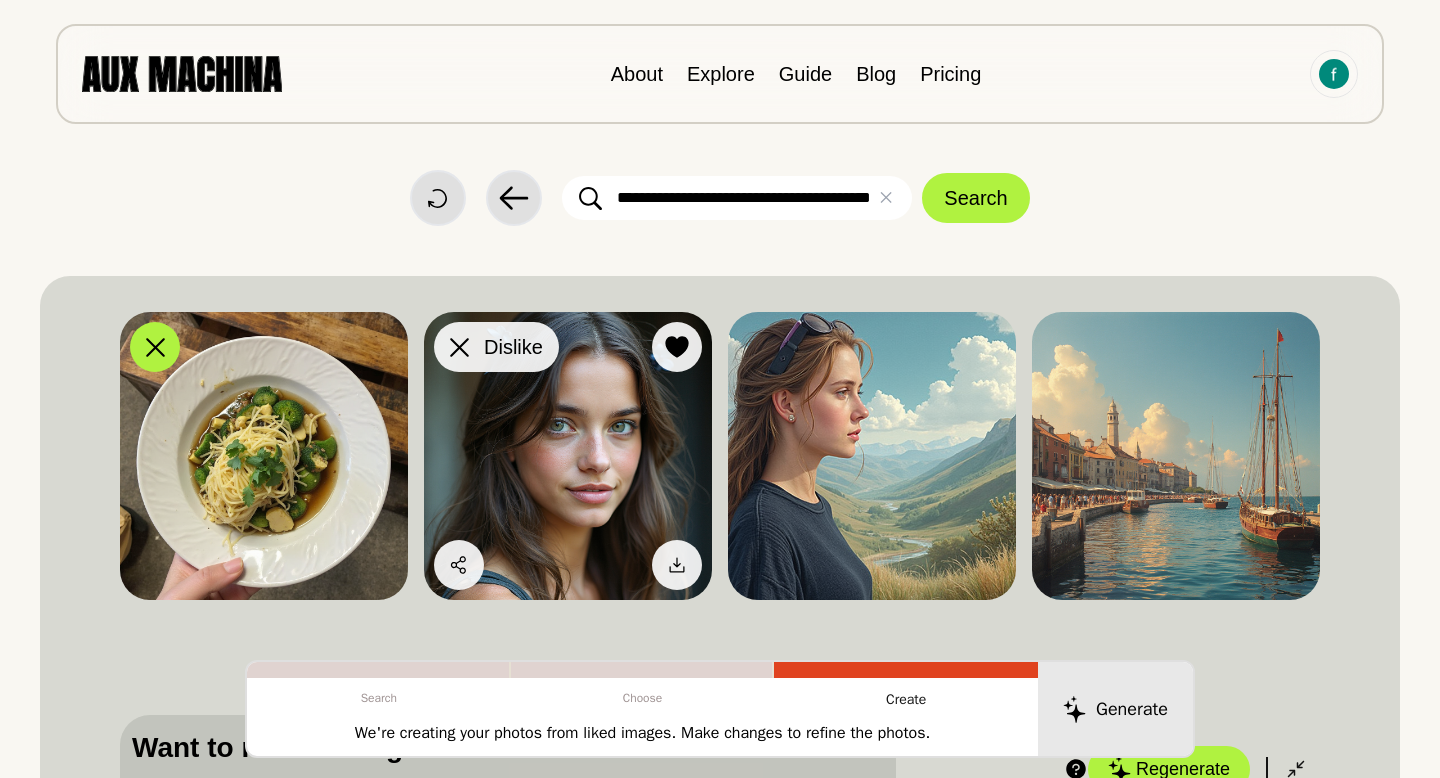 click 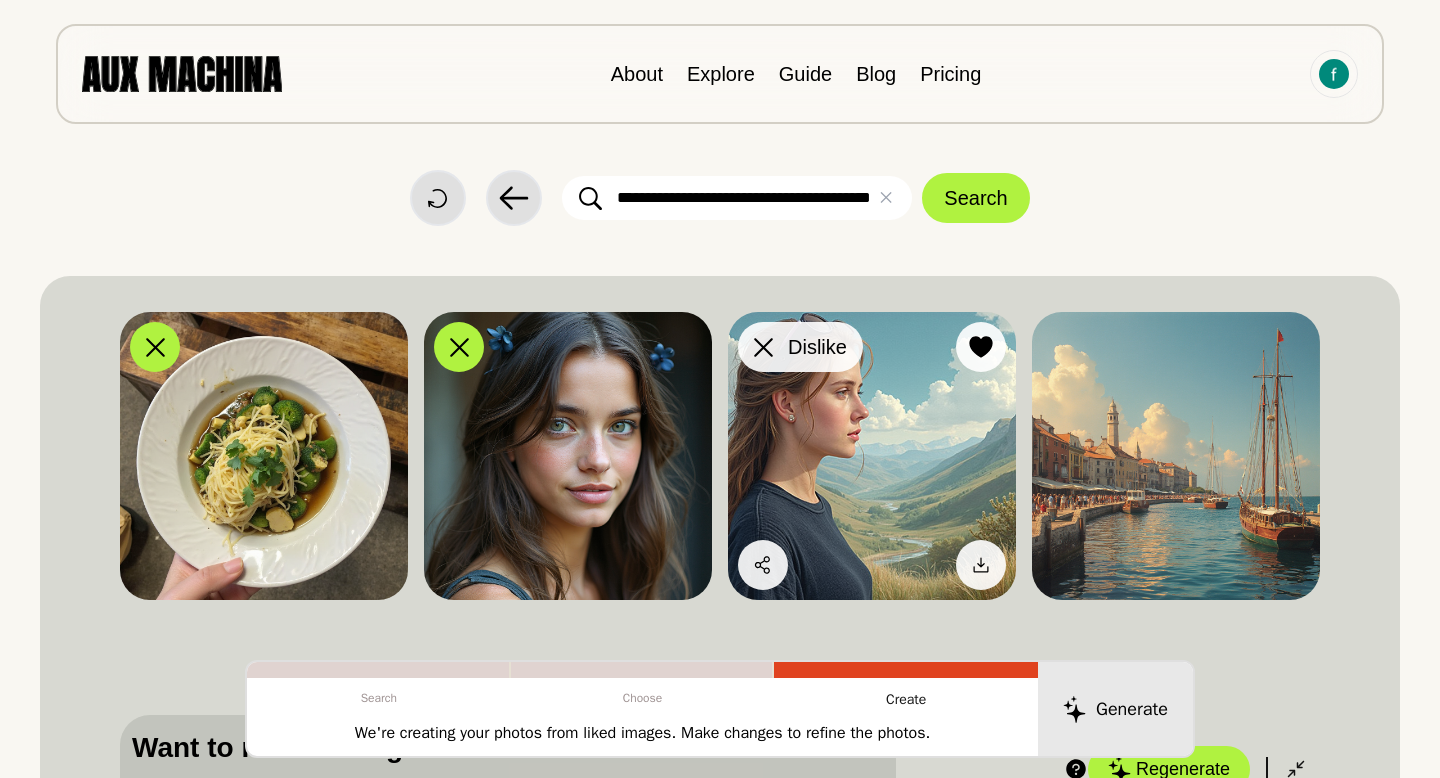 click 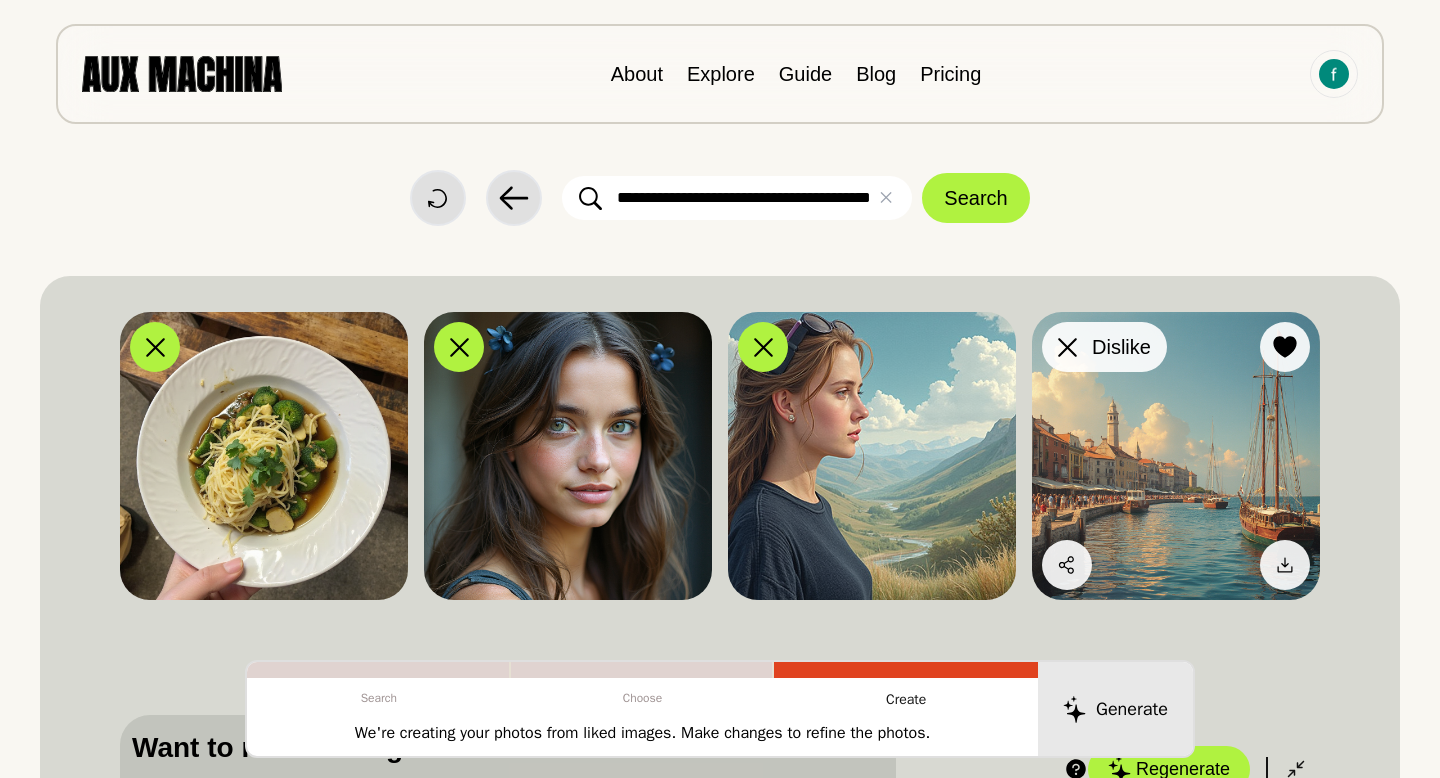 click on "Dislike" at bounding box center [1104, 347] 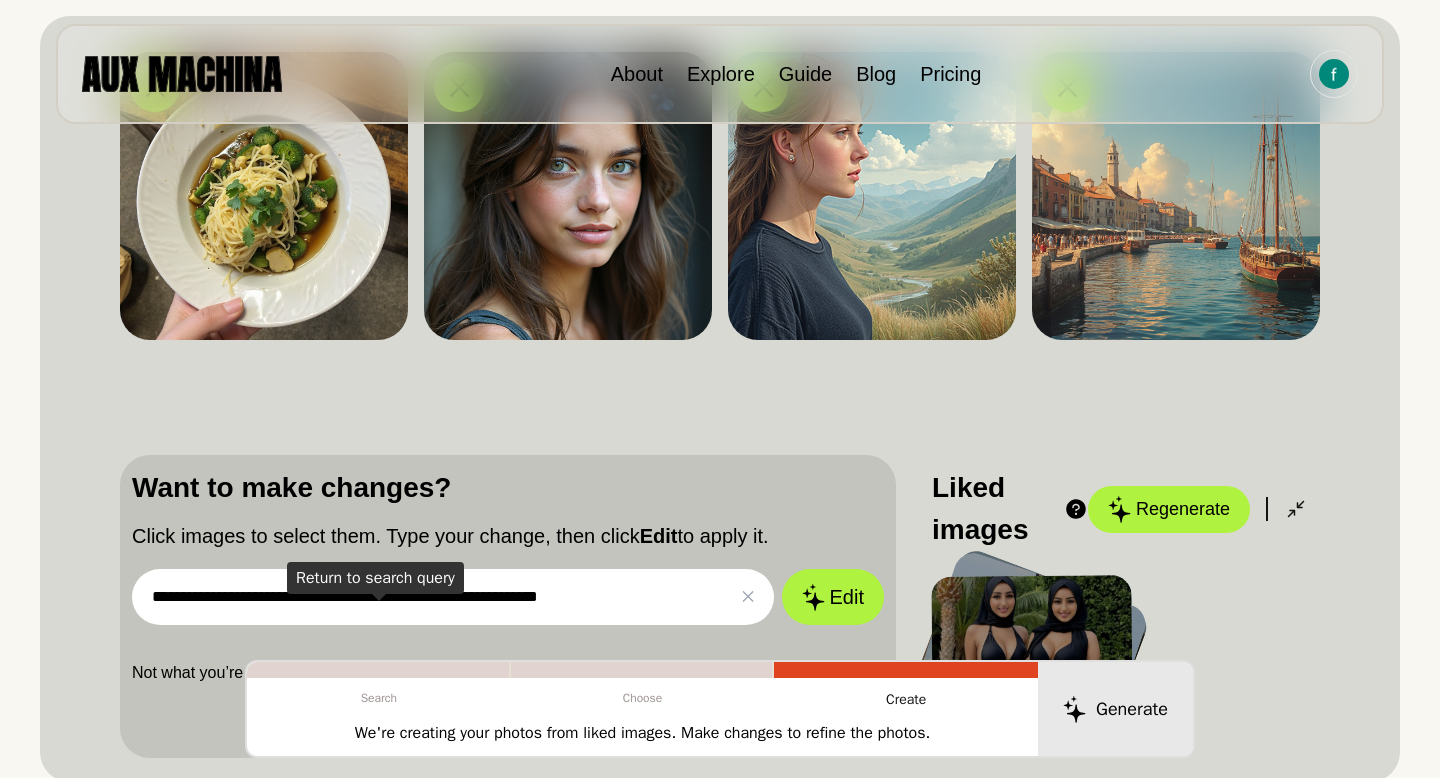 scroll, scrollTop: 259, scrollLeft: 0, axis: vertical 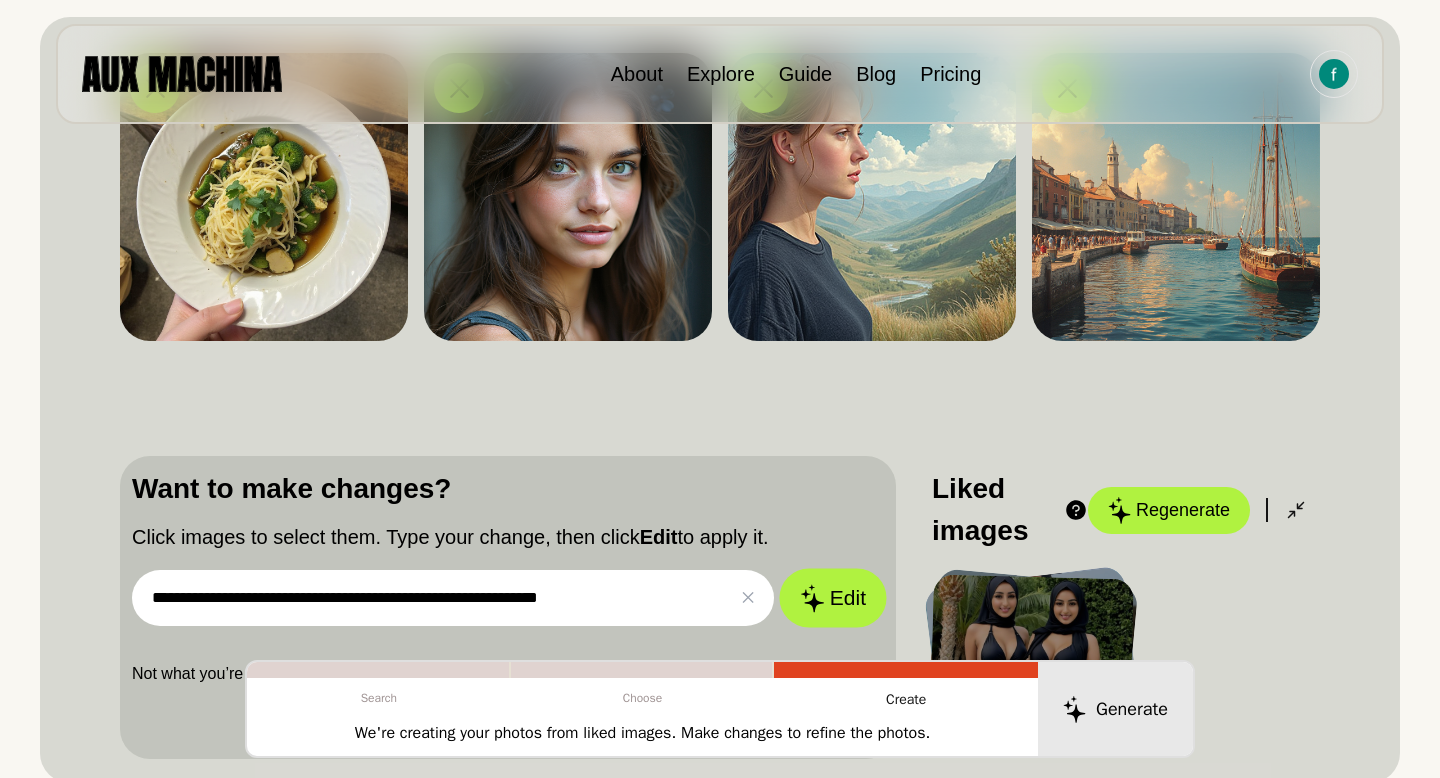 click on "Edit" at bounding box center (833, 598) 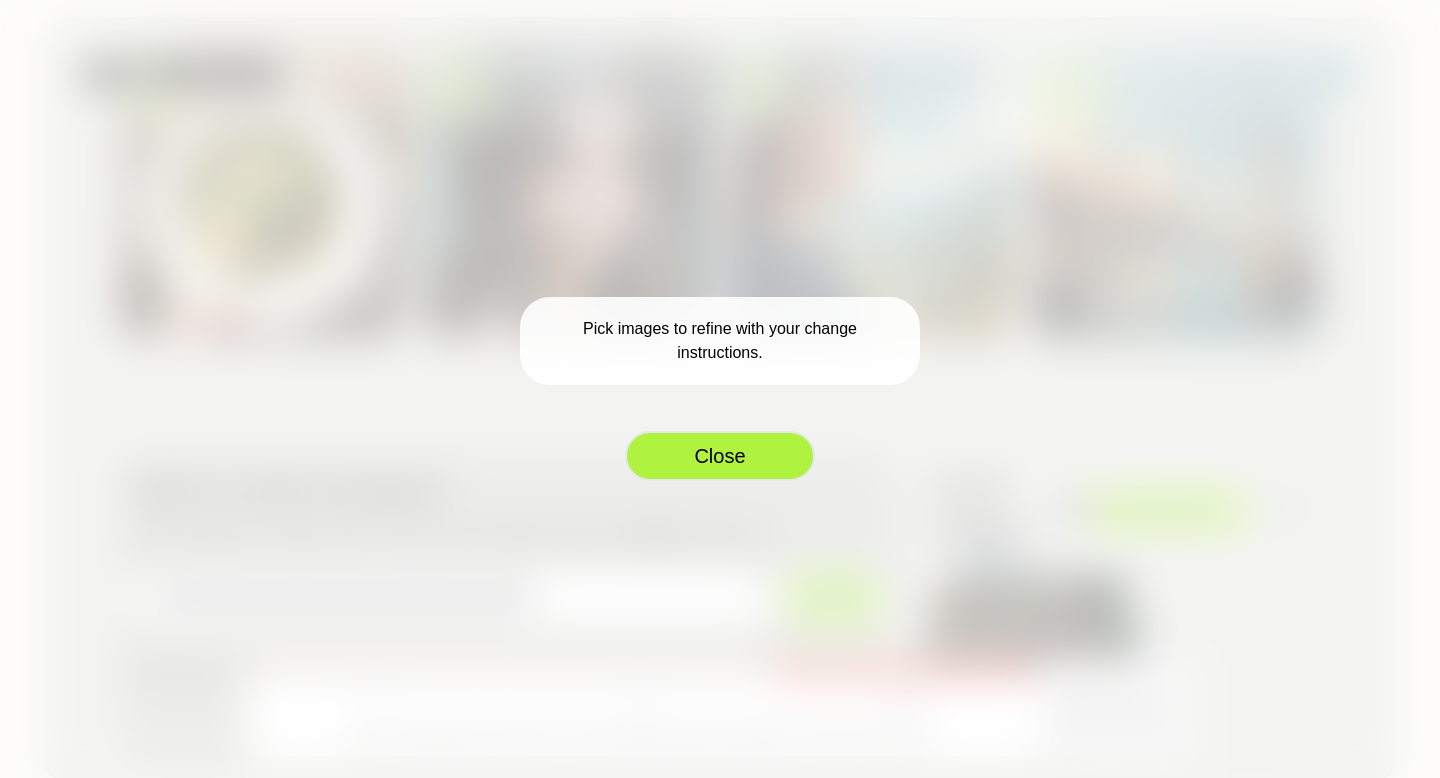 click on "Close" at bounding box center [720, 456] 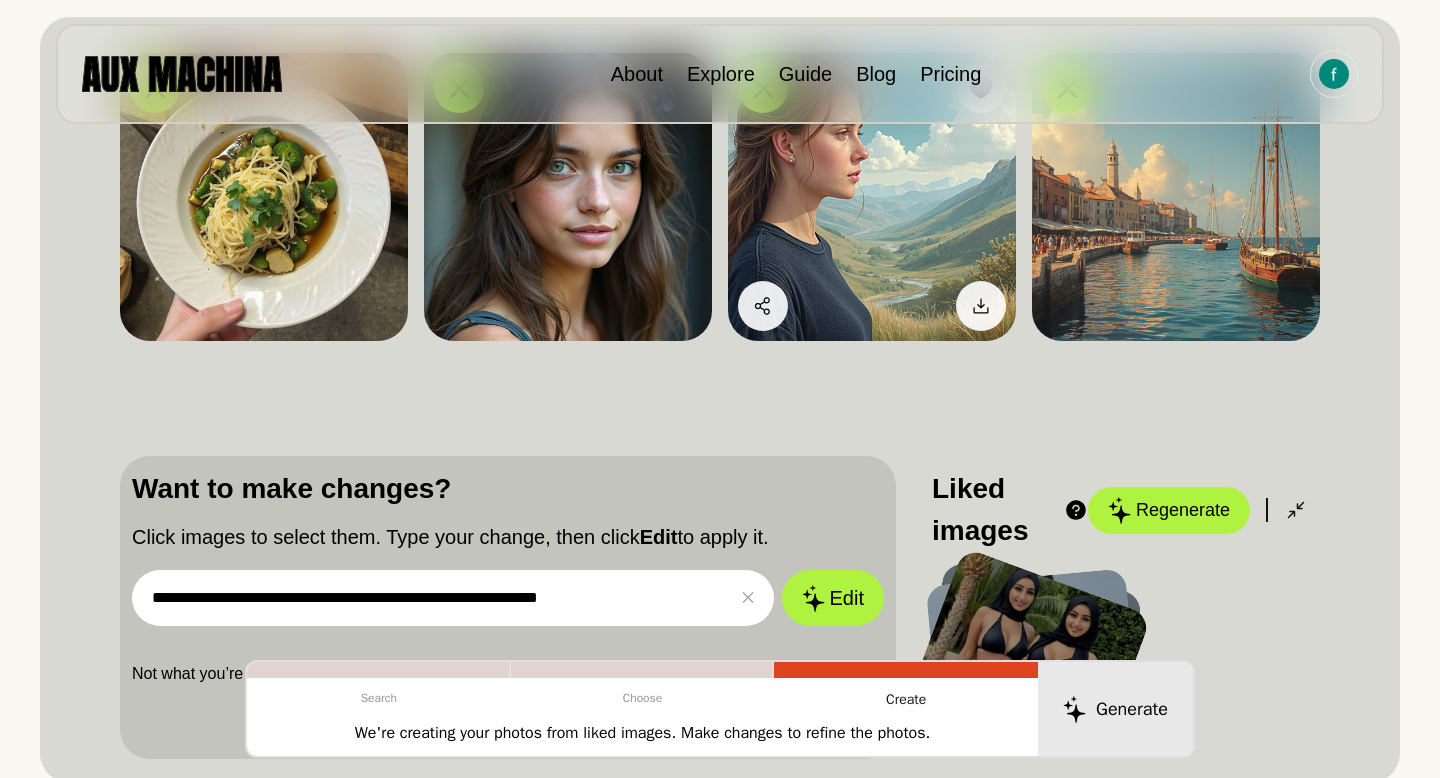 click at bounding box center [872, 197] 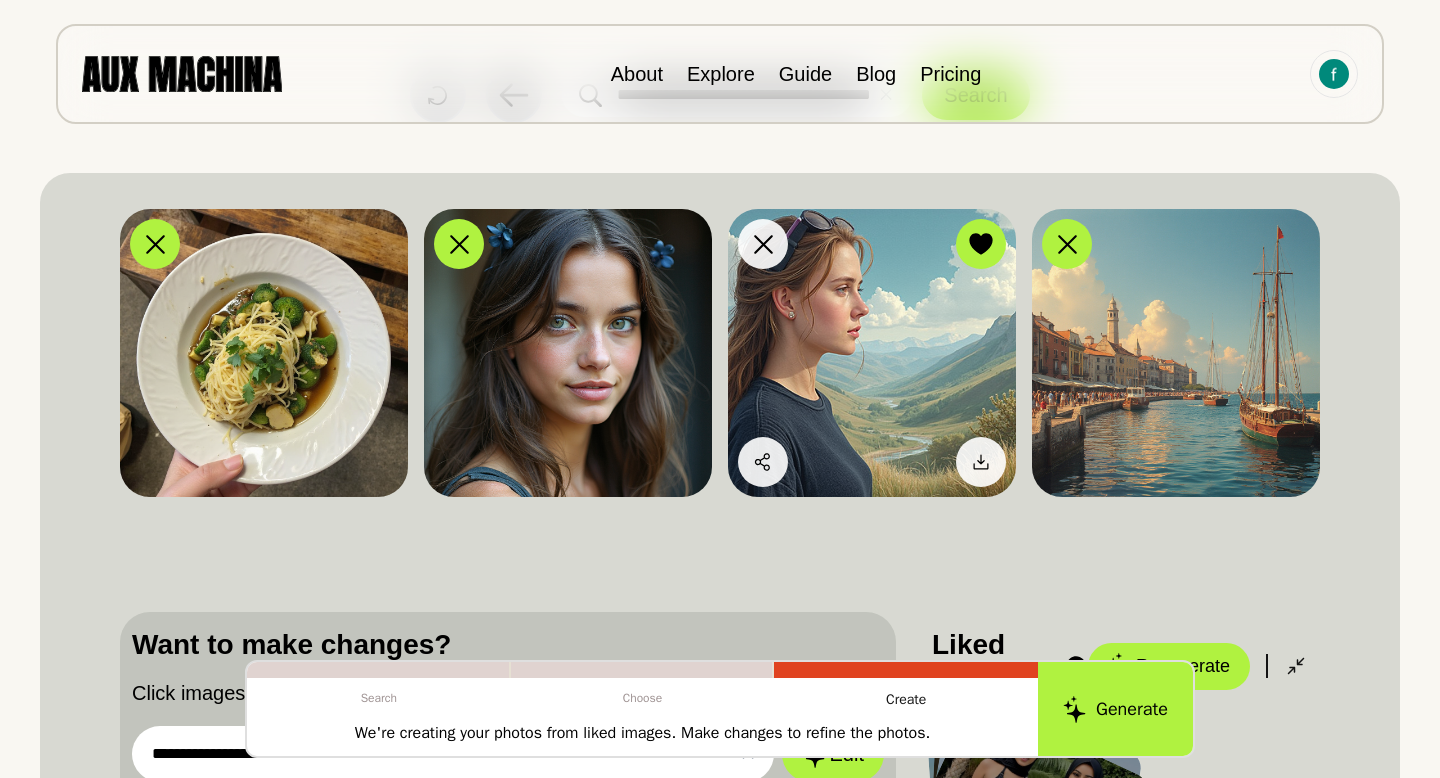 scroll, scrollTop: 73, scrollLeft: 0, axis: vertical 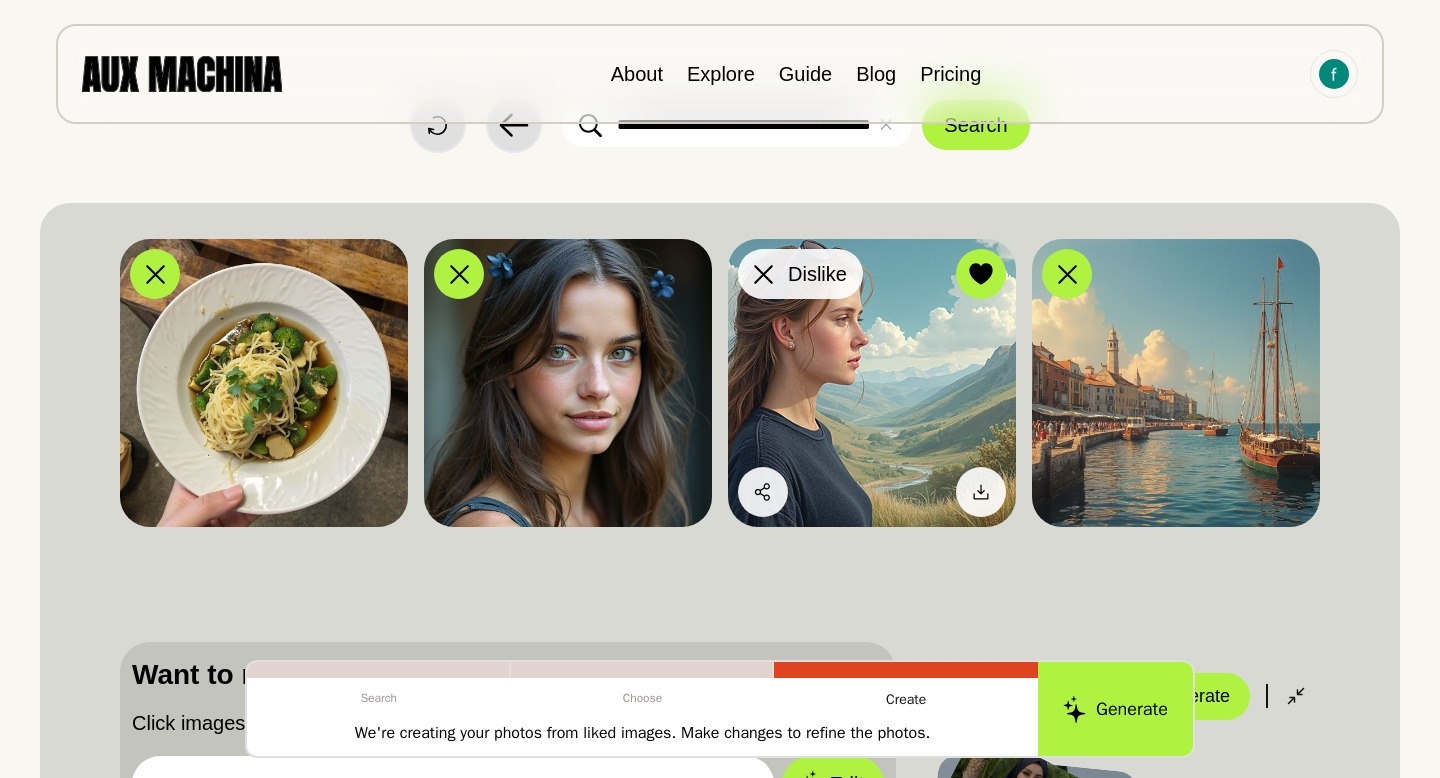 click at bounding box center [763, 274] 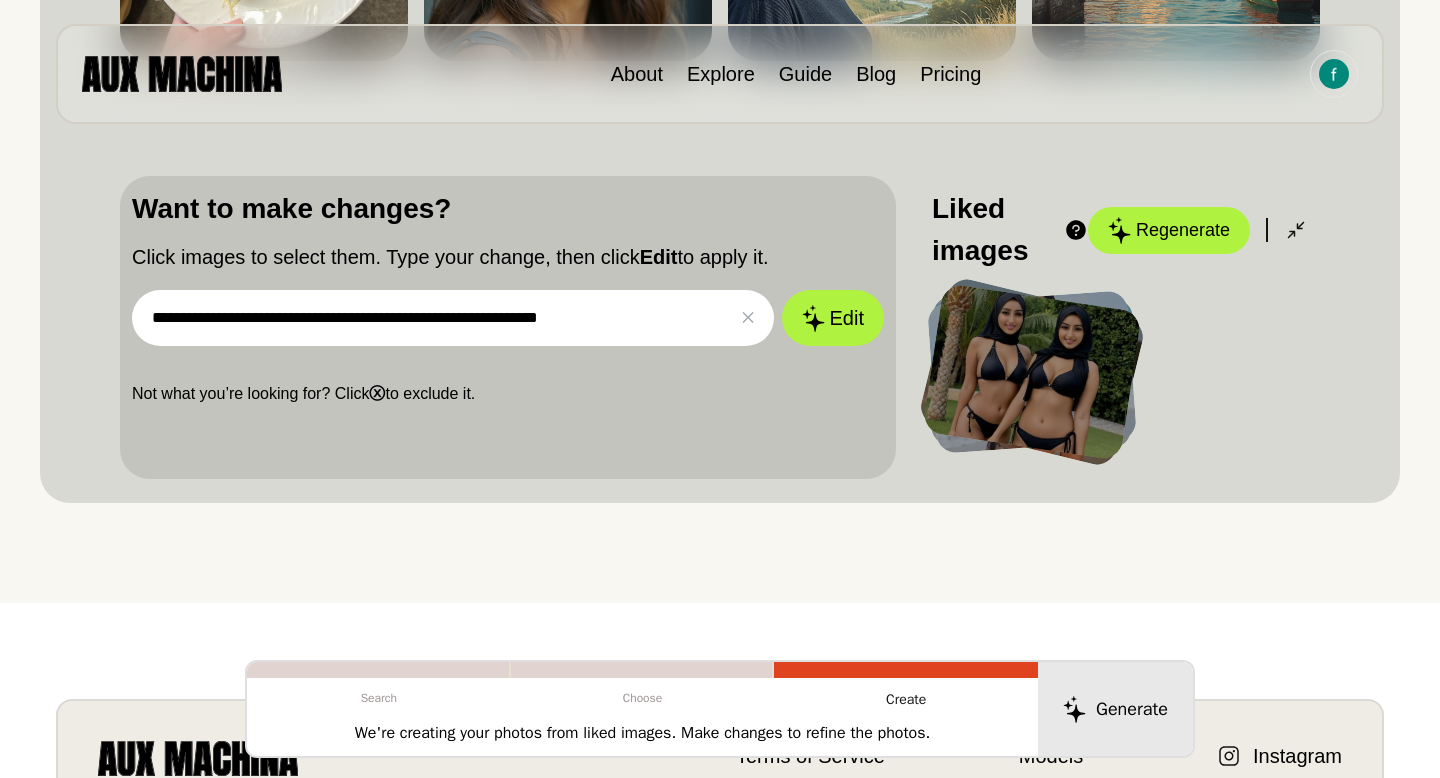 scroll, scrollTop: 557, scrollLeft: 0, axis: vertical 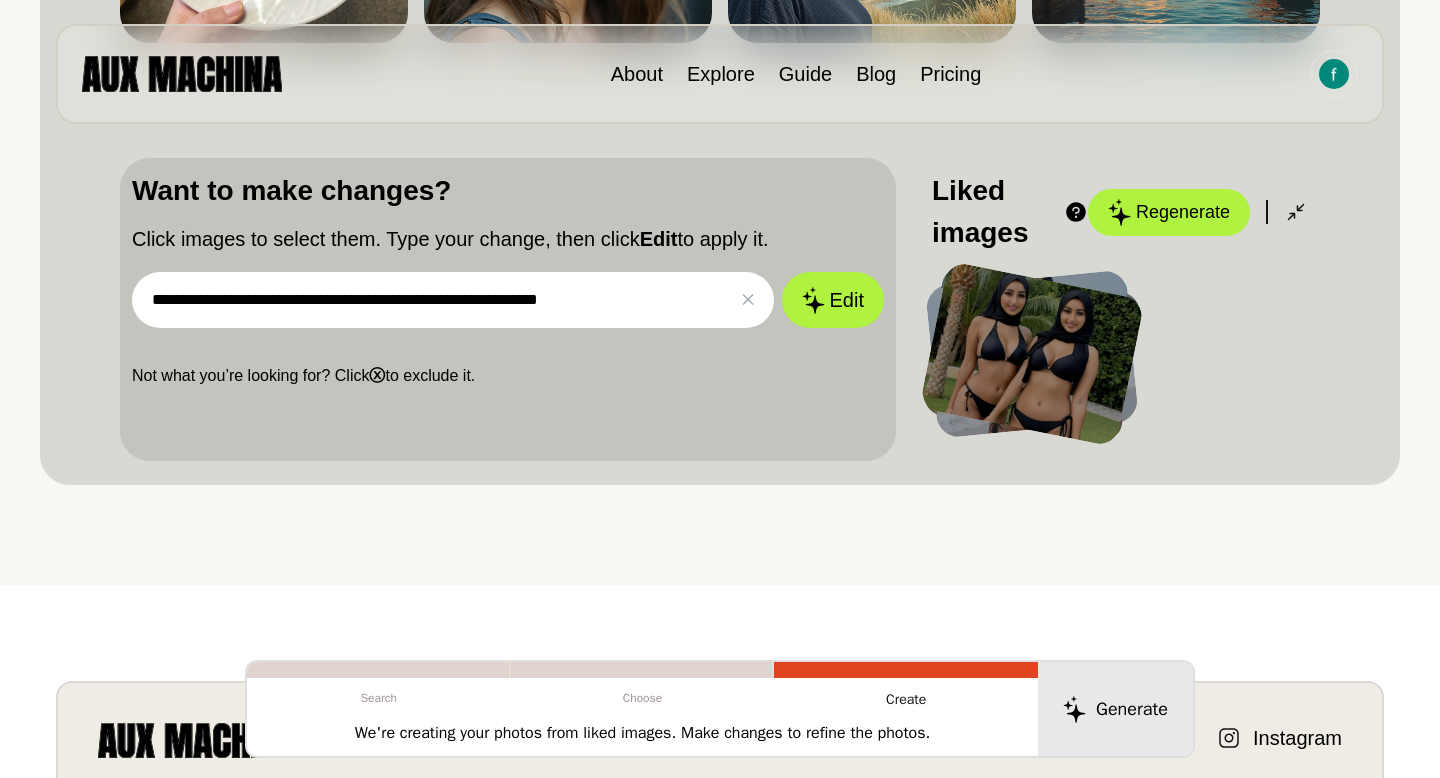 click at bounding box center [1032, 354] 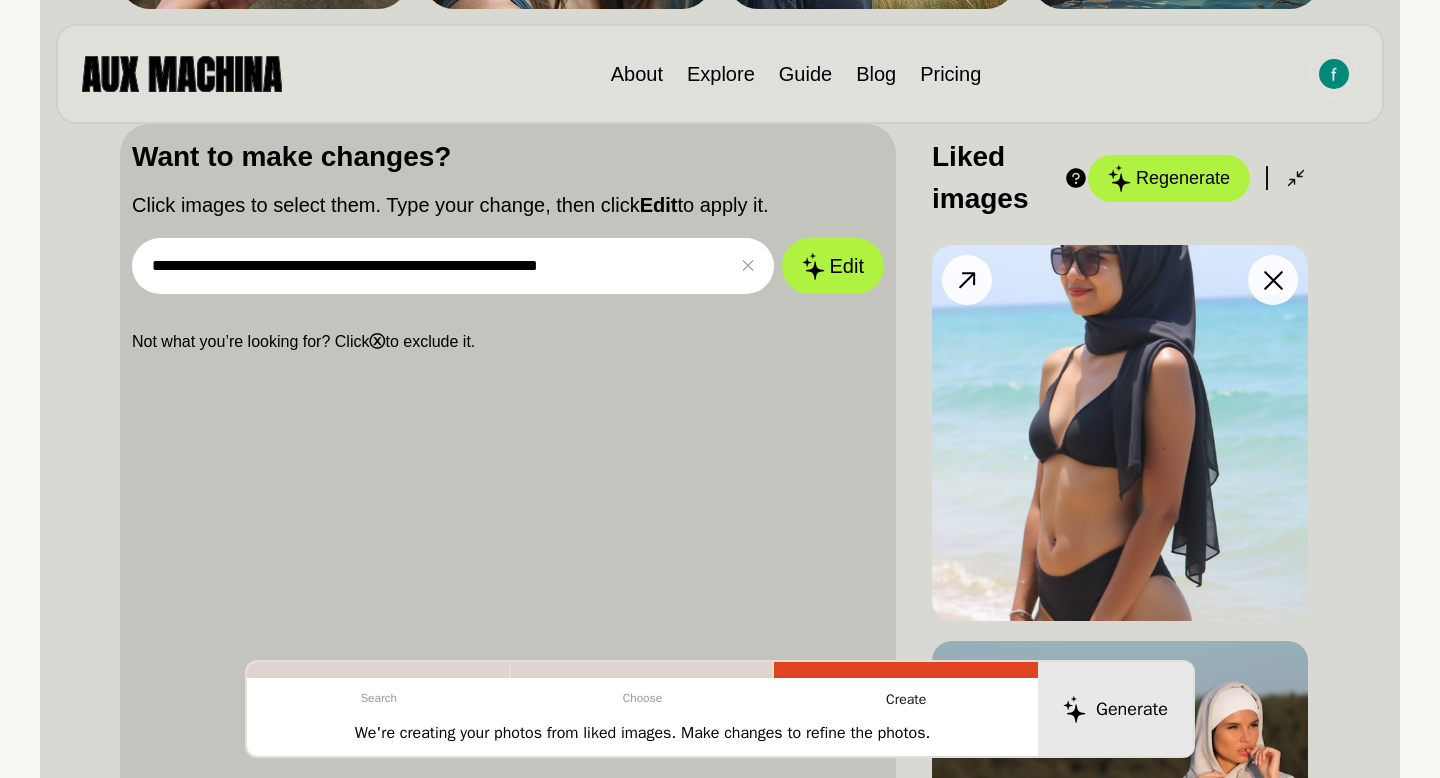 scroll, scrollTop: 568, scrollLeft: 0, axis: vertical 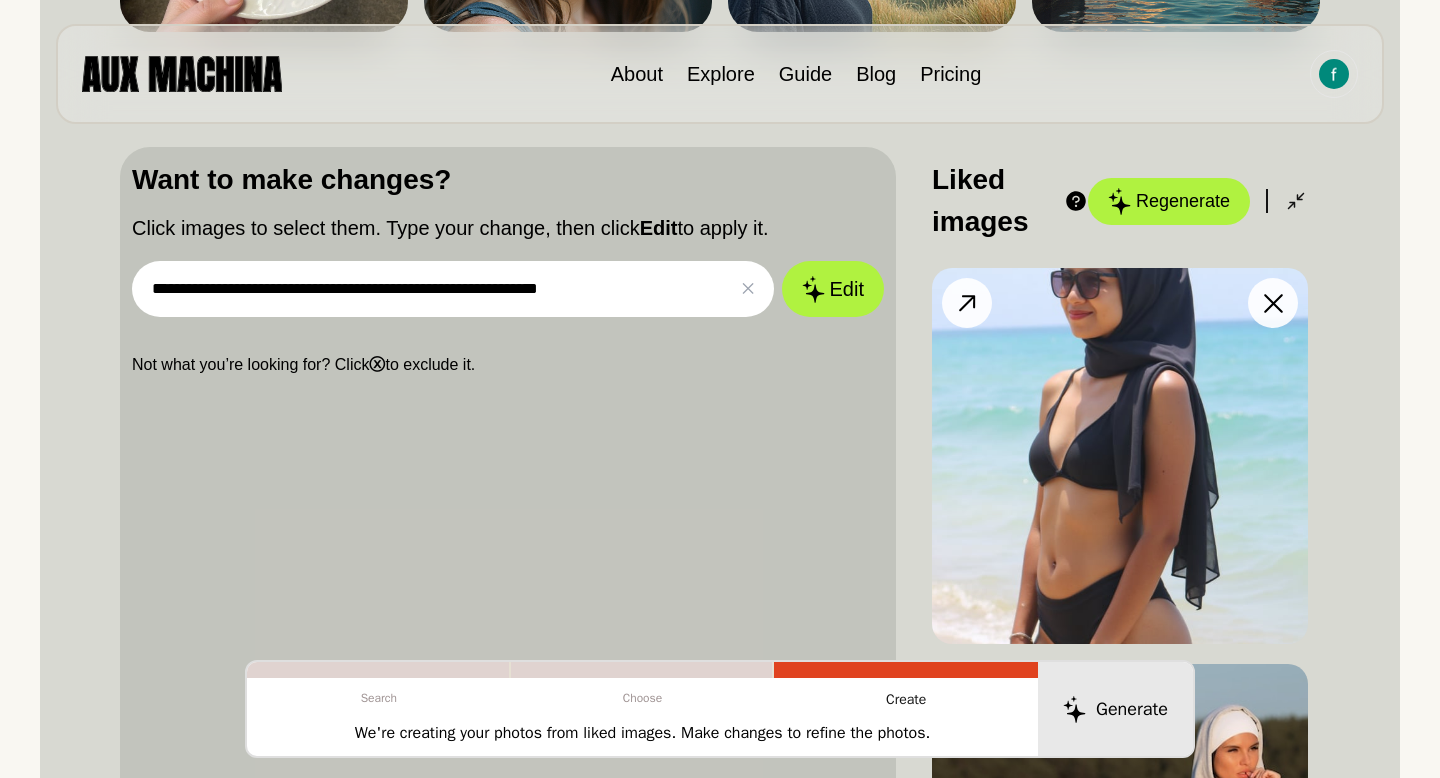 click 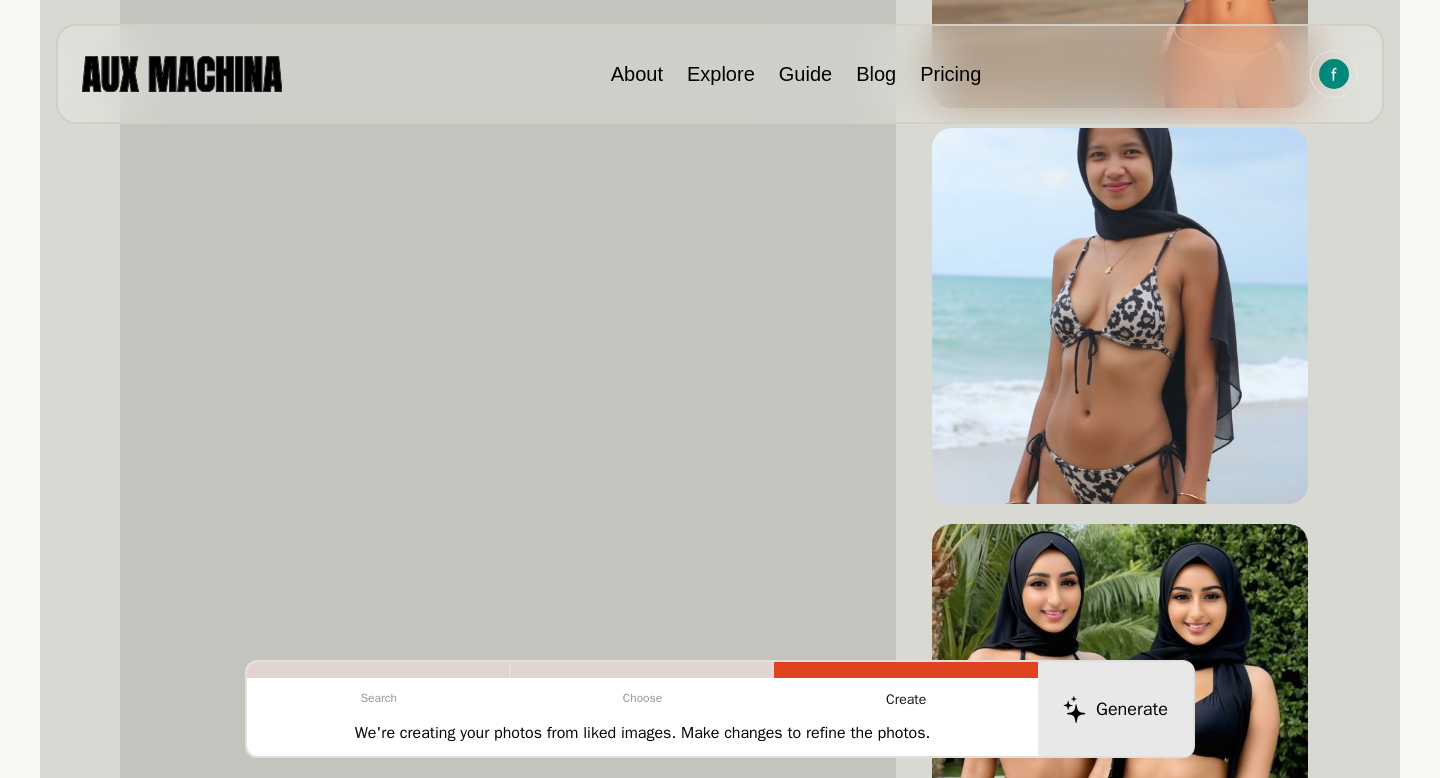 scroll, scrollTop: 1304, scrollLeft: 0, axis: vertical 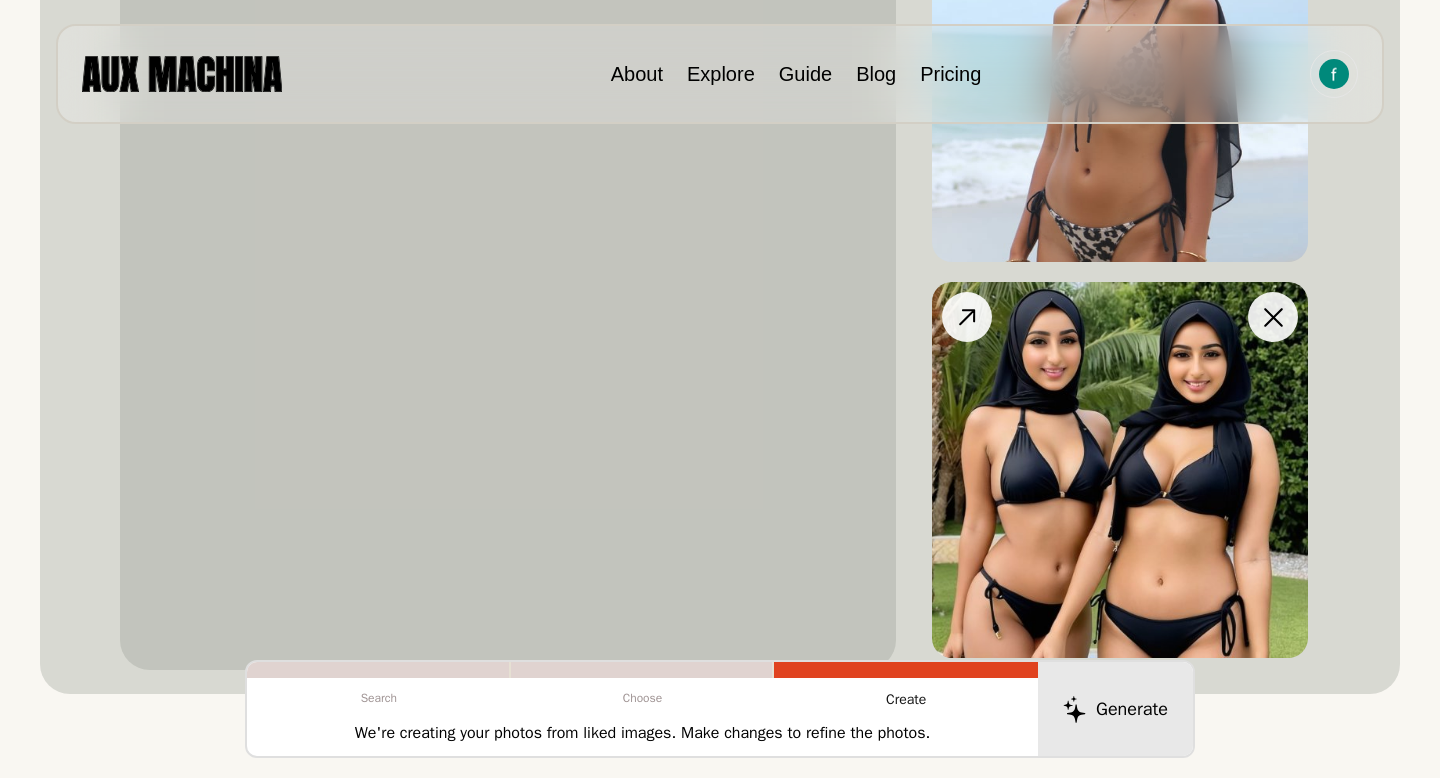 click at bounding box center [1120, 470] 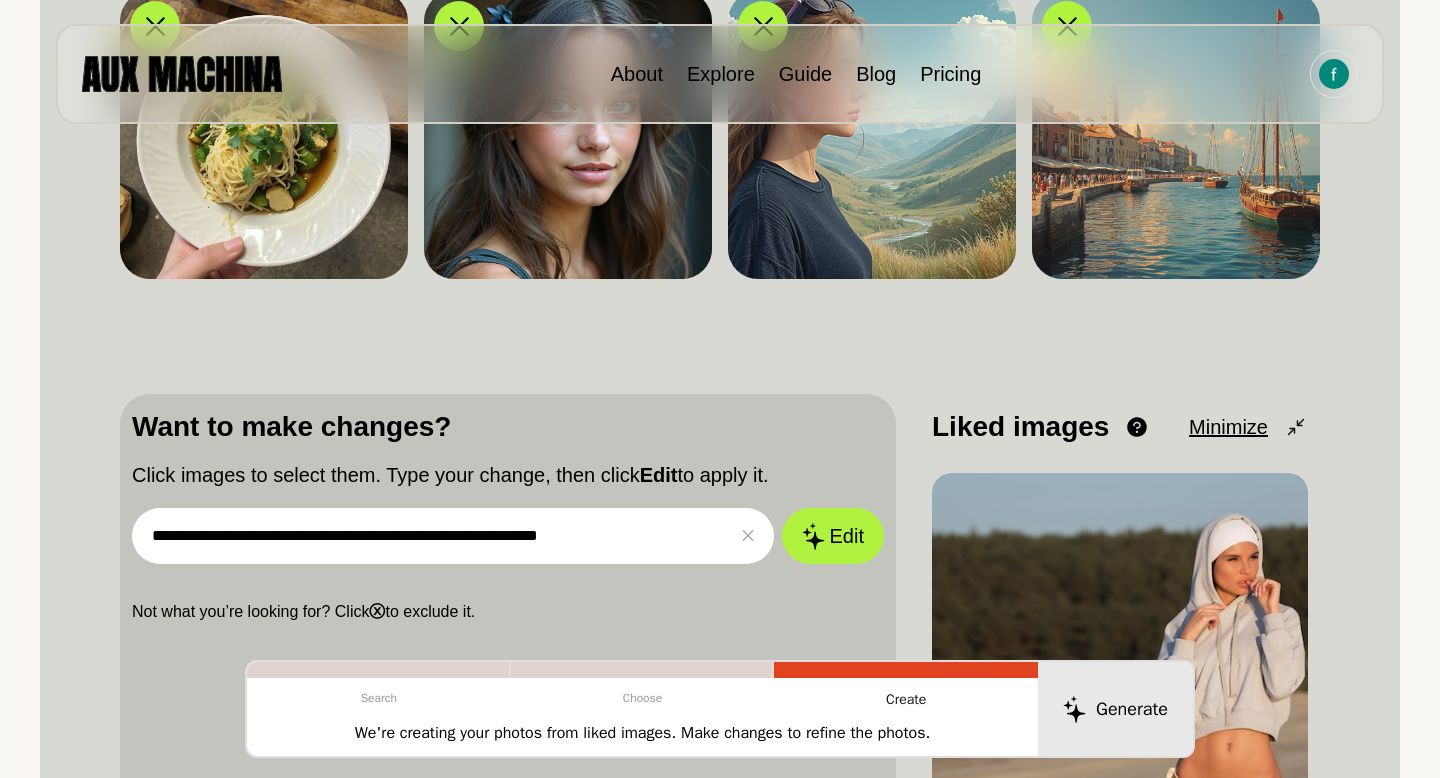 scroll, scrollTop: 320, scrollLeft: 0, axis: vertical 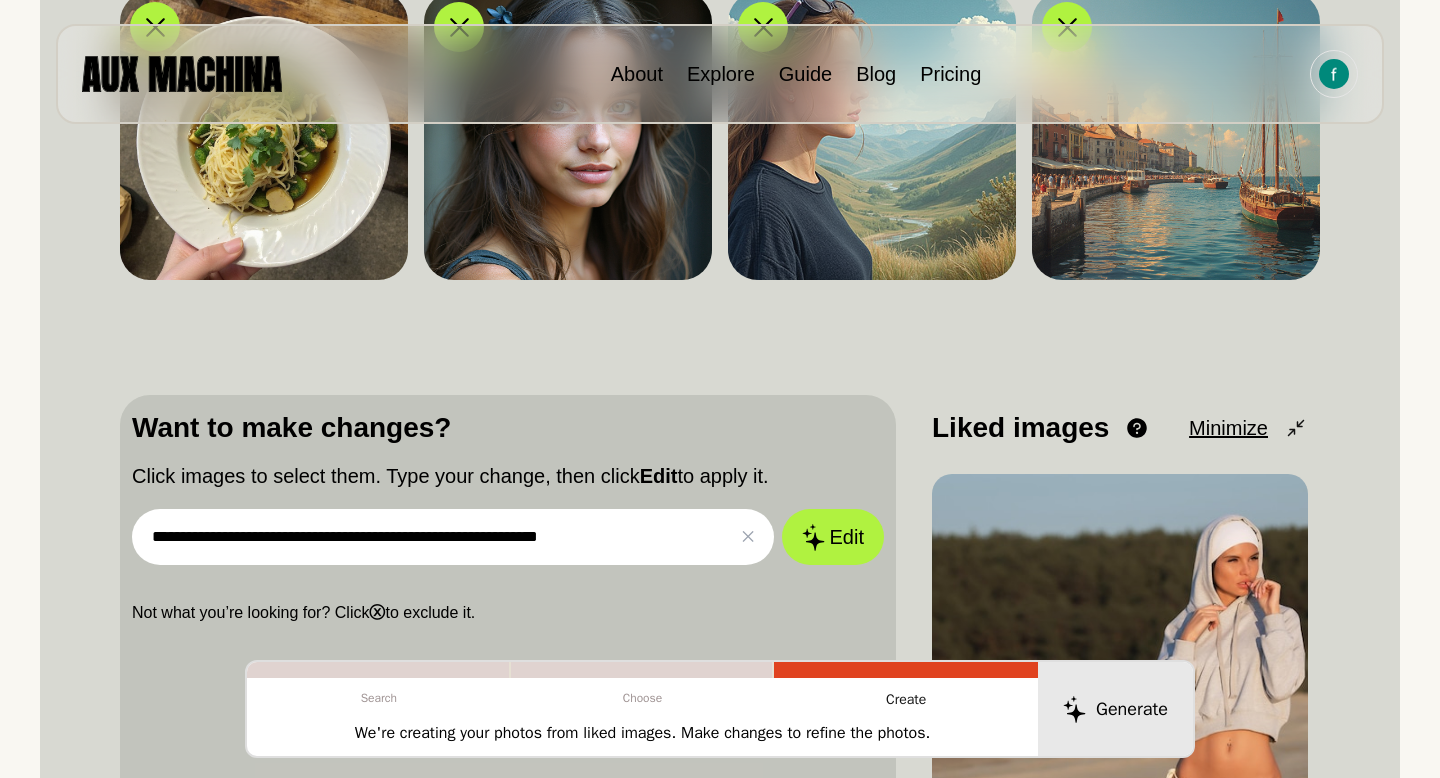 click on "**********" at bounding box center [453, 537] 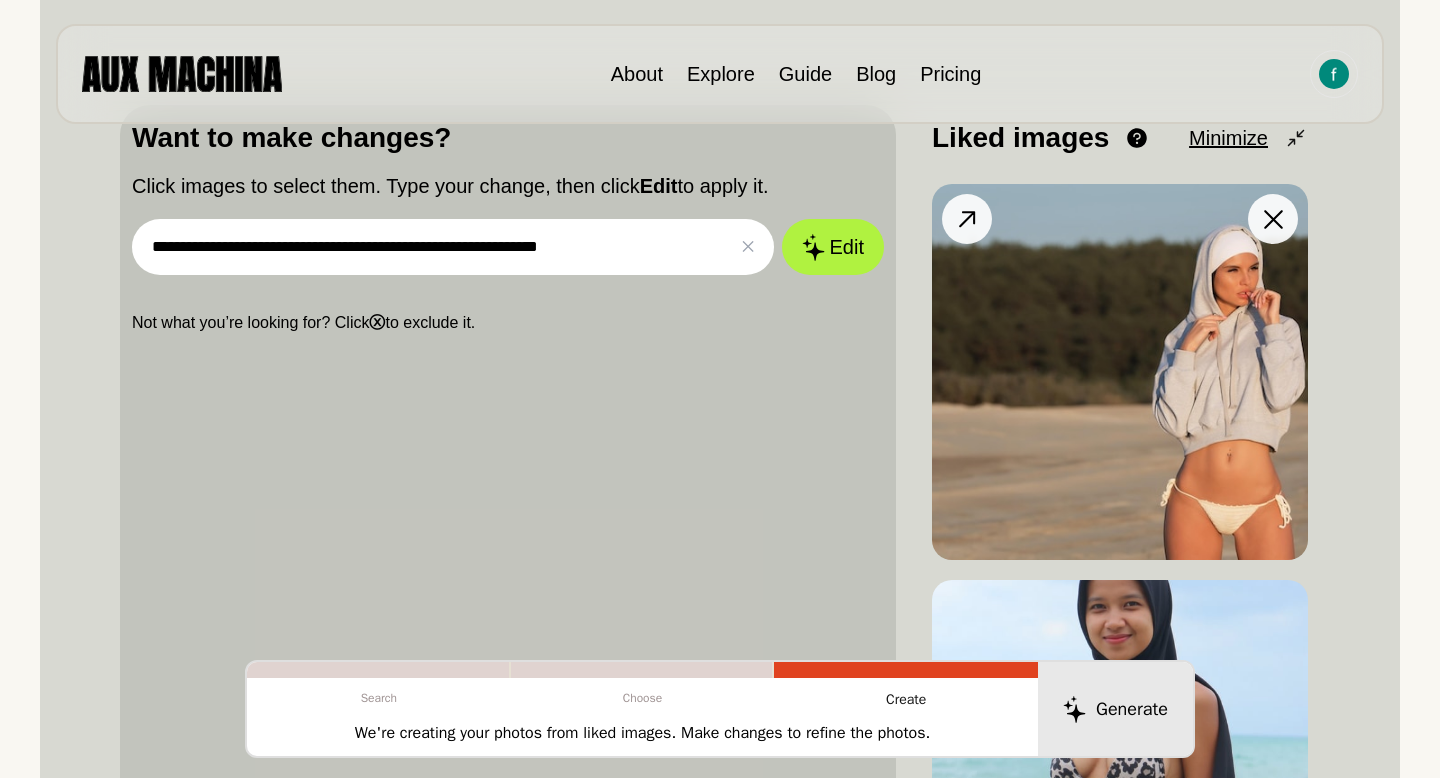 scroll, scrollTop: 606, scrollLeft: 0, axis: vertical 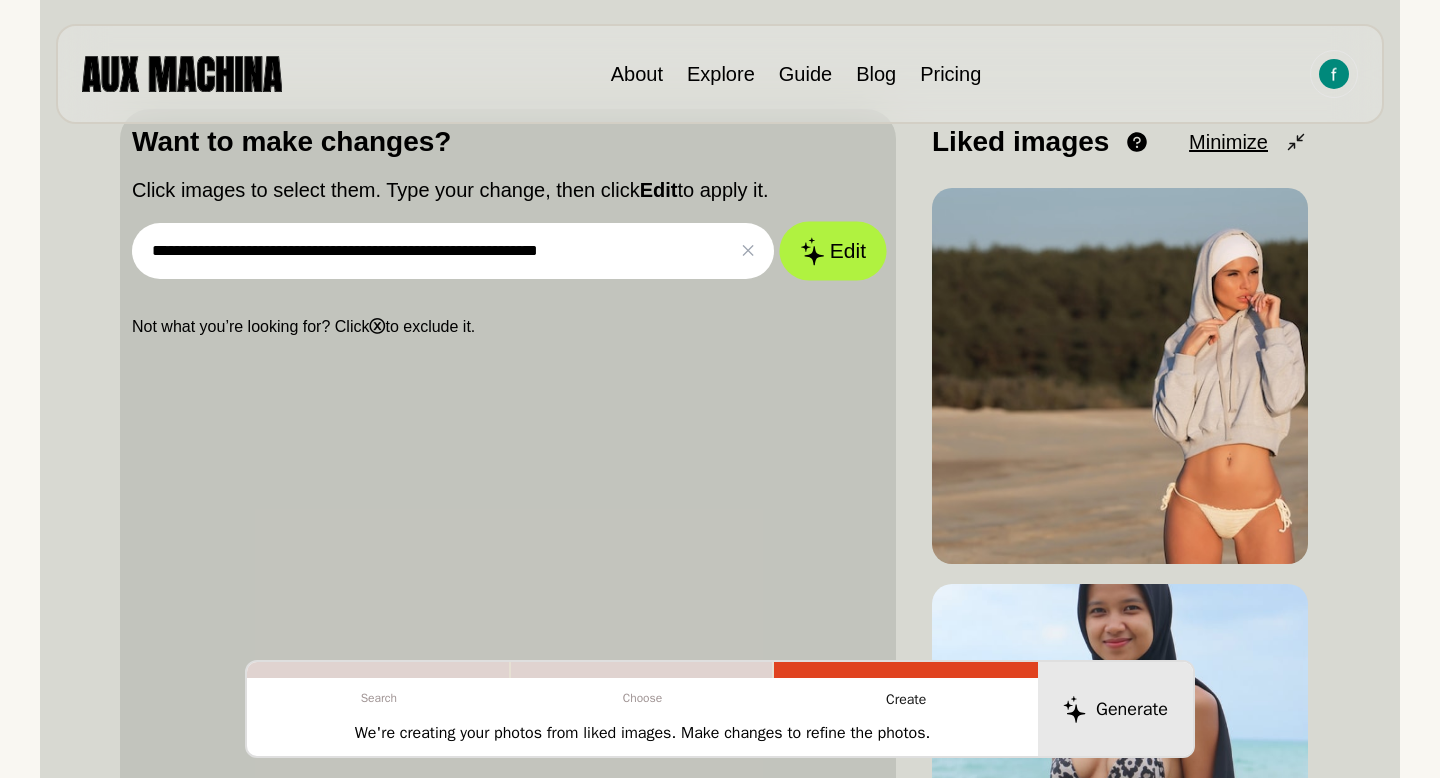 click on "Edit" at bounding box center [833, 251] 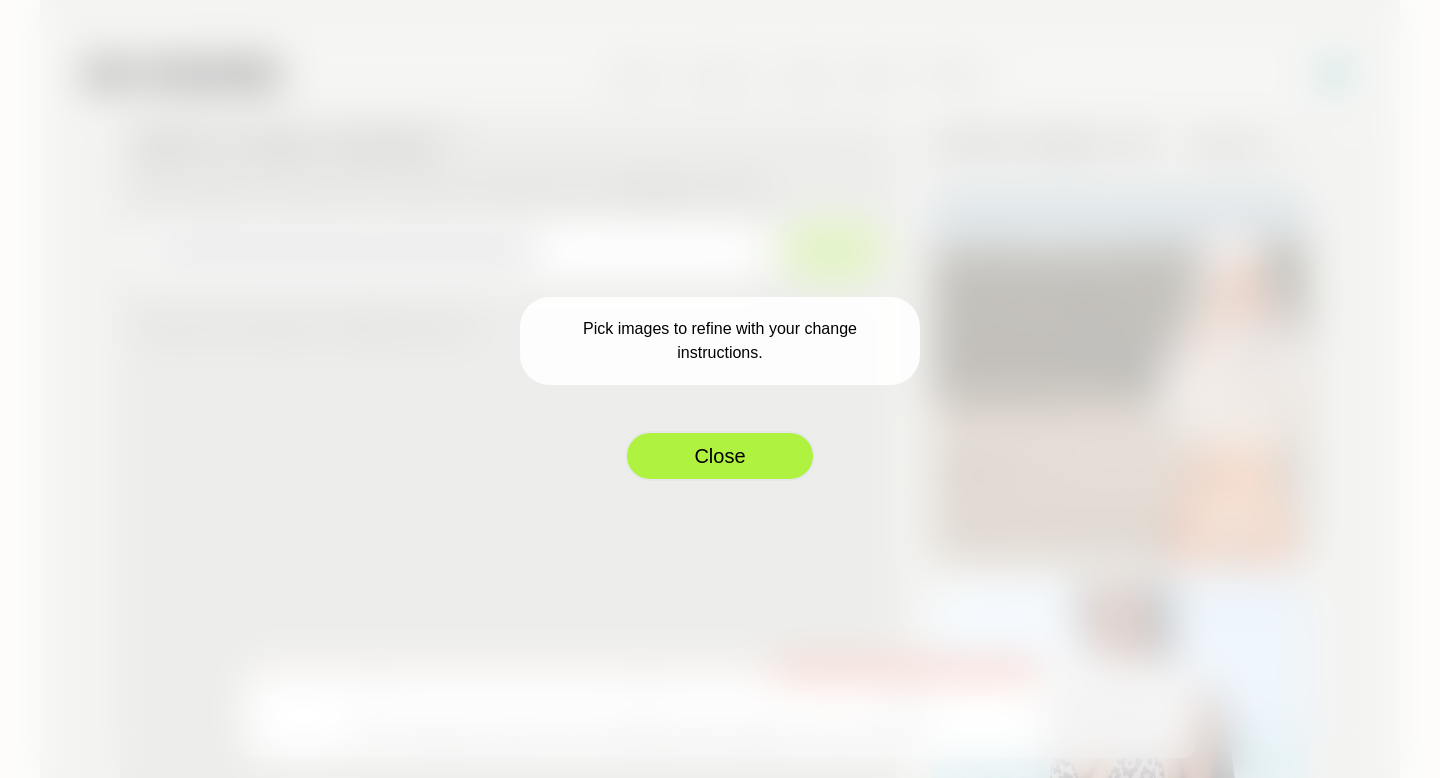 click on "Close" at bounding box center (720, 456) 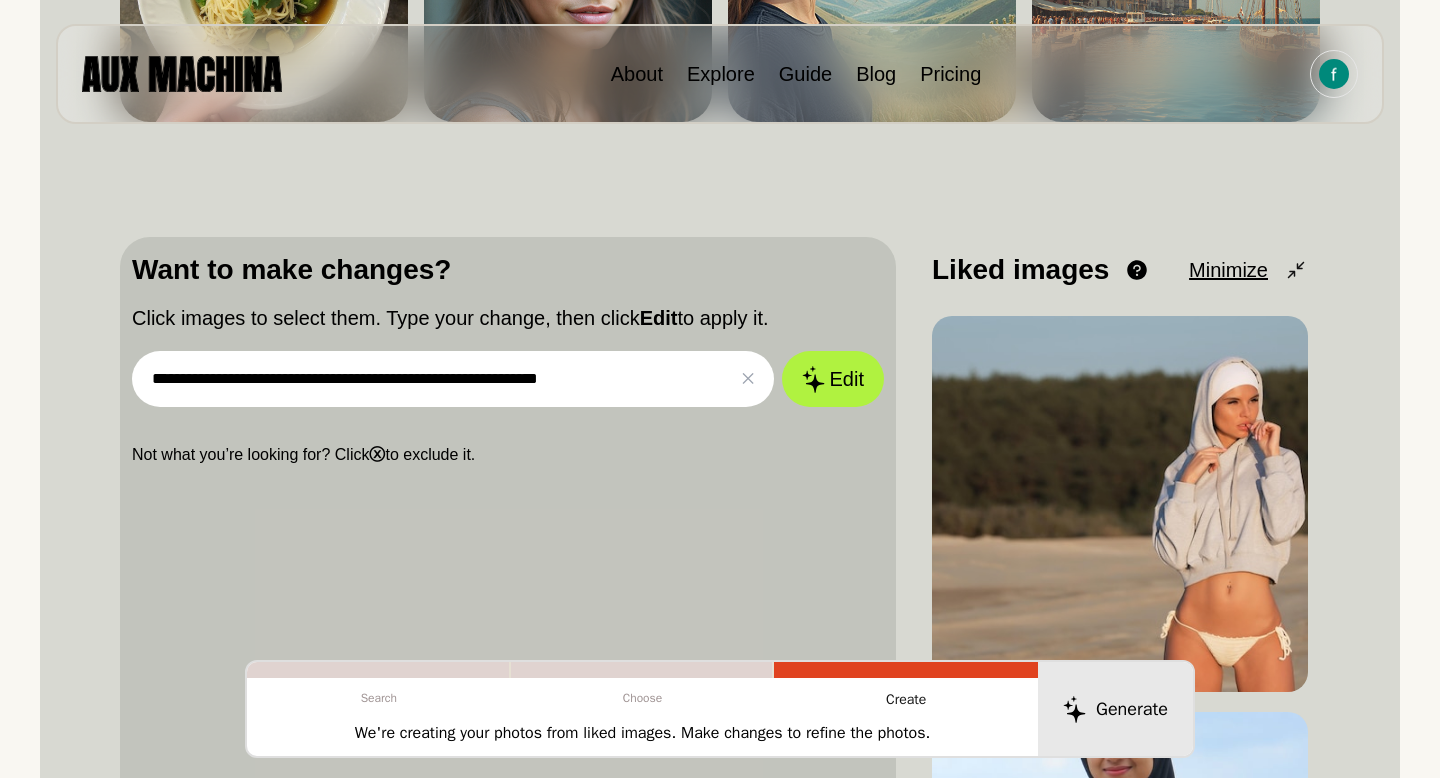 scroll, scrollTop: 464, scrollLeft: 0, axis: vertical 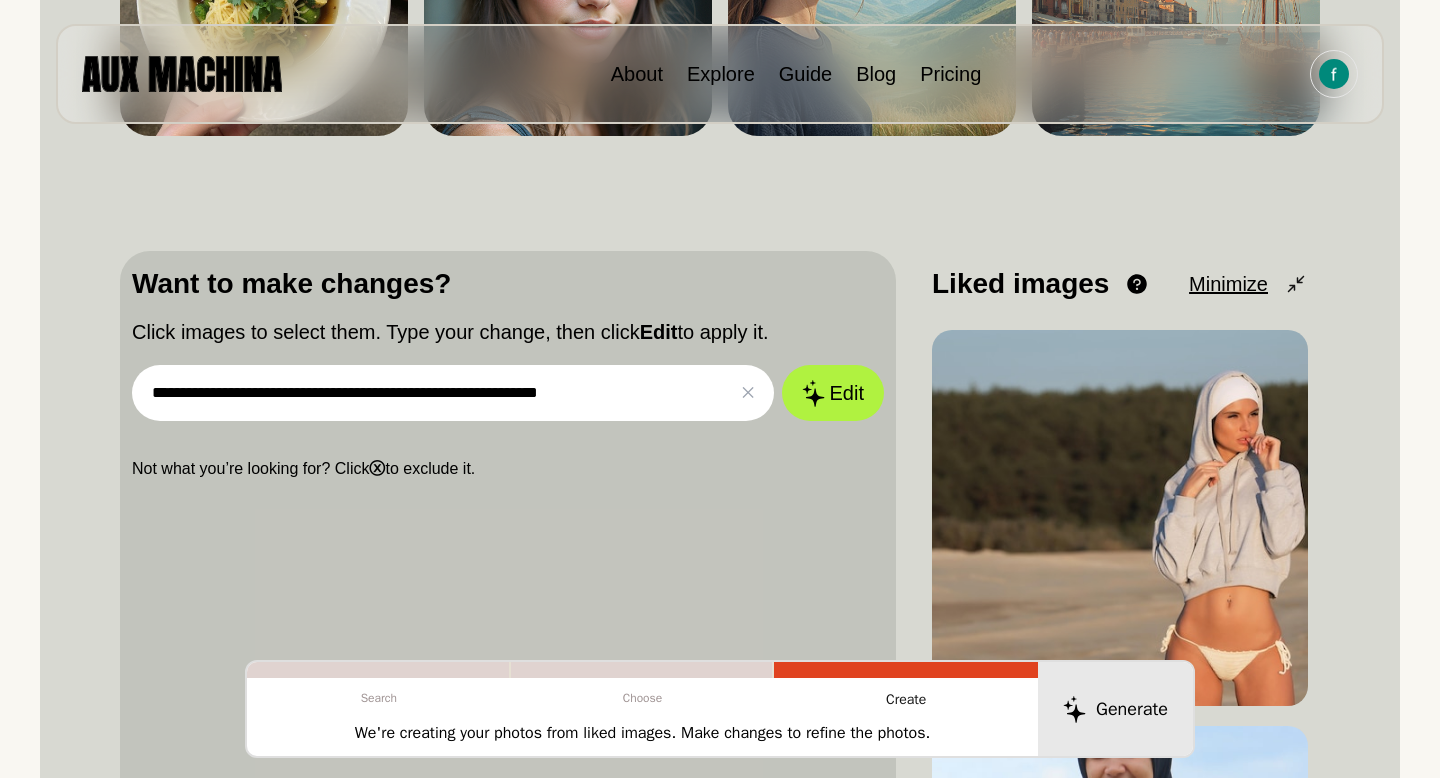 click on "Minimize" at bounding box center [1228, 284] 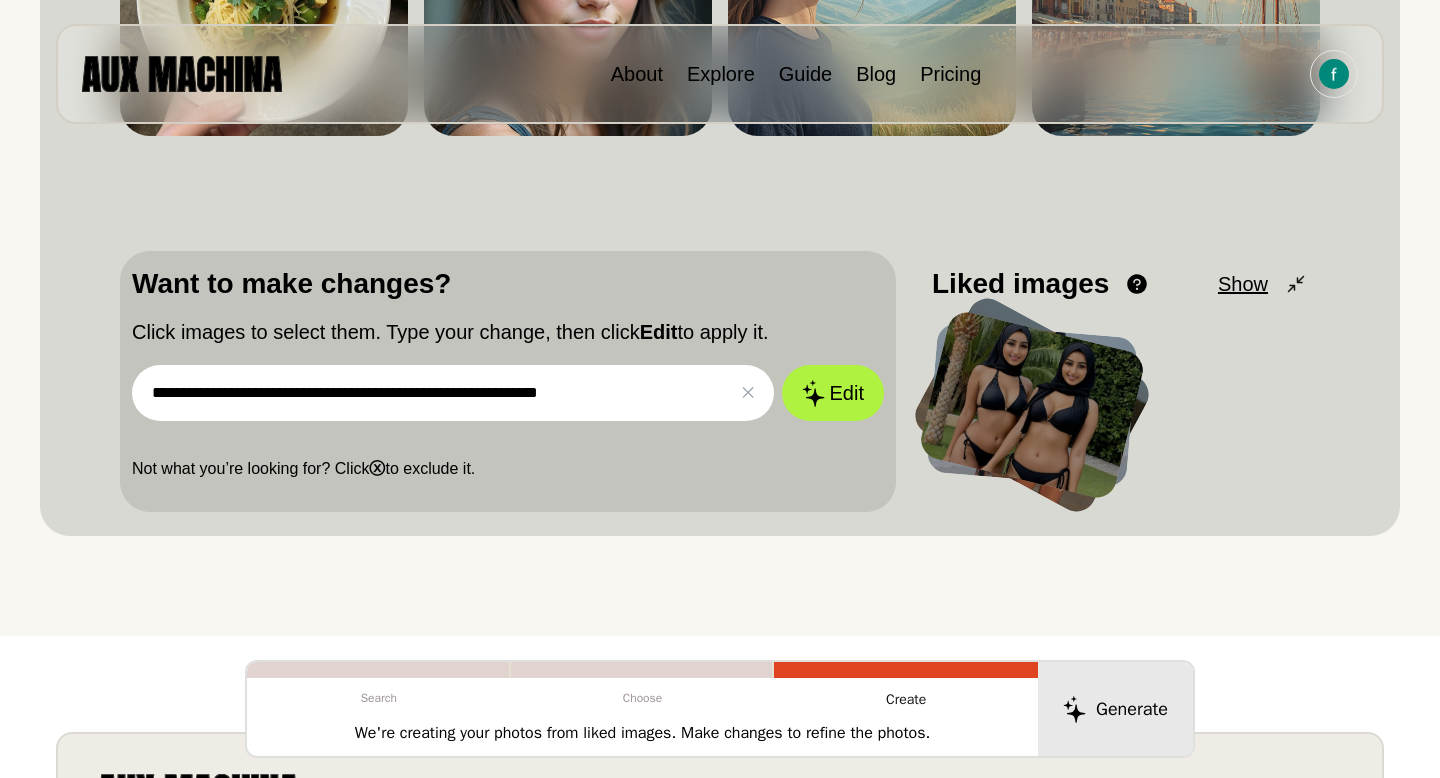 drag, startPoint x: 1054, startPoint y: 410, endPoint x: 716, endPoint y: 402, distance: 338.09467 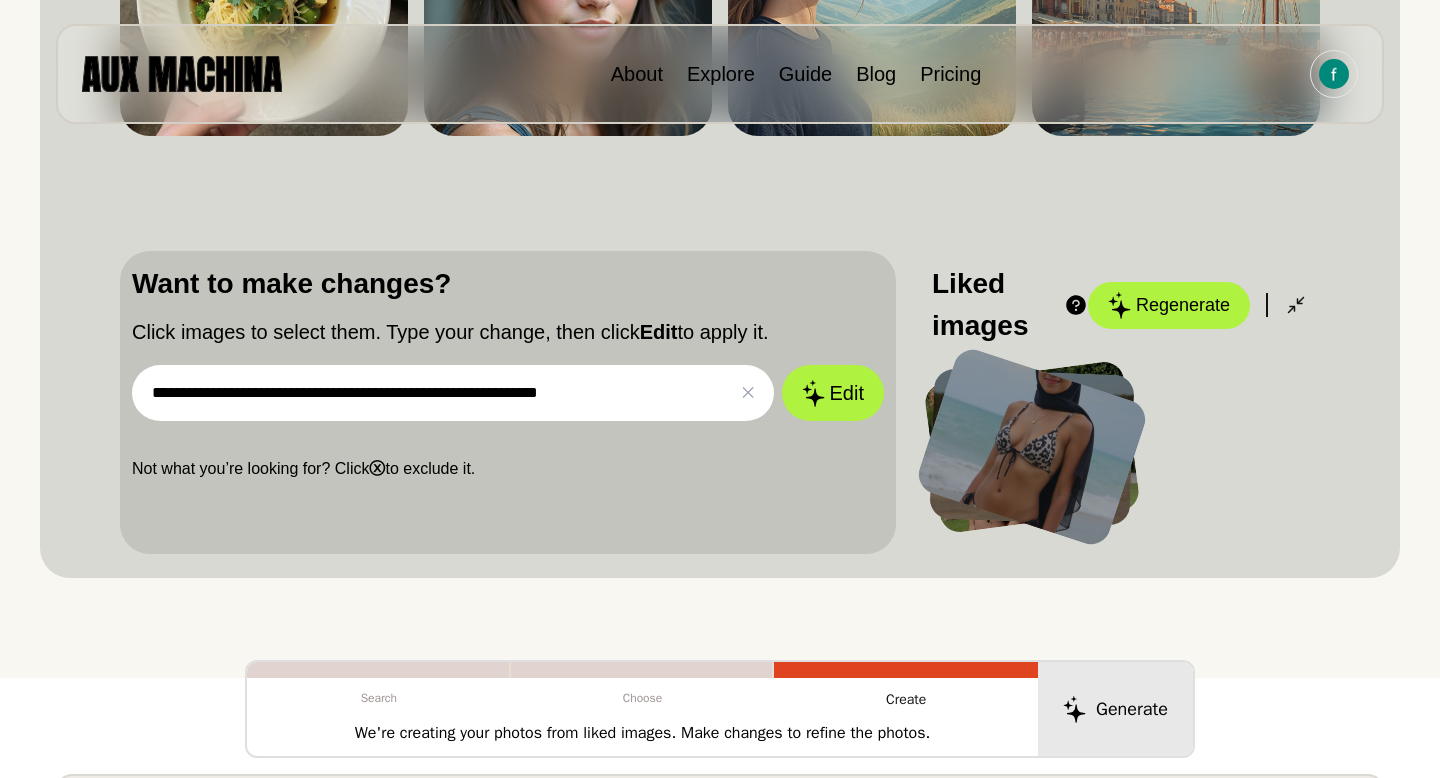 drag, startPoint x: 1042, startPoint y: 436, endPoint x: 863, endPoint y: 436, distance: 179 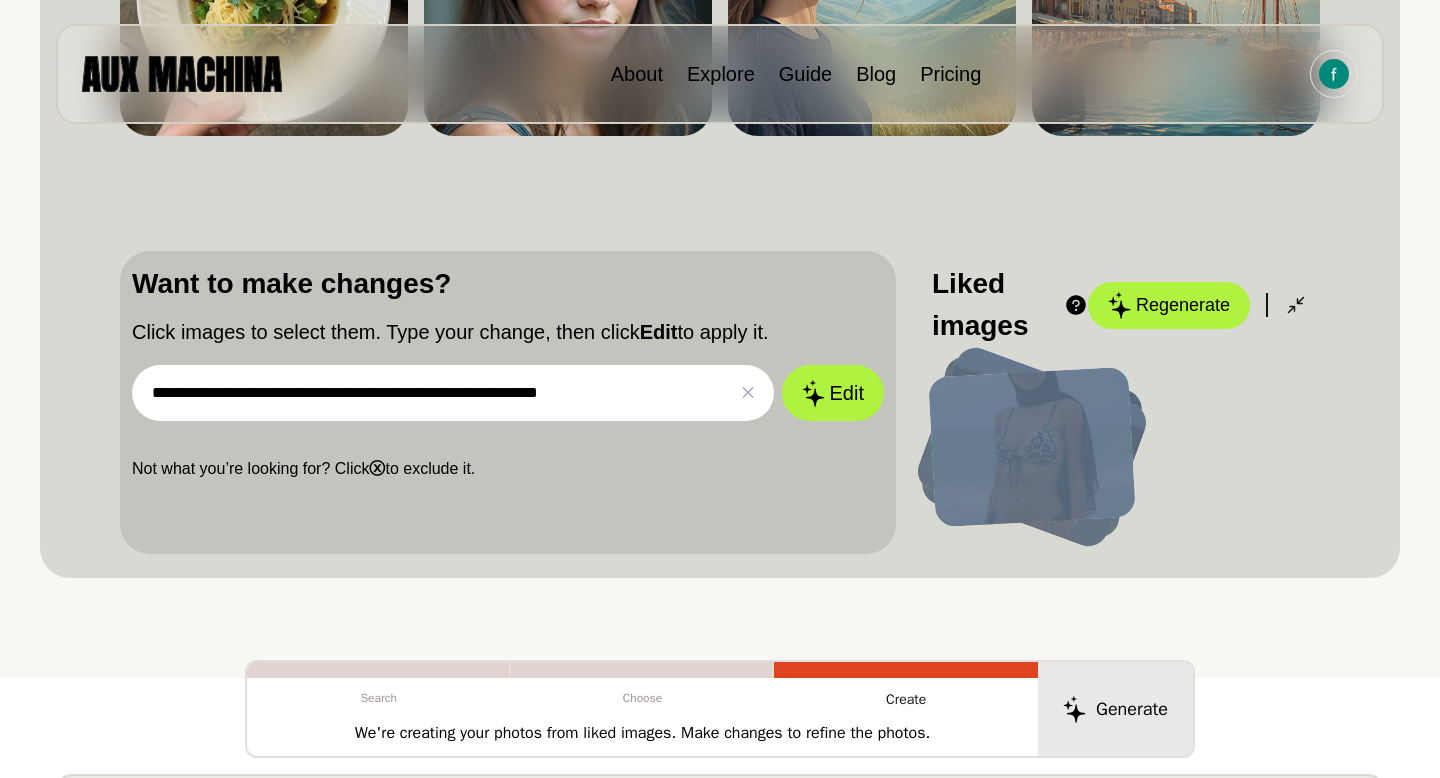 drag, startPoint x: 1142, startPoint y: 451, endPoint x: 951, endPoint y: 452, distance: 191.00262 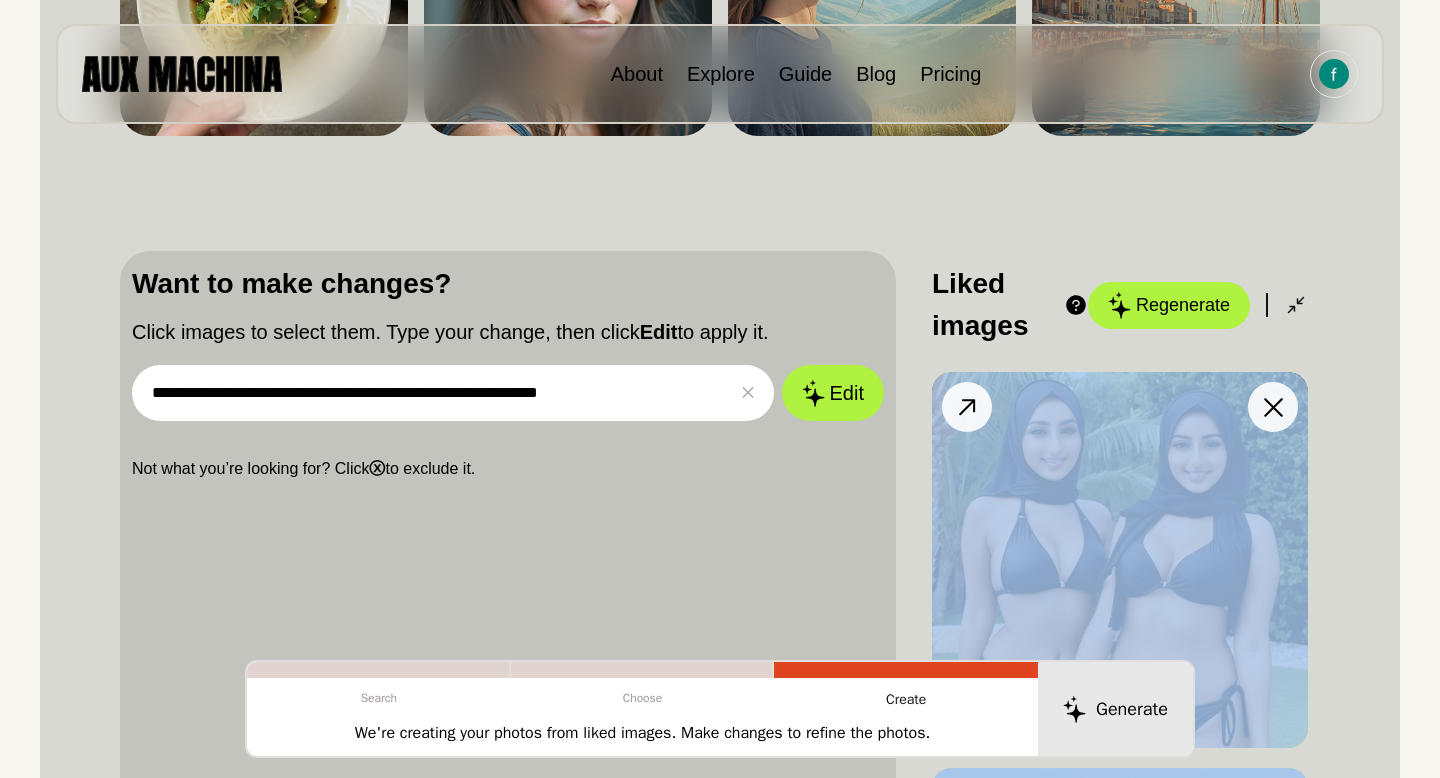 click at bounding box center [1120, 560] 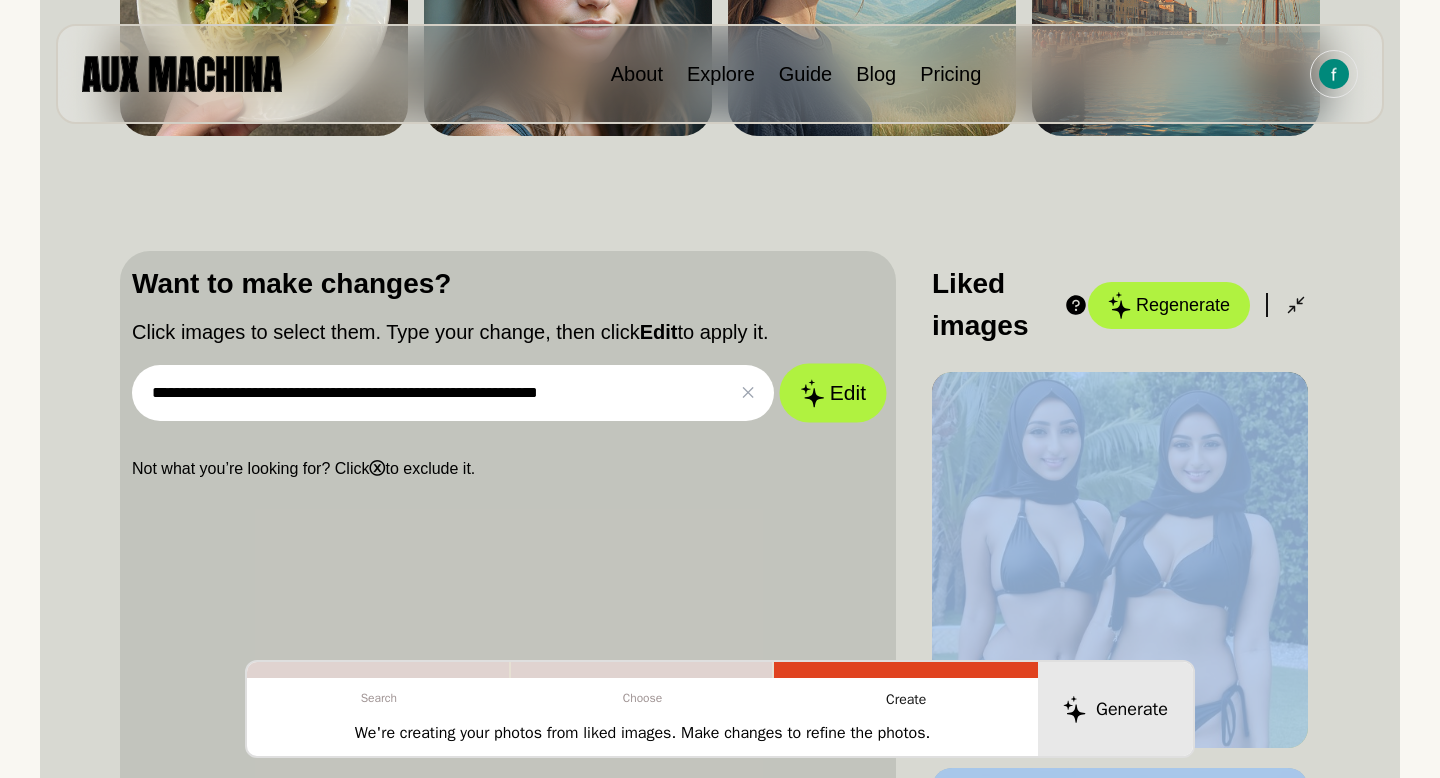 click 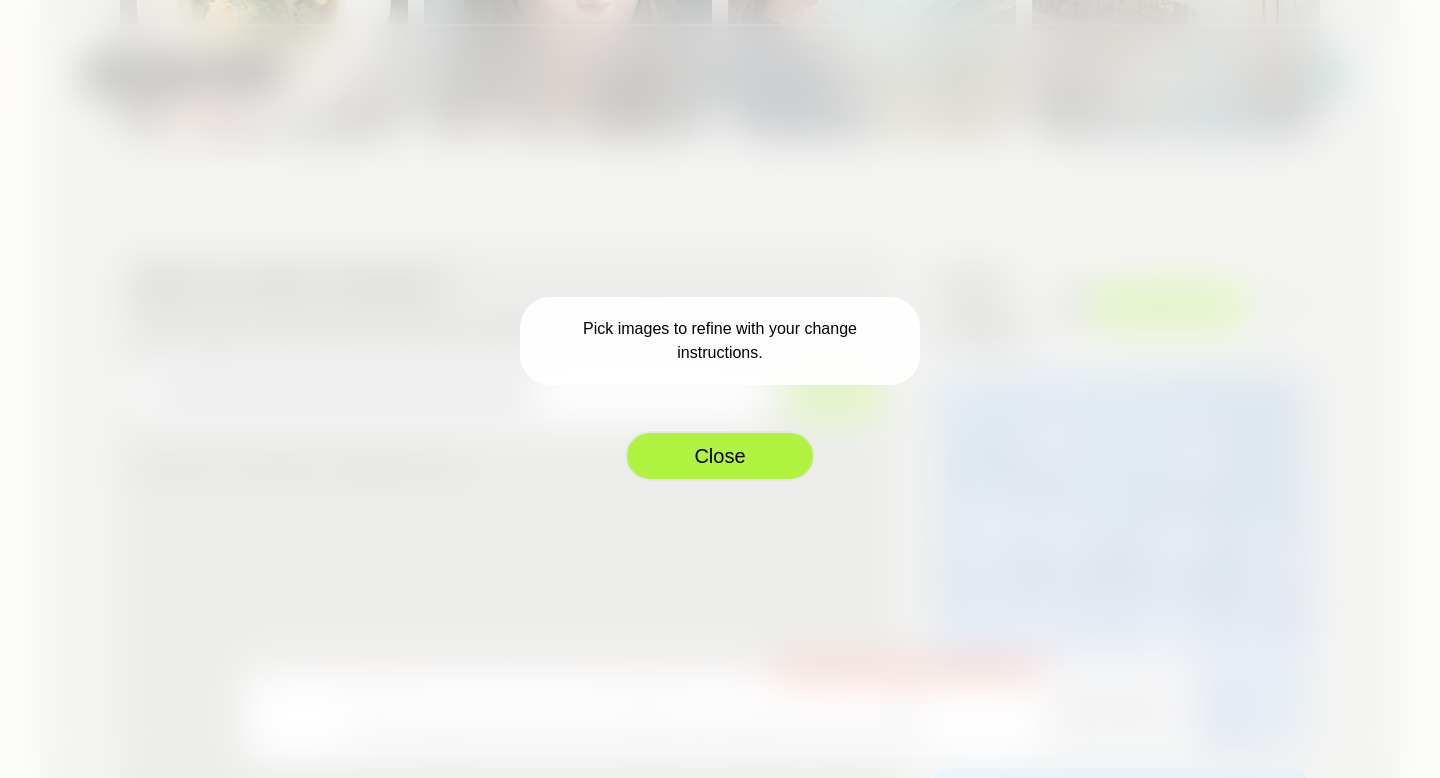 click on "Close" at bounding box center [720, 456] 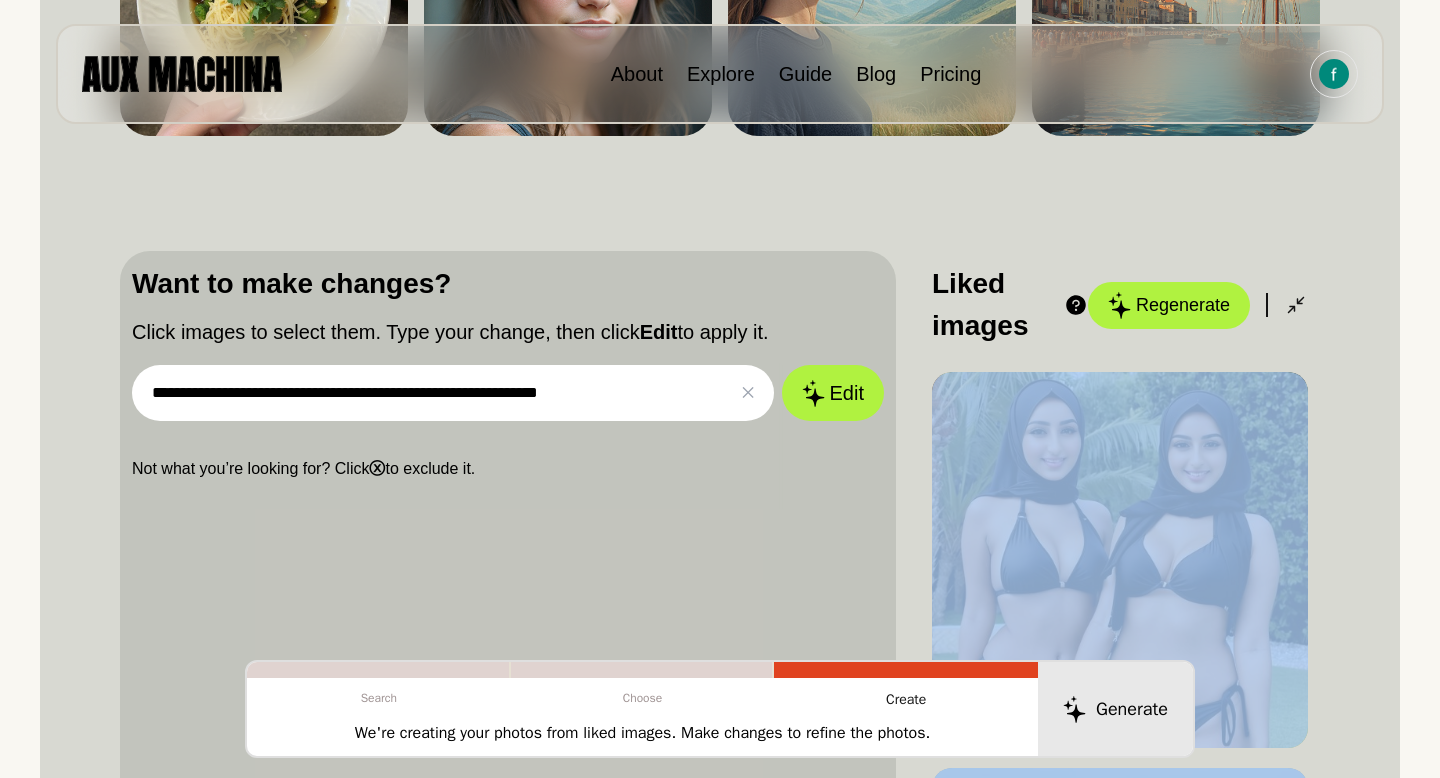 click 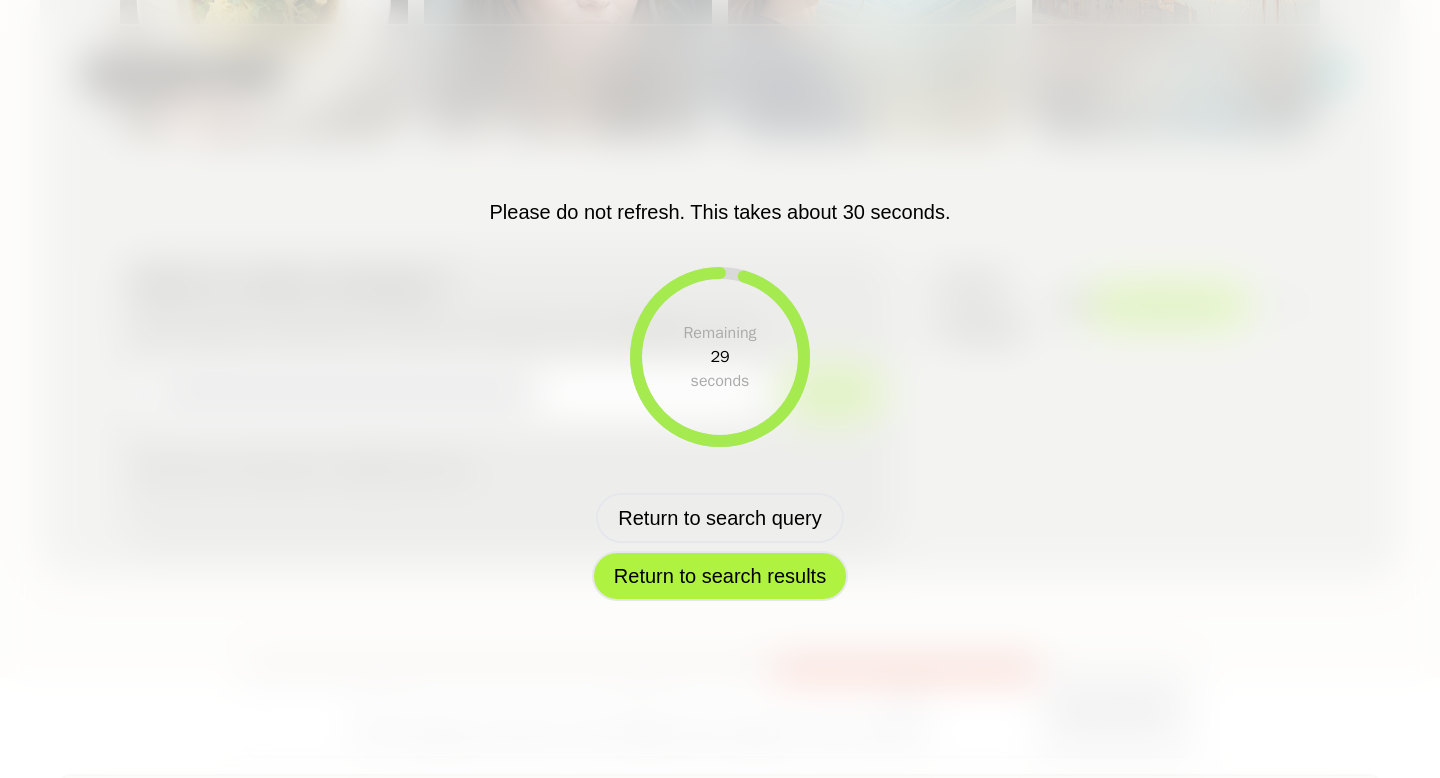 click on "Return to search results" at bounding box center (720, 576) 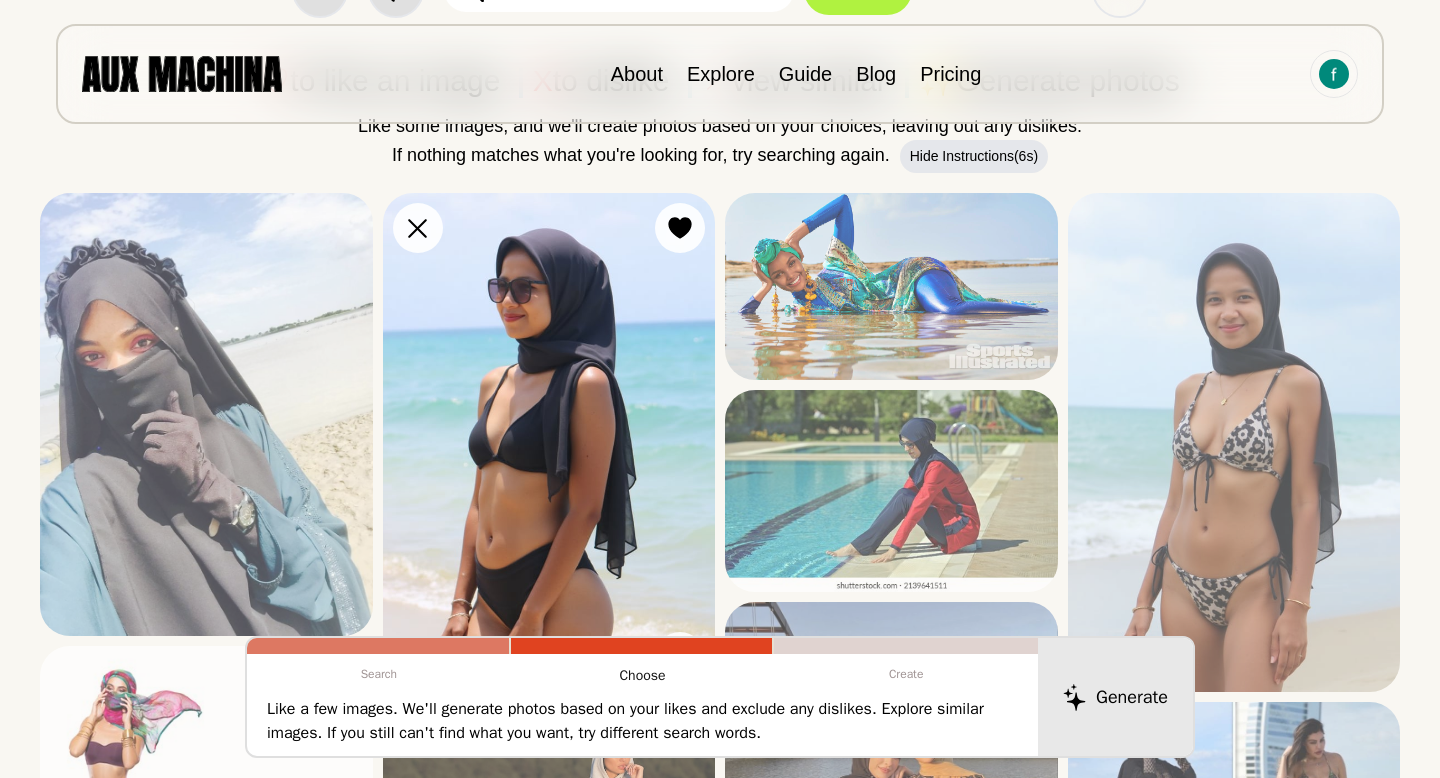 scroll, scrollTop: 205, scrollLeft: 0, axis: vertical 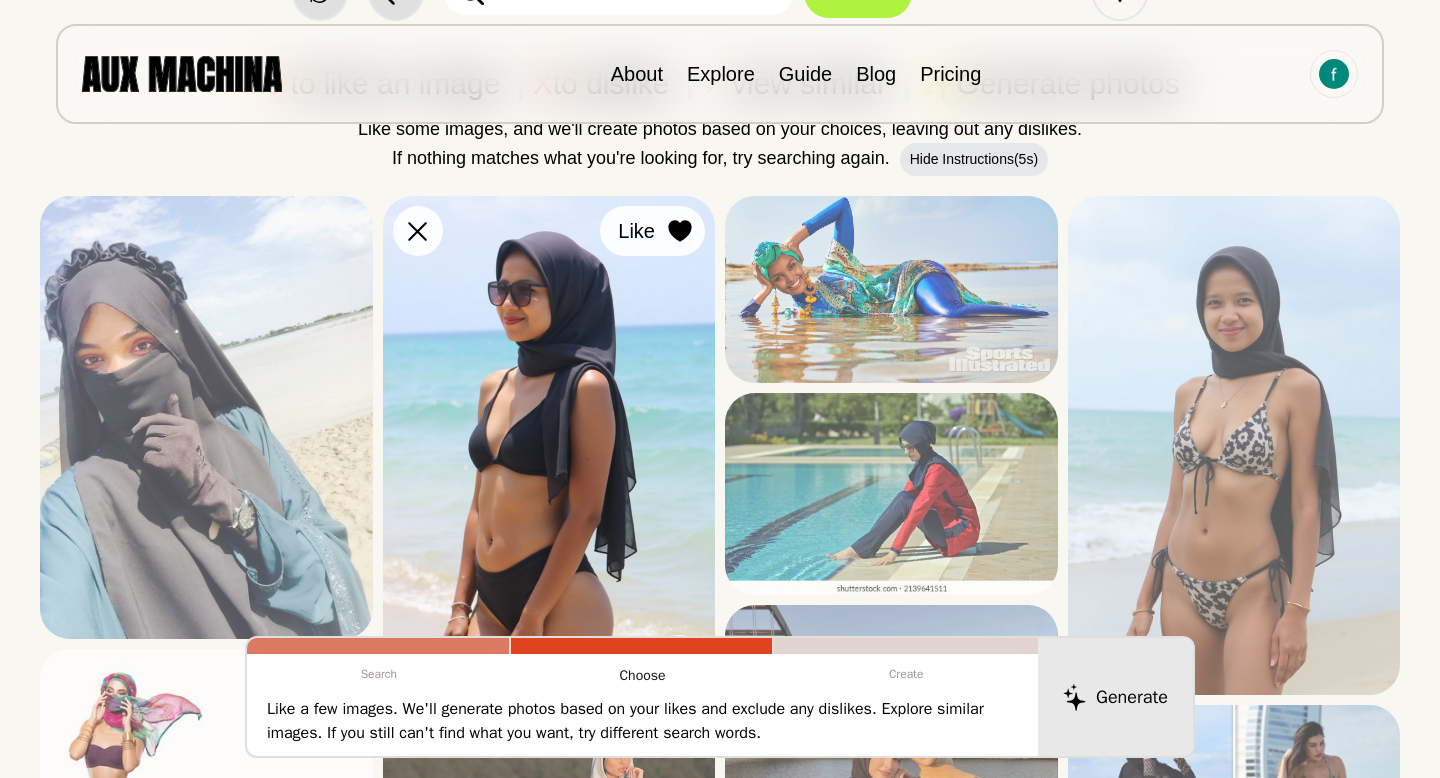 click 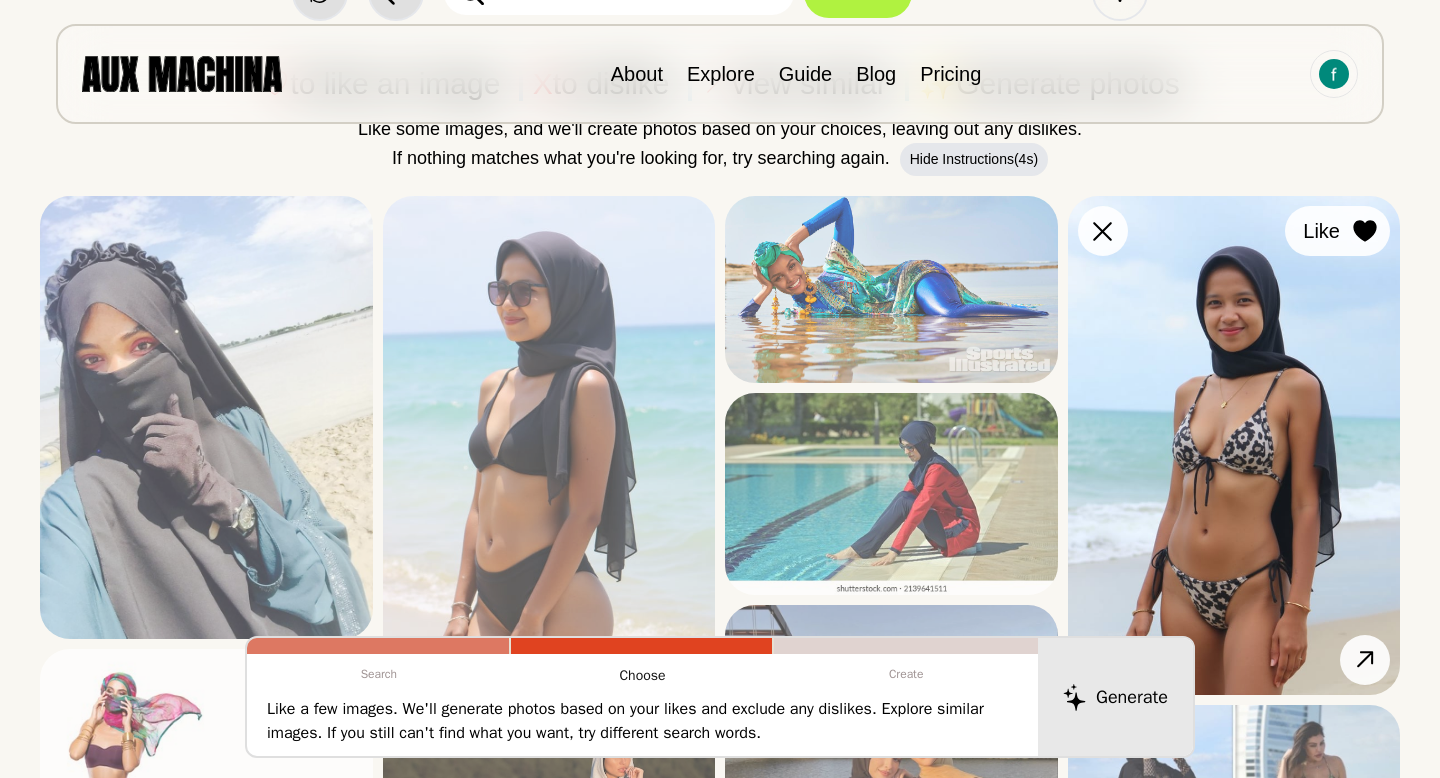 click 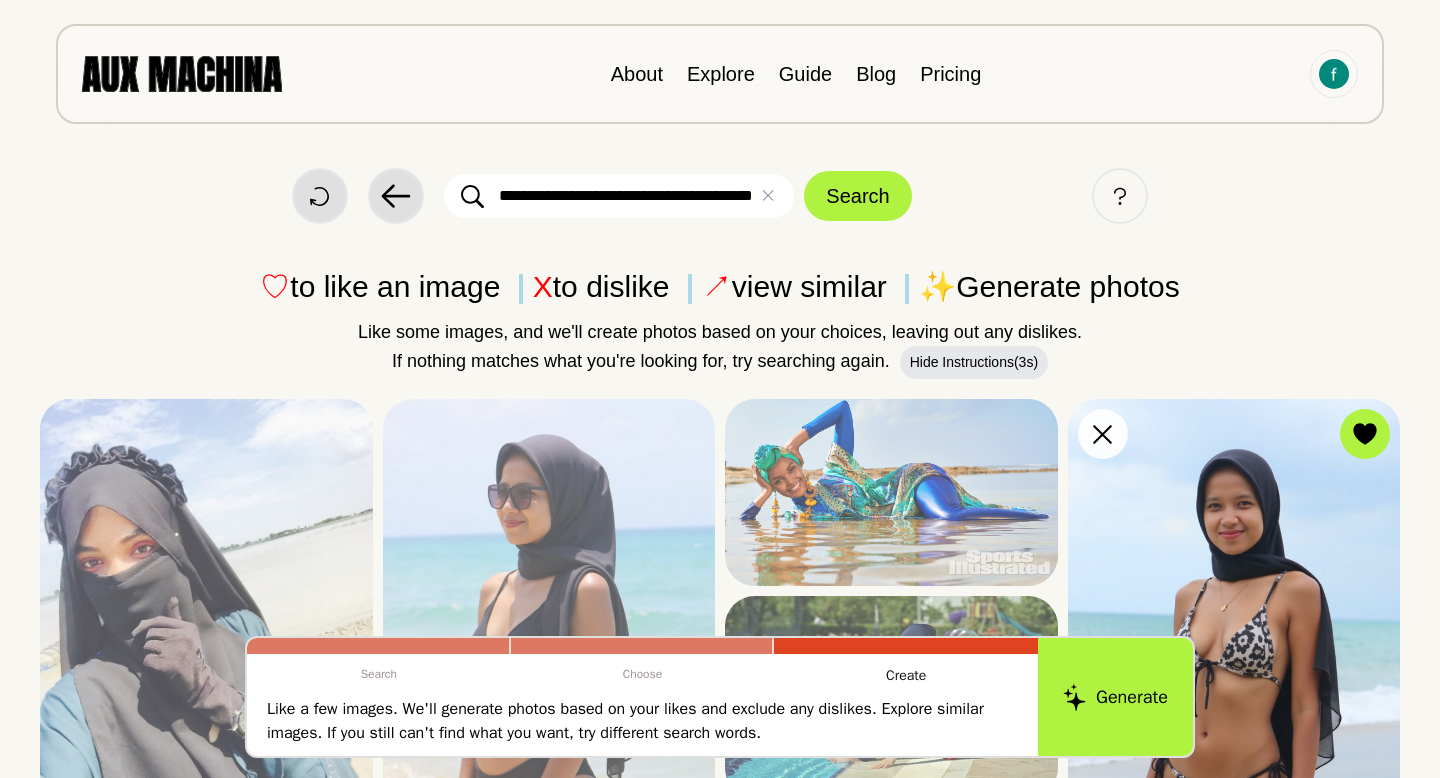 scroll, scrollTop: 0, scrollLeft: 0, axis: both 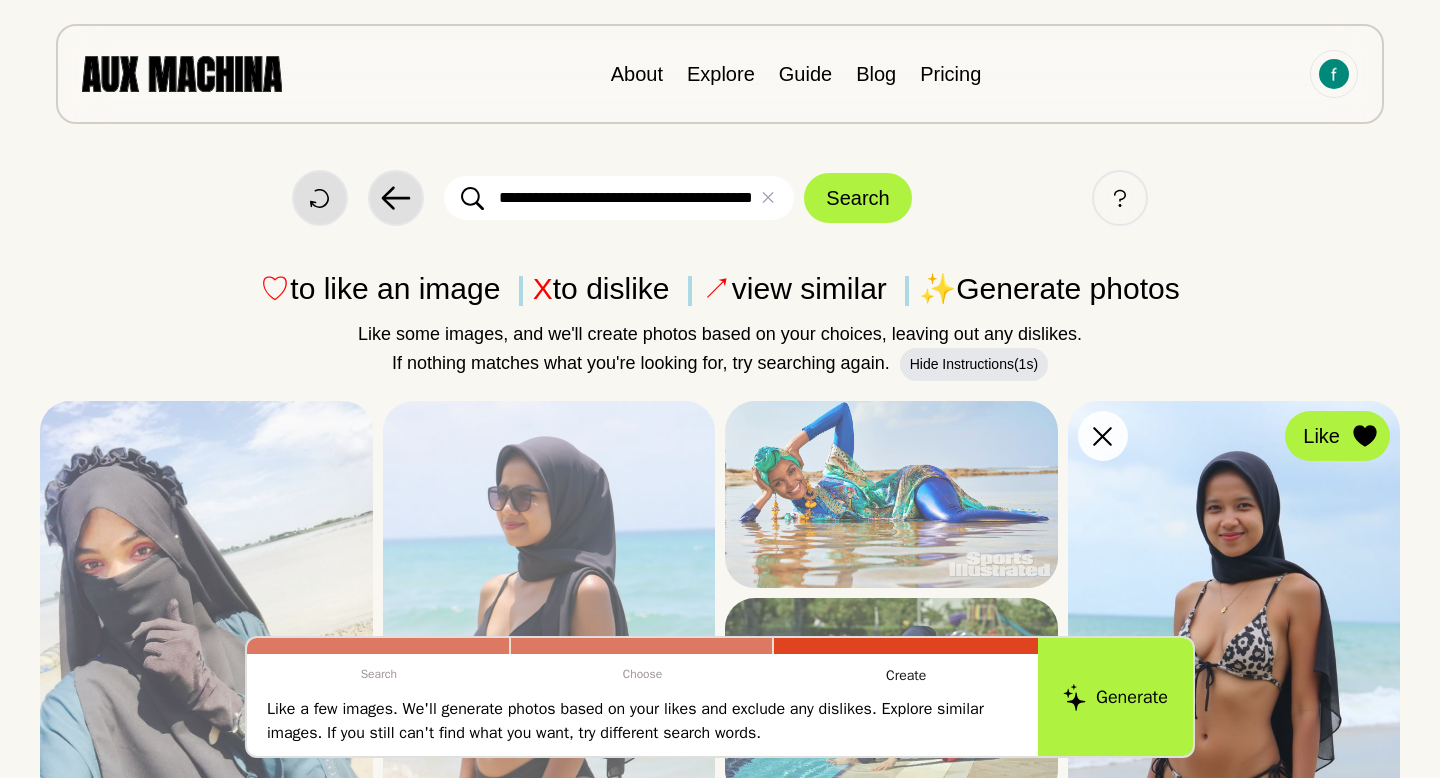 click at bounding box center (1234, 650) 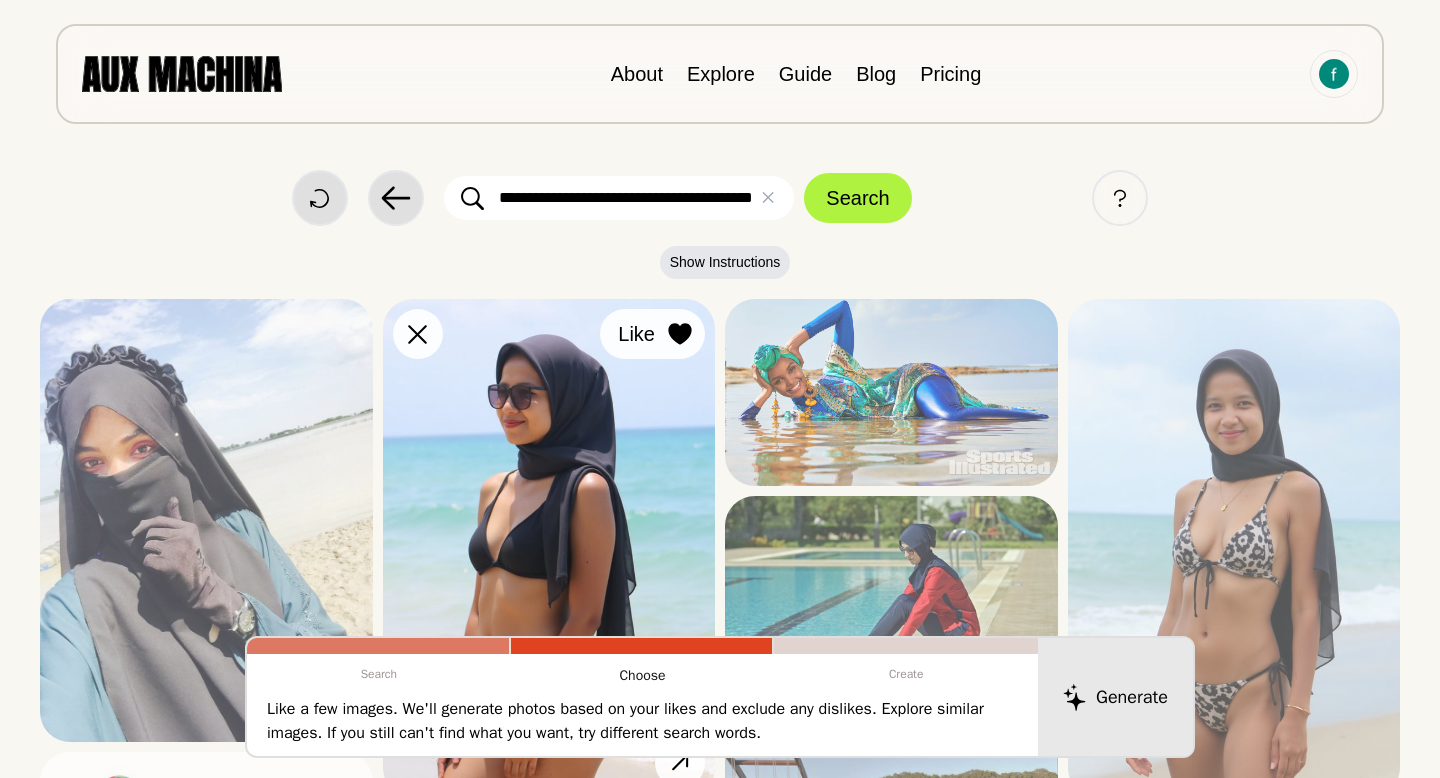 click 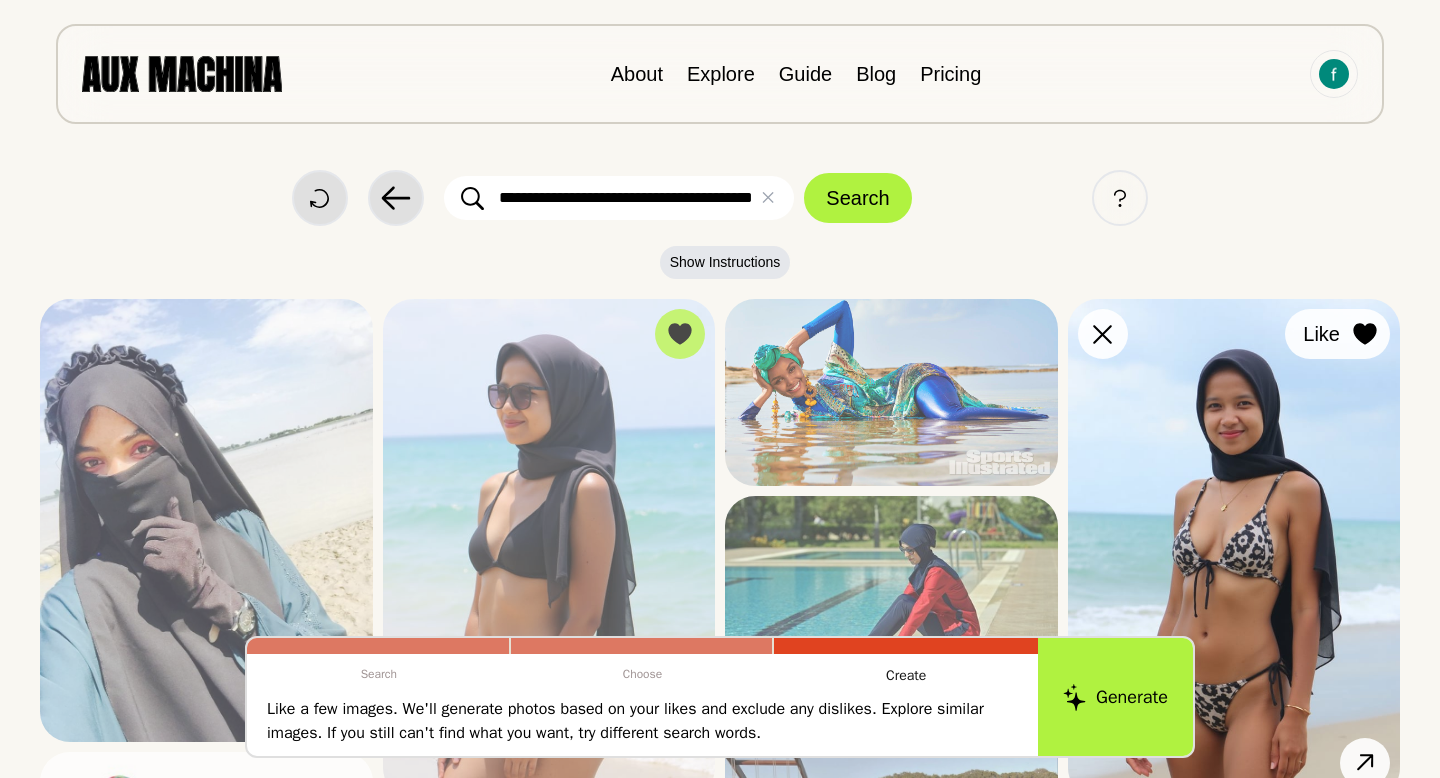 click on "Like" at bounding box center (1337, 334) 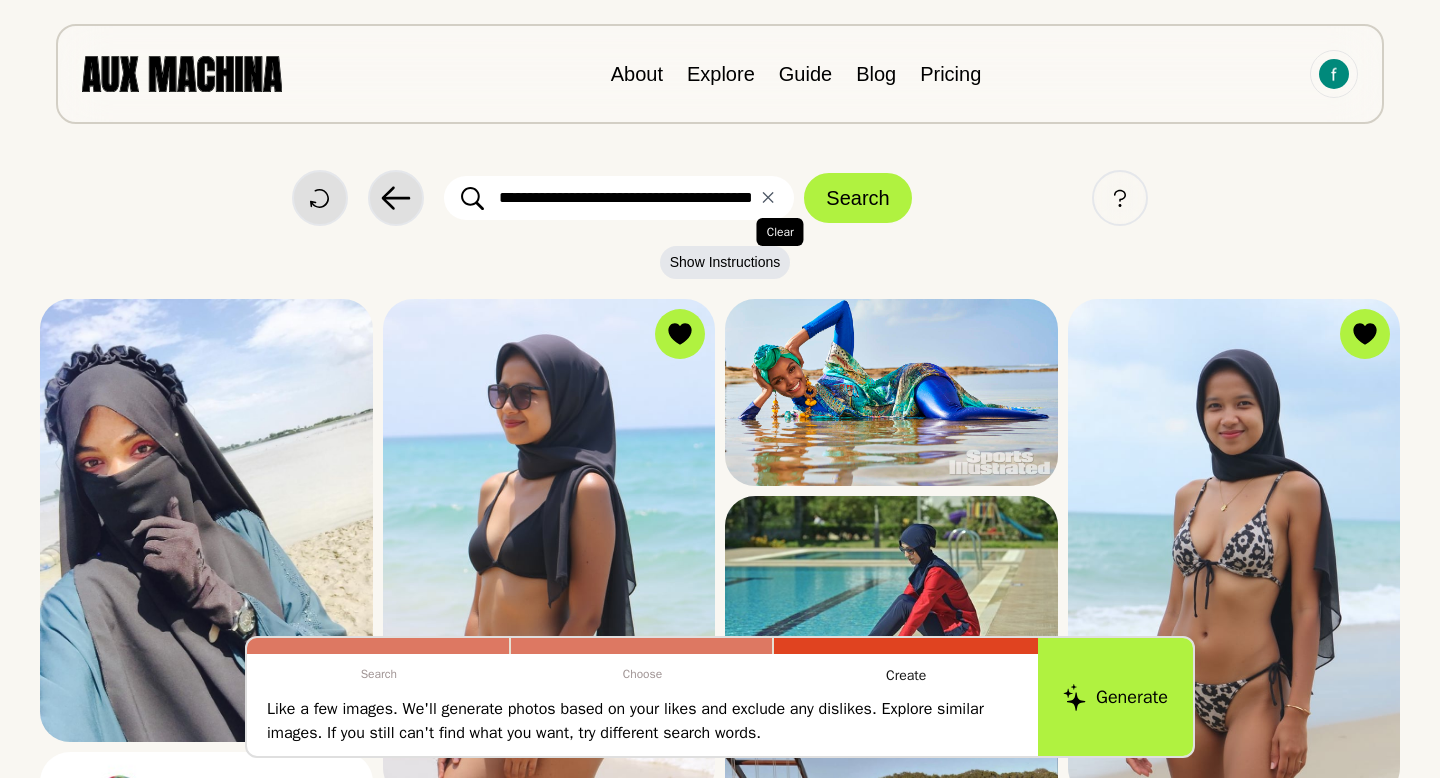 click on "✕ Clear" at bounding box center [768, 198] 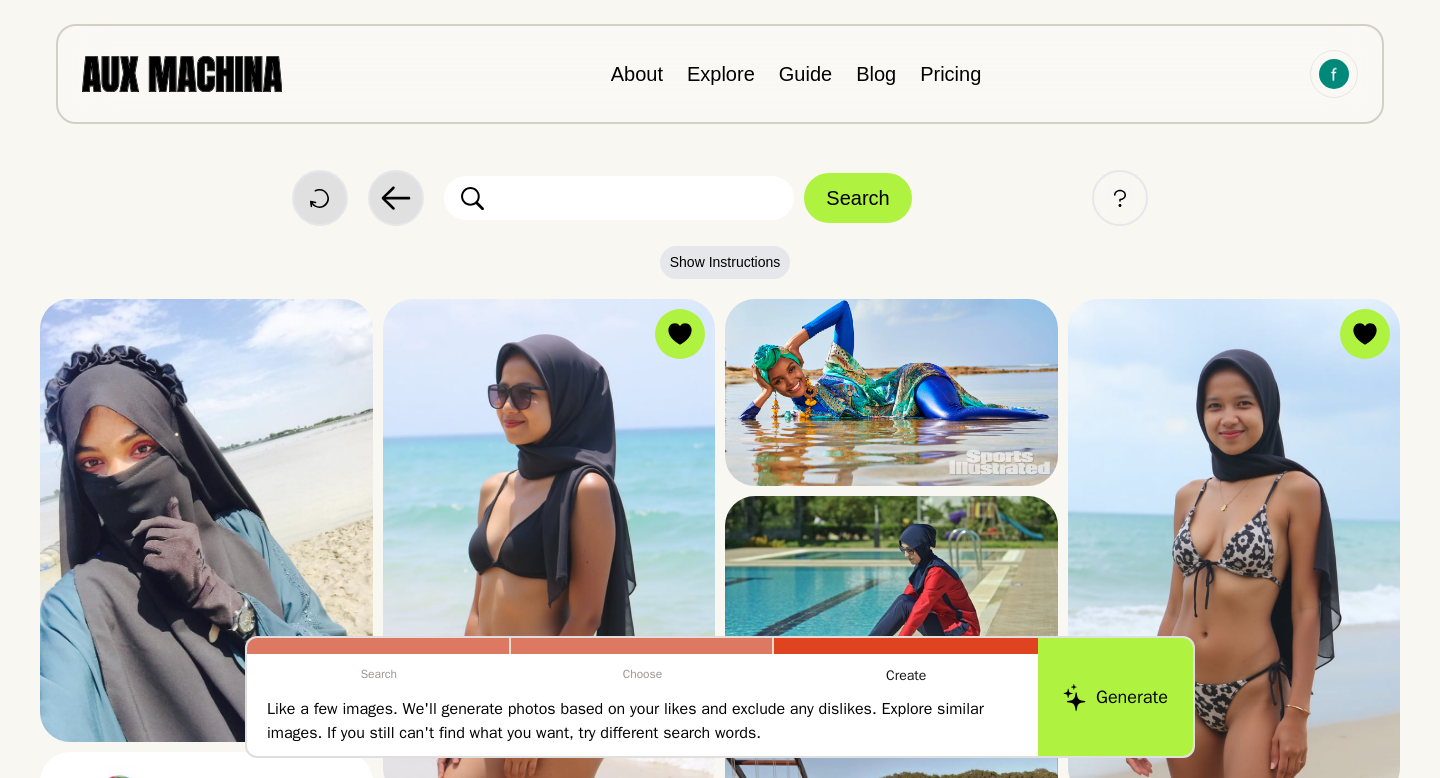 click at bounding box center (619, 198) 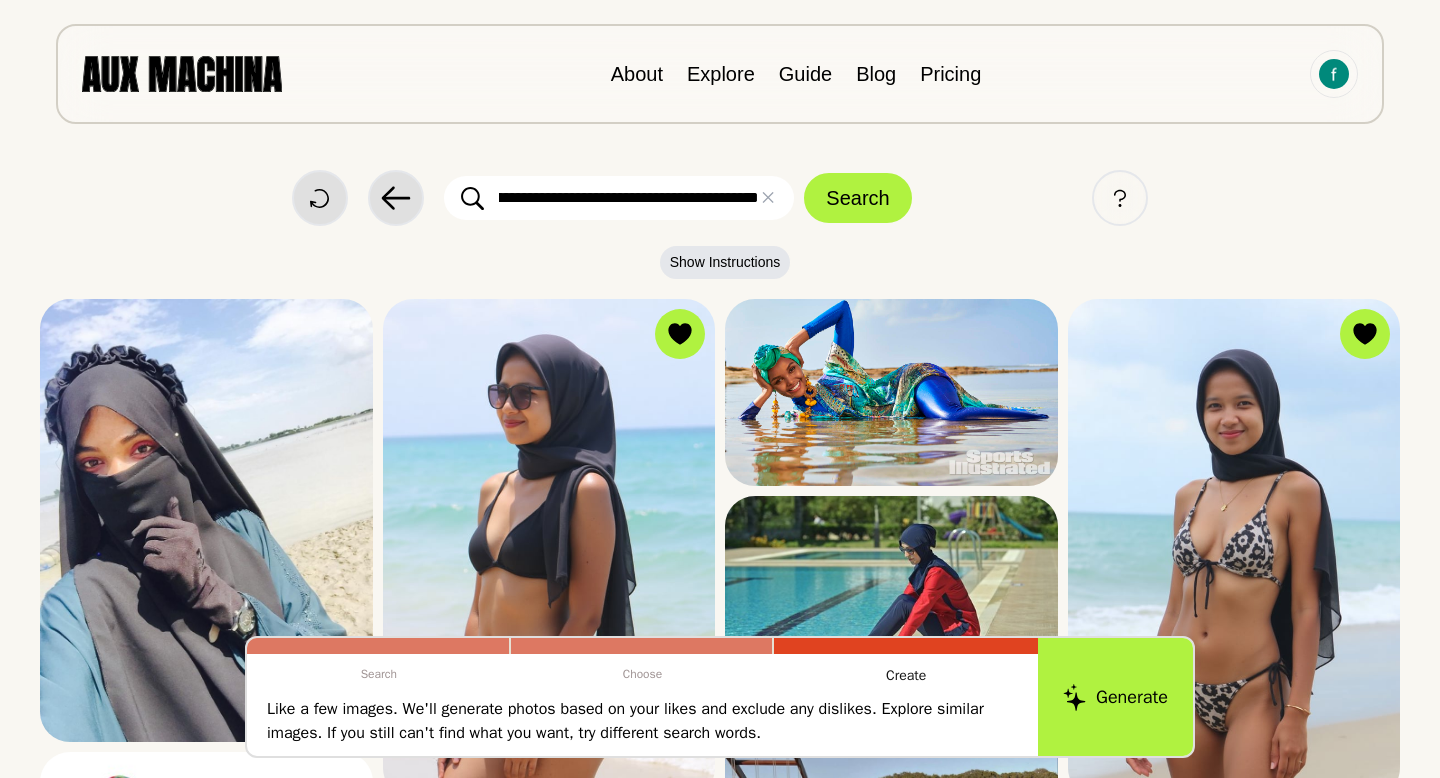 scroll, scrollTop: 0, scrollLeft: 166, axis: horizontal 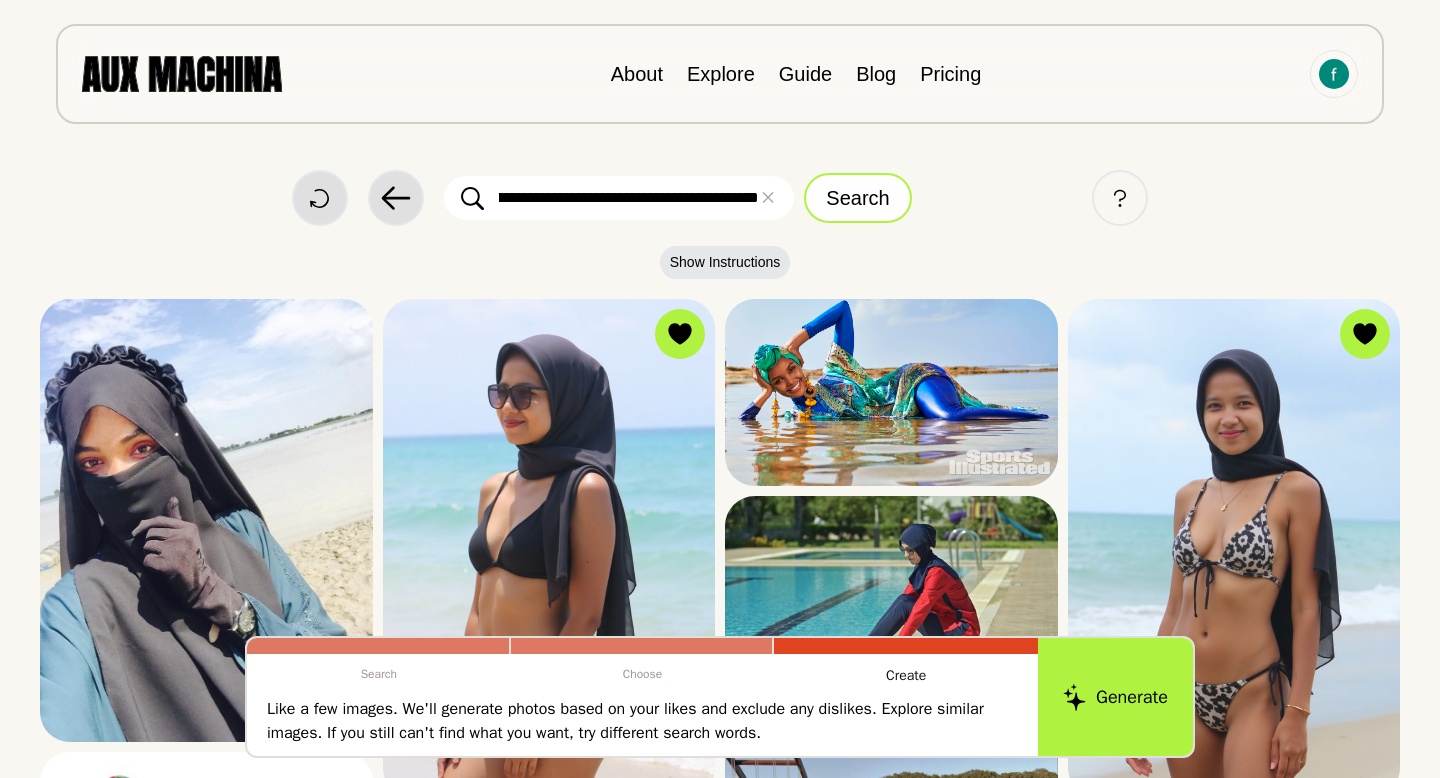 type on "**********" 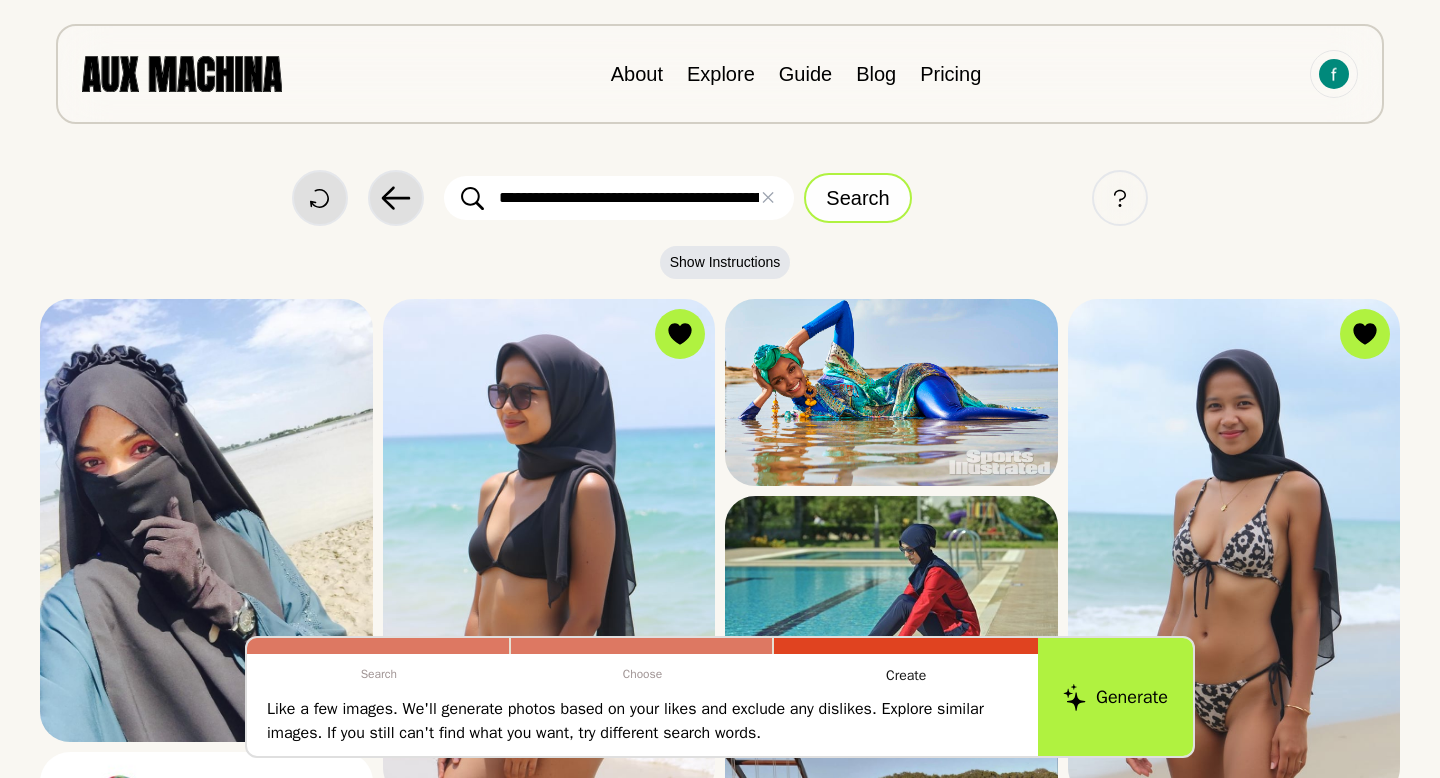 click on "Search" at bounding box center (857, 198) 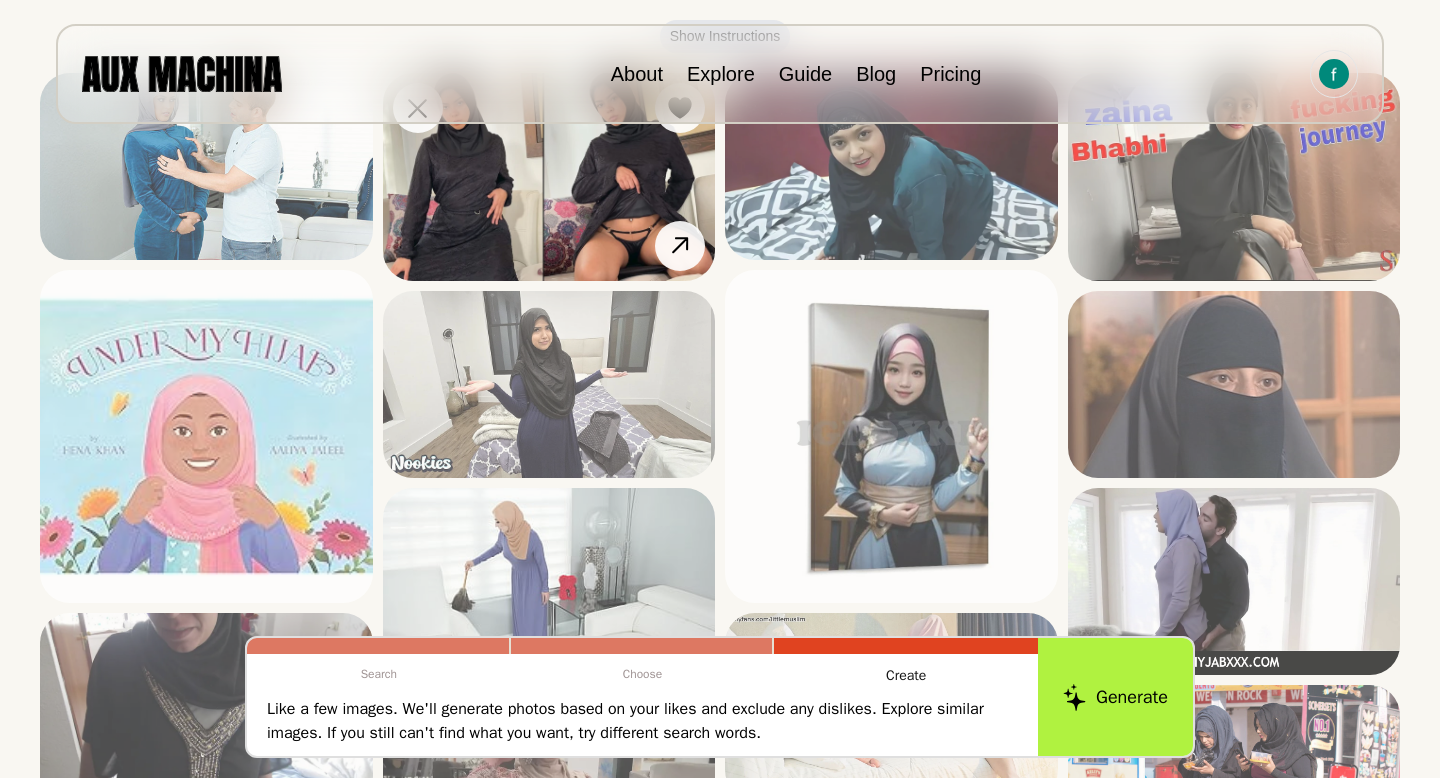 scroll, scrollTop: 0, scrollLeft: 0, axis: both 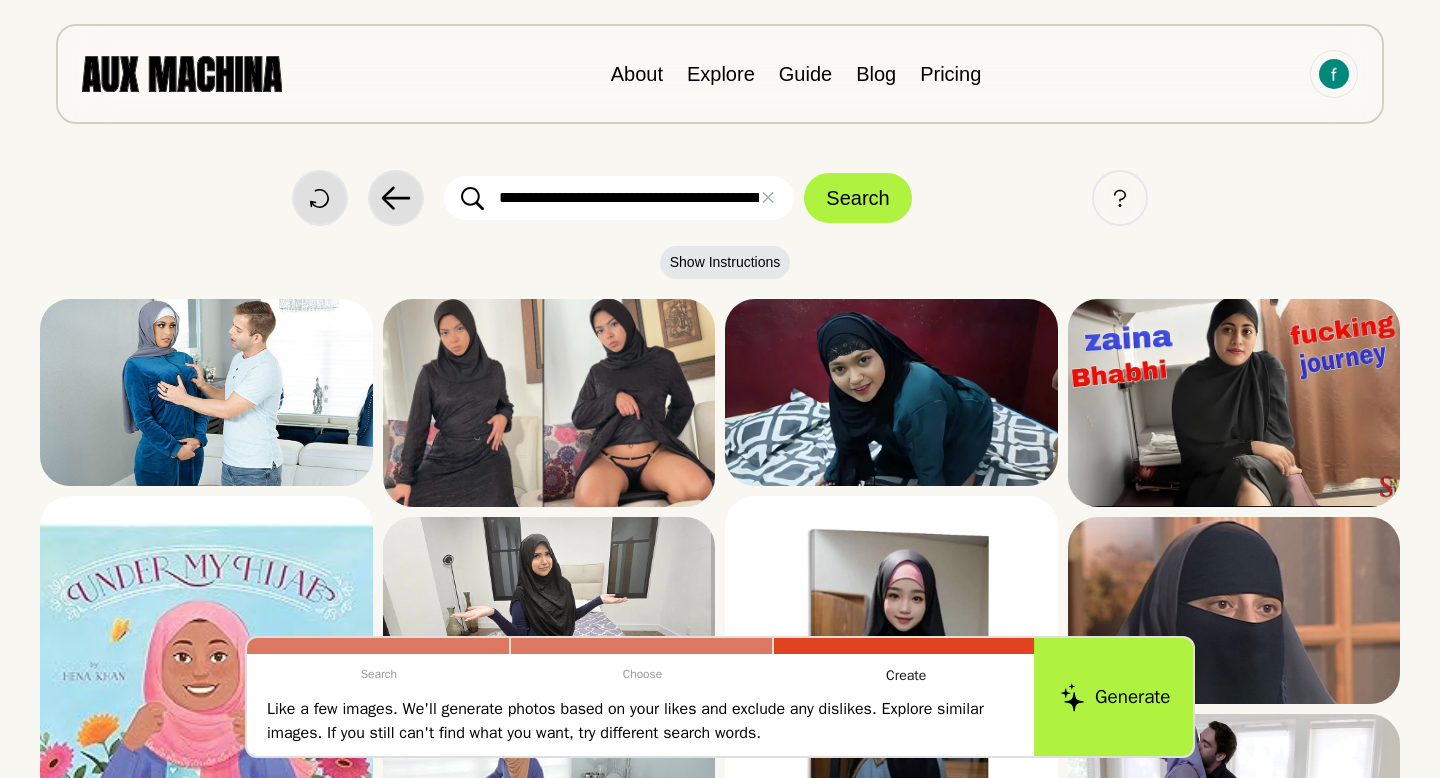 click on "Generate" at bounding box center [1115, 697] 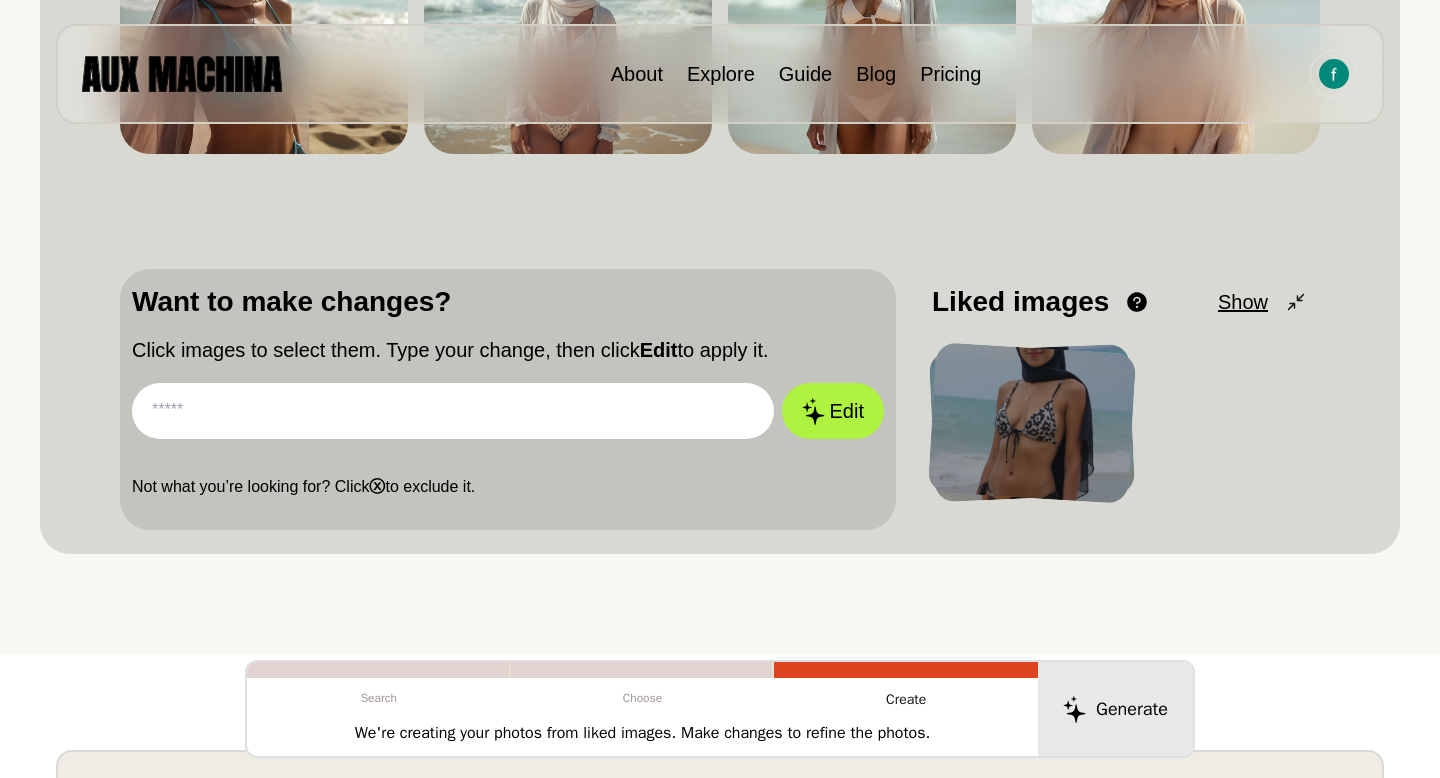scroll, scrollTop: 444, scrollLeft: 0, axis: vertical 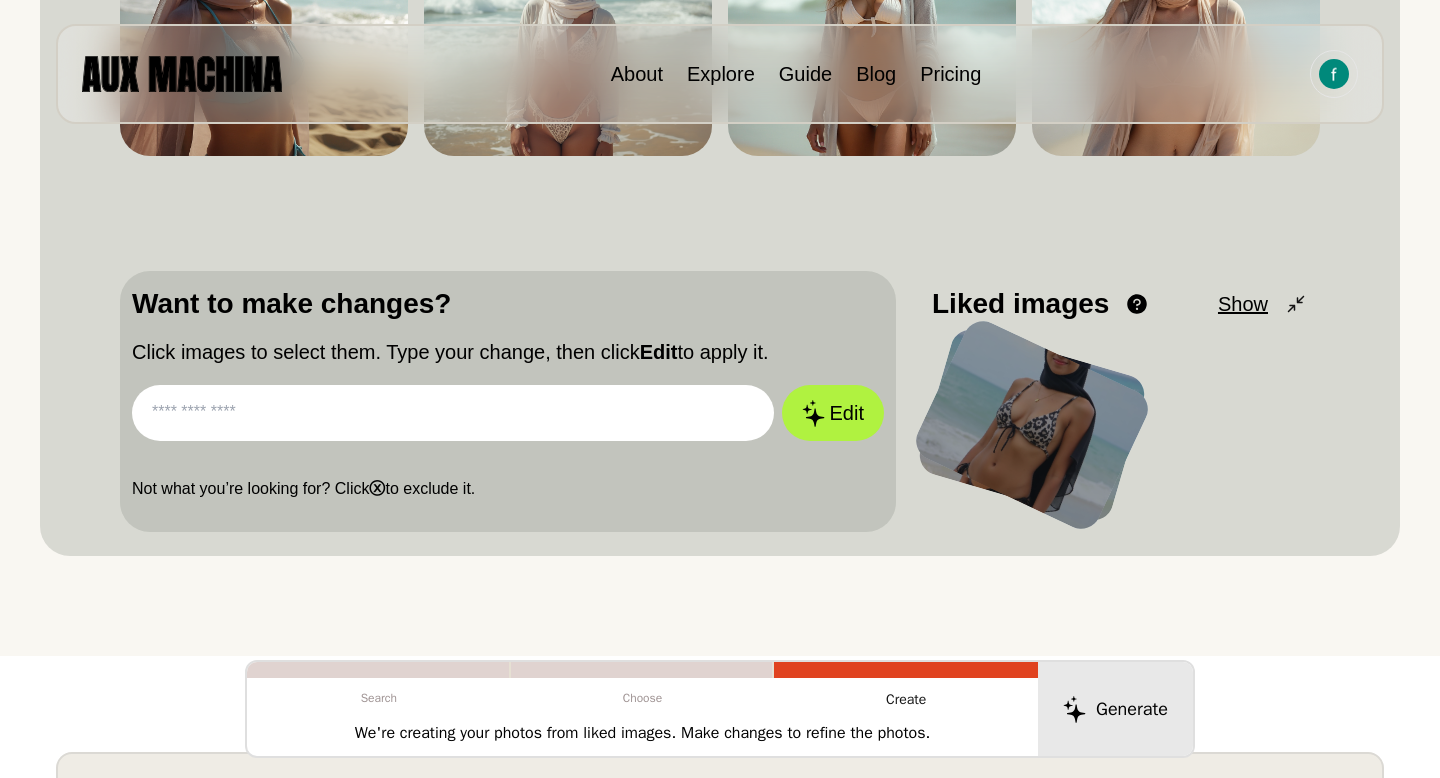 click at bounding box center (1032, 425) 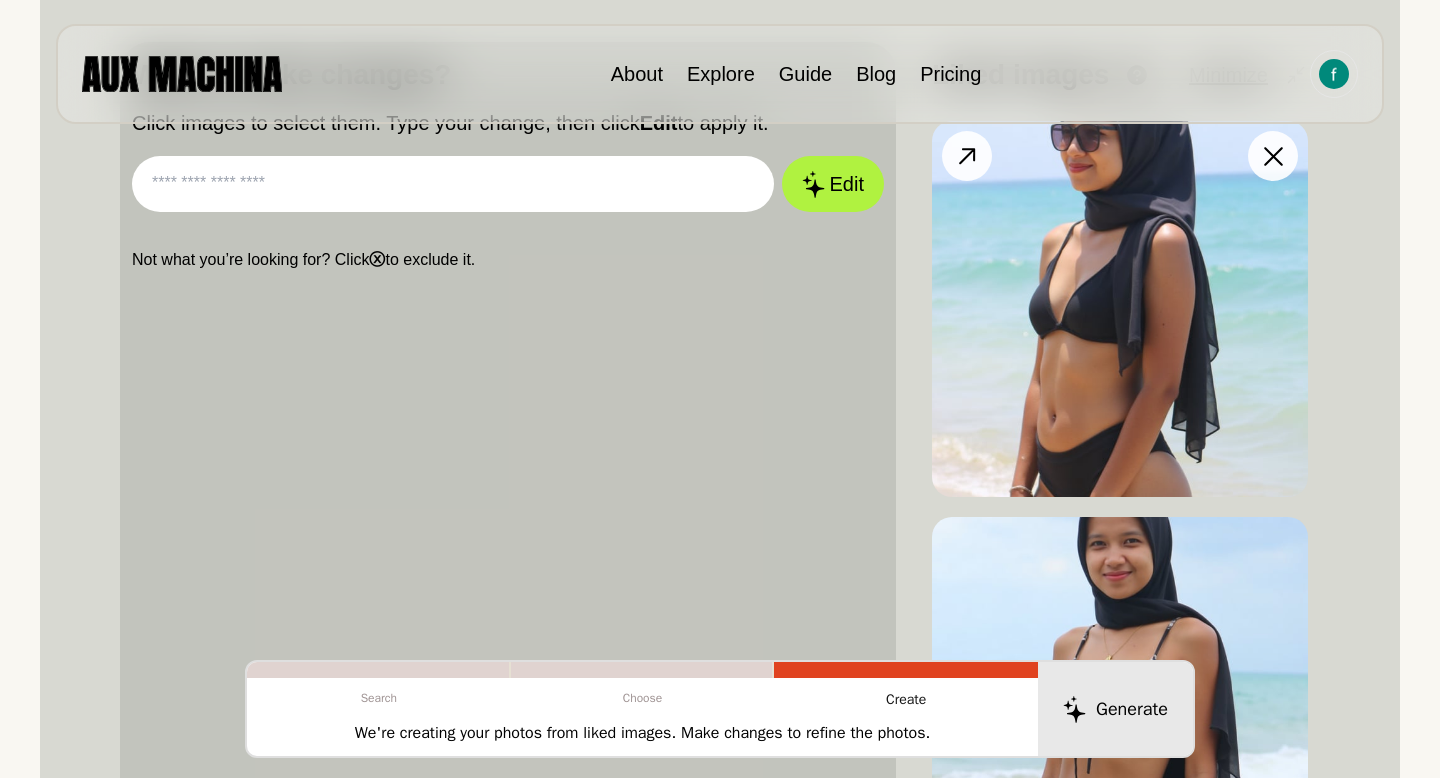 scroll, scrollTop: 670, scrollLeft: 0, axis: vertical 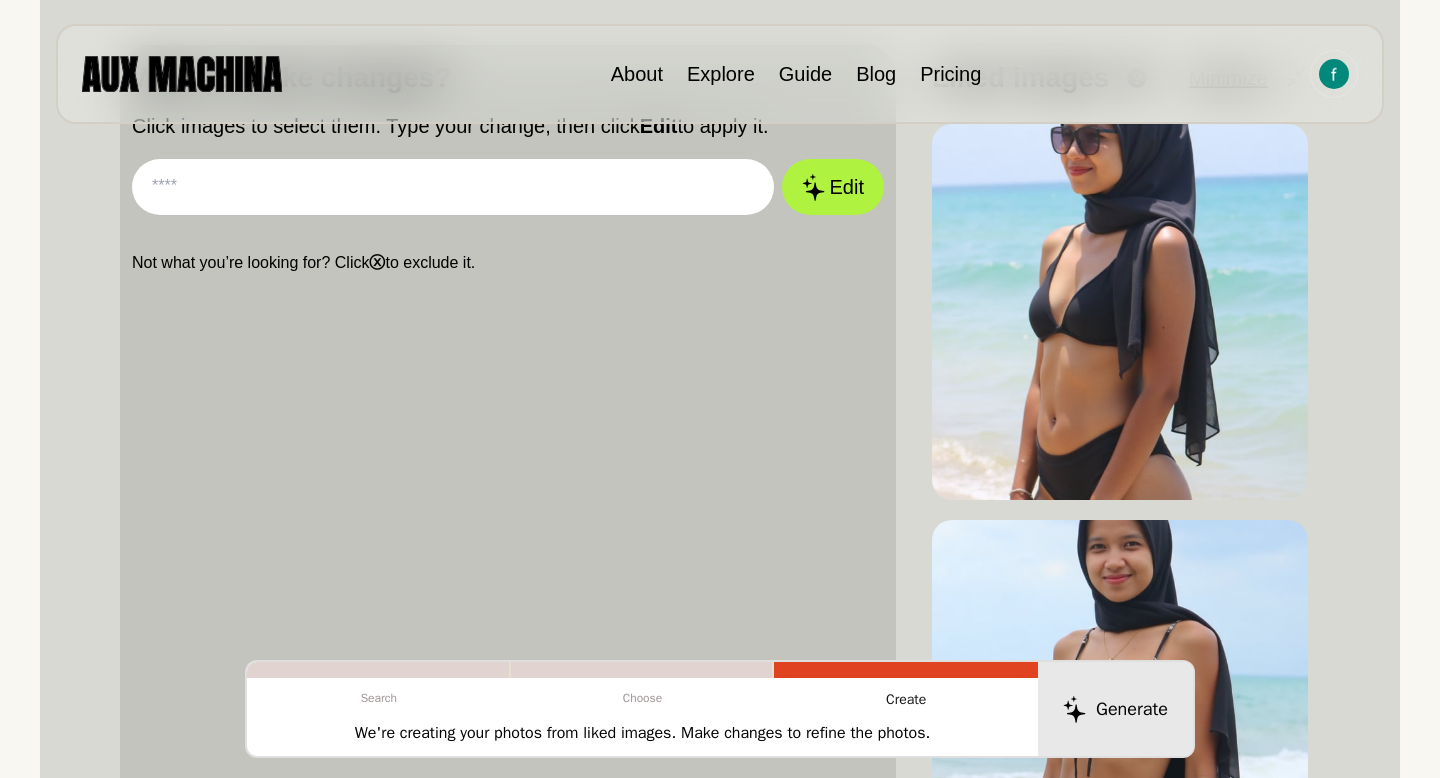 drag, startPoint x: 1117, startPoint y: 302, endPoint x: 700, endPoint y: 276, distance: 417.80975 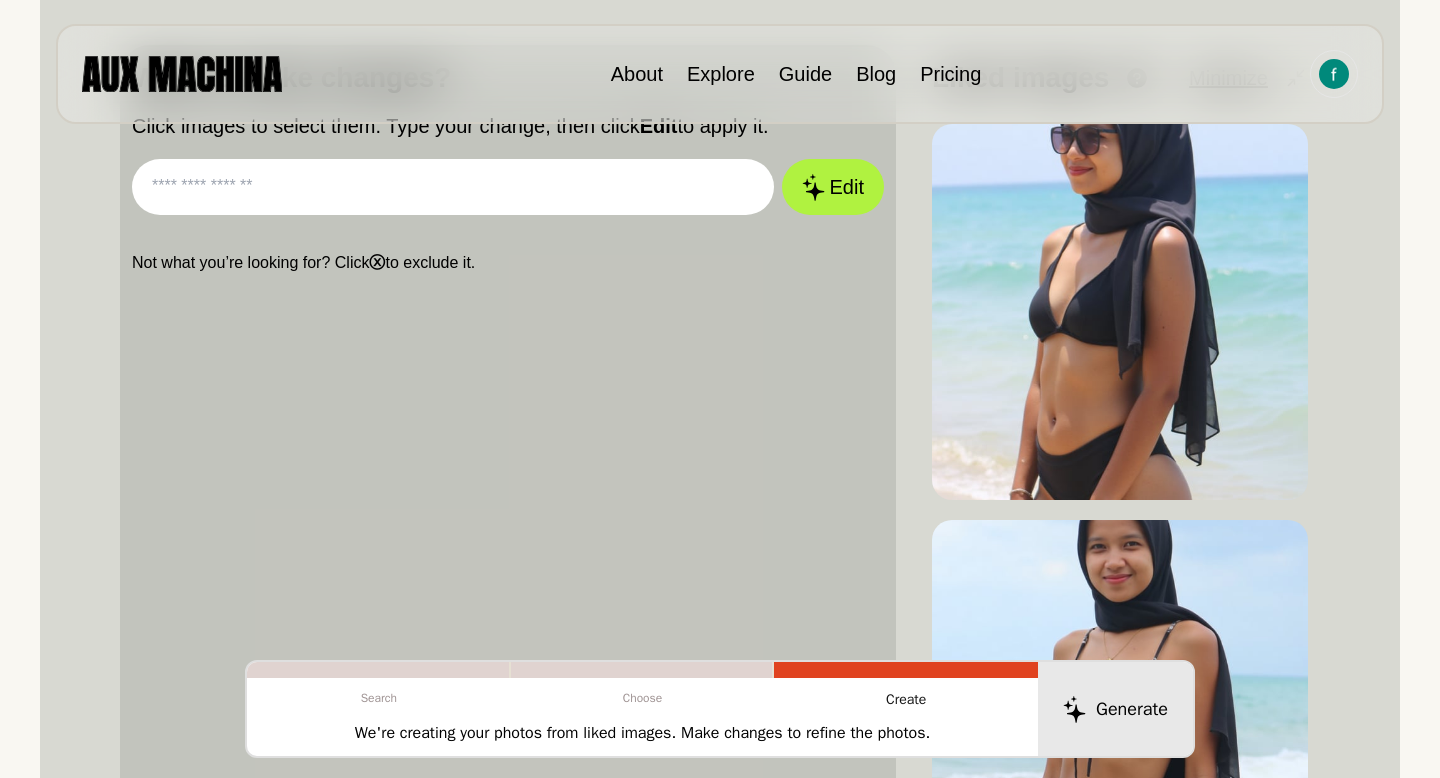 click at bounding box center (453, 187) 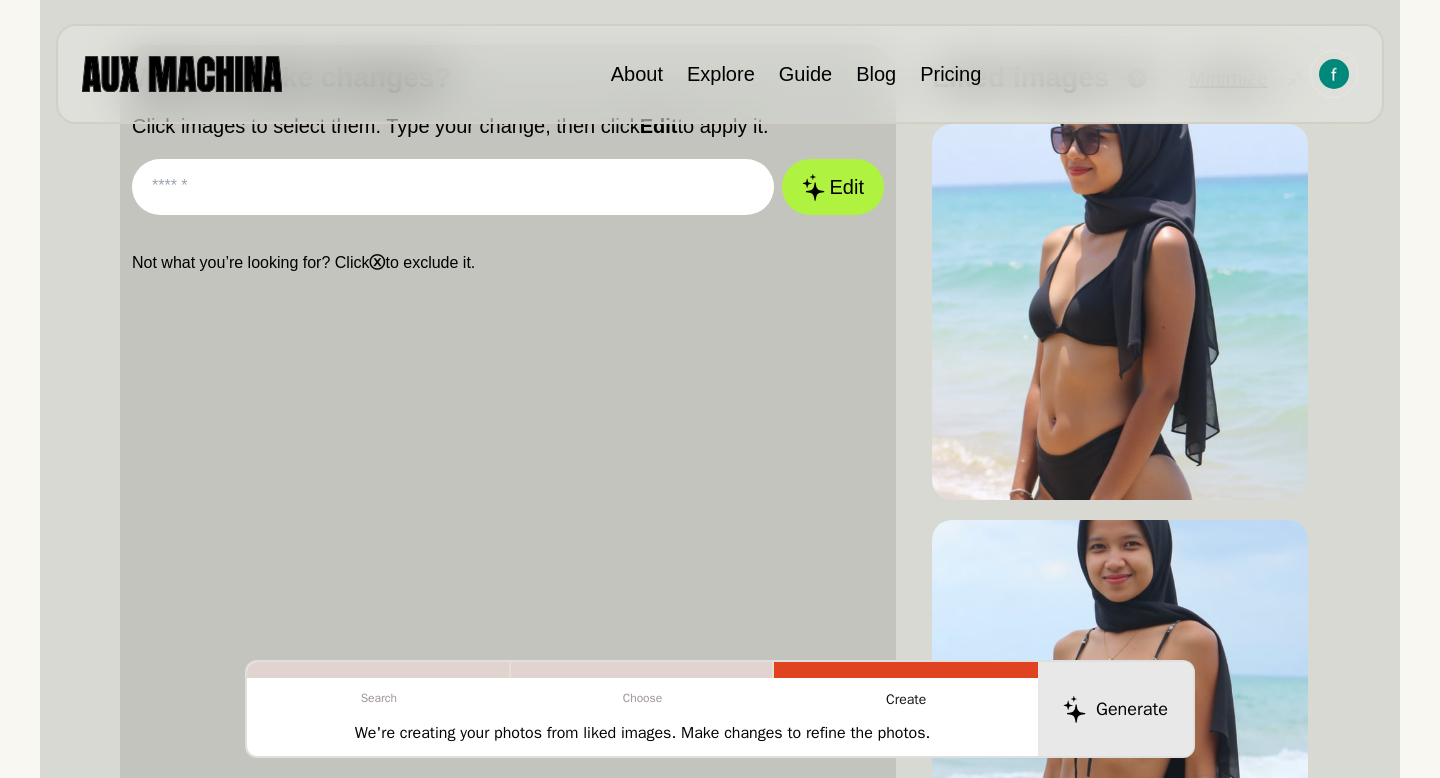 type on "**********" 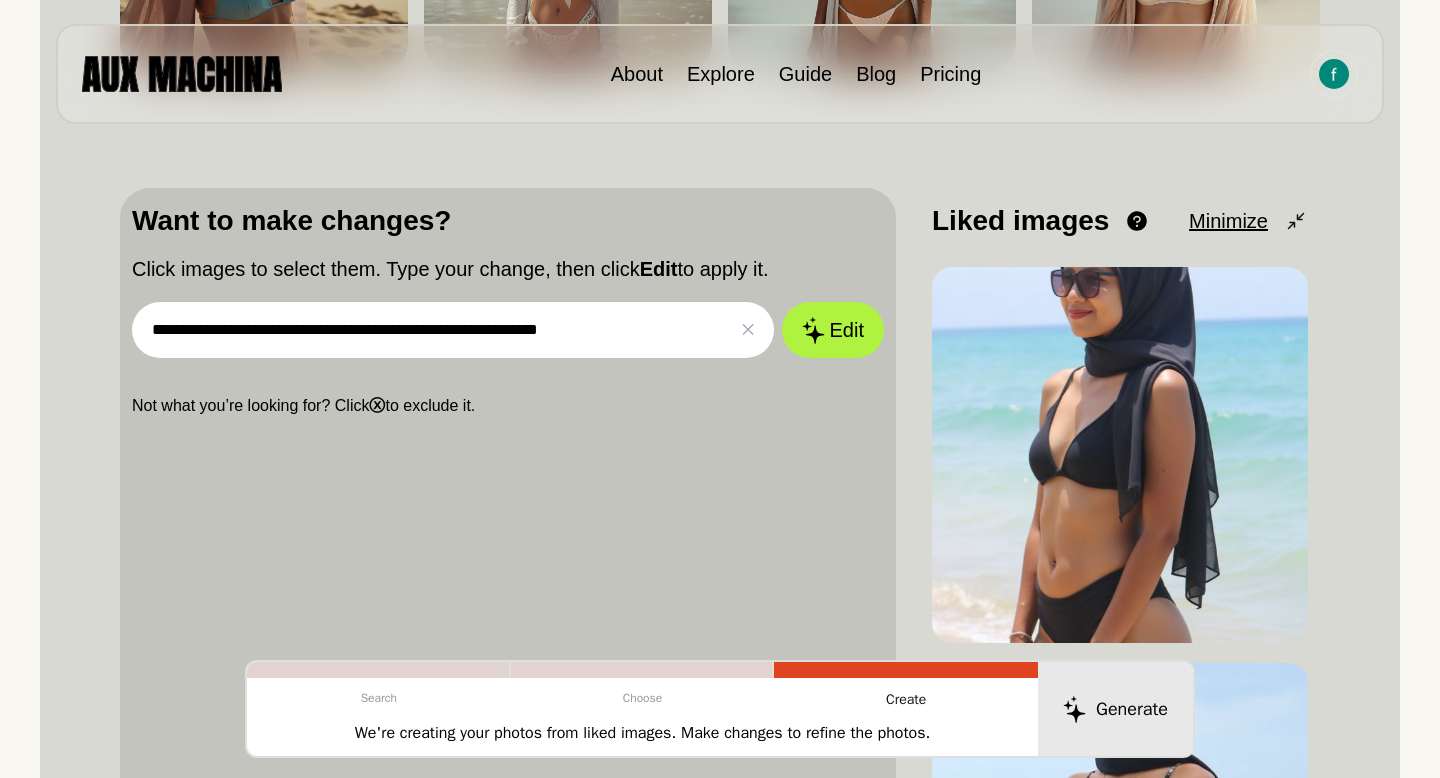 scroll, scrollTop: 525, scrollLeft: 0, axis: vertical 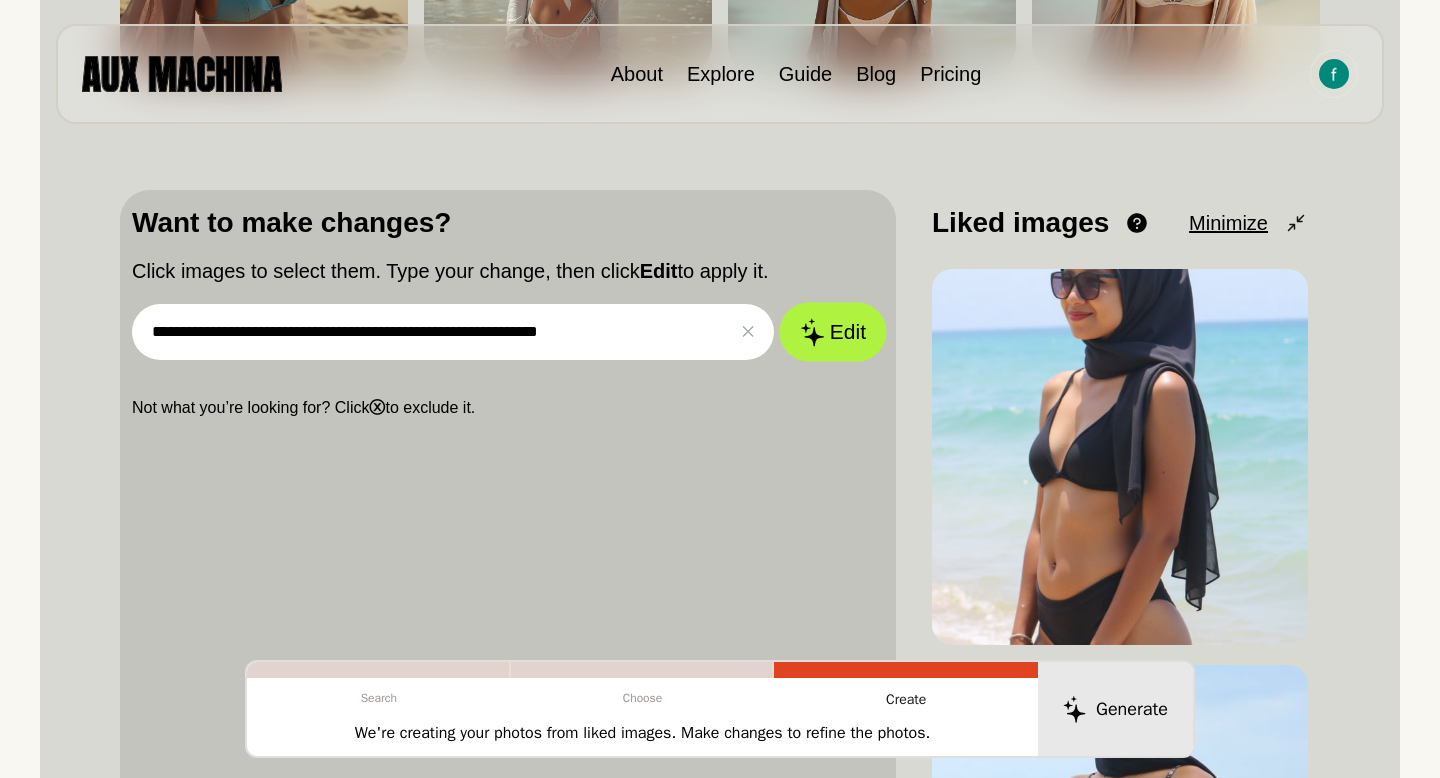 click on "Edit" at bounding box center [833, 332] 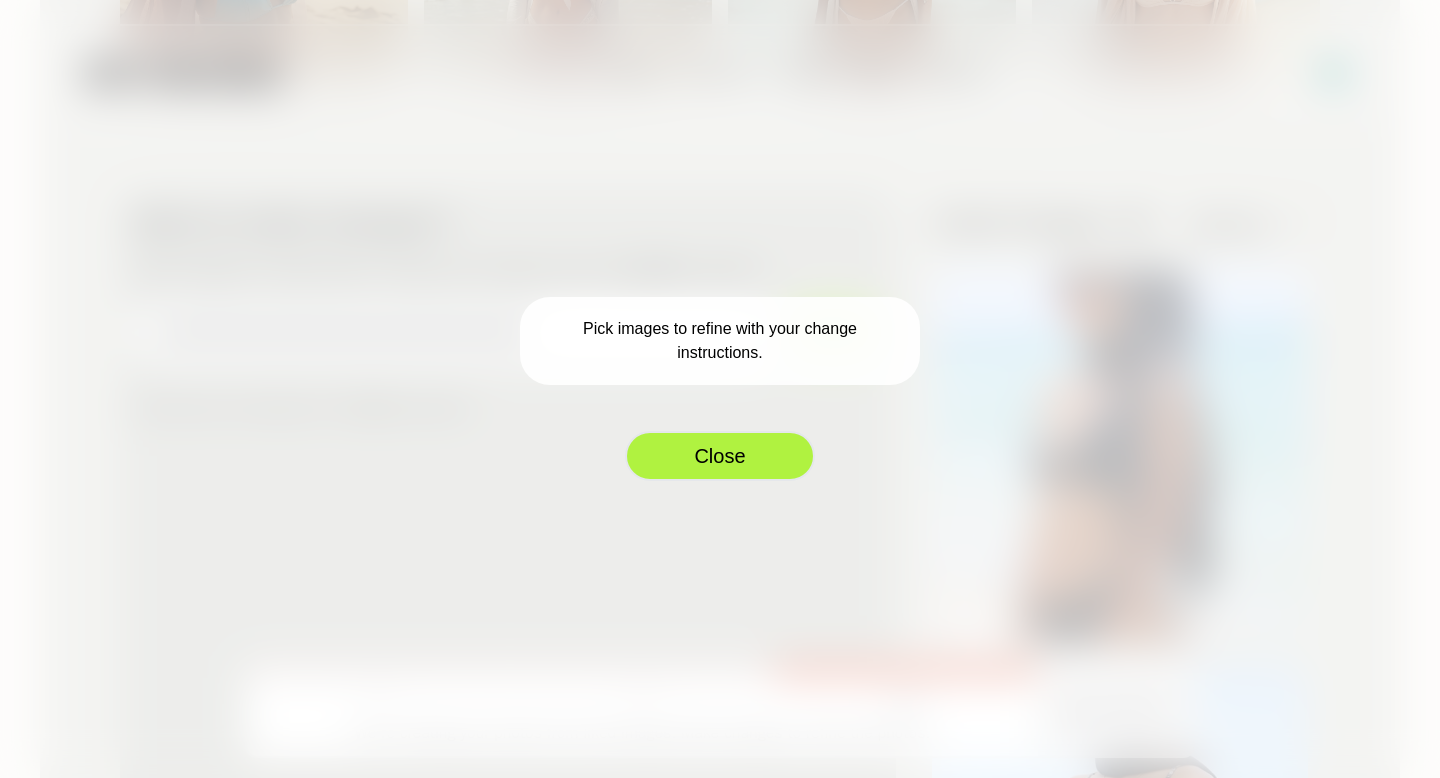 click on "Close" at bounding box center [720, 456] 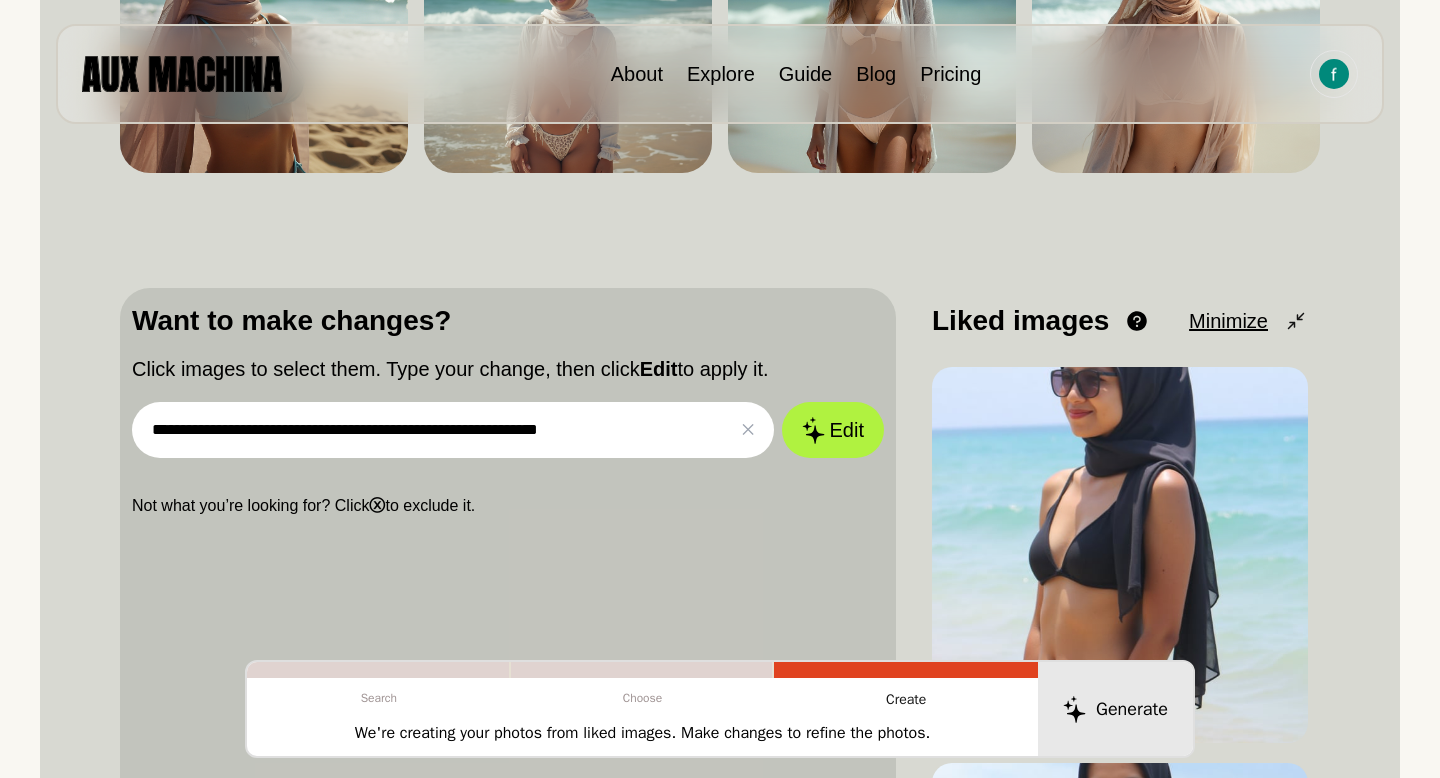 scroll, scrollTop: 419, scrollLeft: 0, axis: vertical 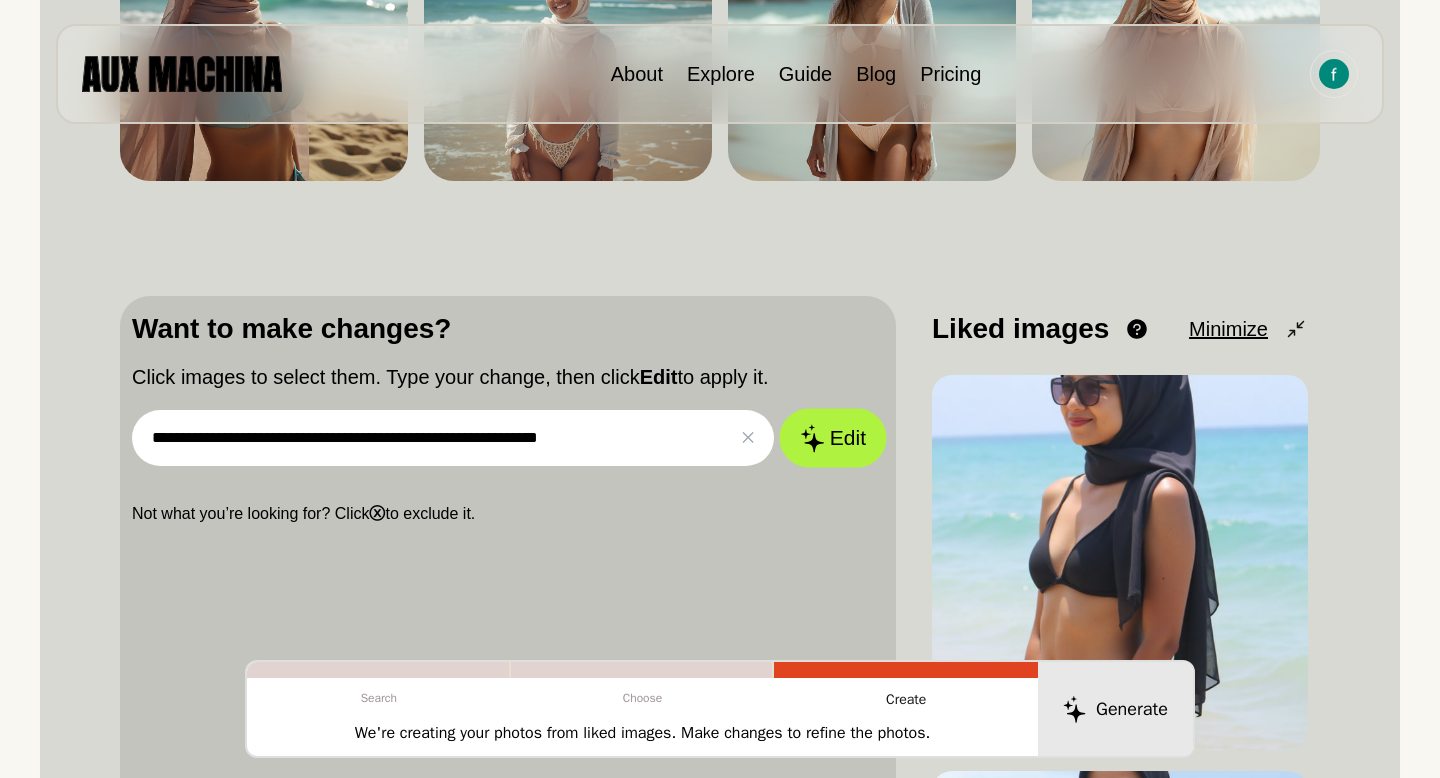 click on "Edit" at bounding box center [833, 438] 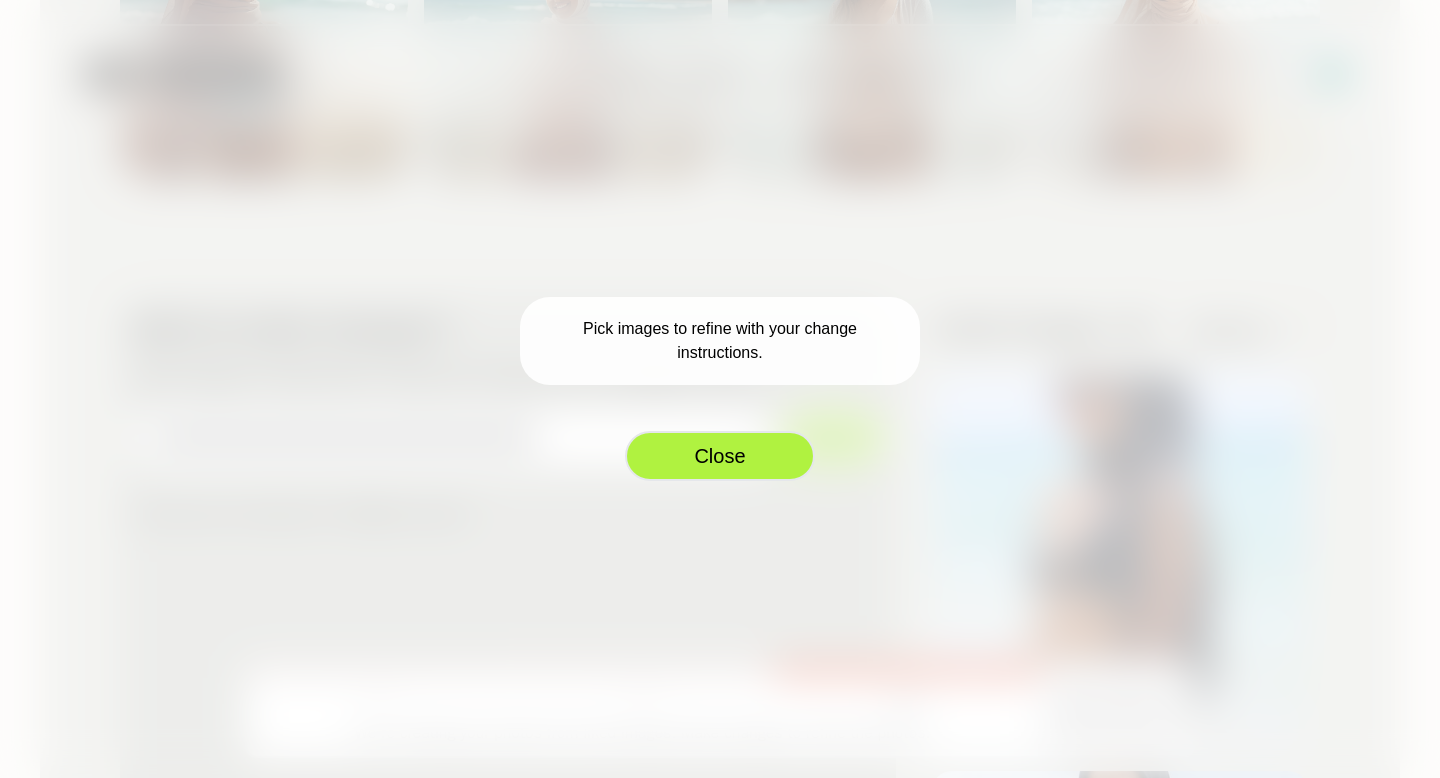 click on "Close" at bounding box center [720, 456] 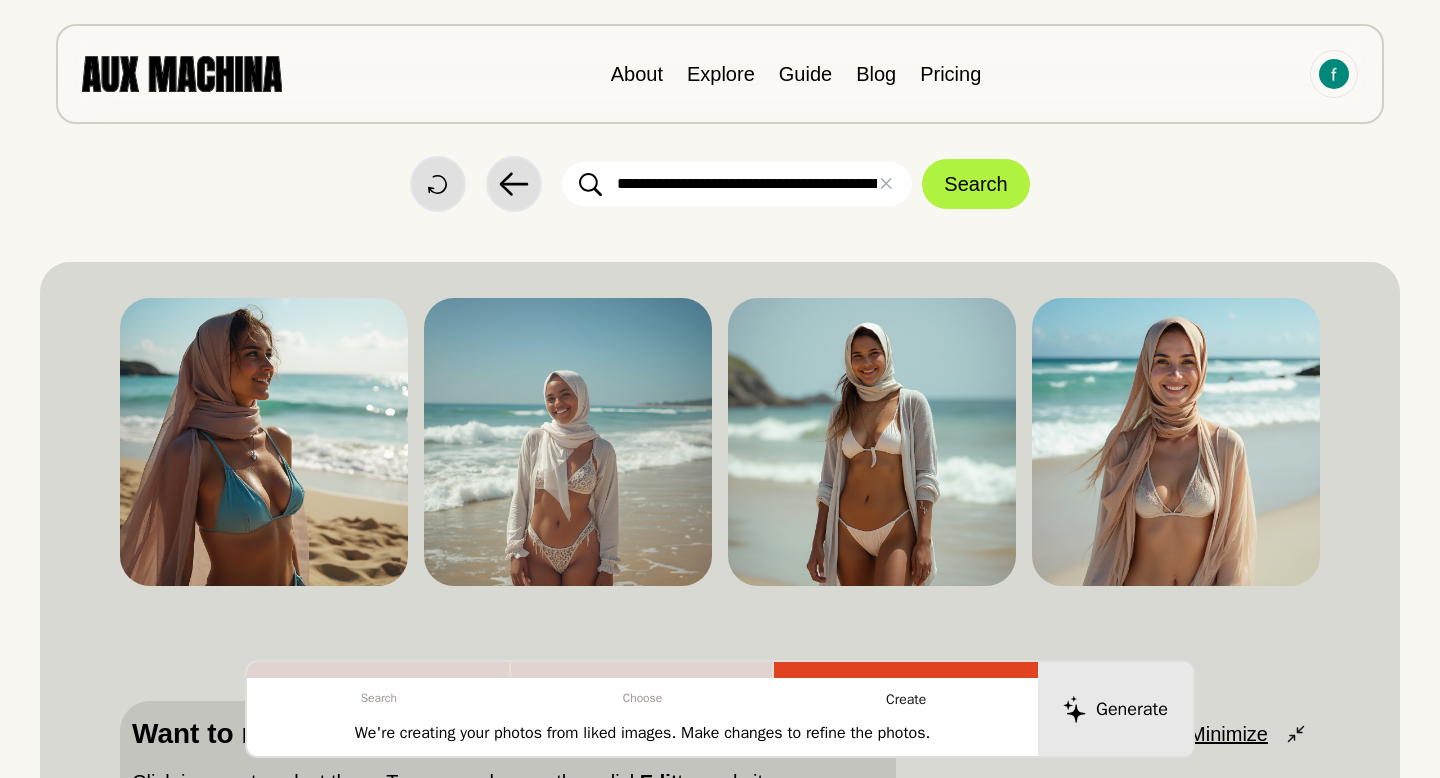scroll, scrollTop: 0, scrollLeft: 0, axis: both 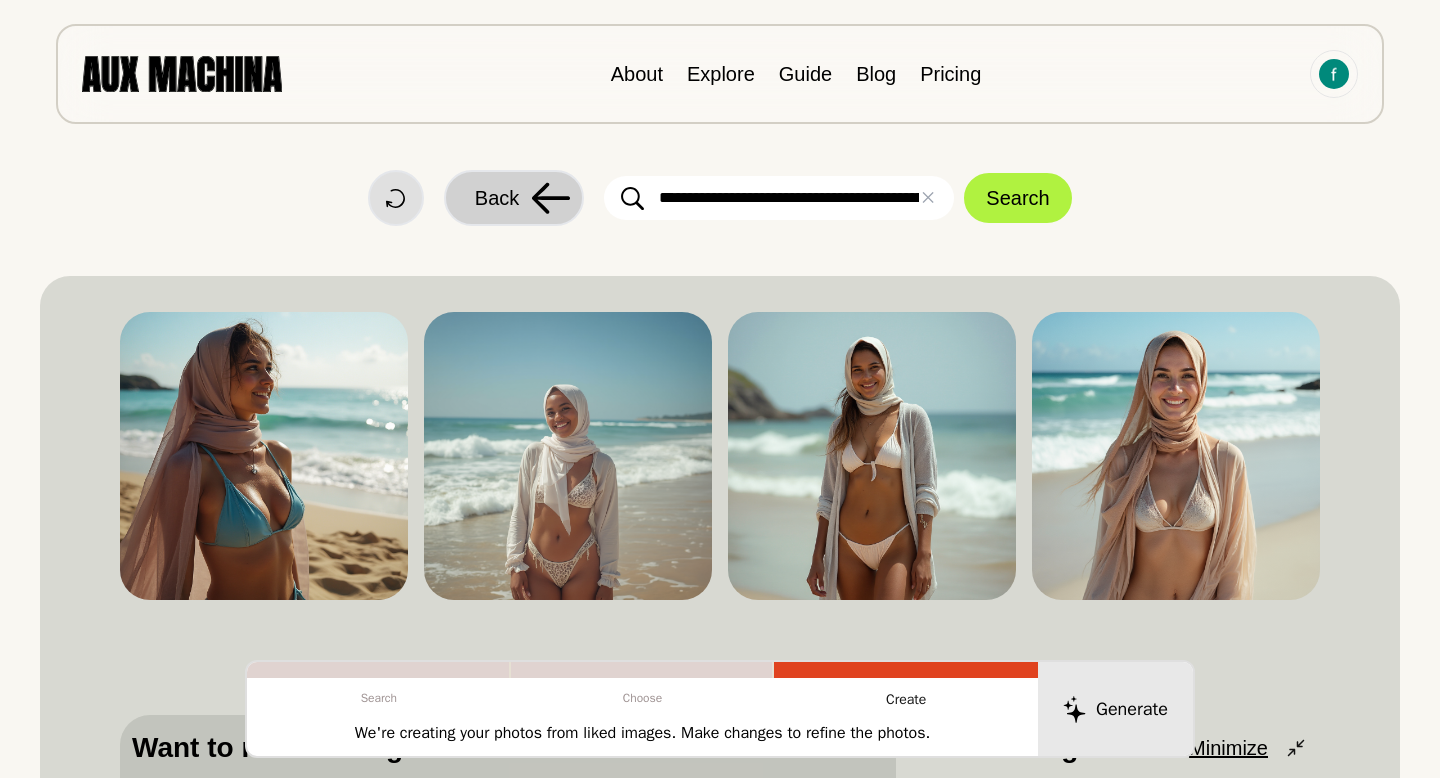 click 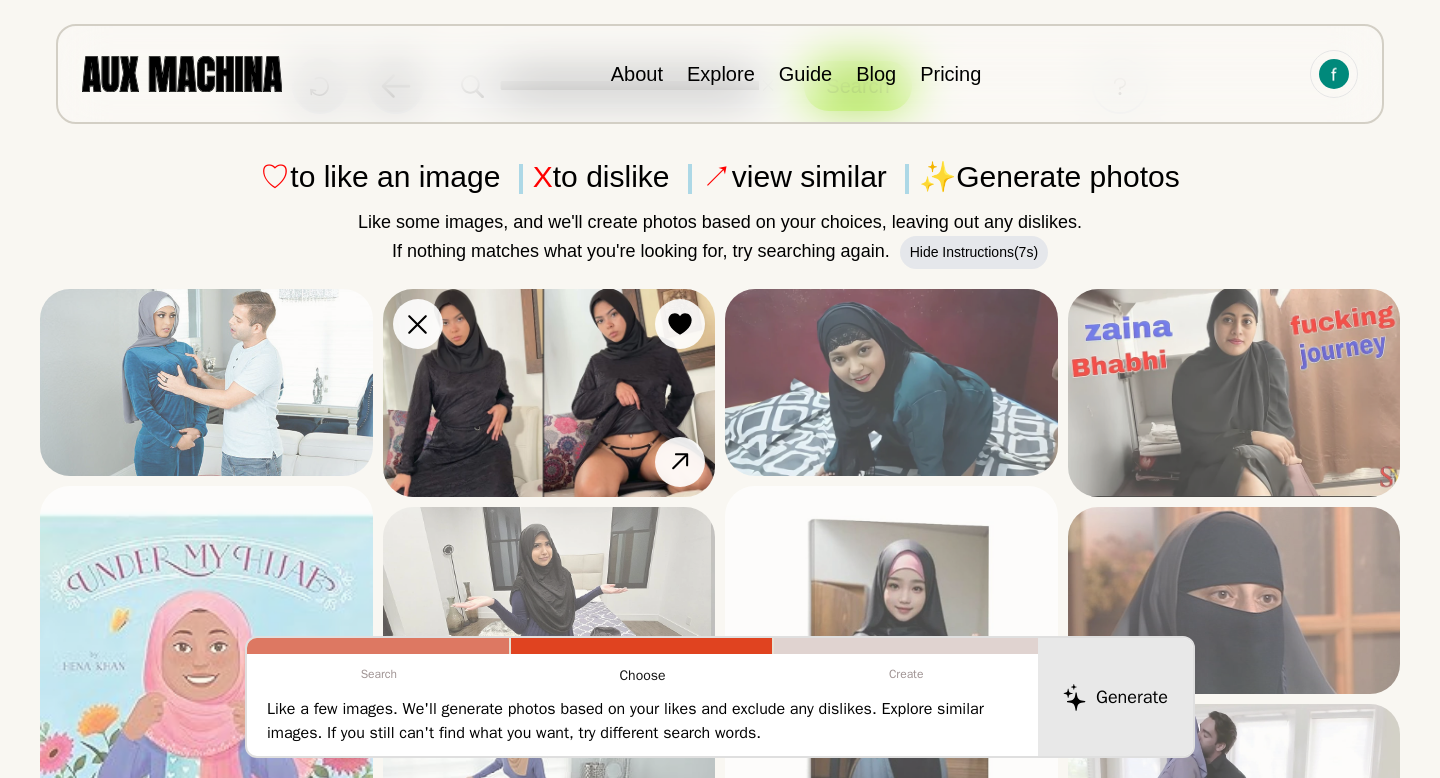 scroll, scrollTop: 113, scrollLeft: 0, axis: vertical 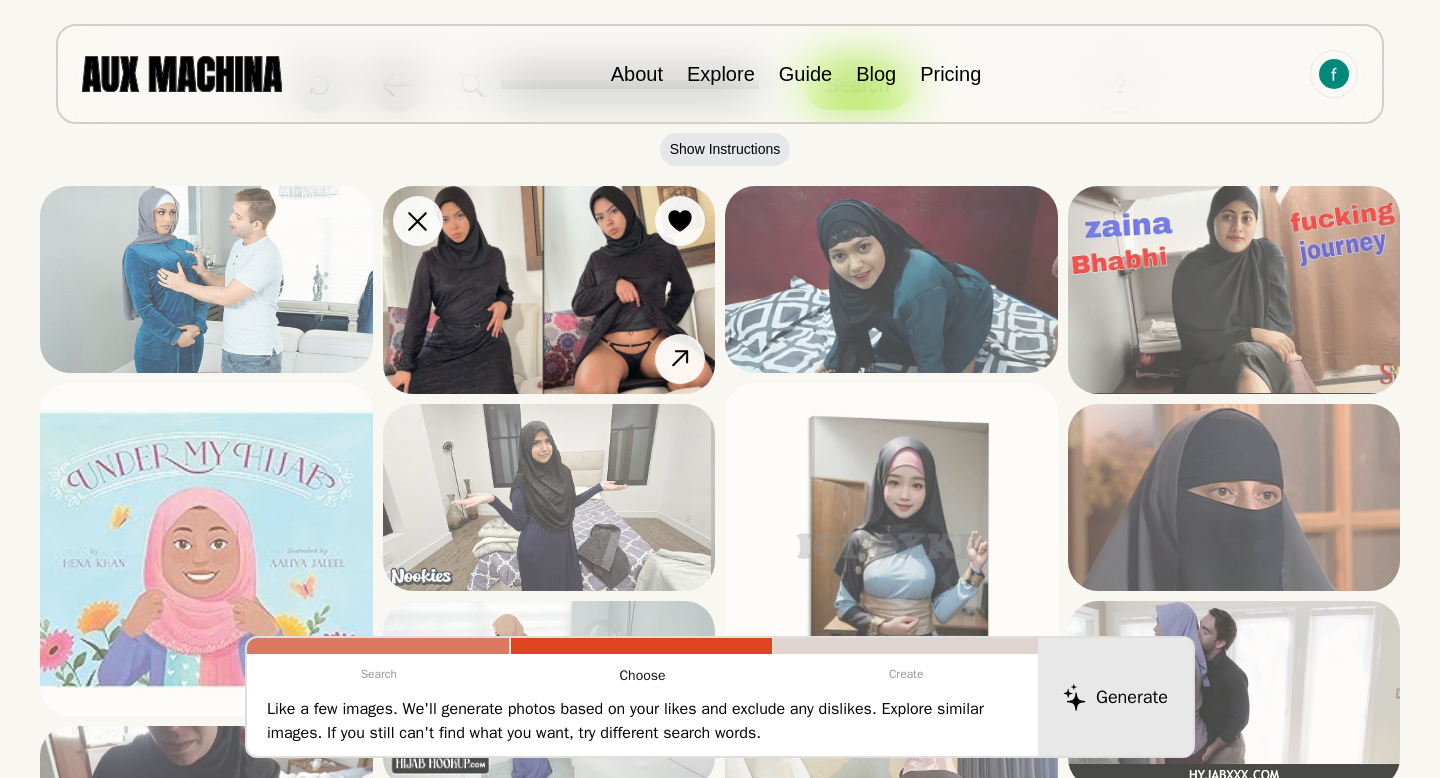 click on "Dislike Like View Similar Dislike Like View Similar Dislike Like View Similar Dislike Like View Similar Dislike Like View Similar Dislike Like View Similar Dislike Like View Similar Dislike Like View Similar Dislike Like View Similar Dislike Like View Similar Dislike Like View Similar" at bounding box center [549, 1631] 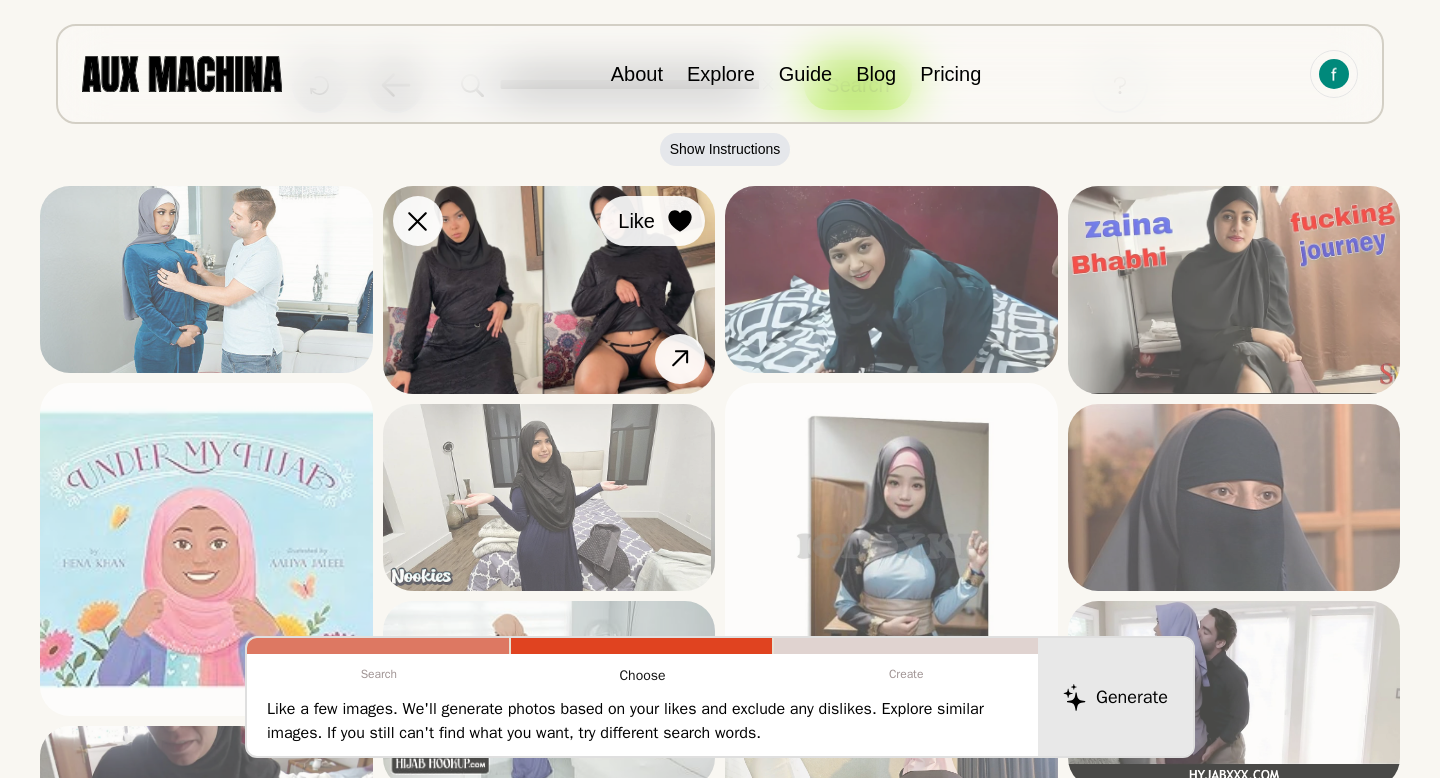 click 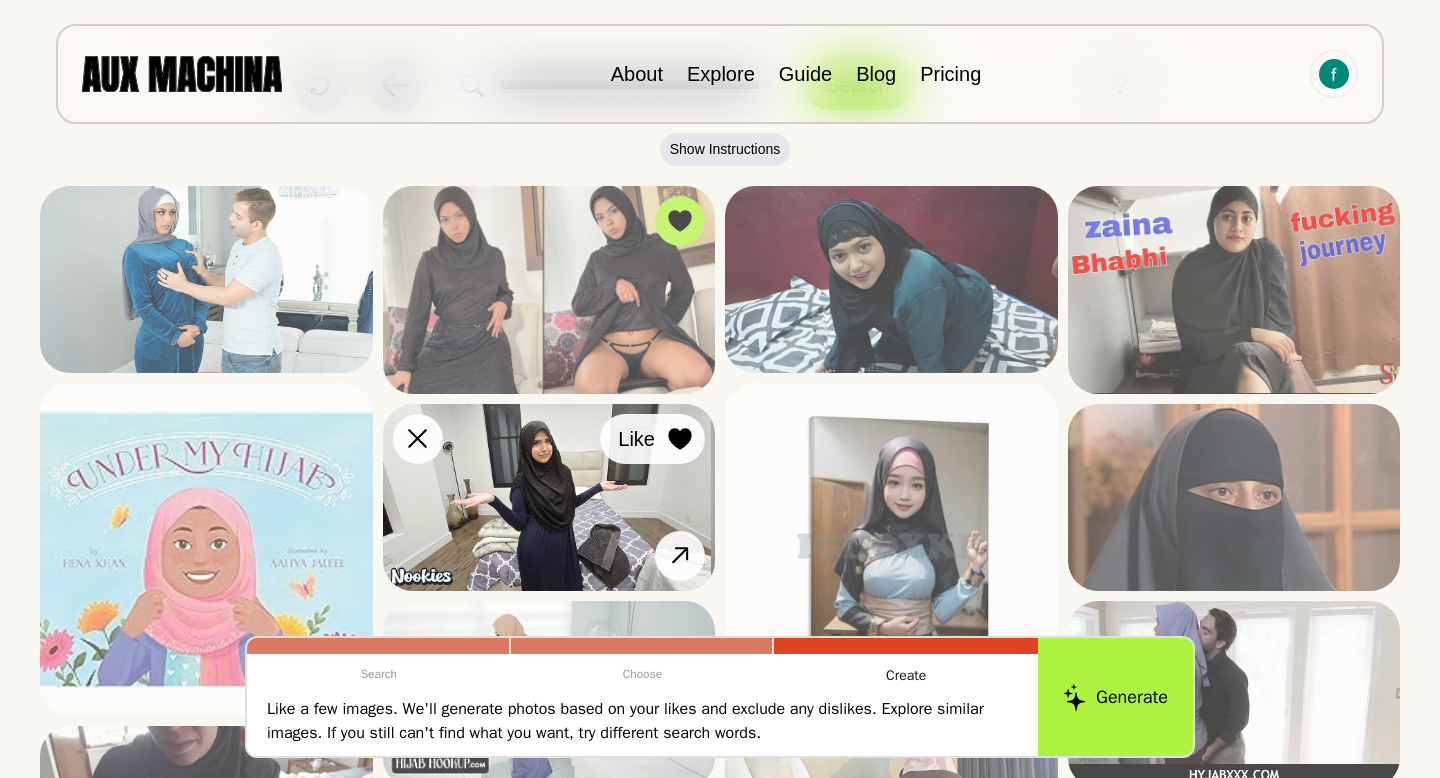 click at bounding box center (680, 439) 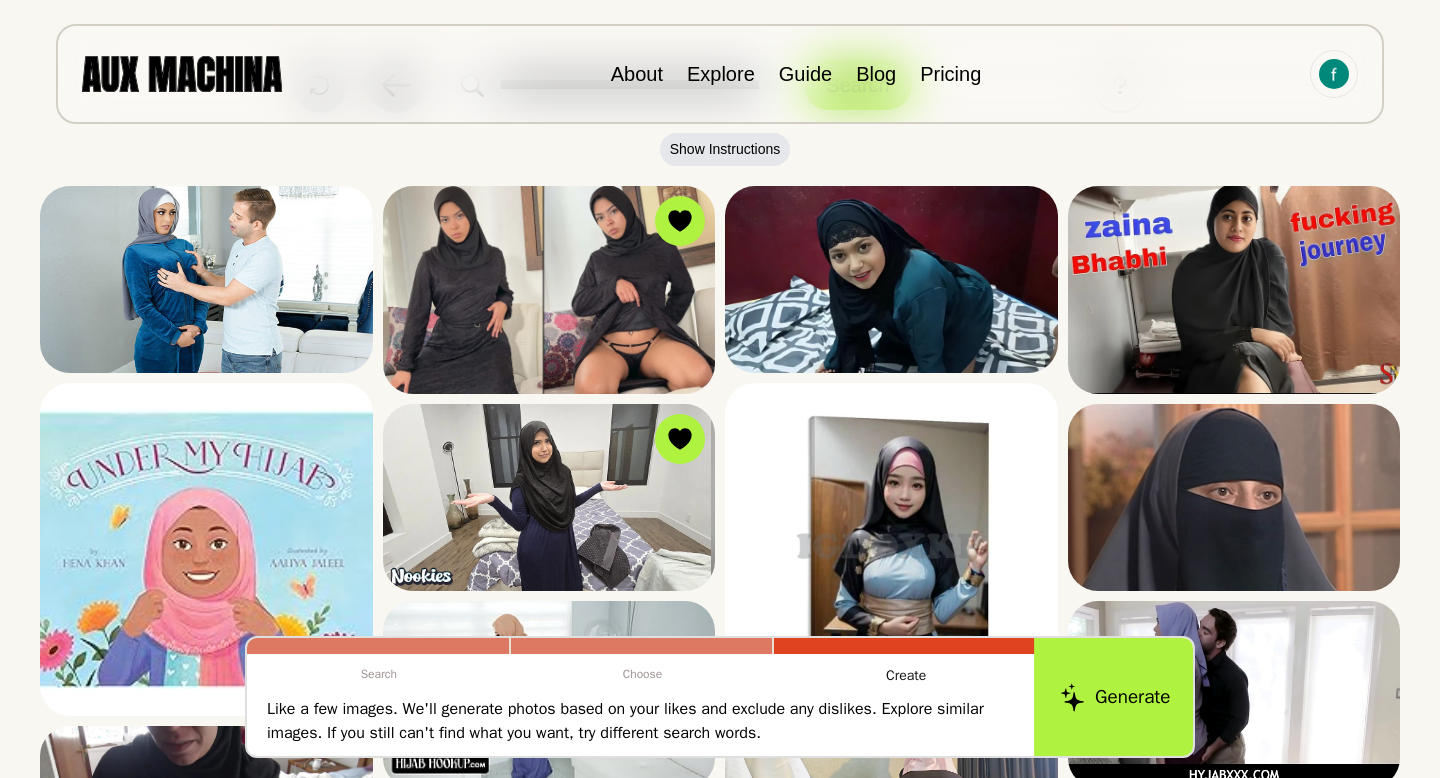 click on "Generate" at bounding box center (1115, 697) 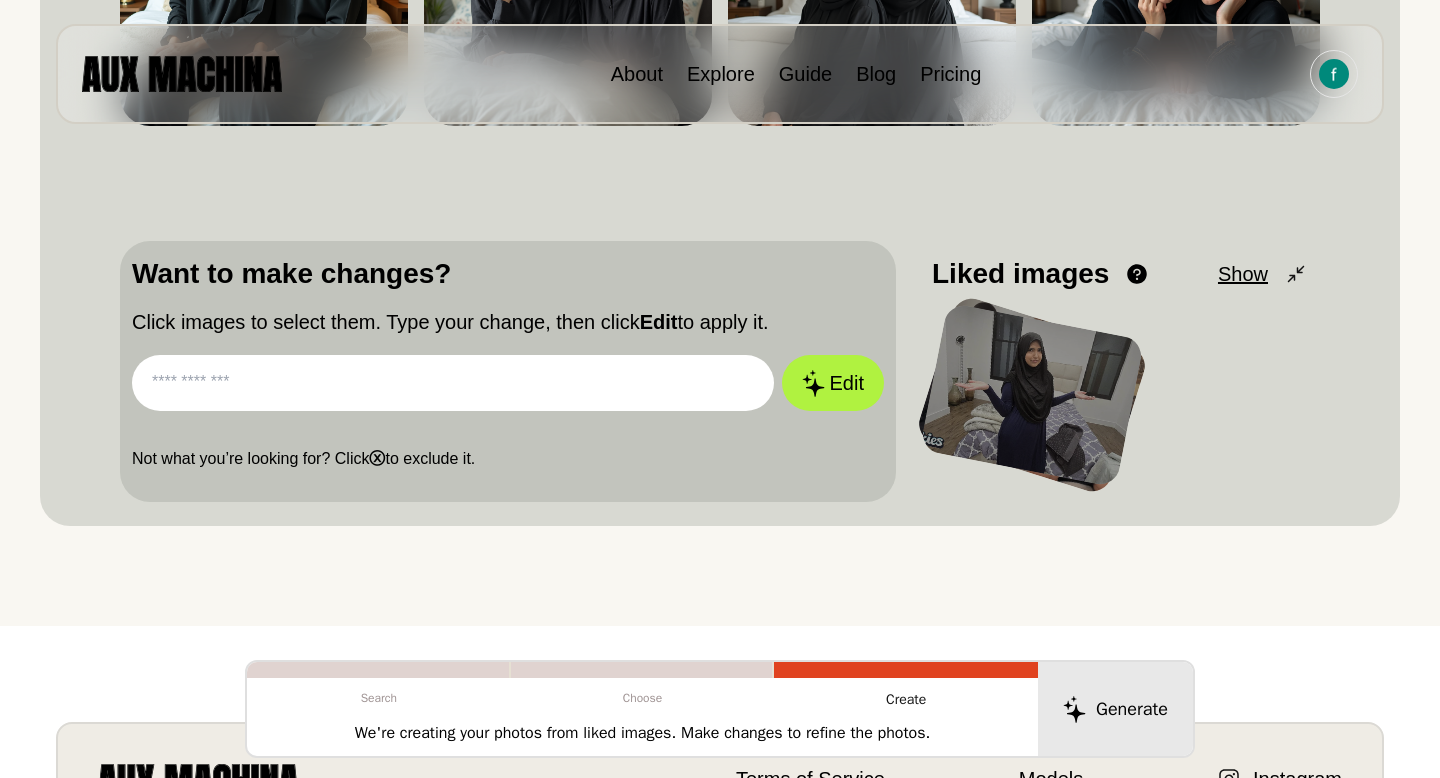 scroll, scrollTop: 473, scrollLeft: 0, axis: vertical 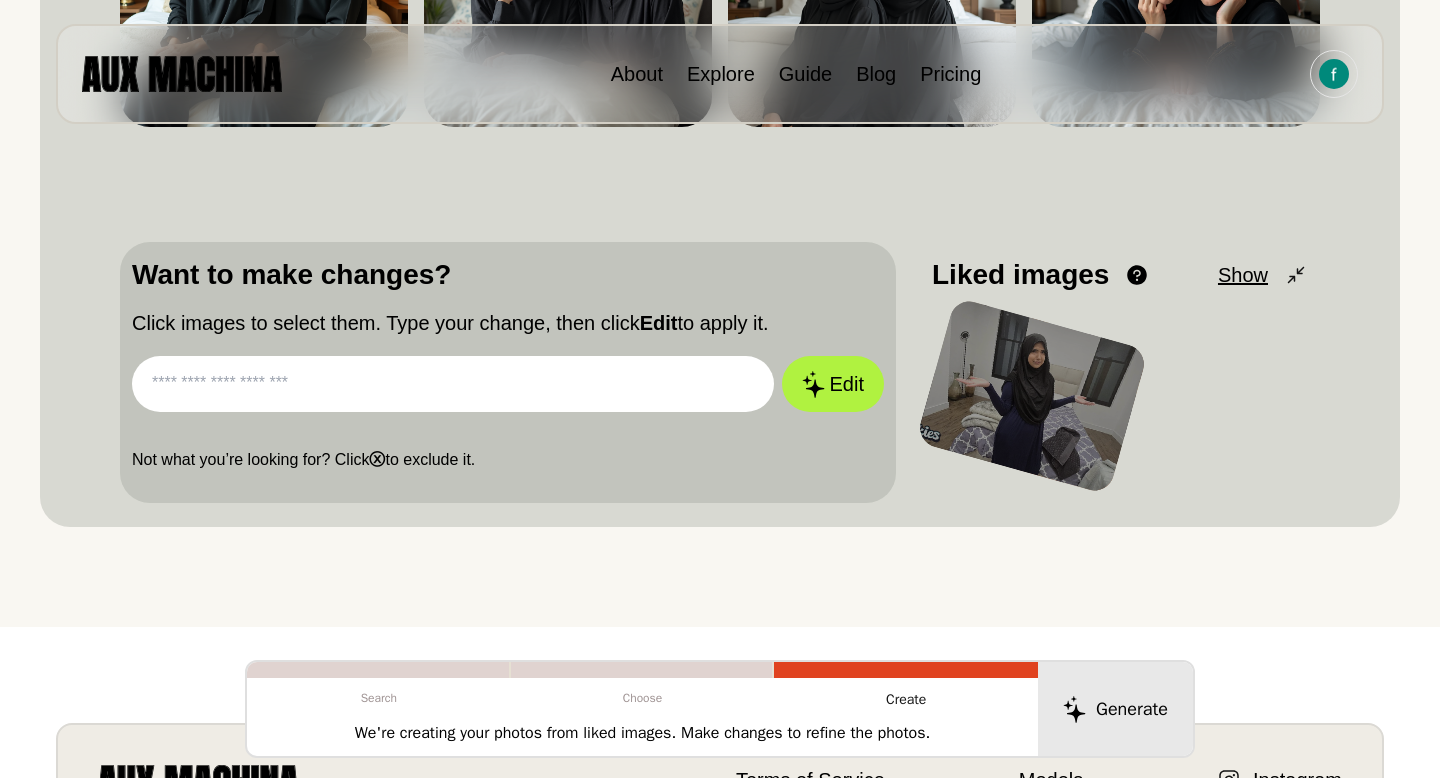 click at bounding box center (453, 384) 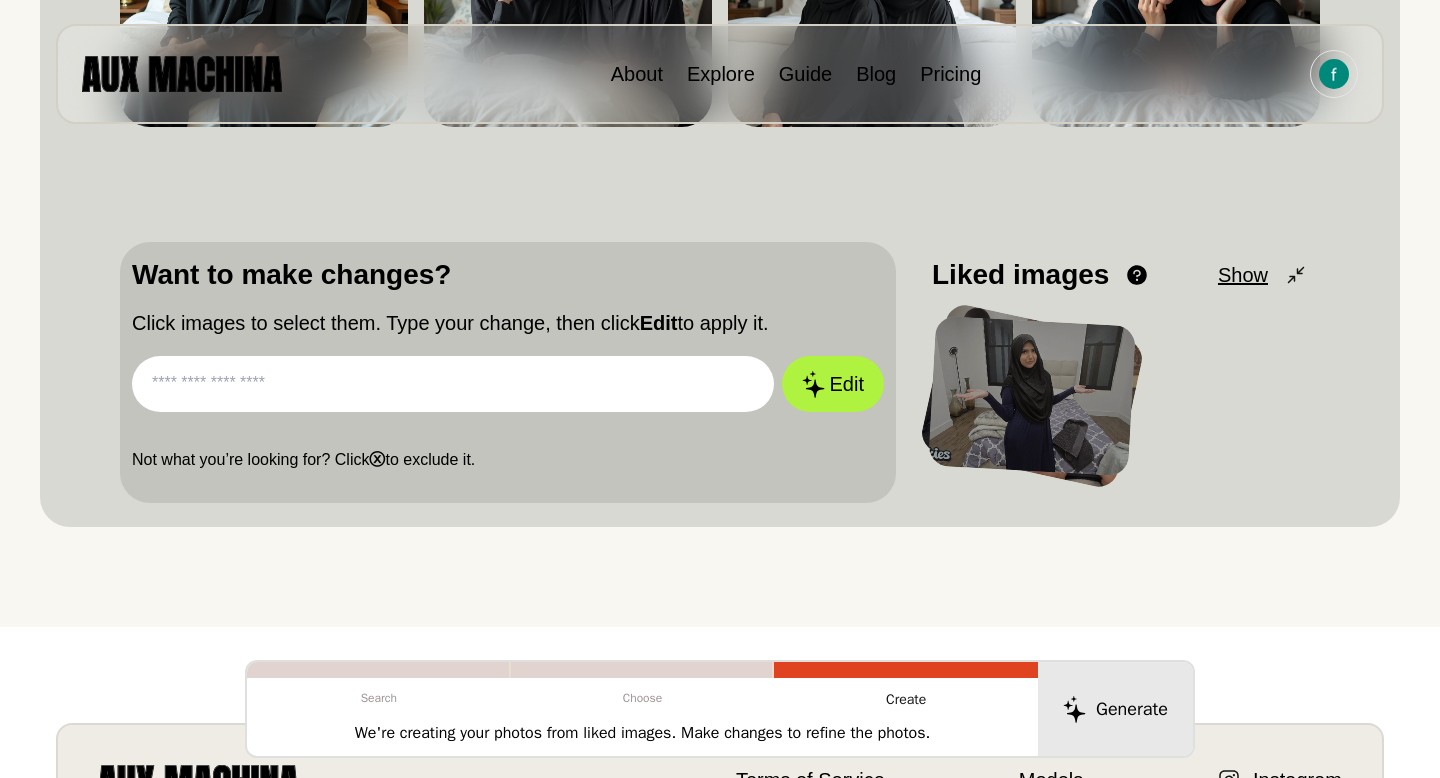 type on "*" 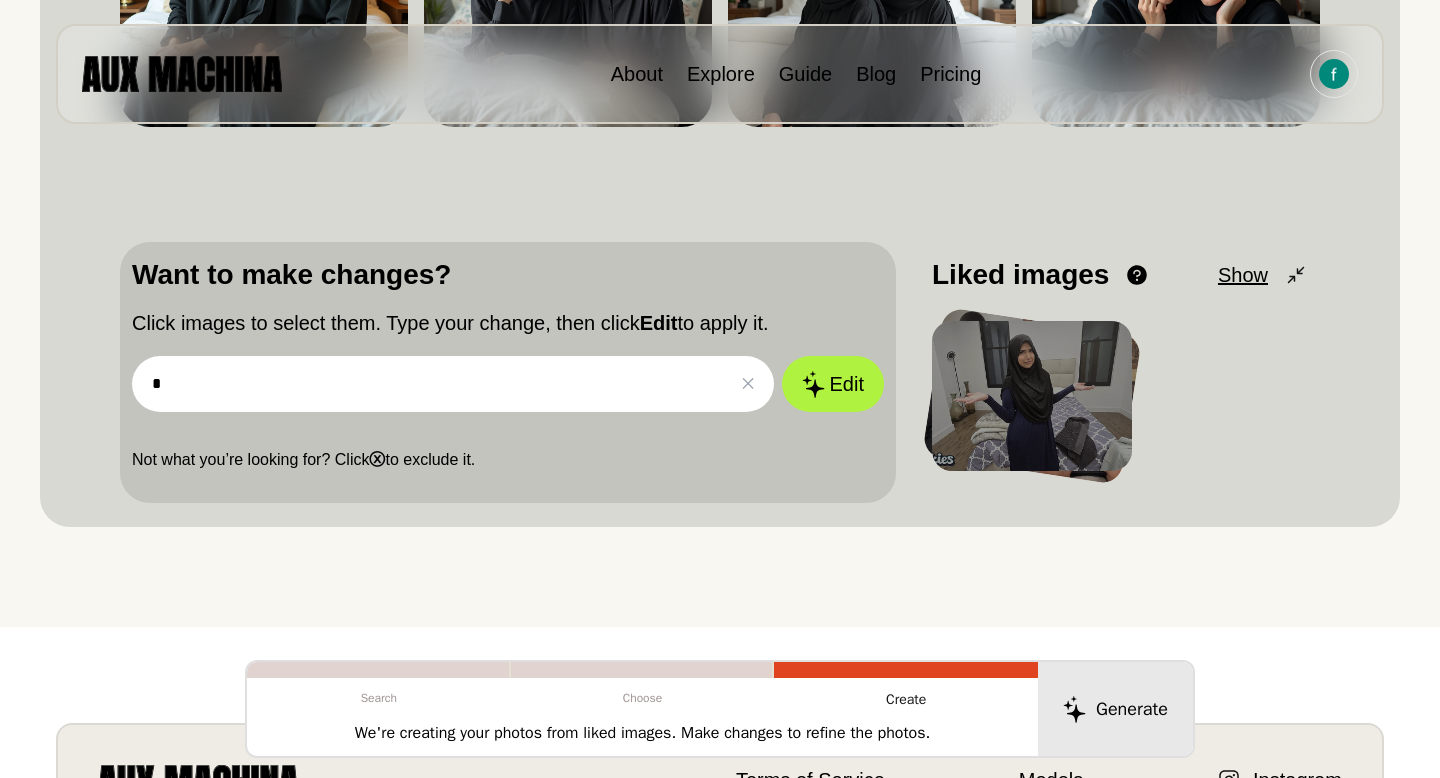 type 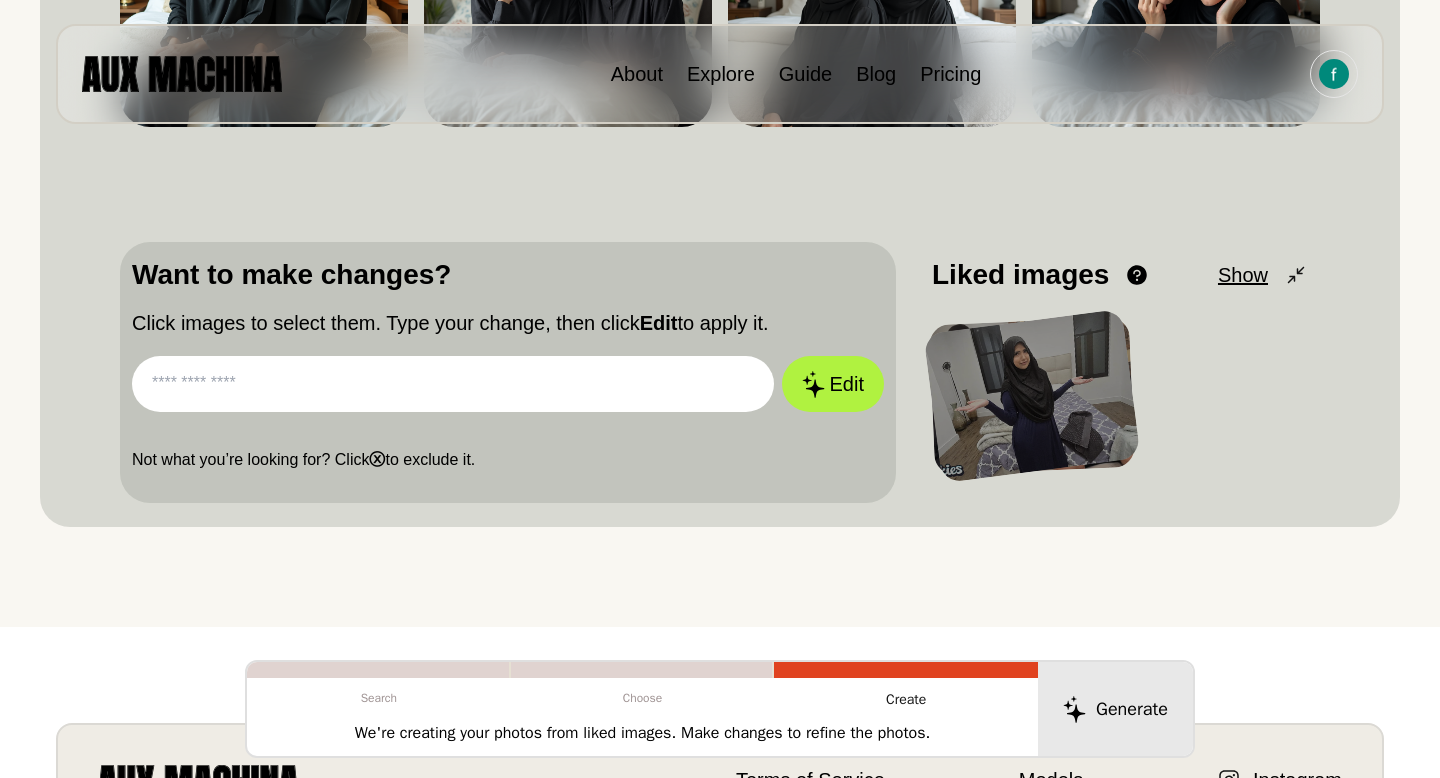 scroll, scrollTop: 0, scrollLeft: 0, axis: both 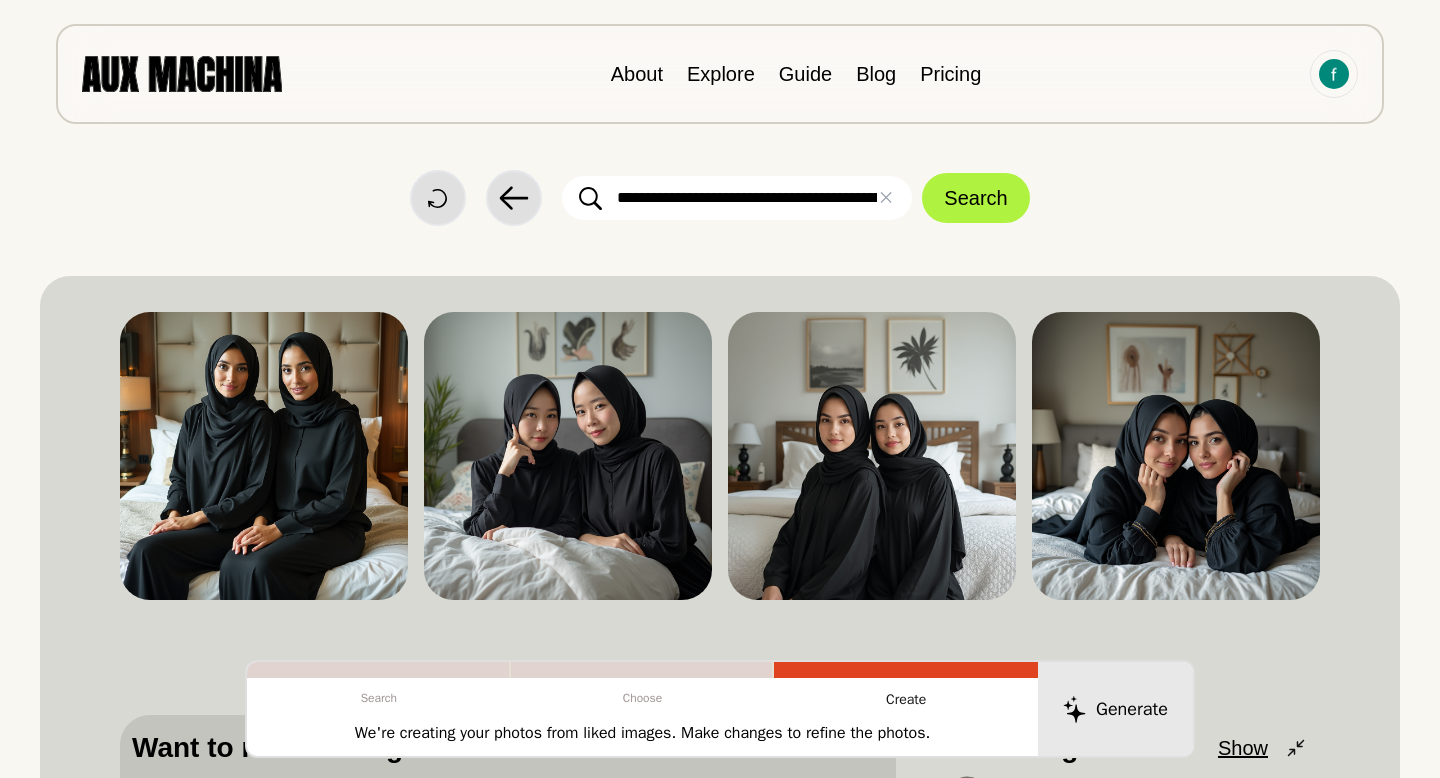 click on "**********" at bounding box center (737, 198) 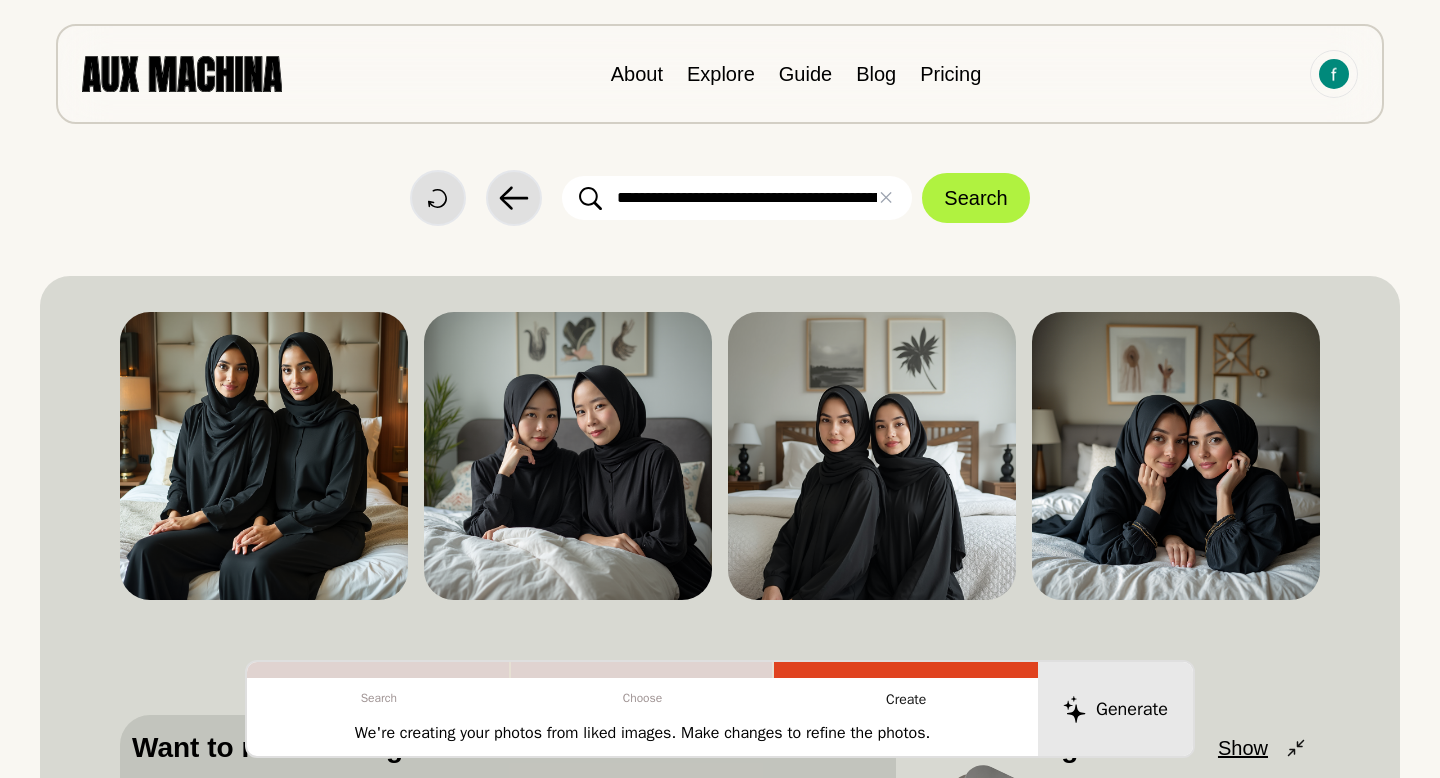 click on "**********" at bounding box center [737, 198] 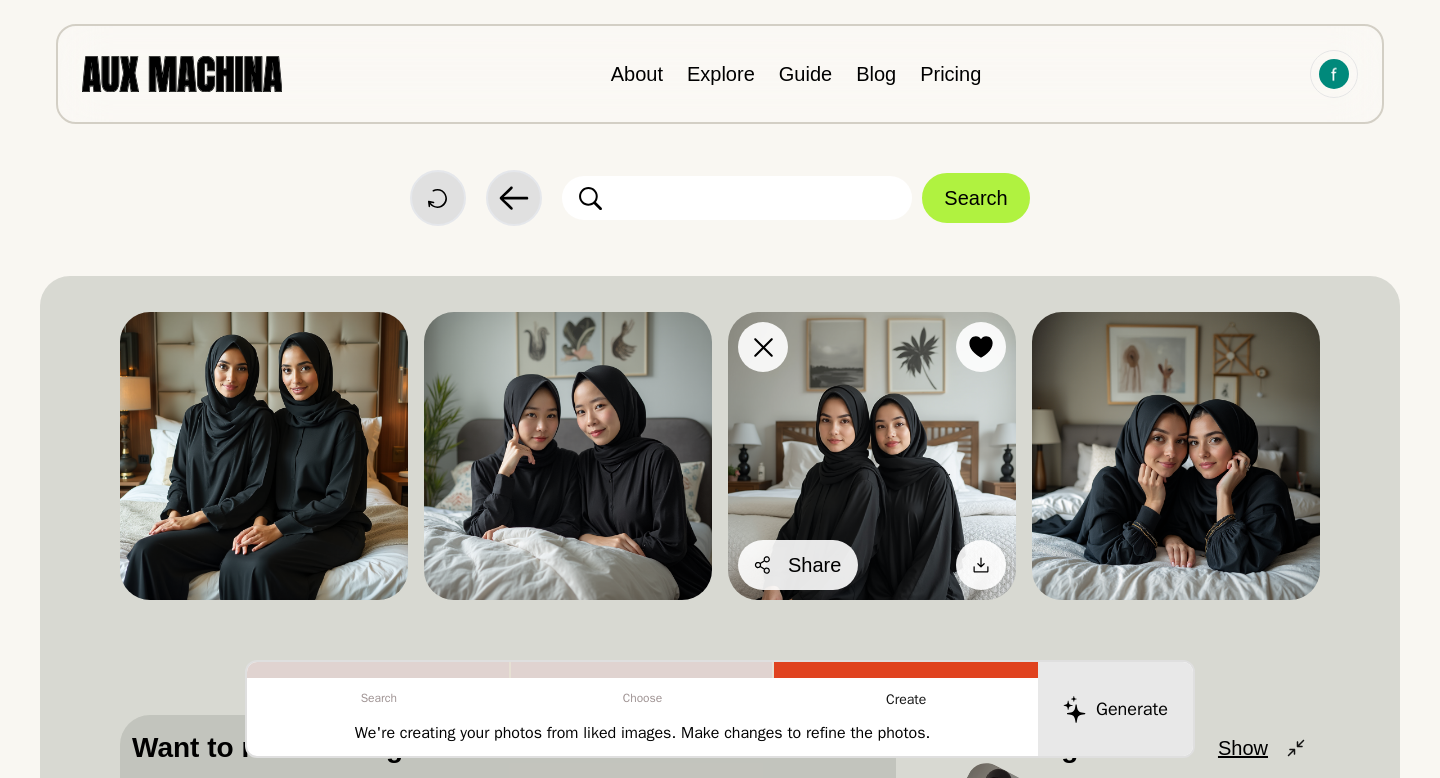 click at bounding box center [763, 565] 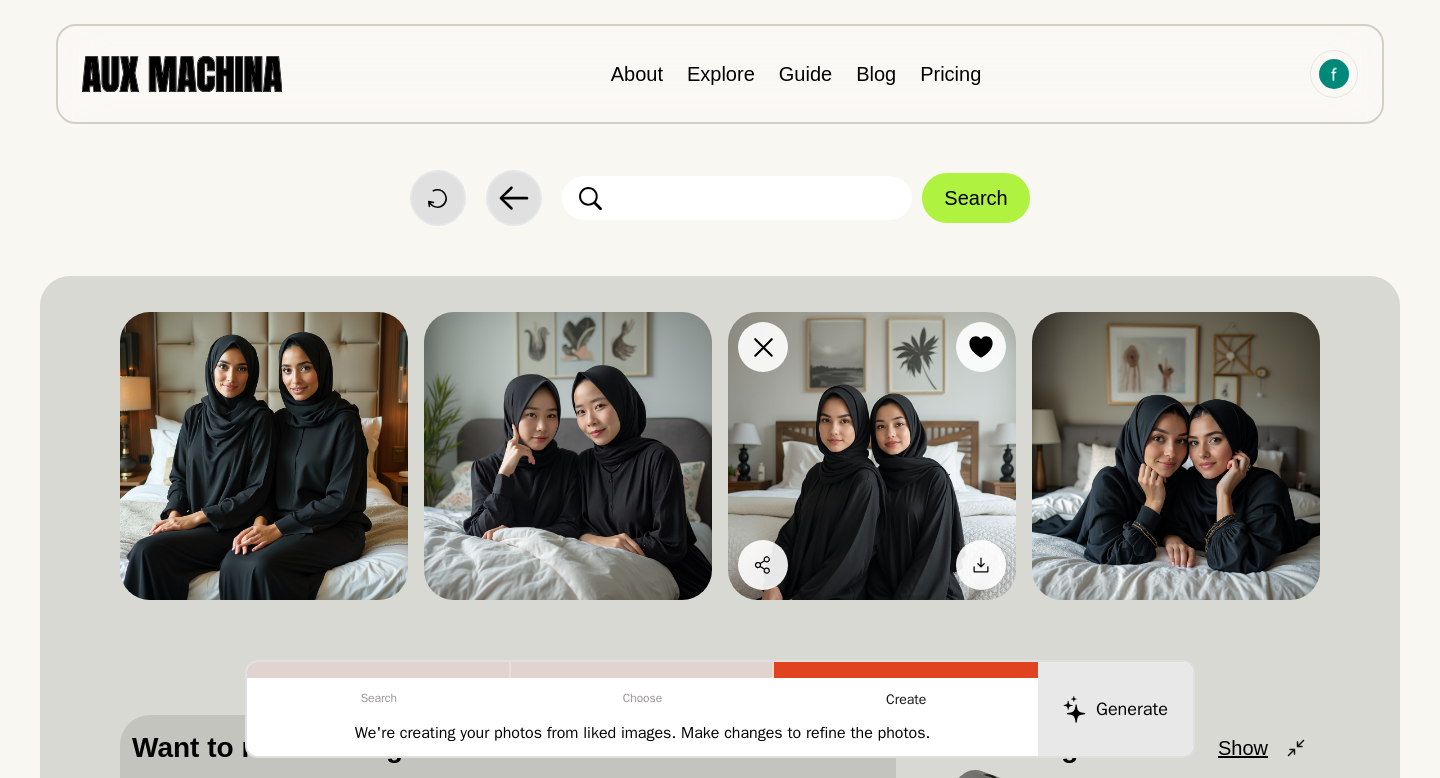 click at bounding box center (737, 198) 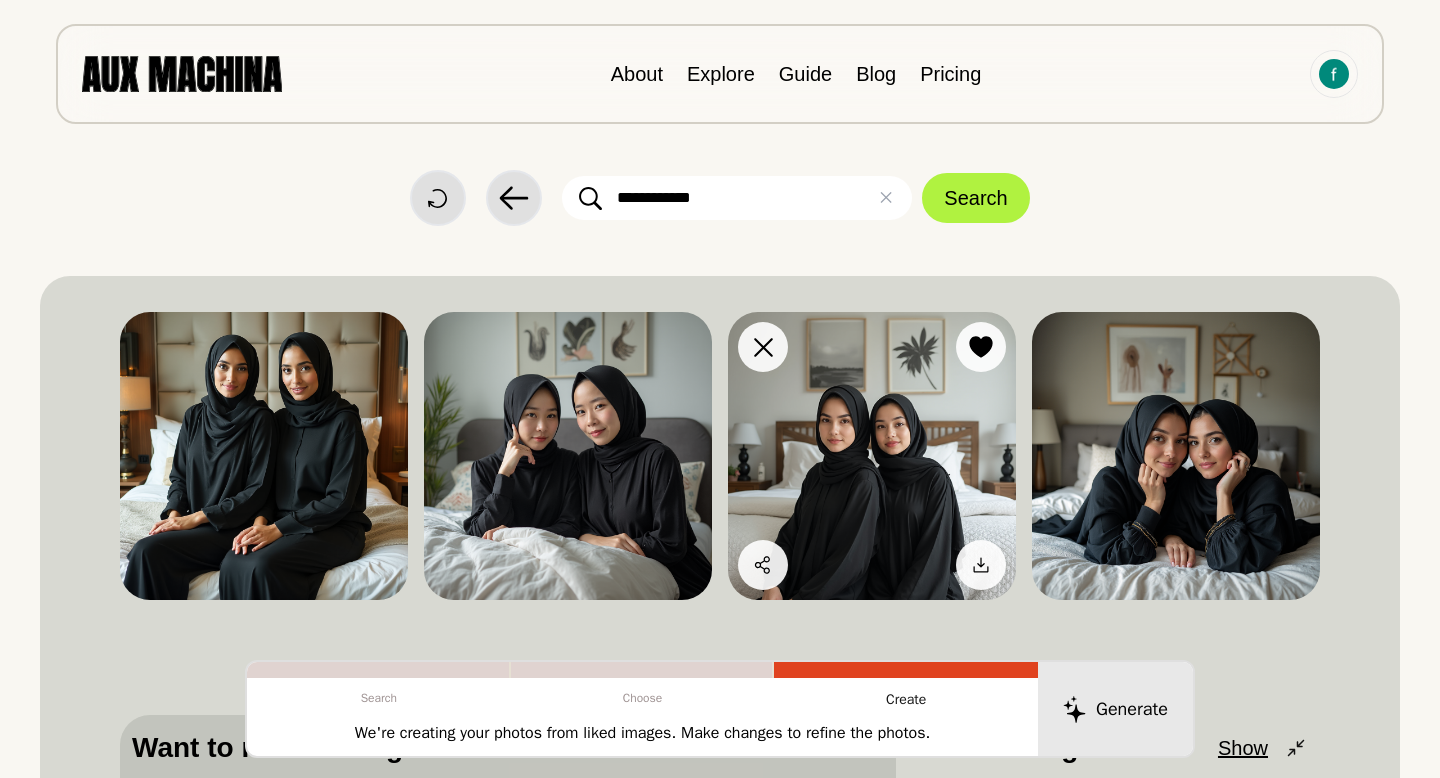 click on "**********" at bounding box center (737, 198) 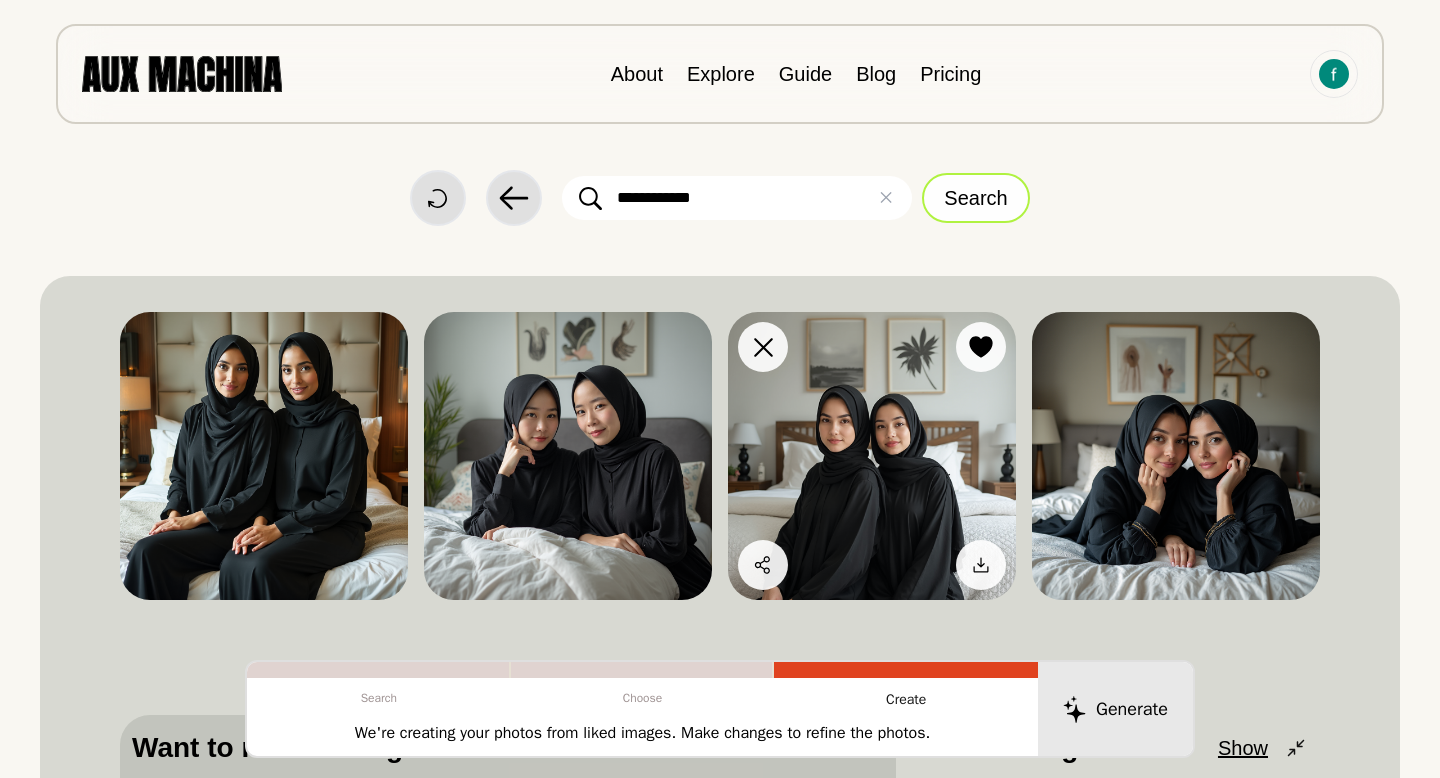 type on "**********" 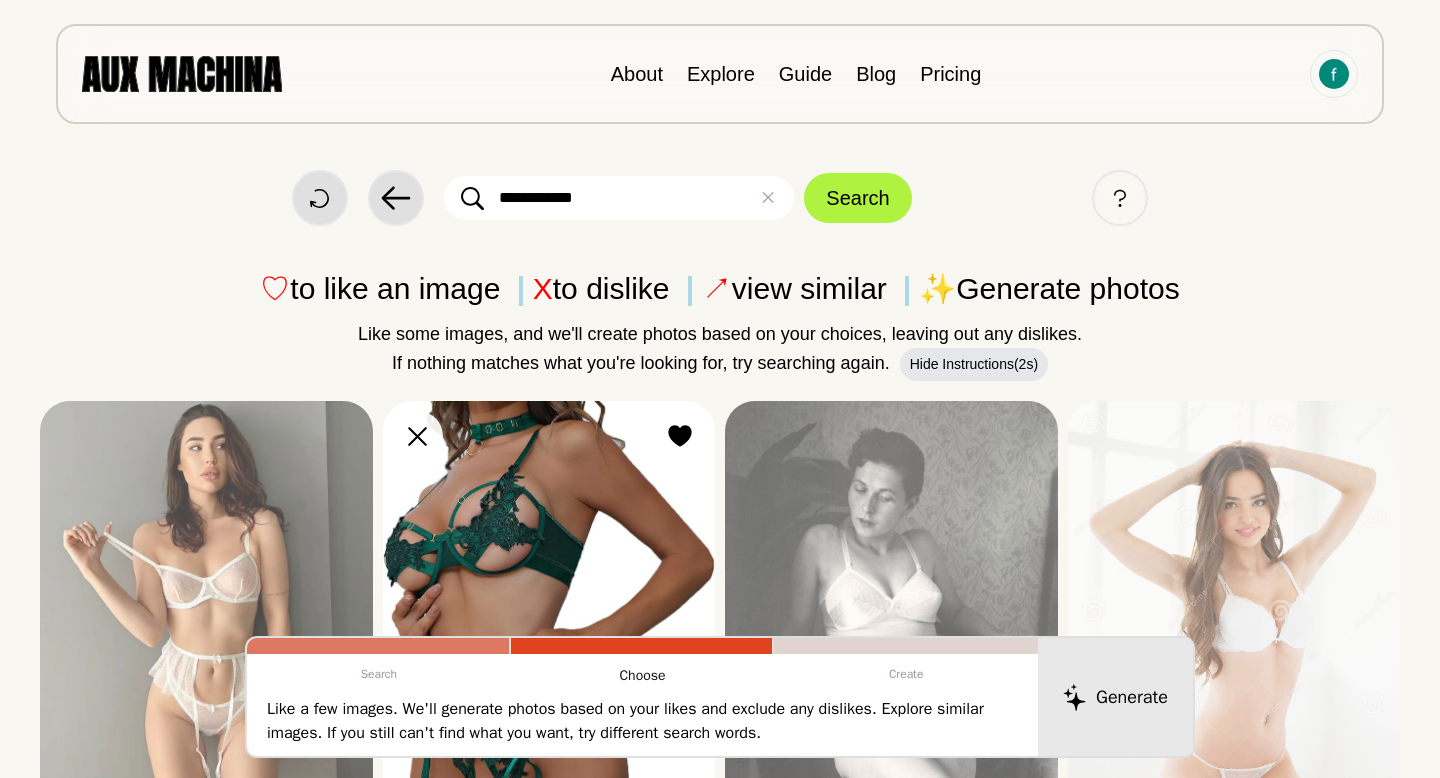 scroll, scrollTop: 220, scrollLeft: 0, axis: vertical 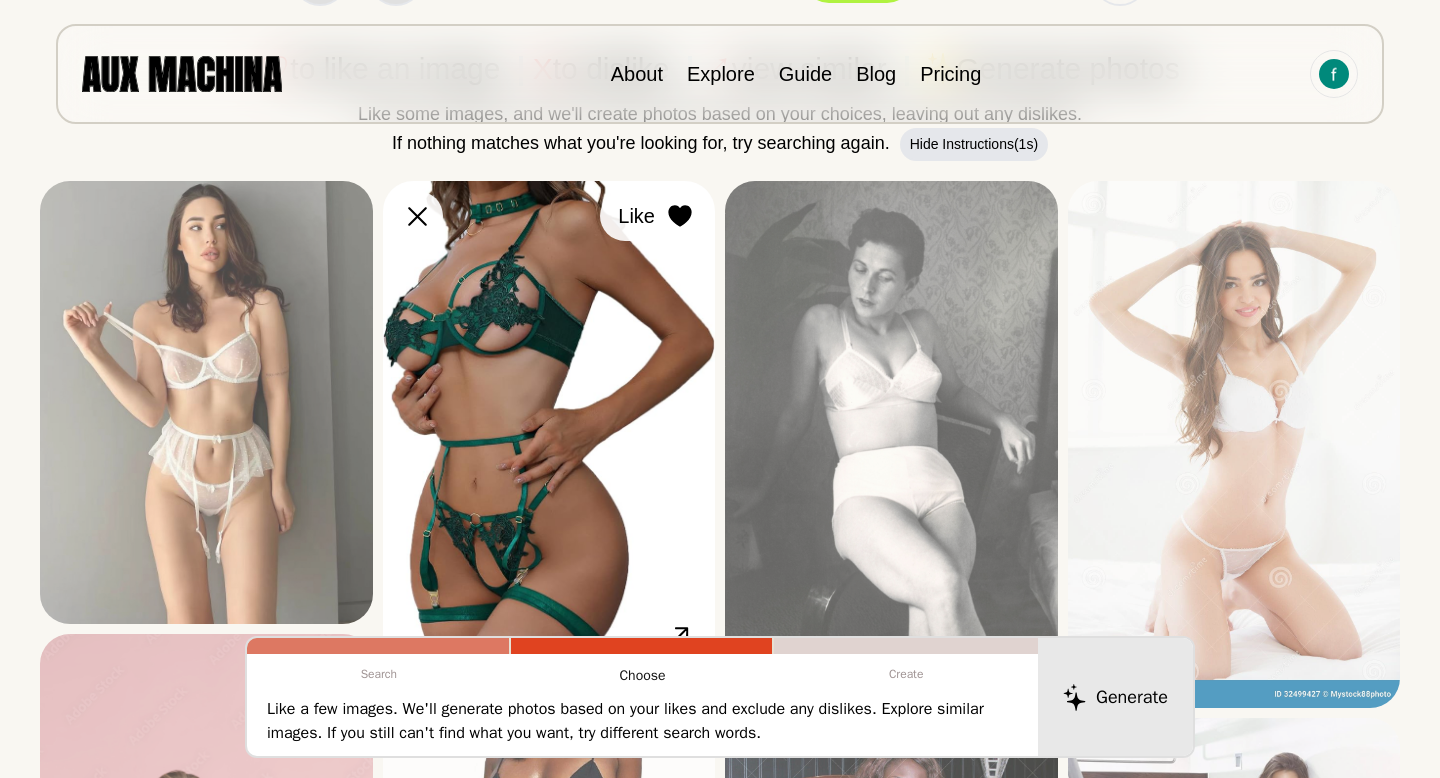 click at bounding box center [549, 426] 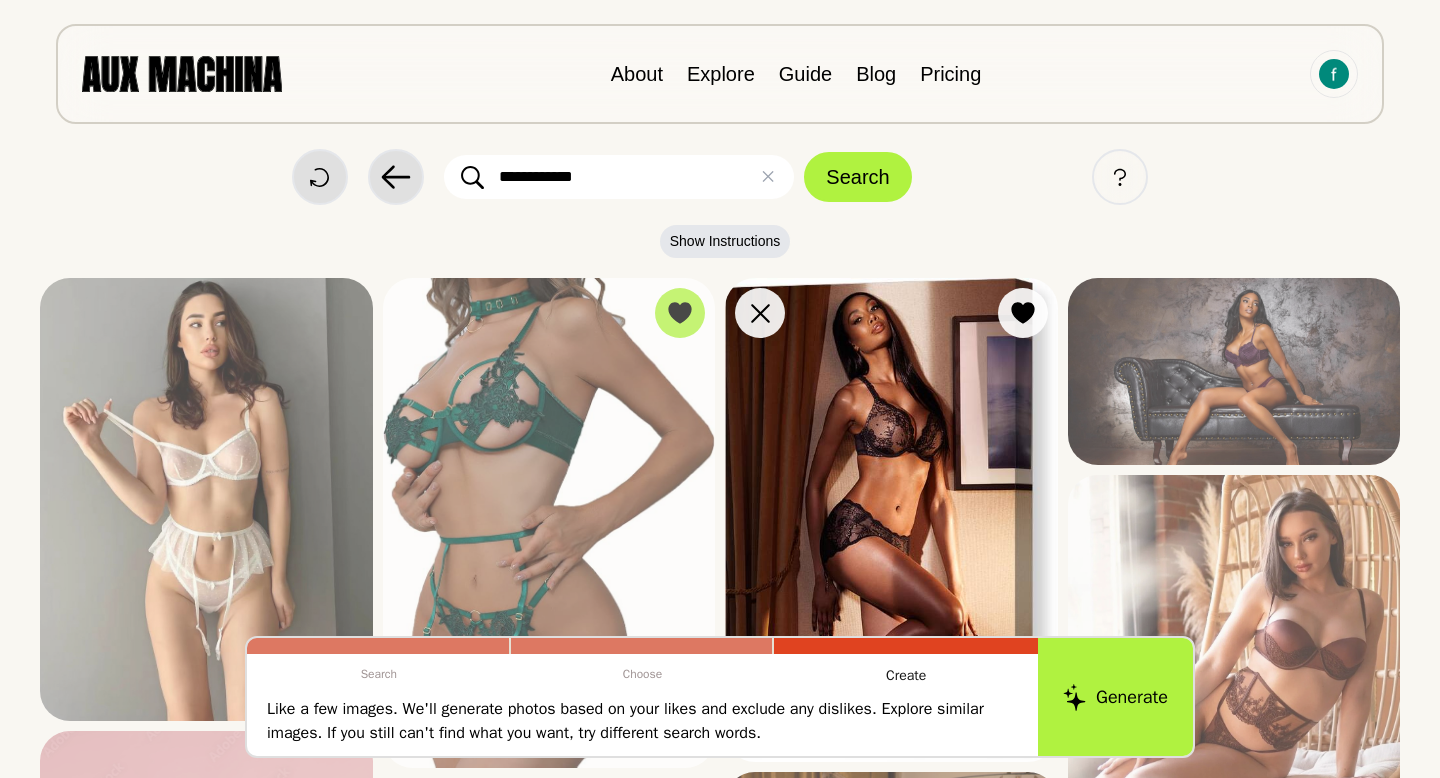 scroll, scrollTop: 0, scrollLeft: 0, axis: both 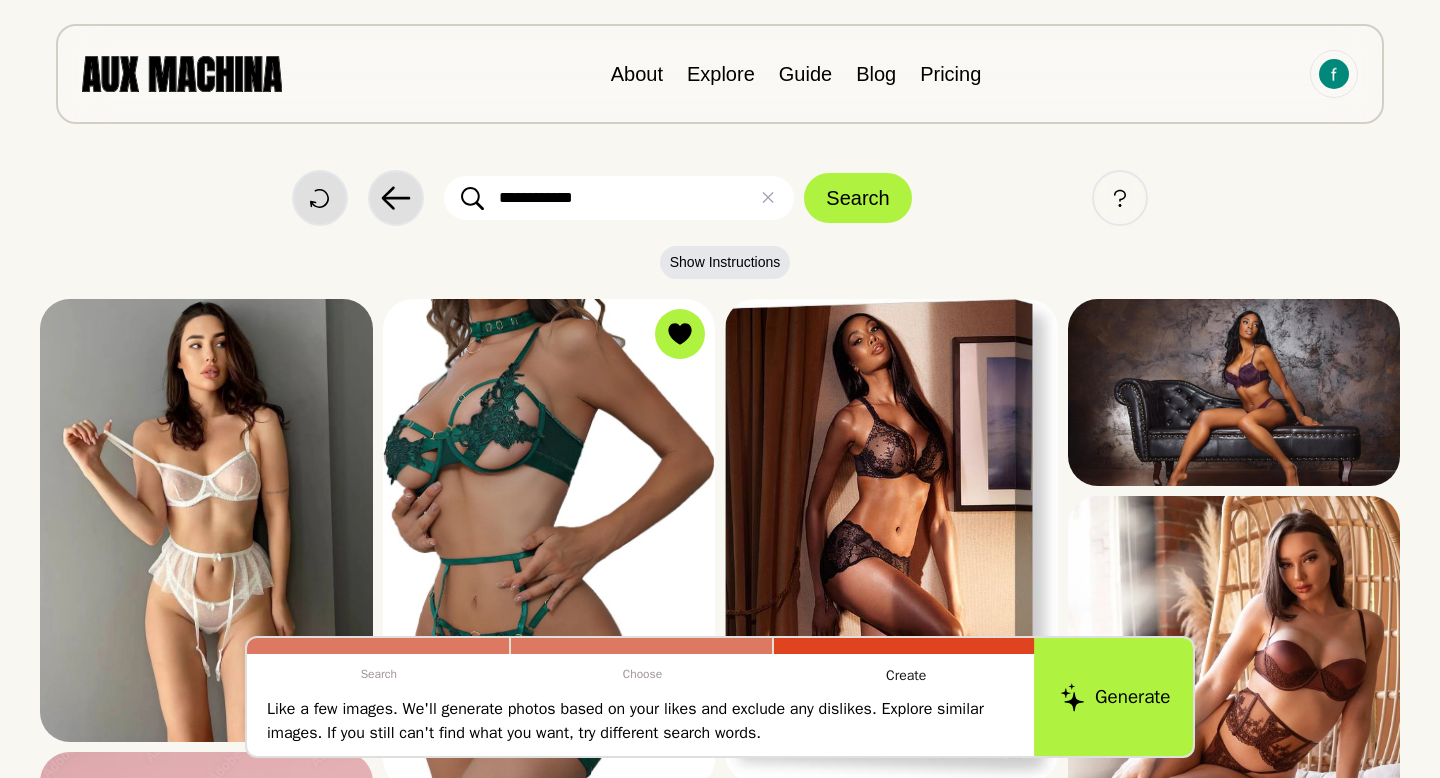 click on "Generate" at bounding box center [1115, 697] 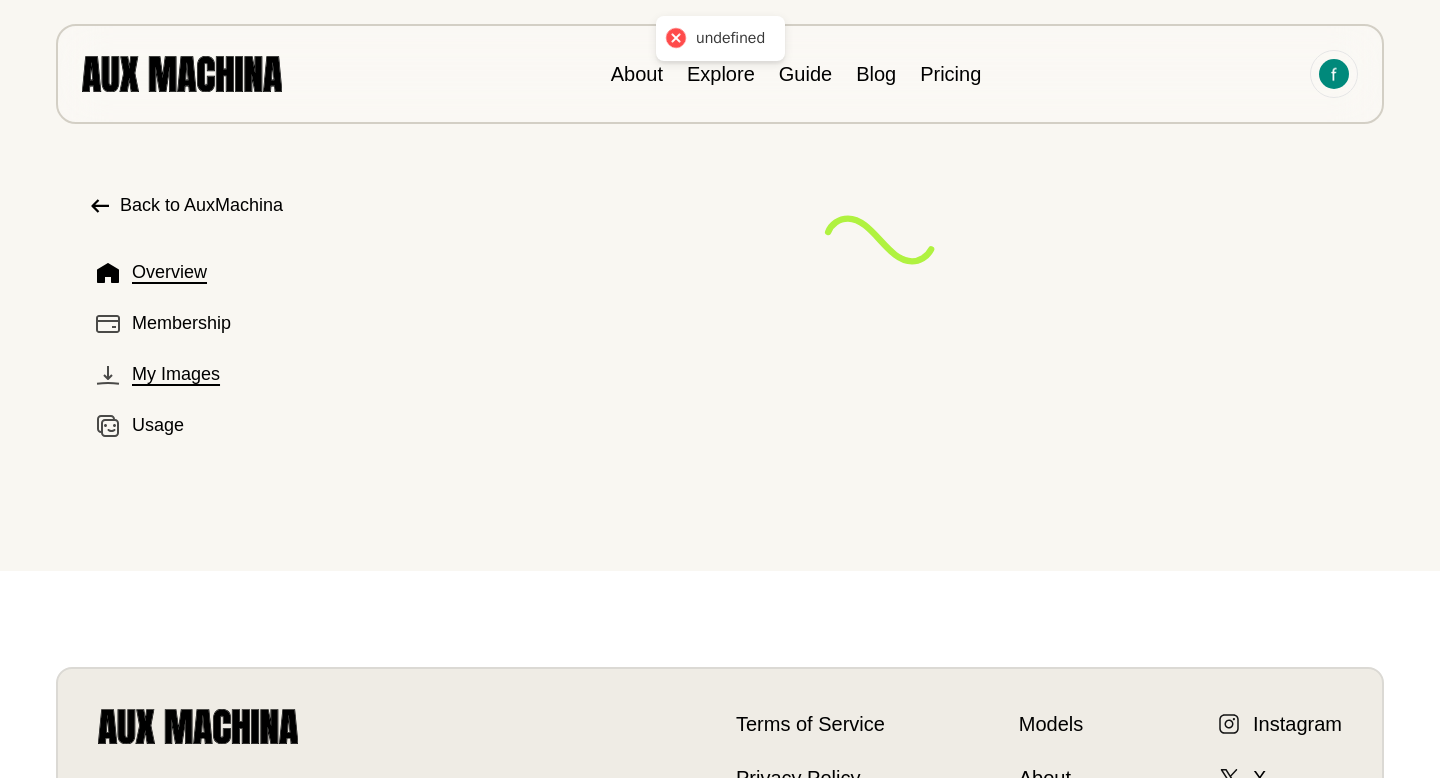 click on "My Images" at bounding box center (176, 374) 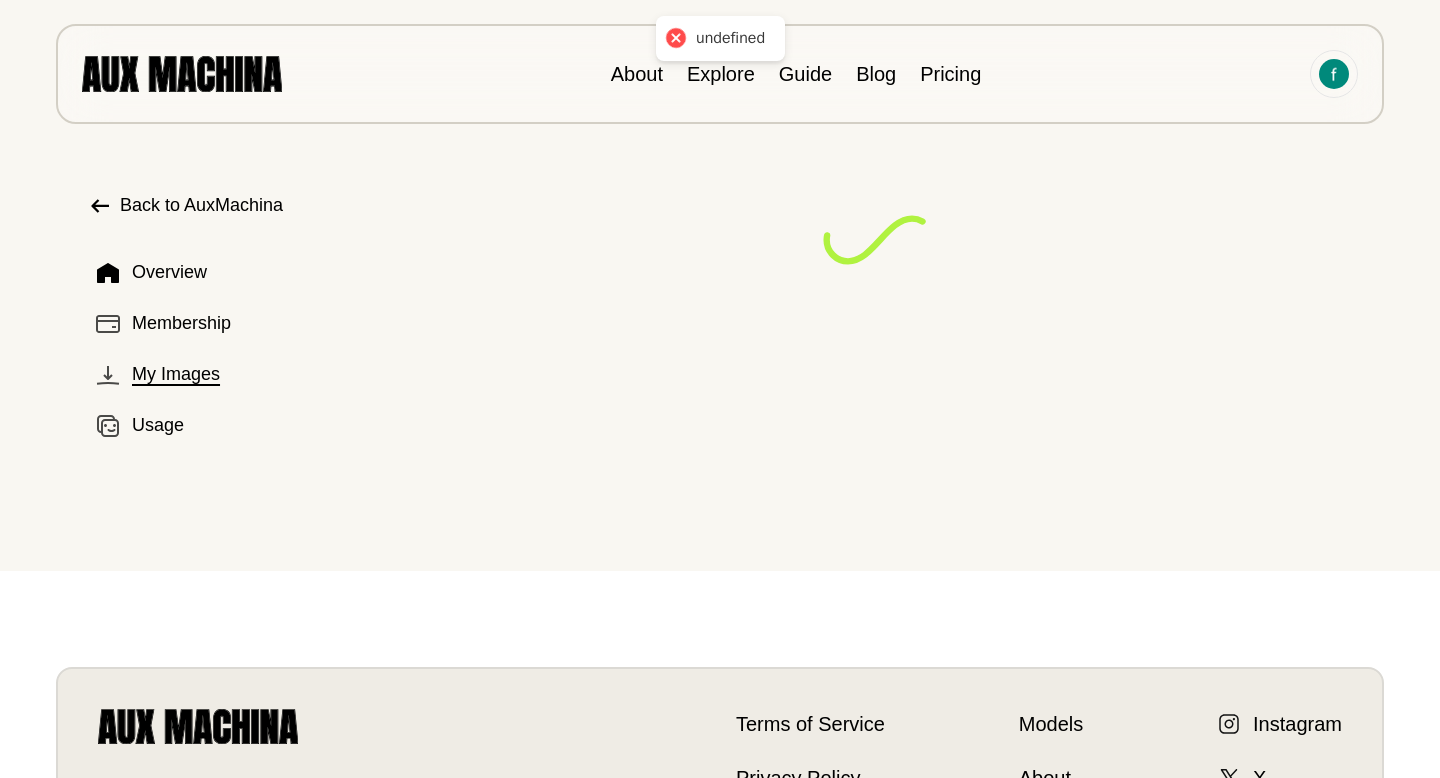 click on "My Images" at bounding box center (176, 374) 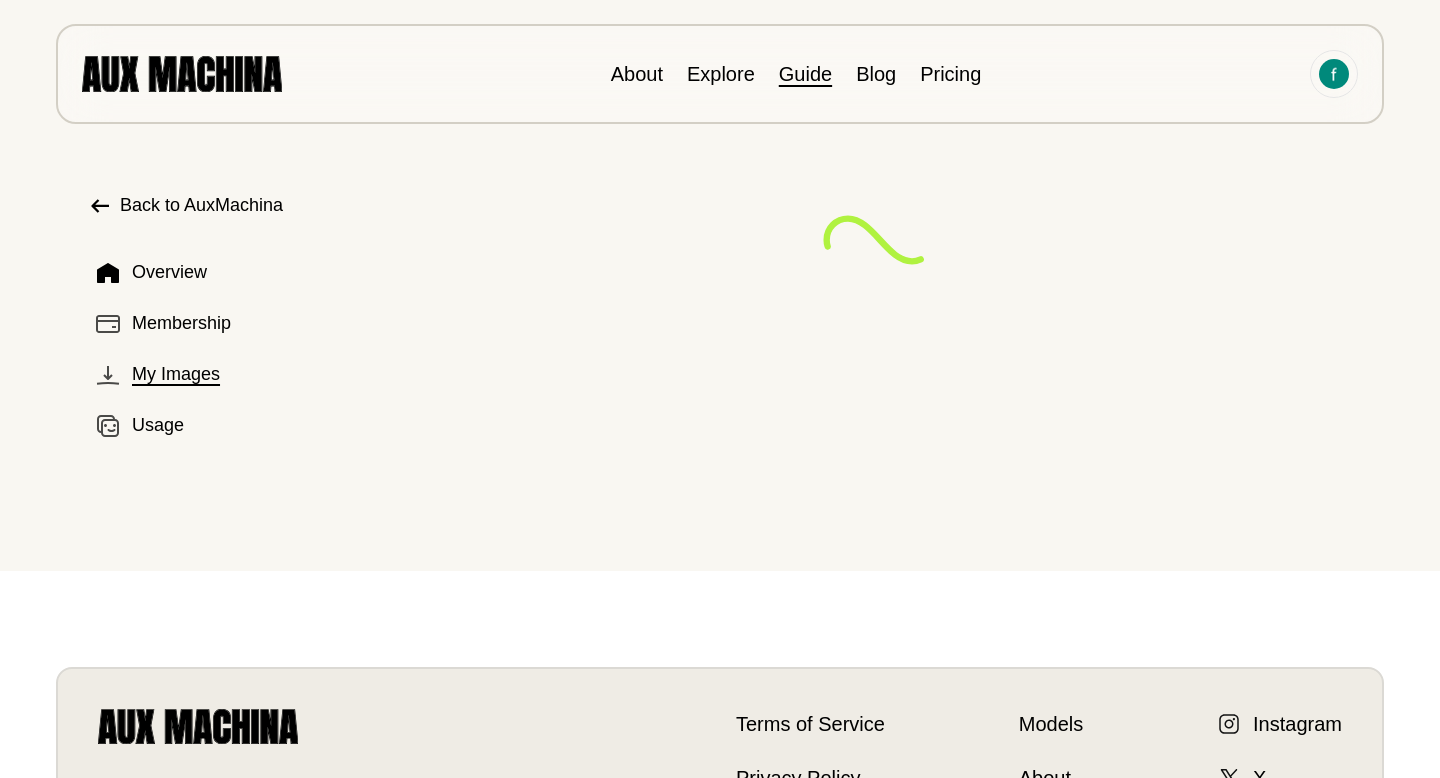 click on "Guide" at bounding box center [805, 74] 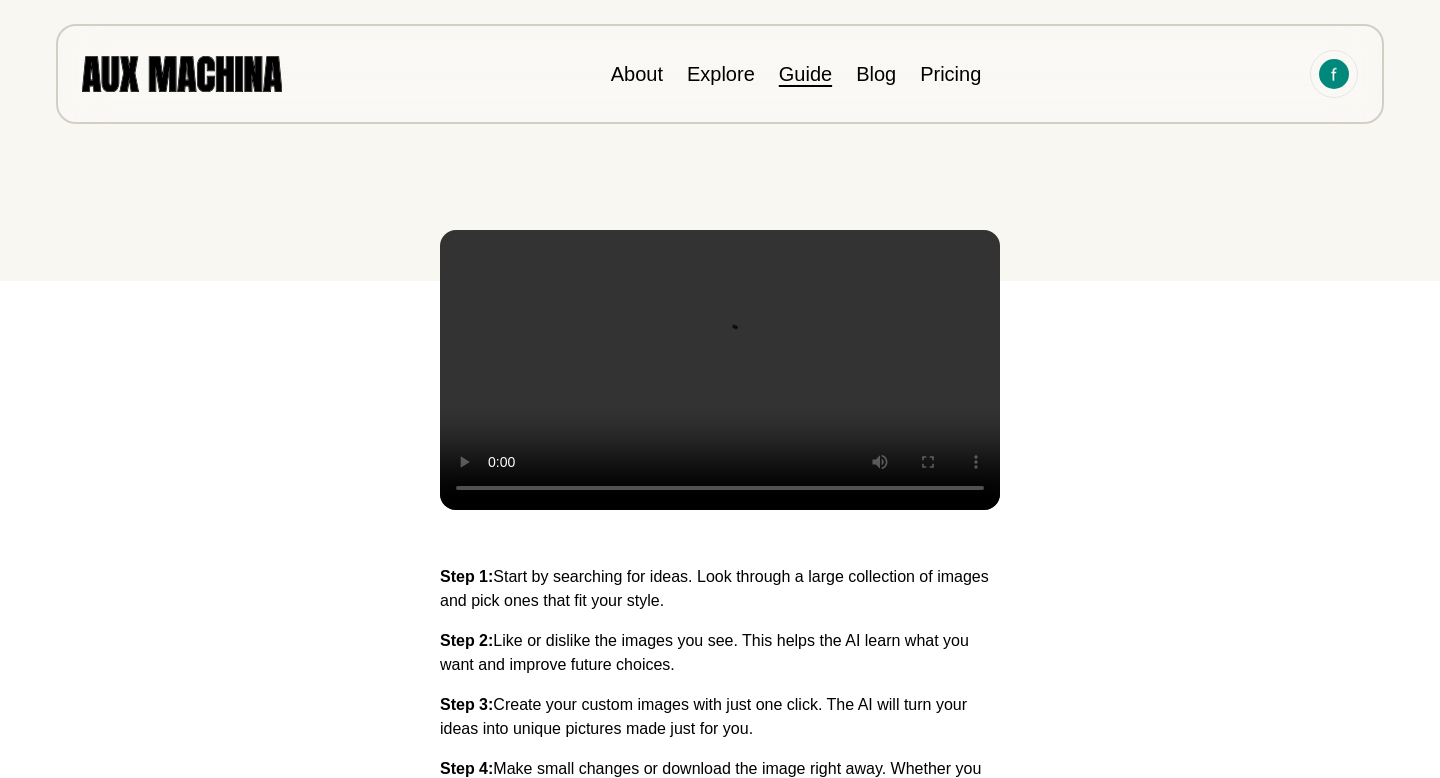 scroll, scrollTop: 496, scrollLeft: 0, axis: vertical 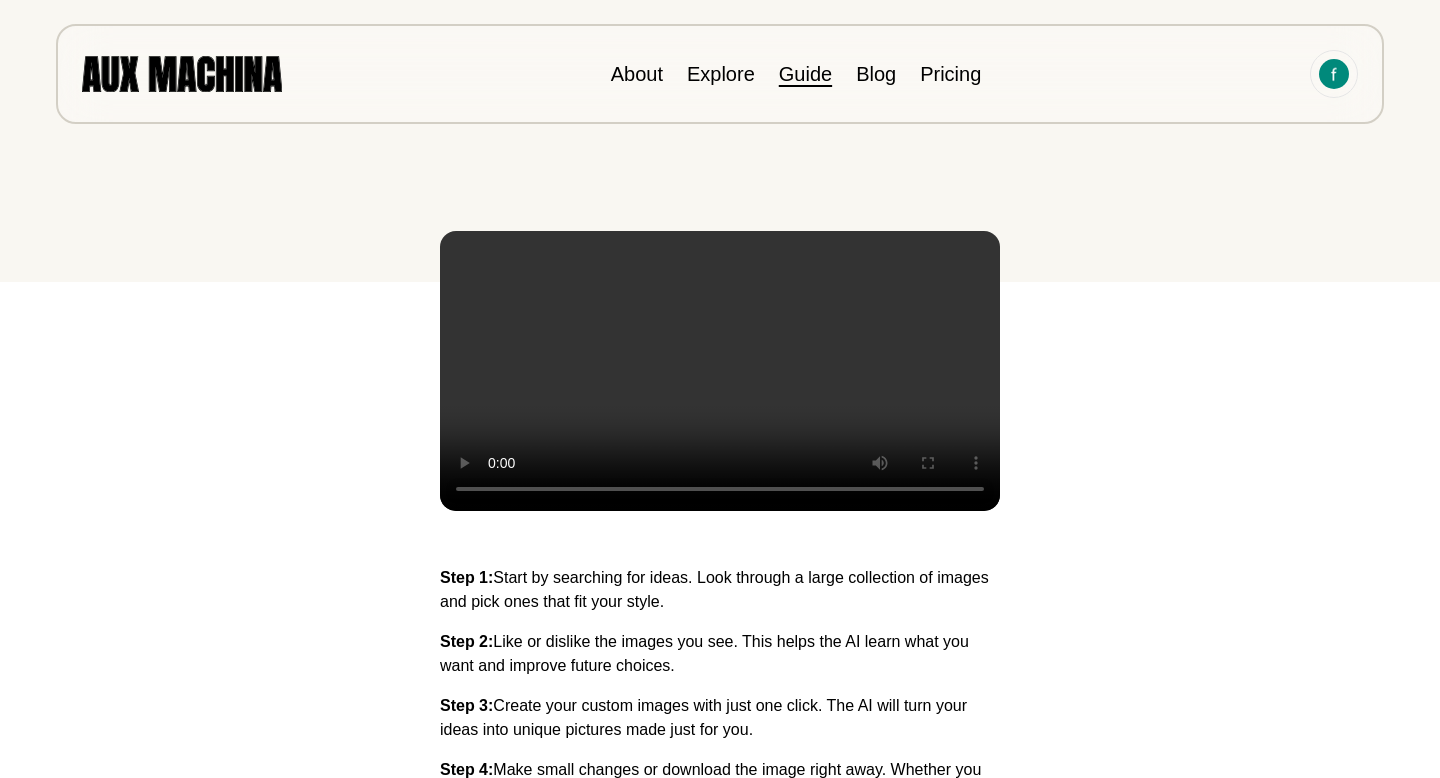 click at bounding box center [720, 371] 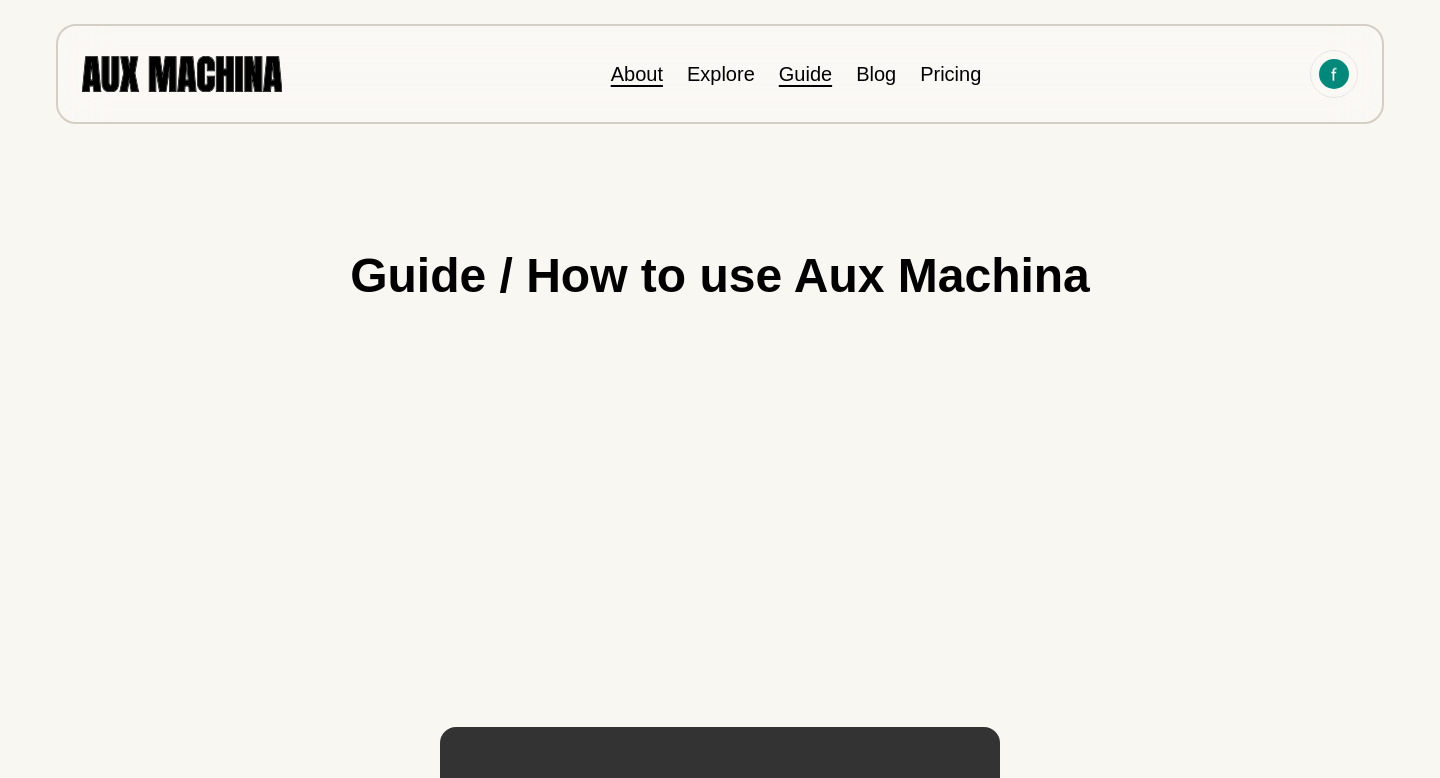click on "About" at bounding box center [637, 74] 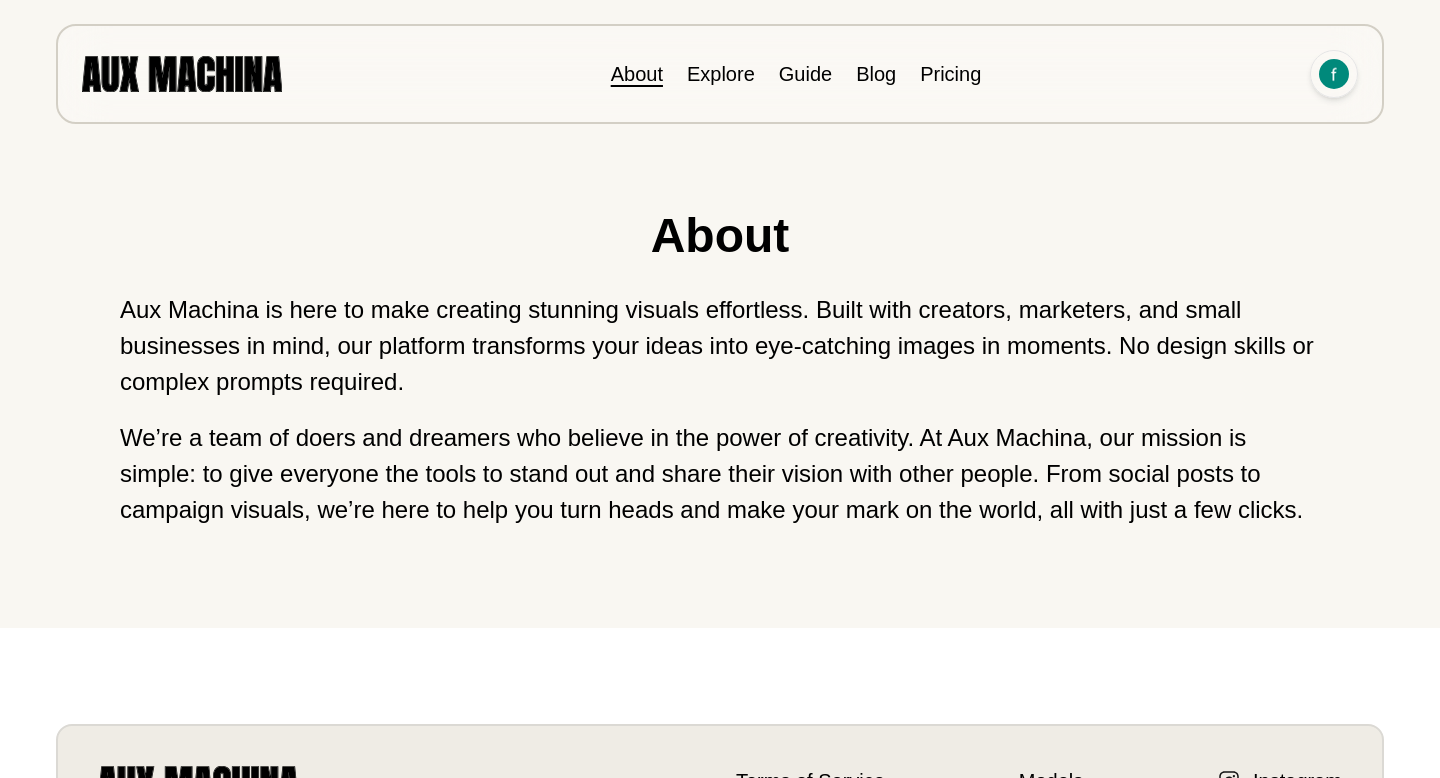 click at bounding box center [1334, 74] 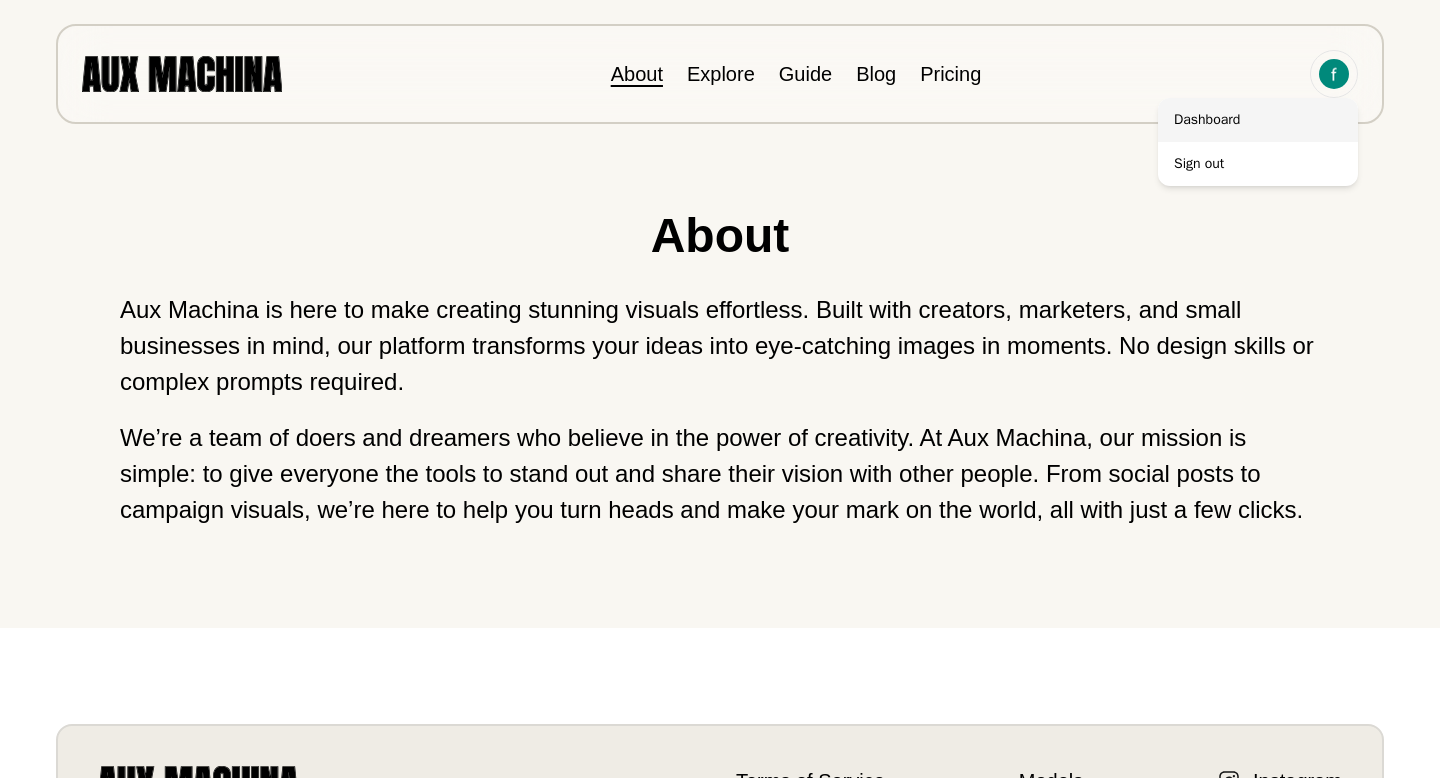 click on "Dashboard" at bounding box center (1258, 120) 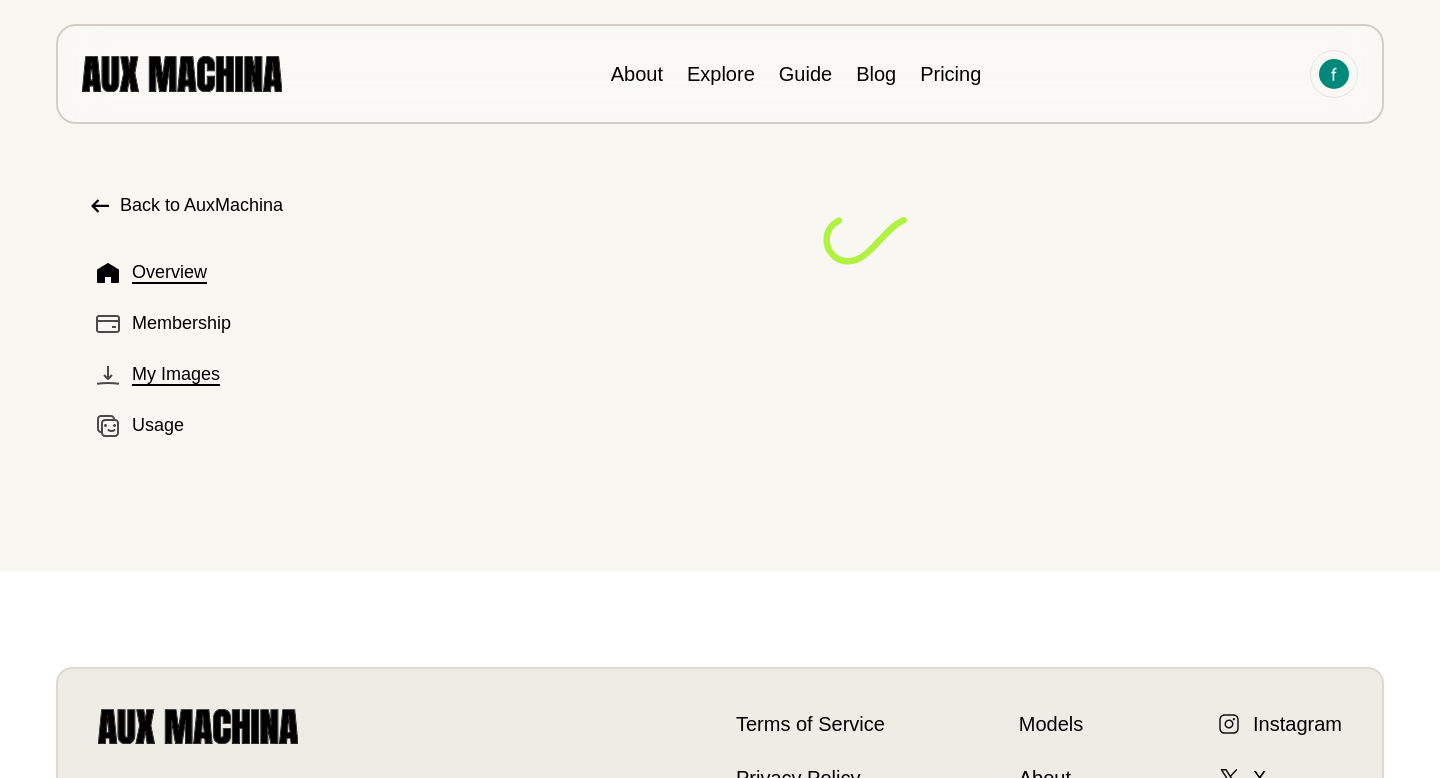 click on "My Images" at bounding box center [176, 374] 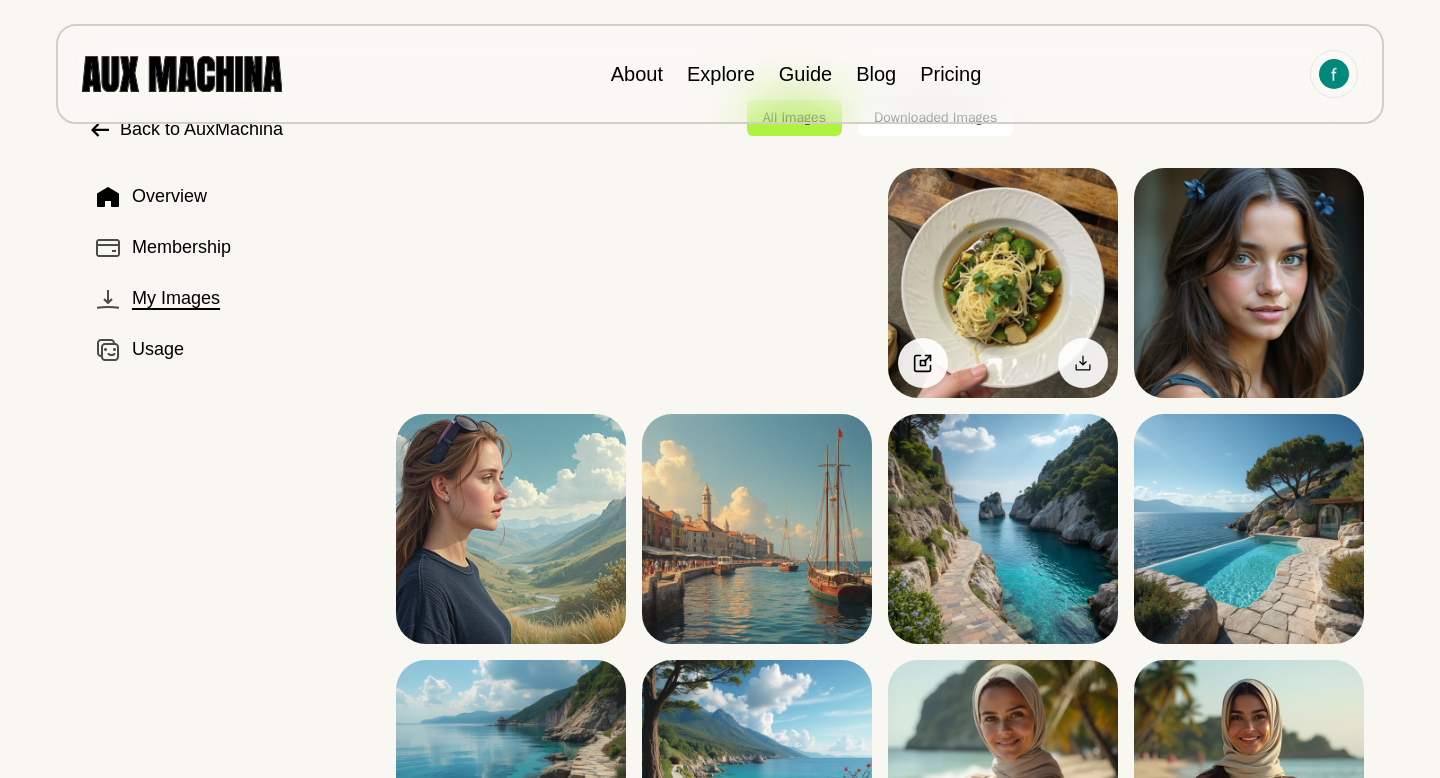 scroll, scrollTop: 52, scrollLeft: 0, axis: vertical 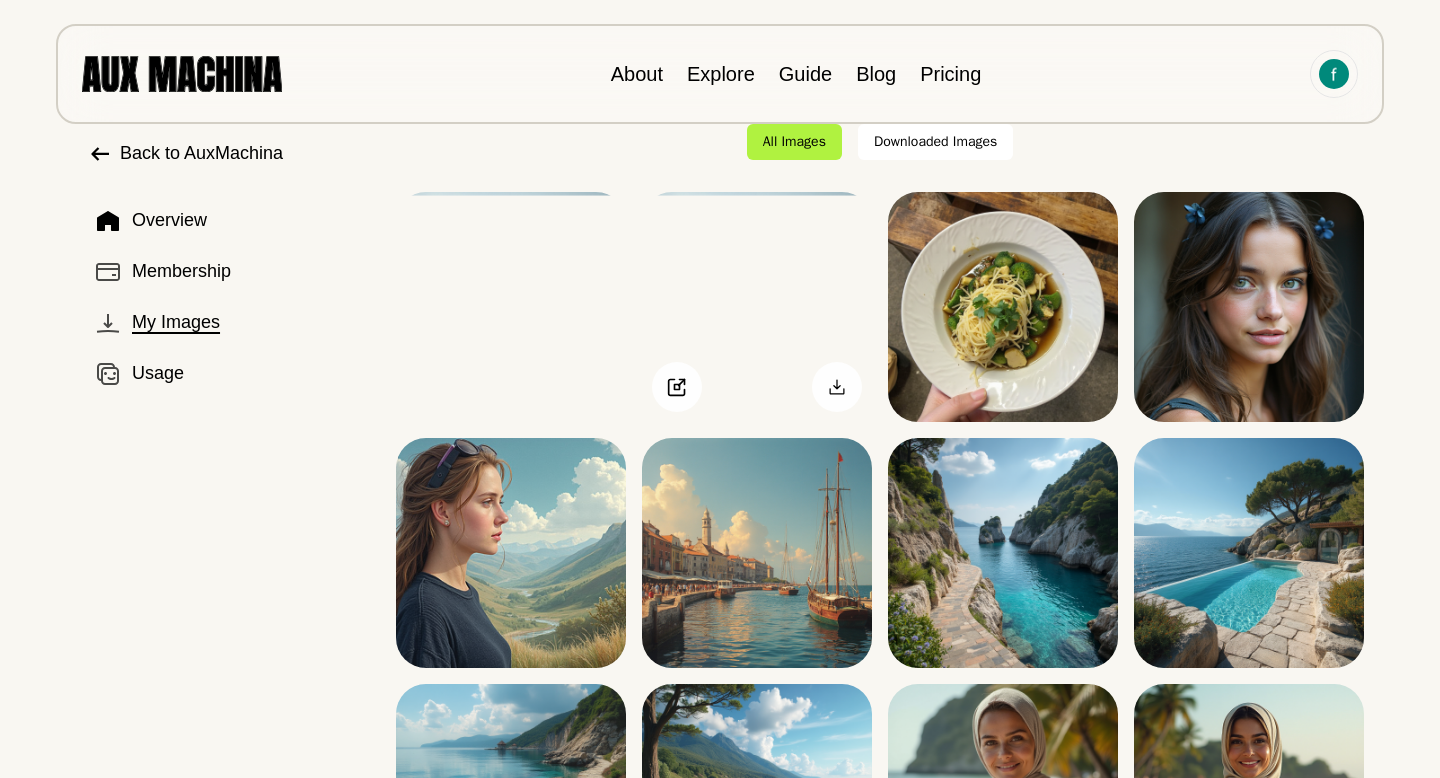 click at bounding box center (757, 307) 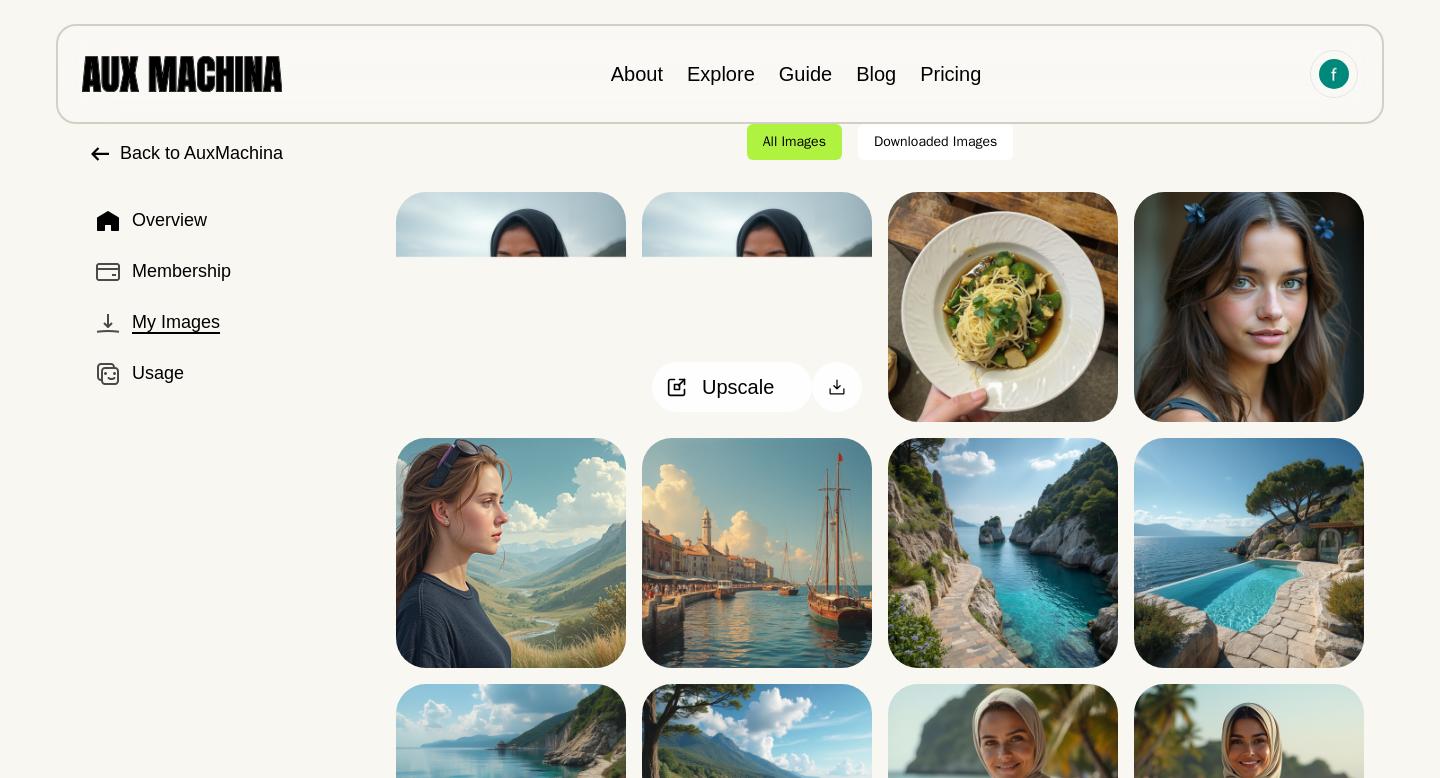 click 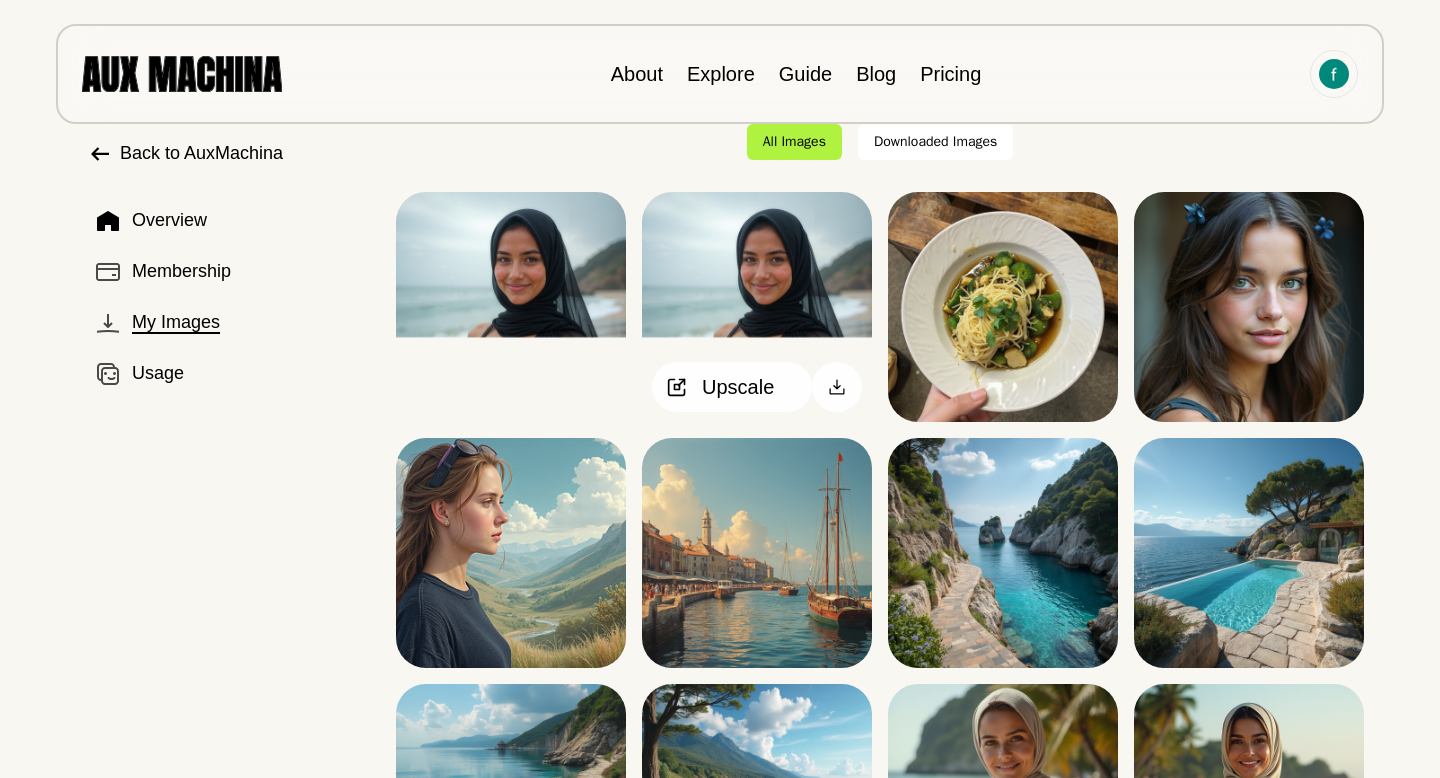 click on "Upscale" at bounding box center [738, 387] 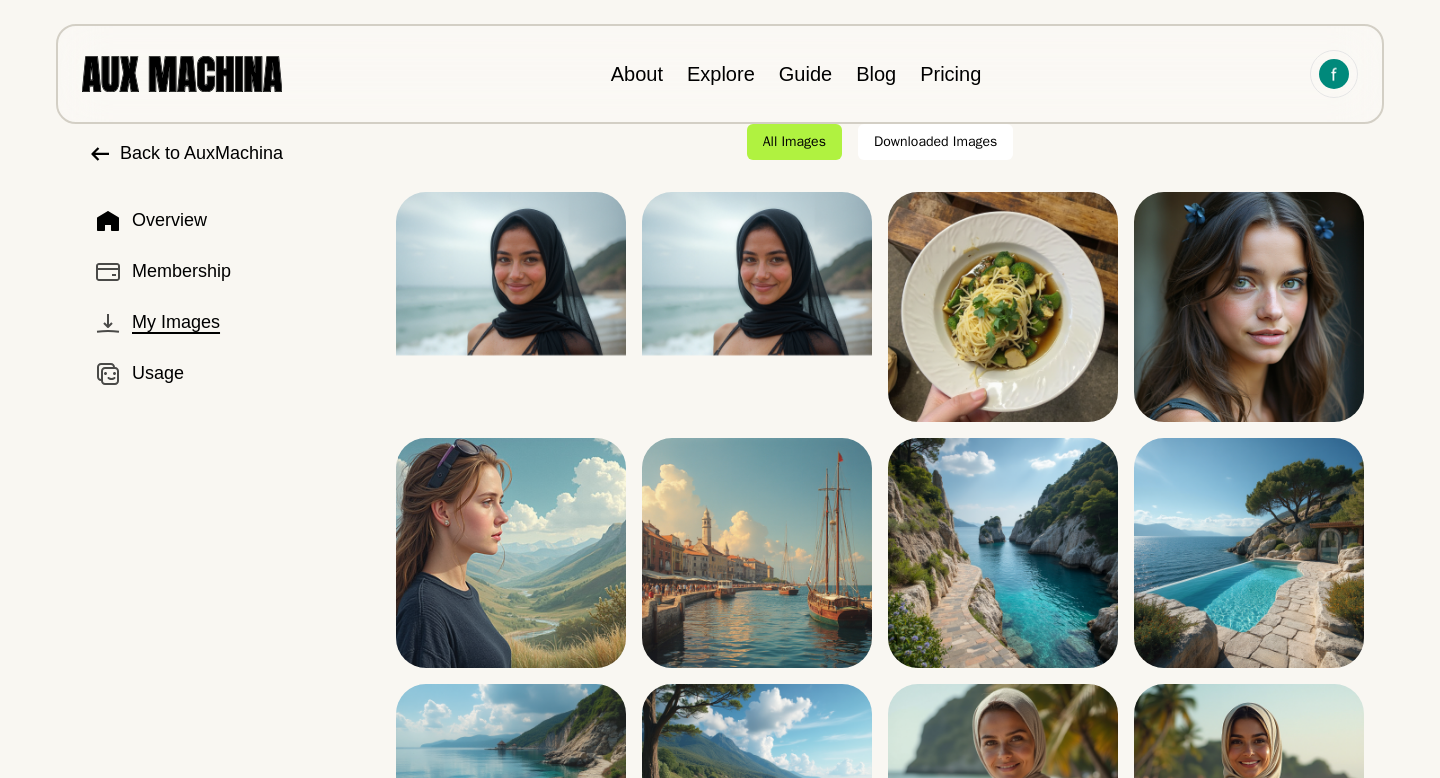 click on "Downloaded Images" at bounding box center [935, 142] 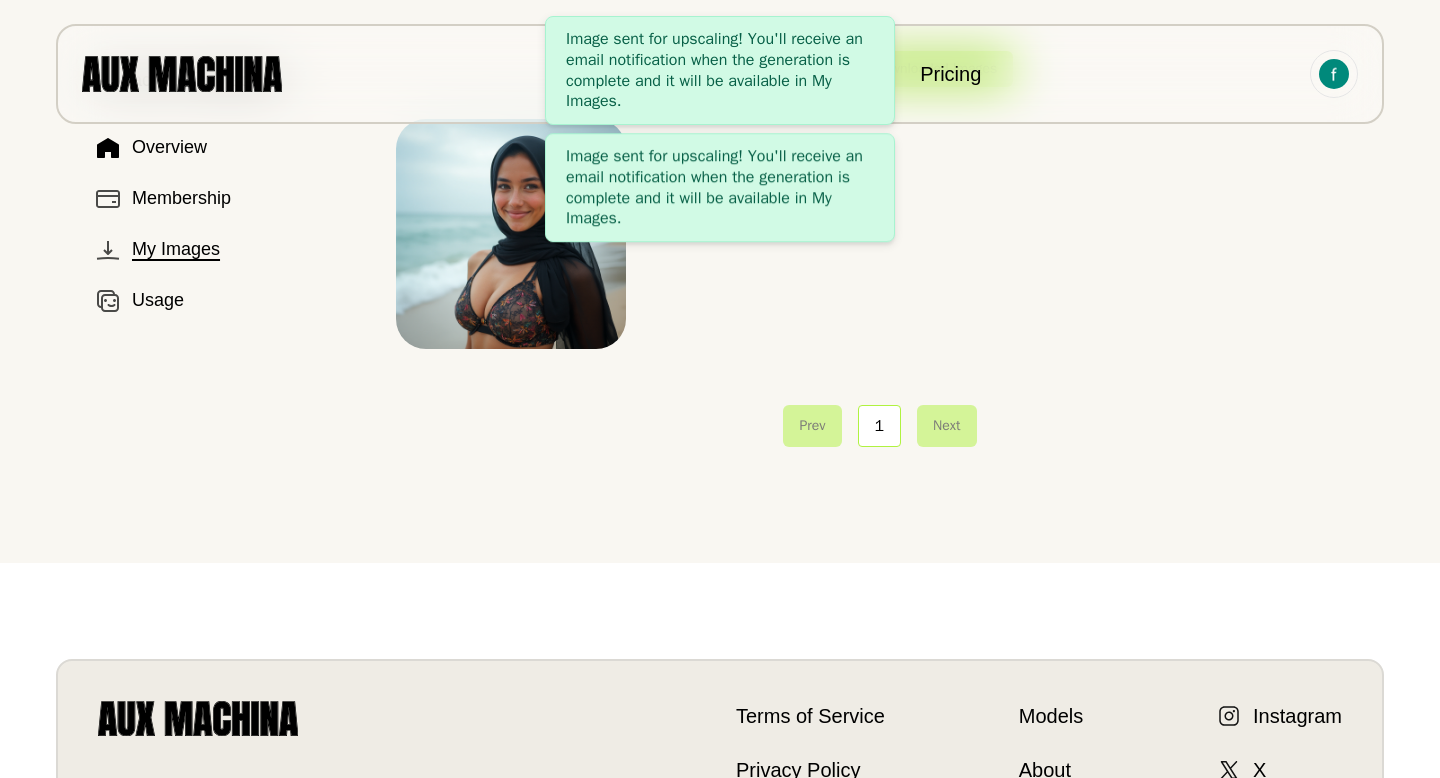 scroll, scrollTop: 0, scrollLeft: 0, axis: both 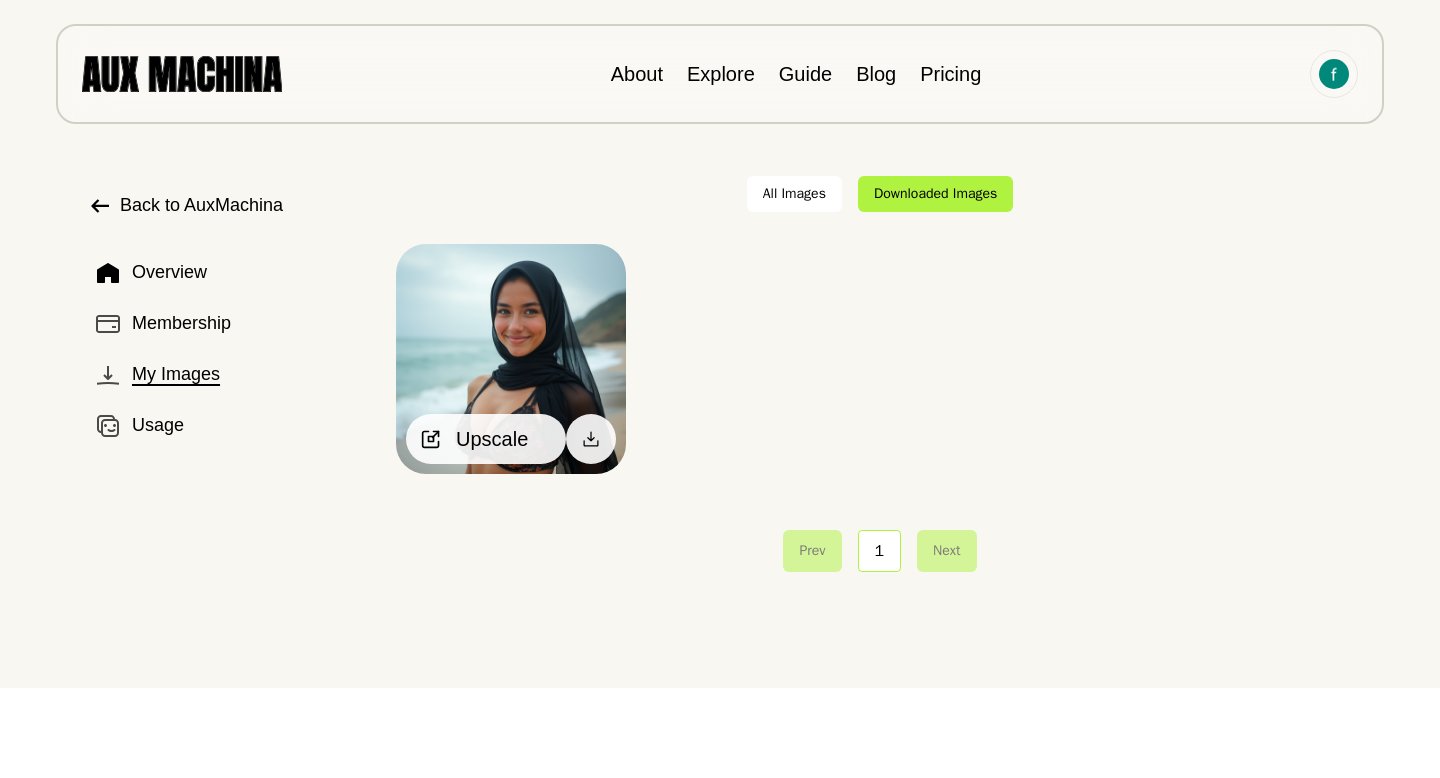 click on "Upscale" at bounding box center (486, 439) 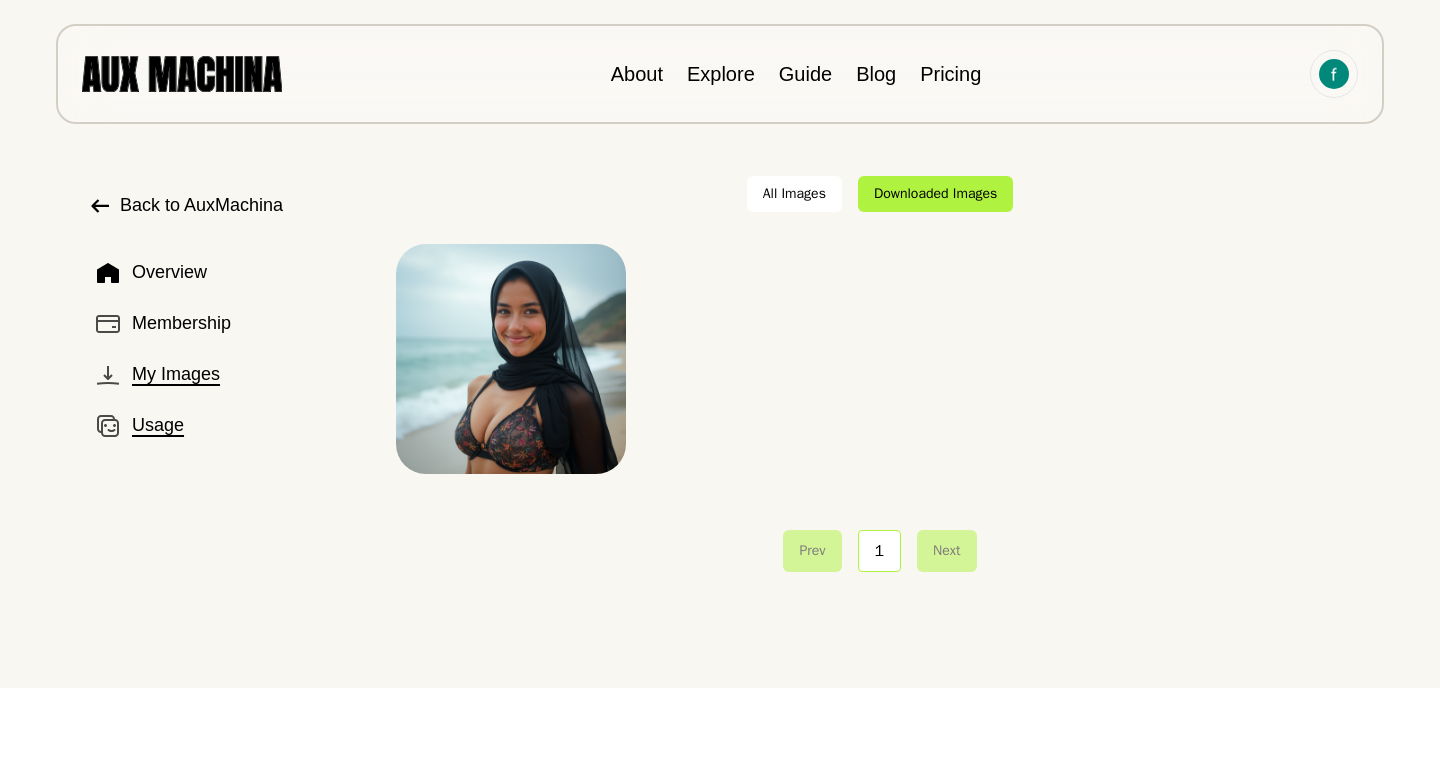 click on "Usage" at bounding box center [226, 425] 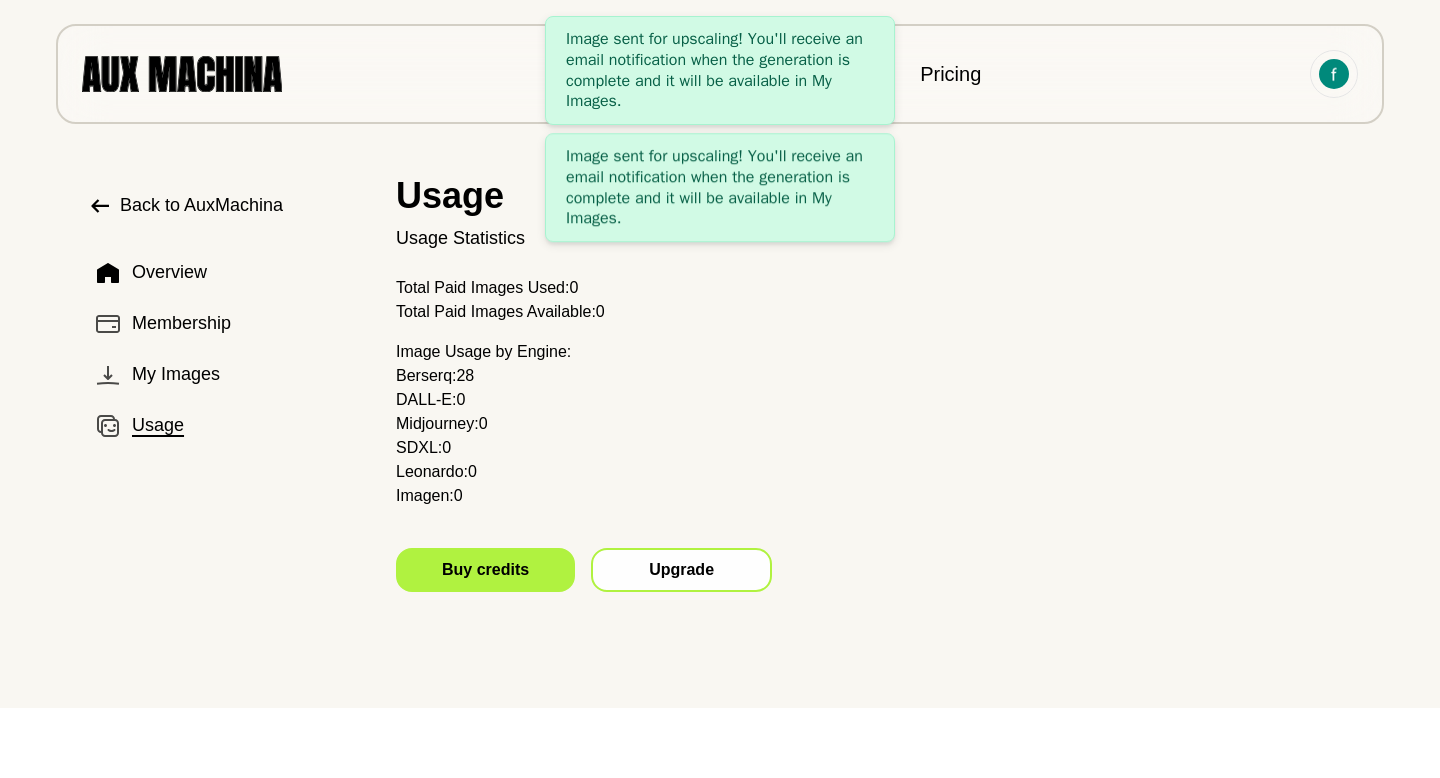 click on "Upgrade" at bounding box center (681, 570) 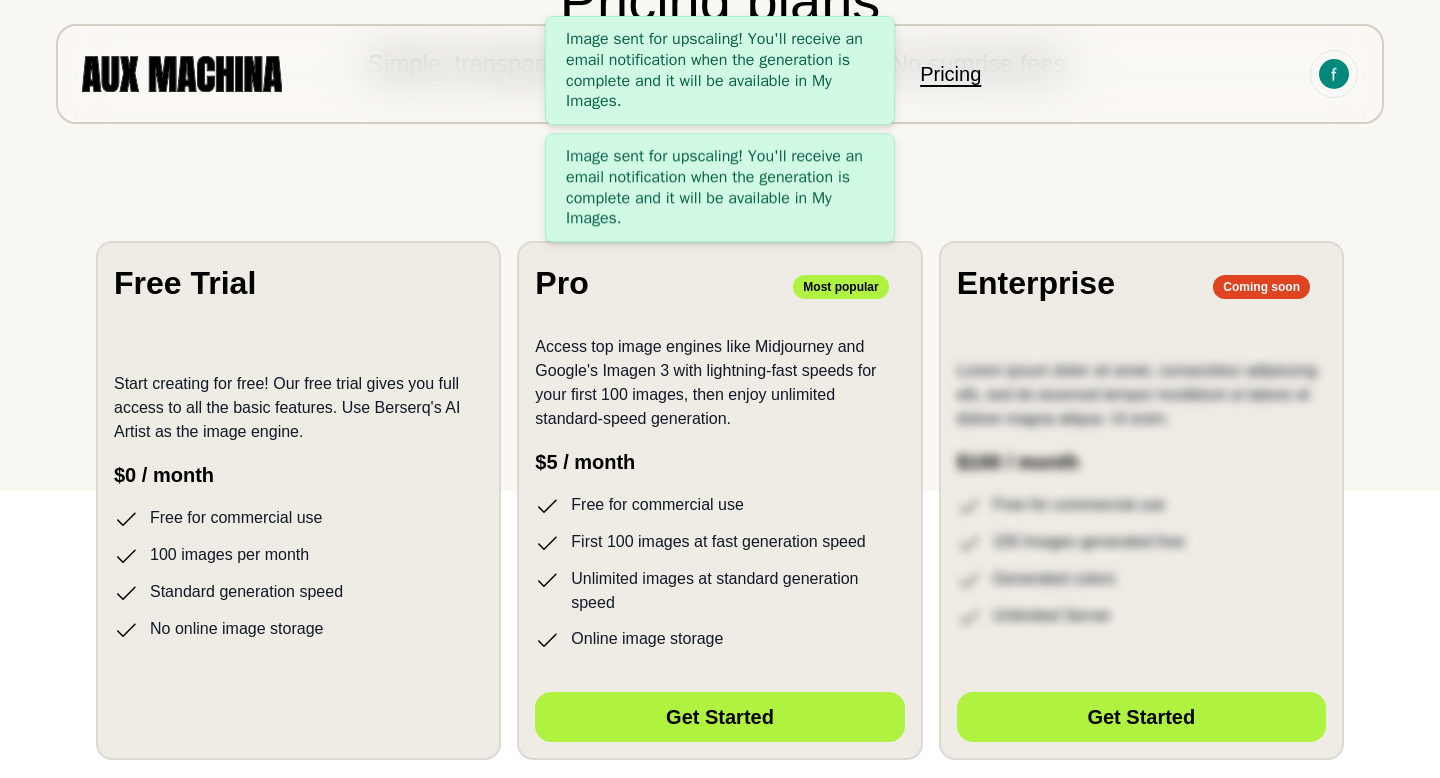 scroll, scrollTop: 339, scrollLeft: 0, axis: vertical 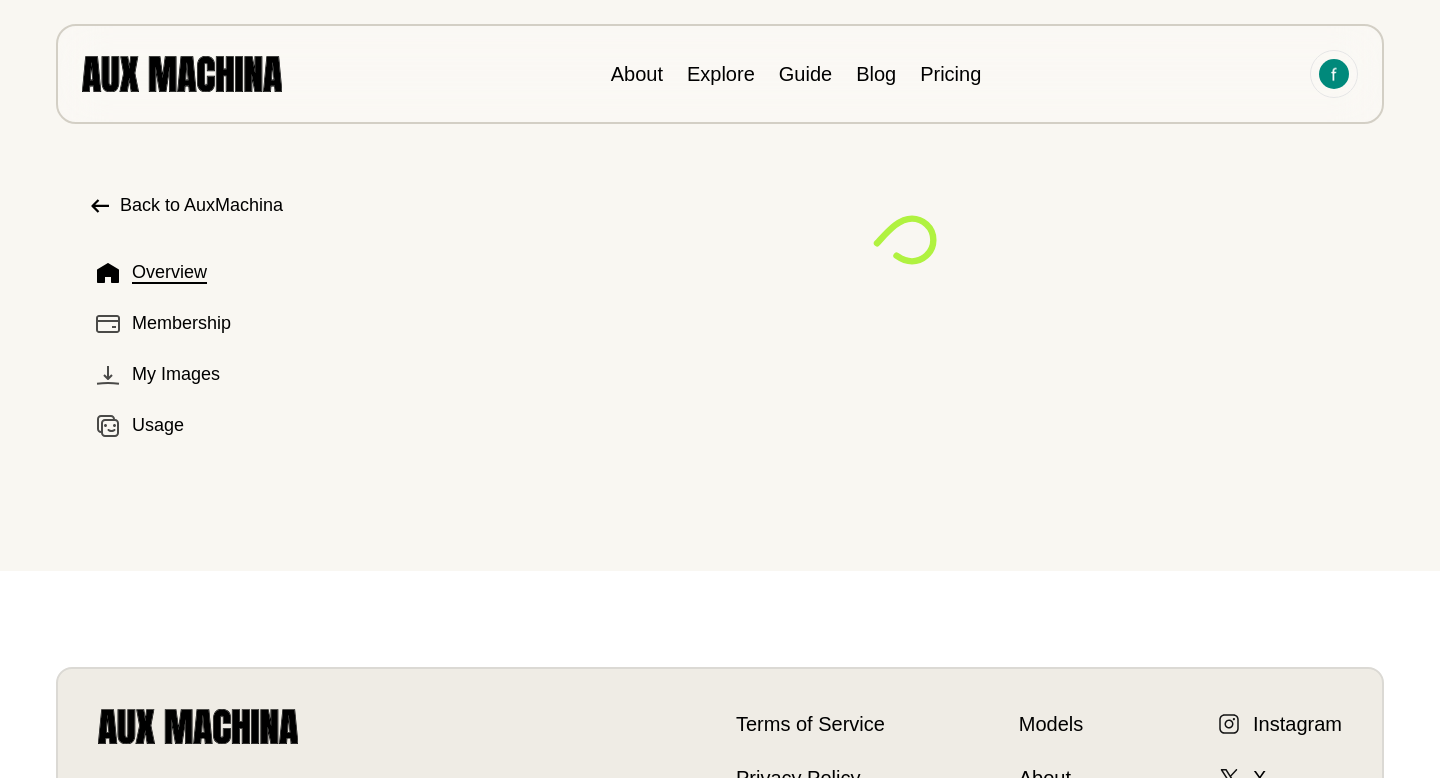 click at bounding box center (182, 73) 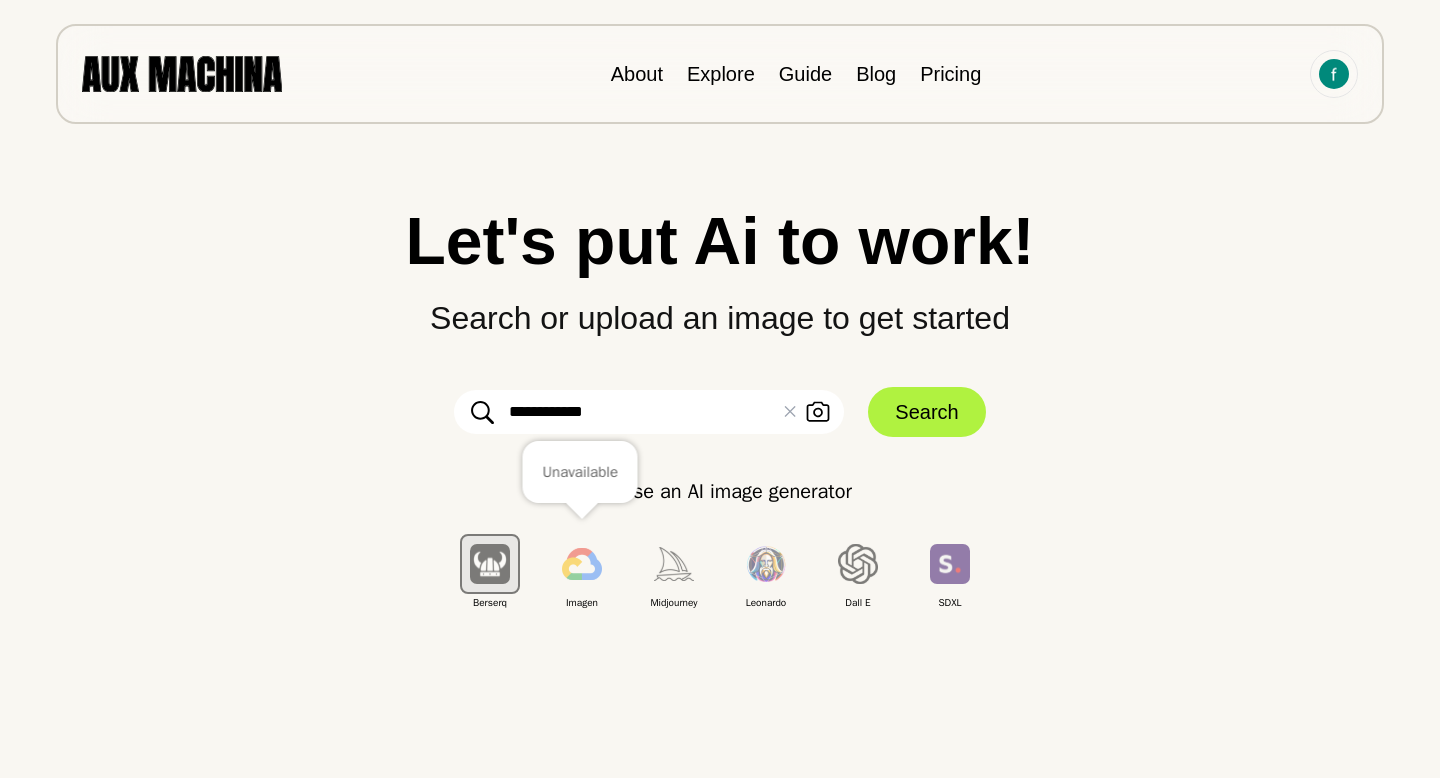 click at bounding box center [582, 564] 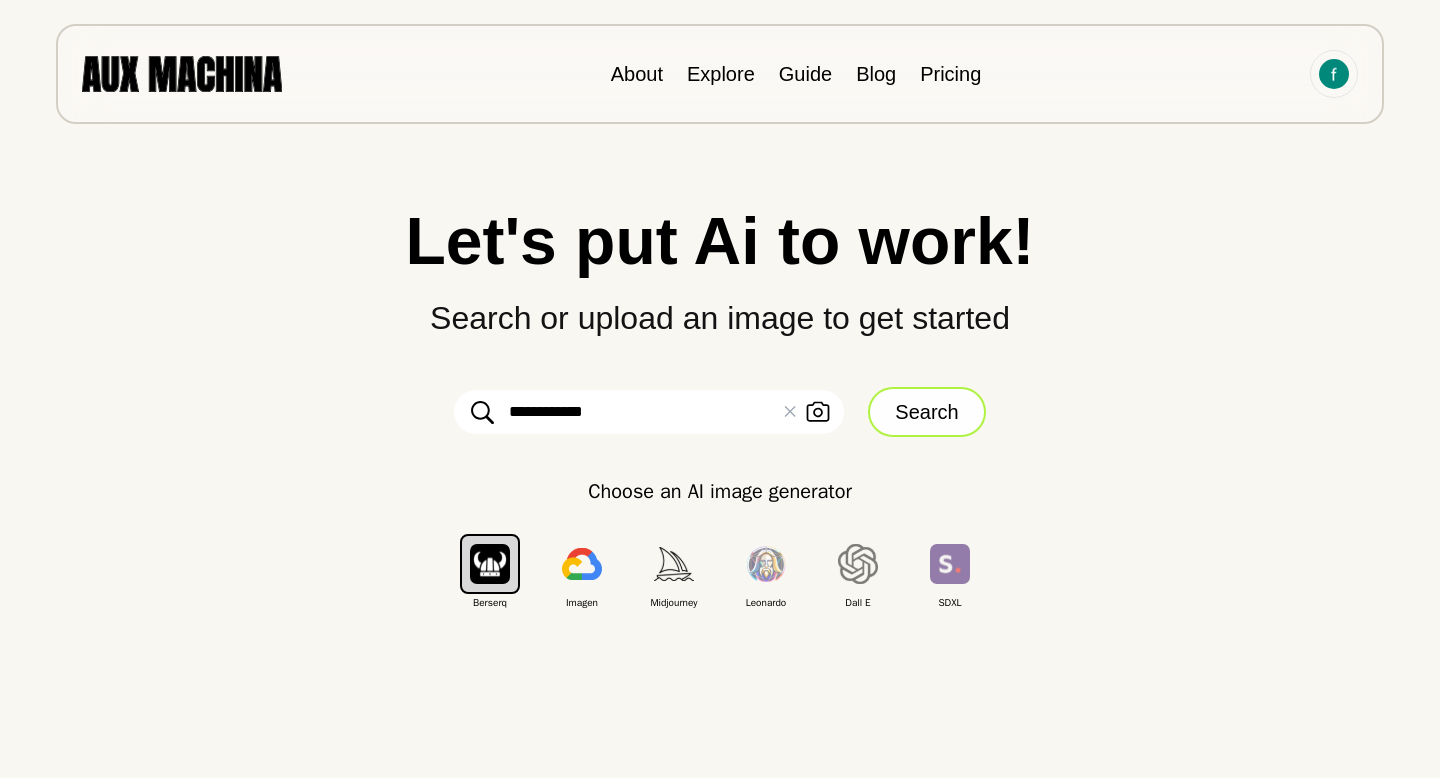 click on "Search" at bounding box center [926, 412] 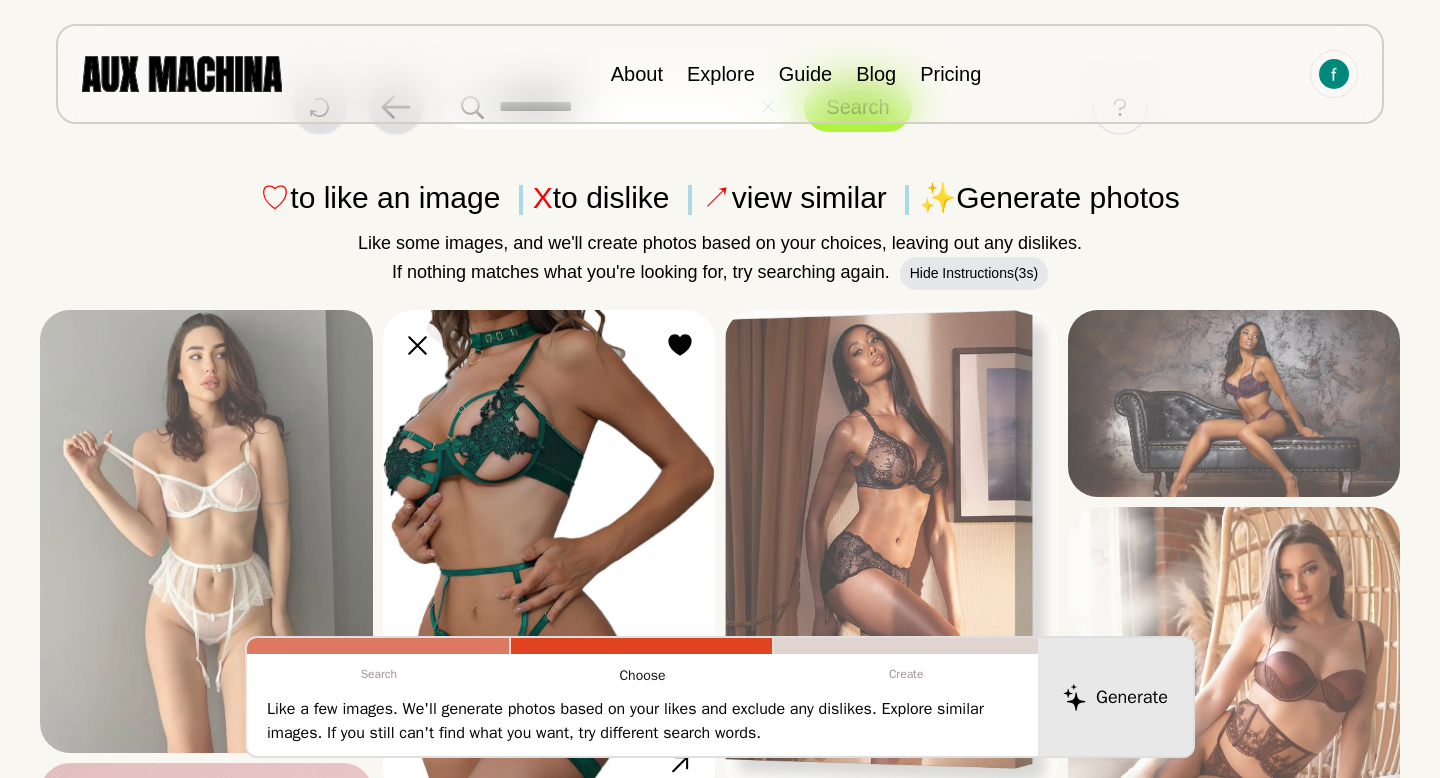 scroll, scrollTop: 97, scrollLeft: 0, axis: vertical 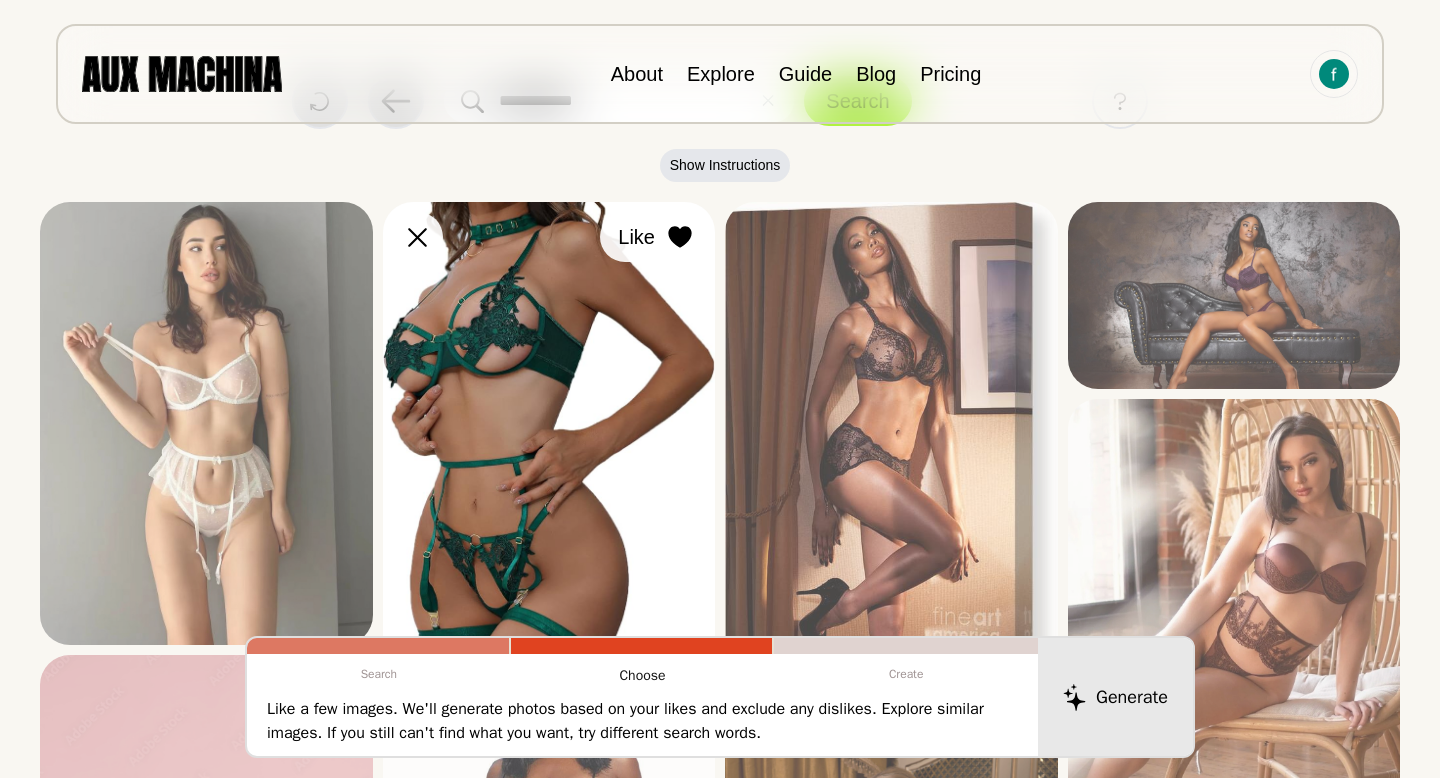 click 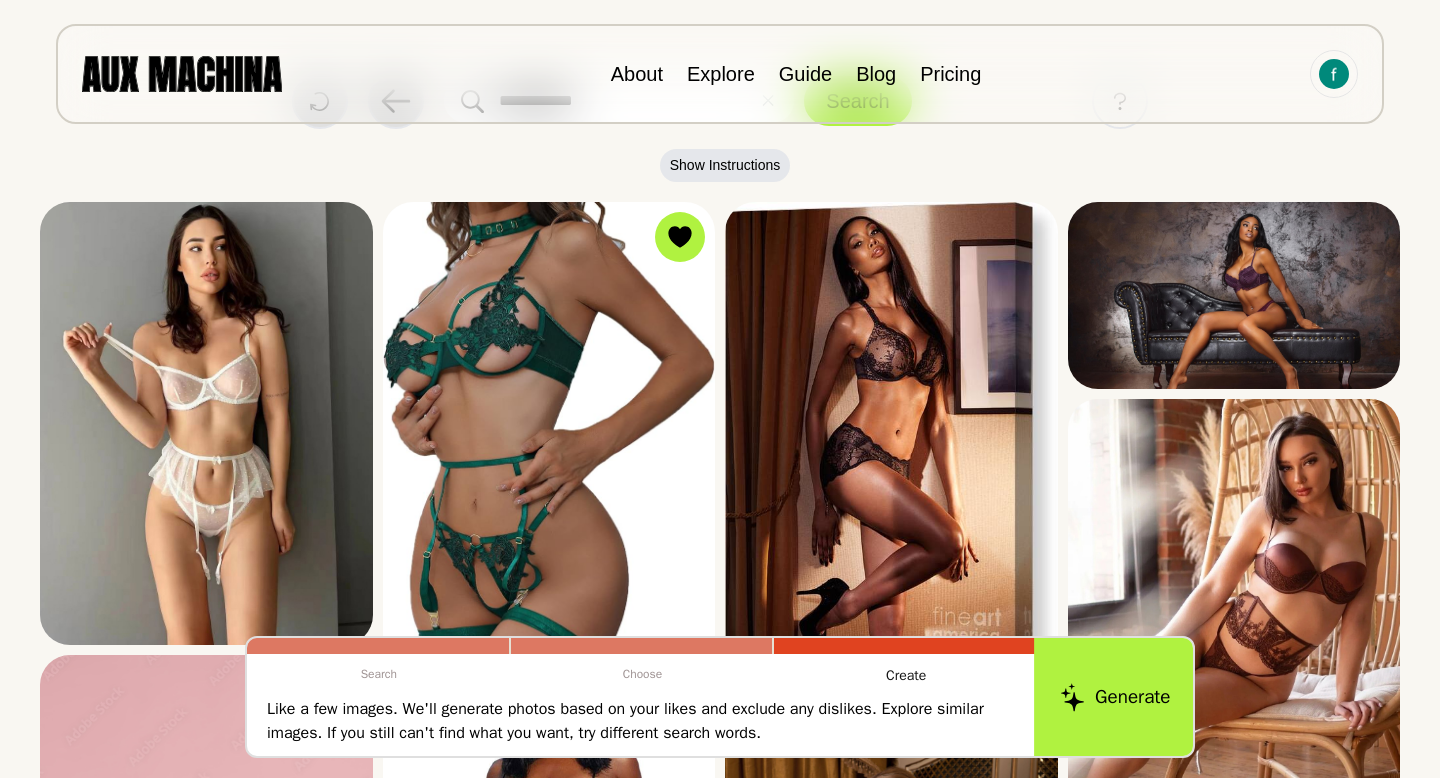 click on "Generate" at bounding box center (1115, 697) 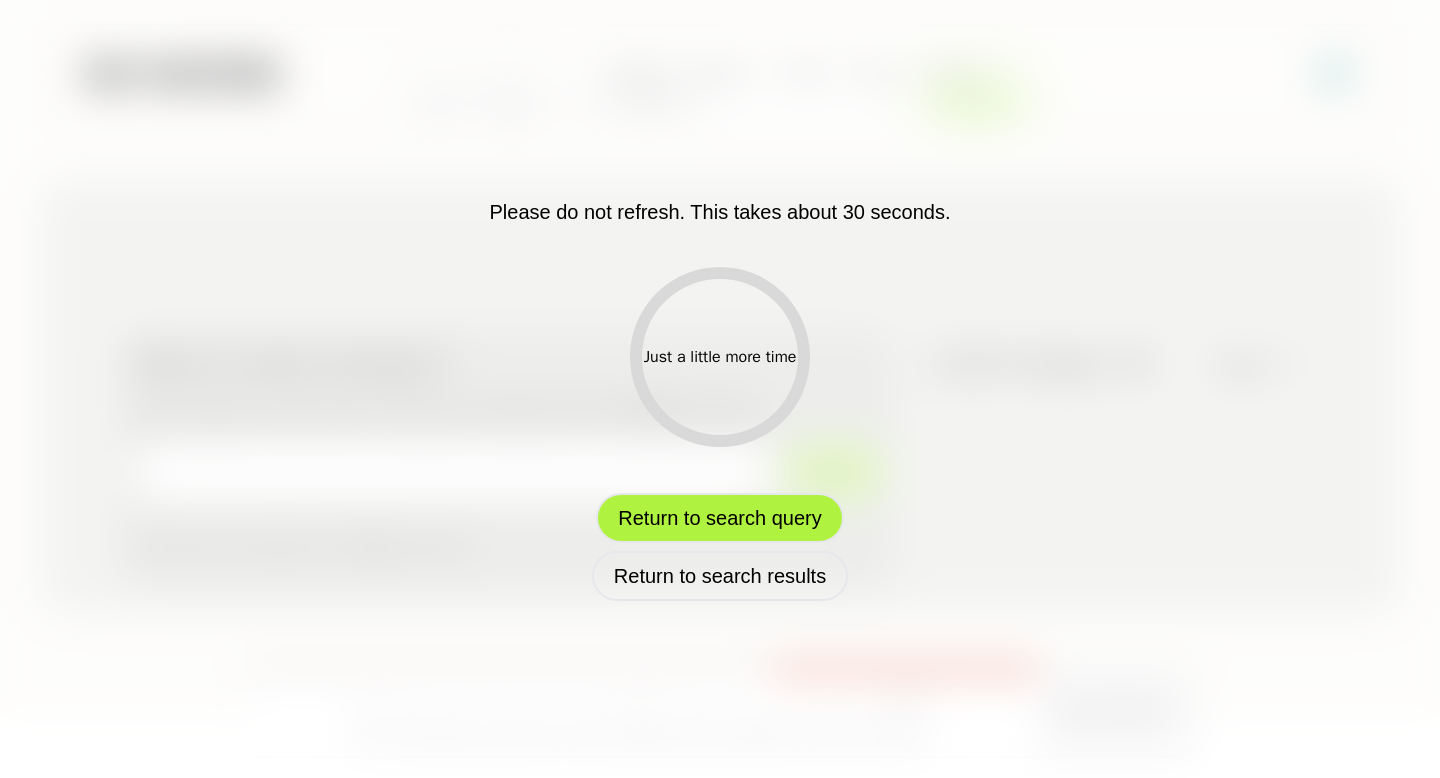 click on "Return to search query" at bounding box center (719, 518) 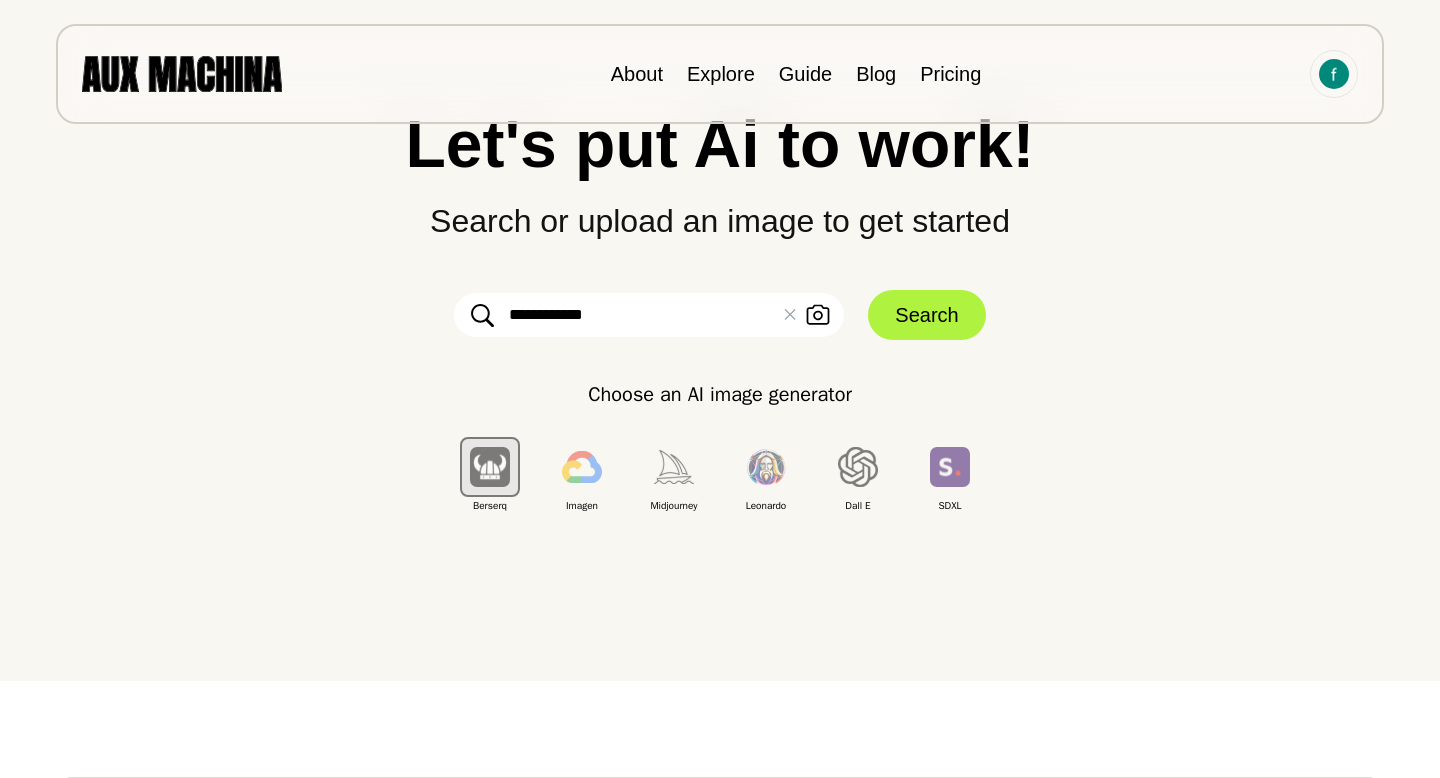 click on "**********" at bounding box center [649, 315] 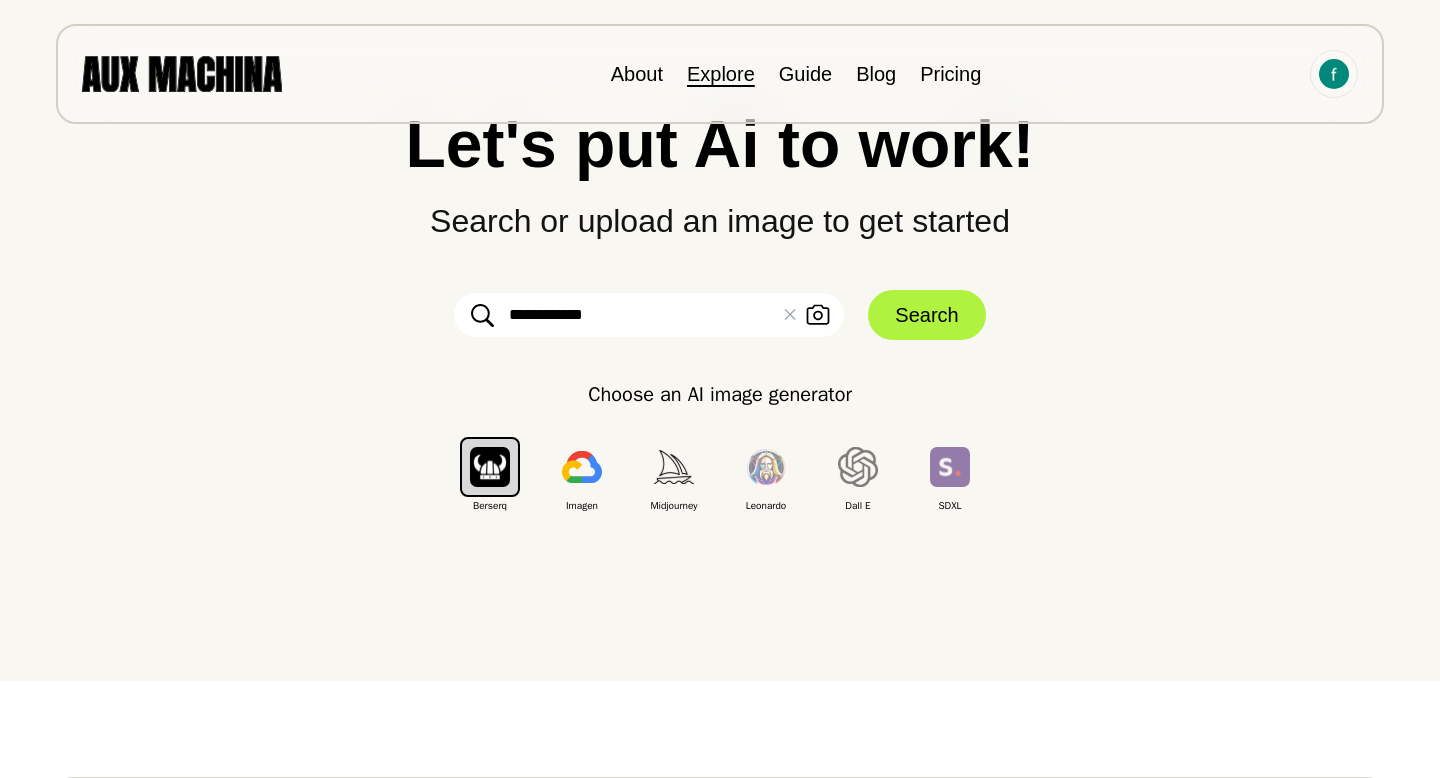 click on "Explore" at bounding box center [721, 74] 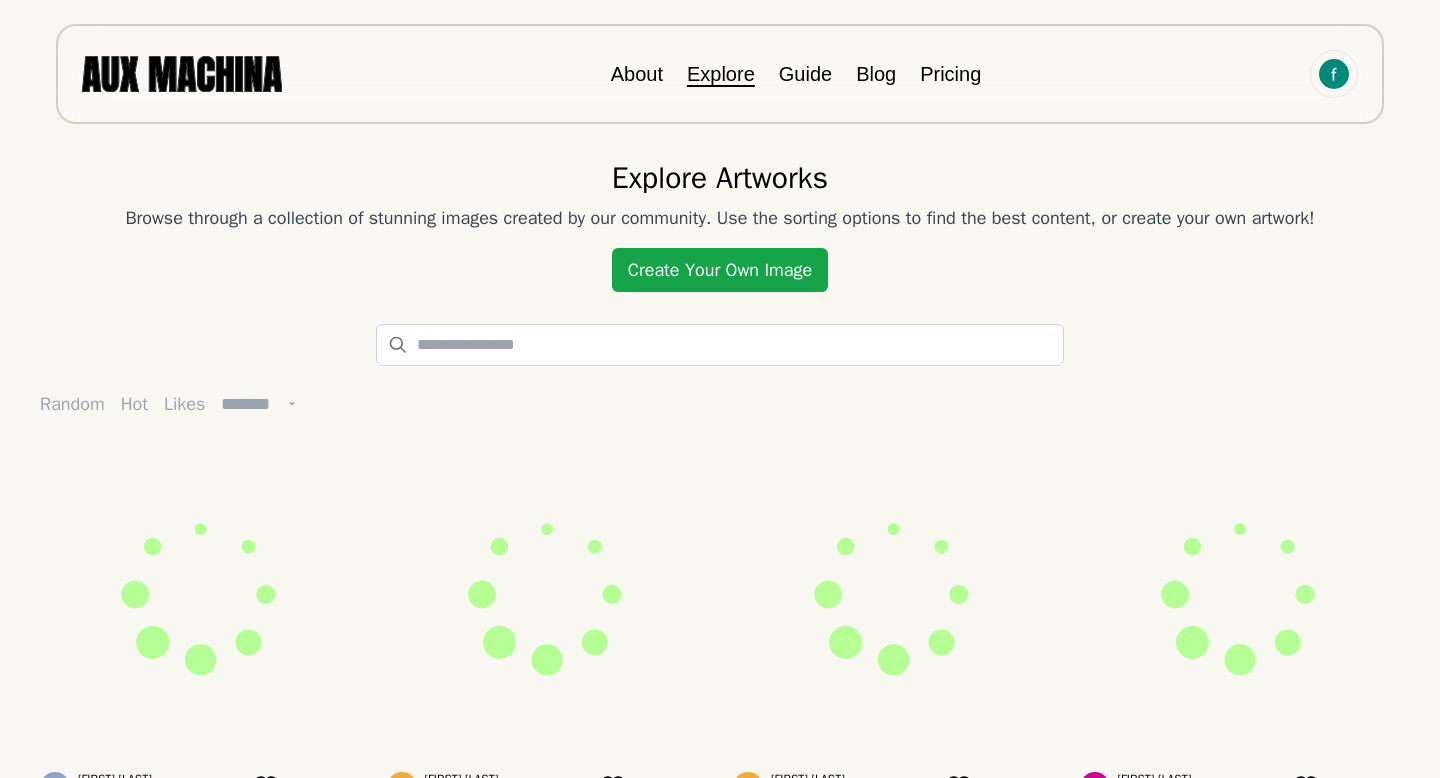 click on "Create Your Own Image" at bounding box center [720, 270] 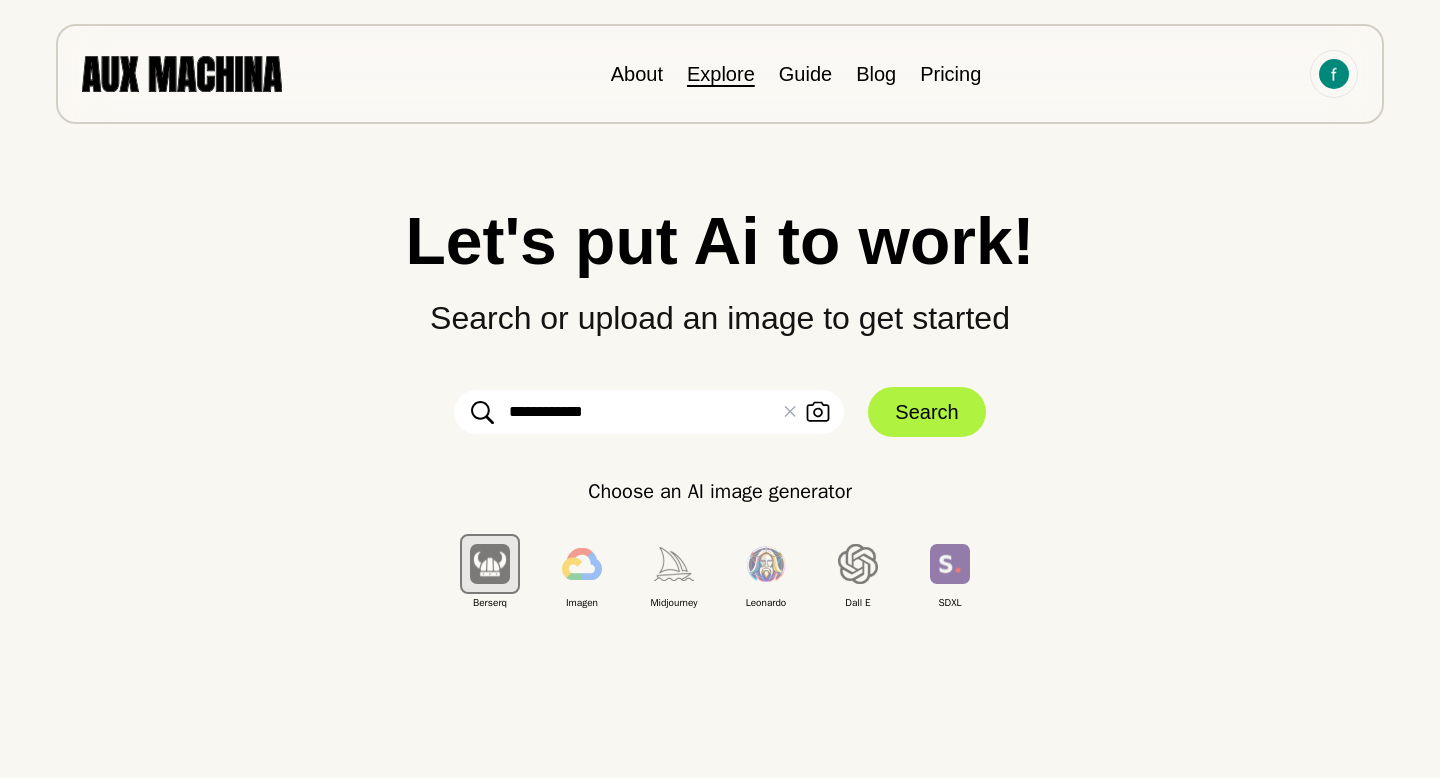 click on "Explore" at bounding box center (721, 74) 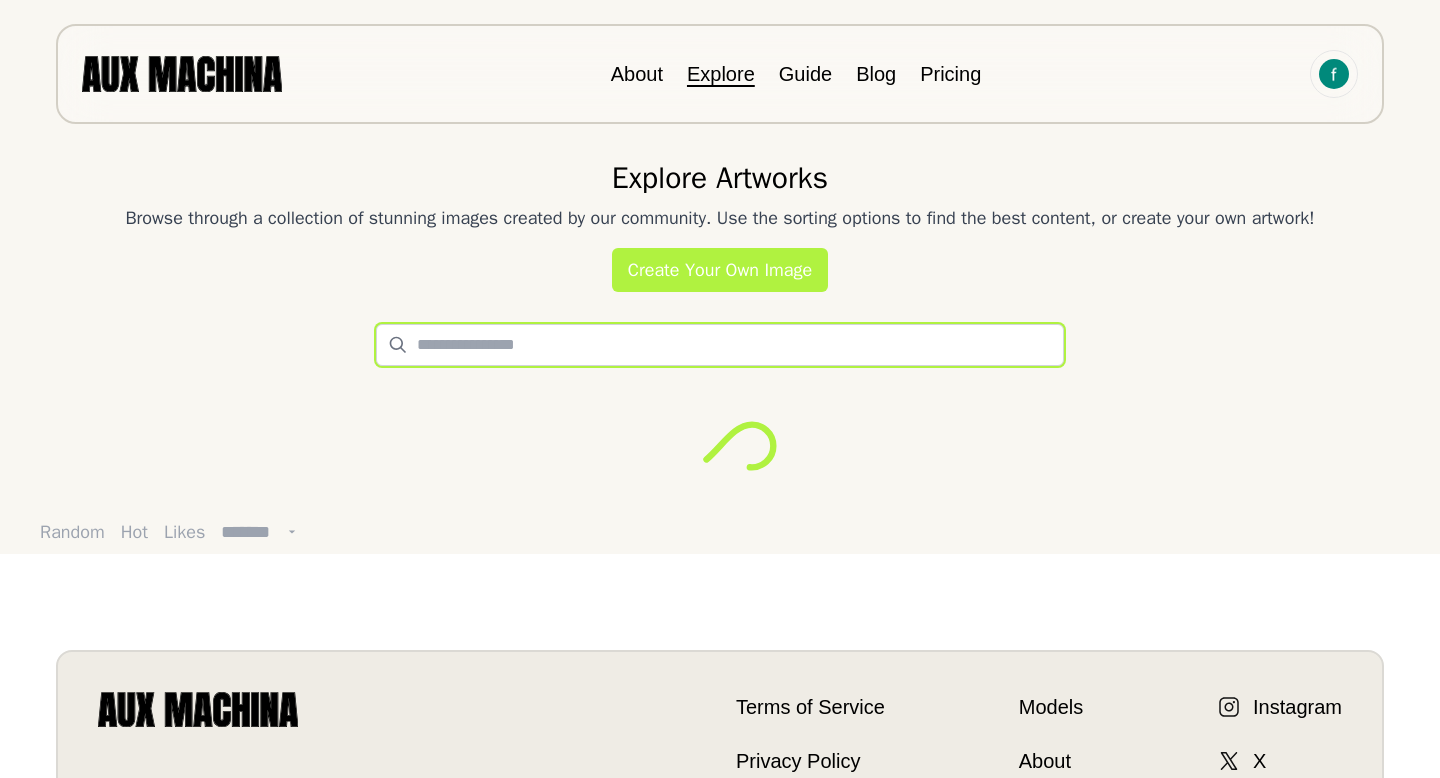 click at bounding box center [720, 345] 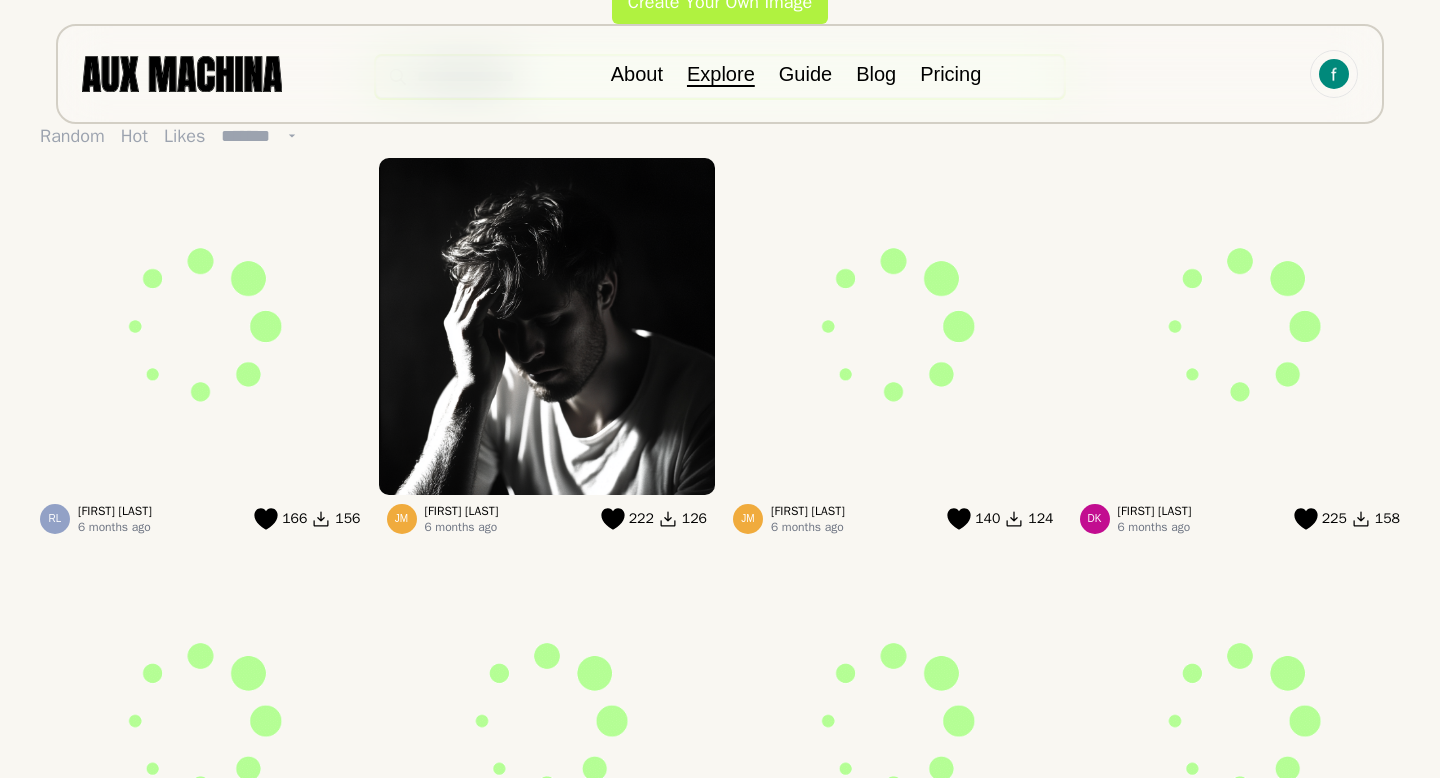 scroll, scrollTop: 0, scrollLeft: 0, axis: both 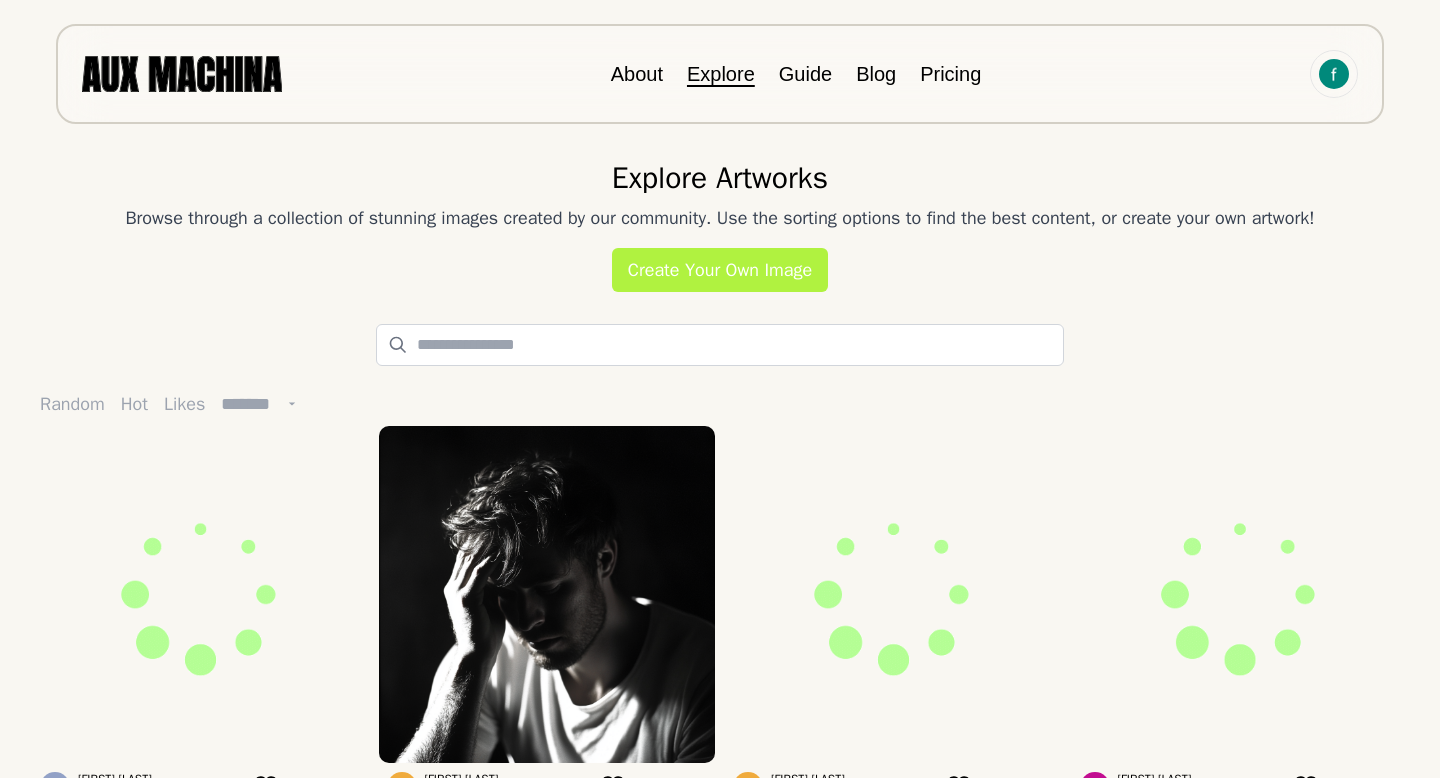 click on "About Explore Guide Blog Pricing" at bounding box center (720, 74) 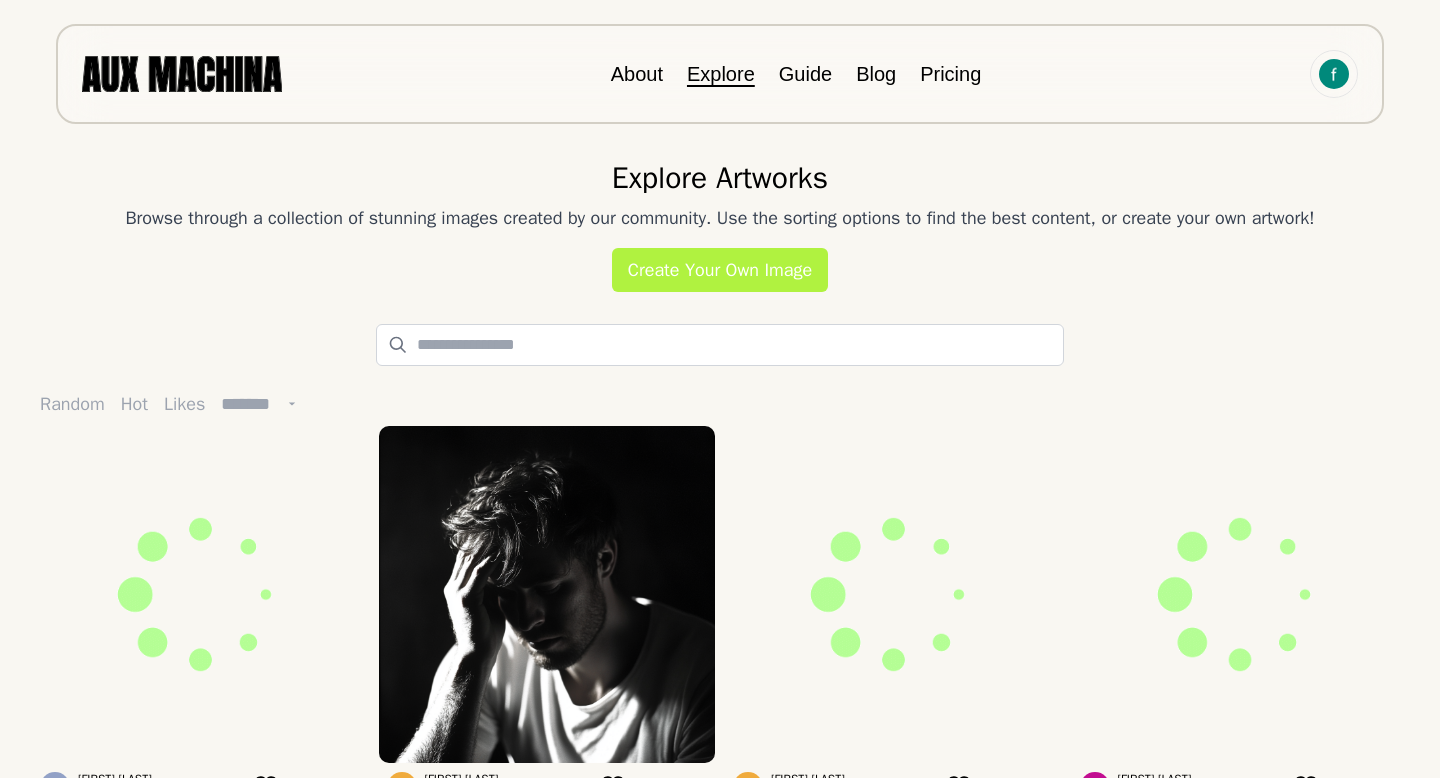 click on "About Explore Guide Blog Pricing" at bounding box center (720, 74) 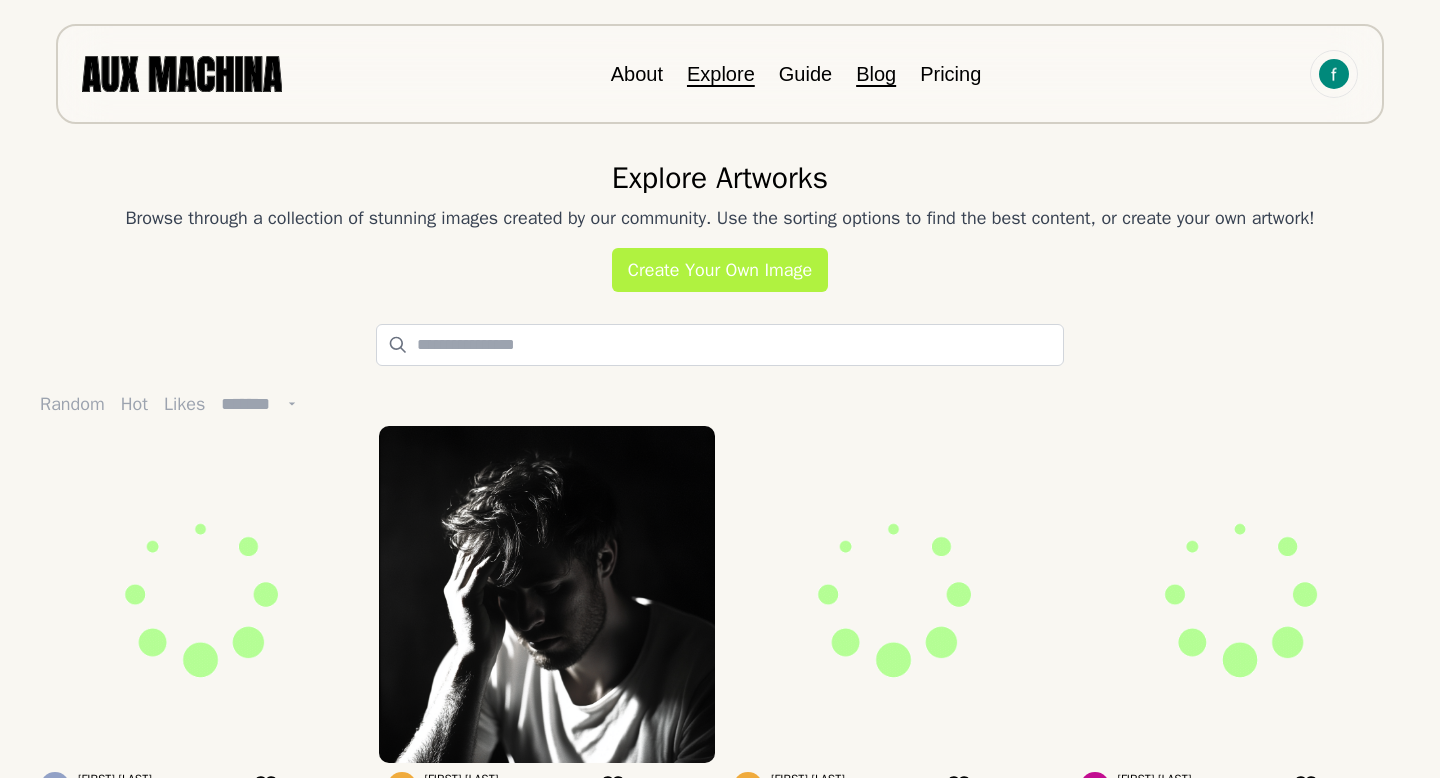 click on "Blog" at bounding box center [876, 74] 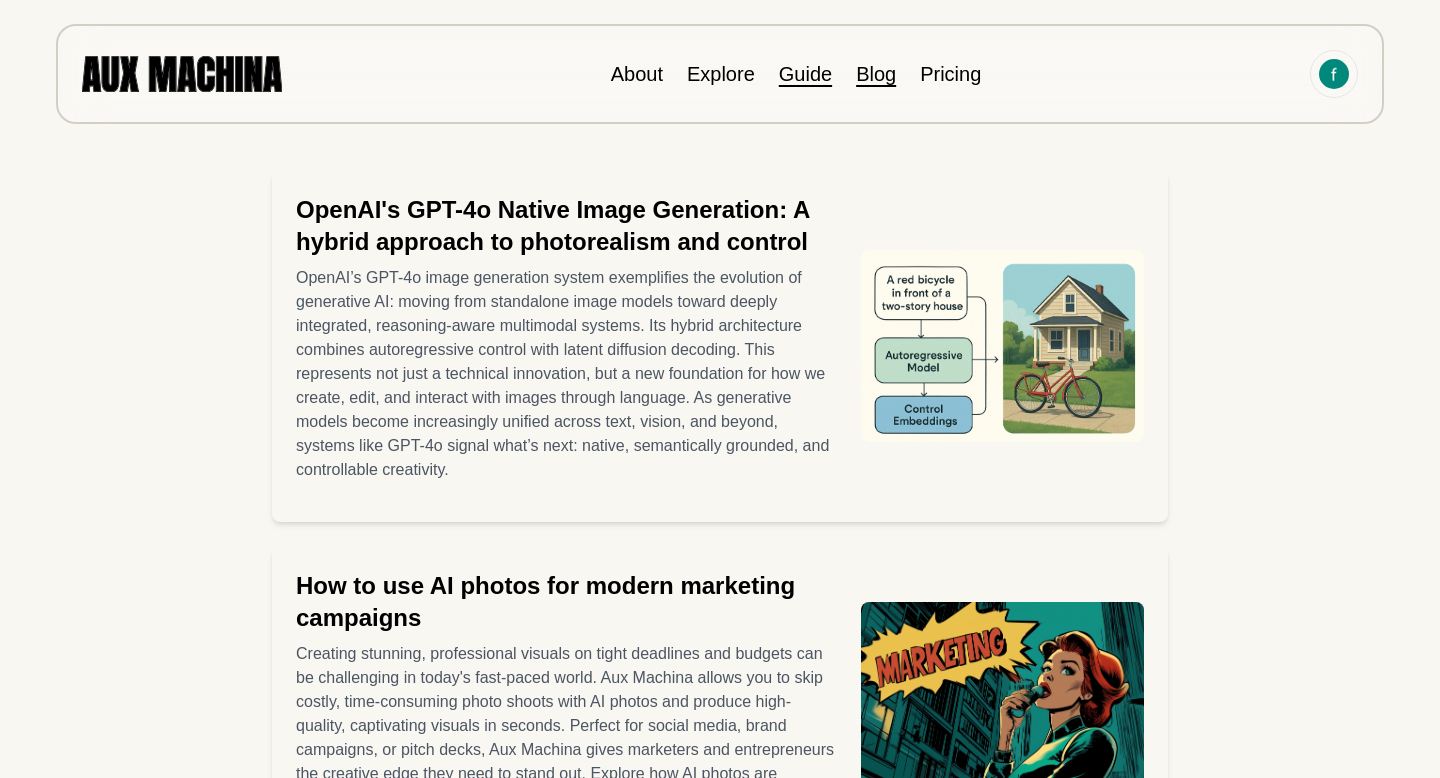 click on "Guide" at bounding box center (805, 74) 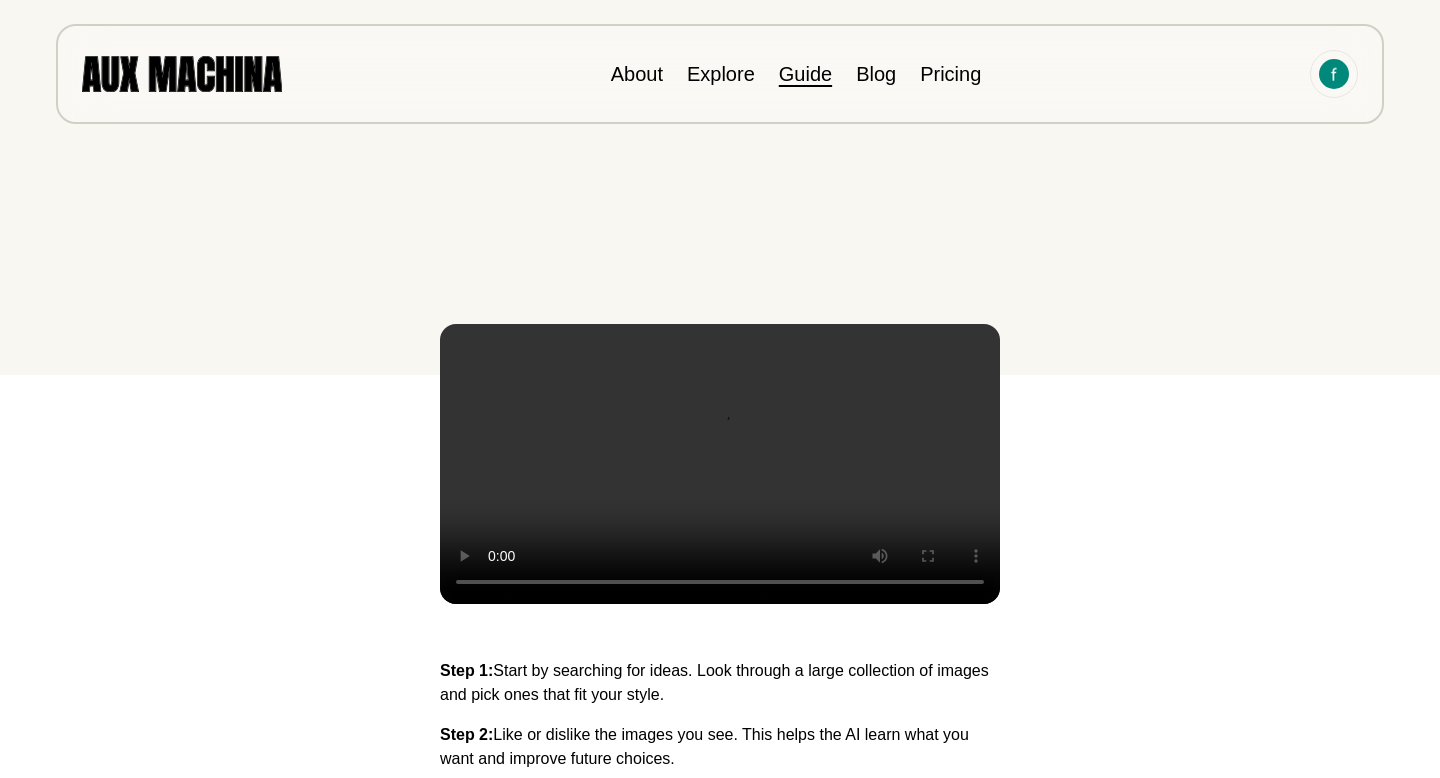 scroll, scrollTop: 400, scrollLeft: 0, axis: vertical 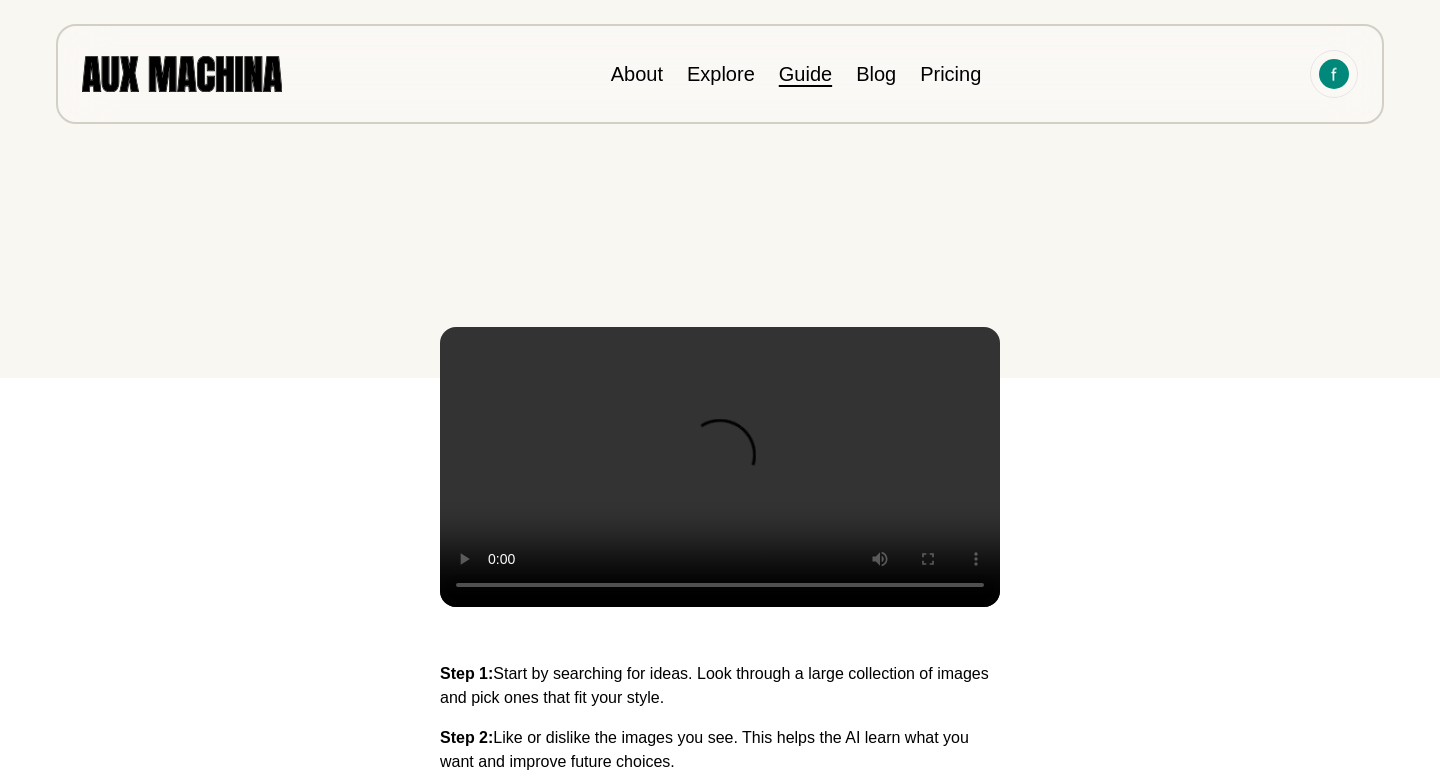 type 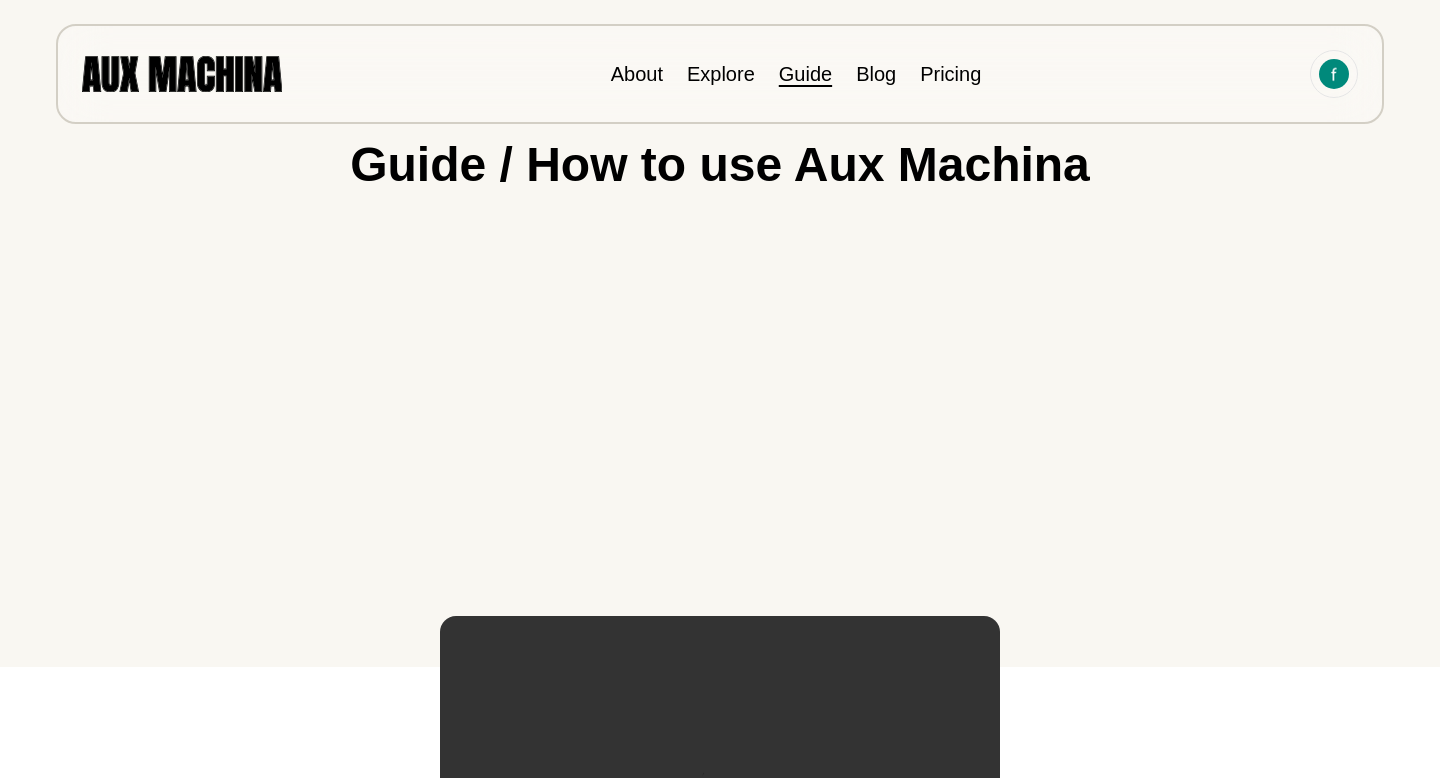 scroll, scrollTop: 0, scrollLeft: 0, axis: both 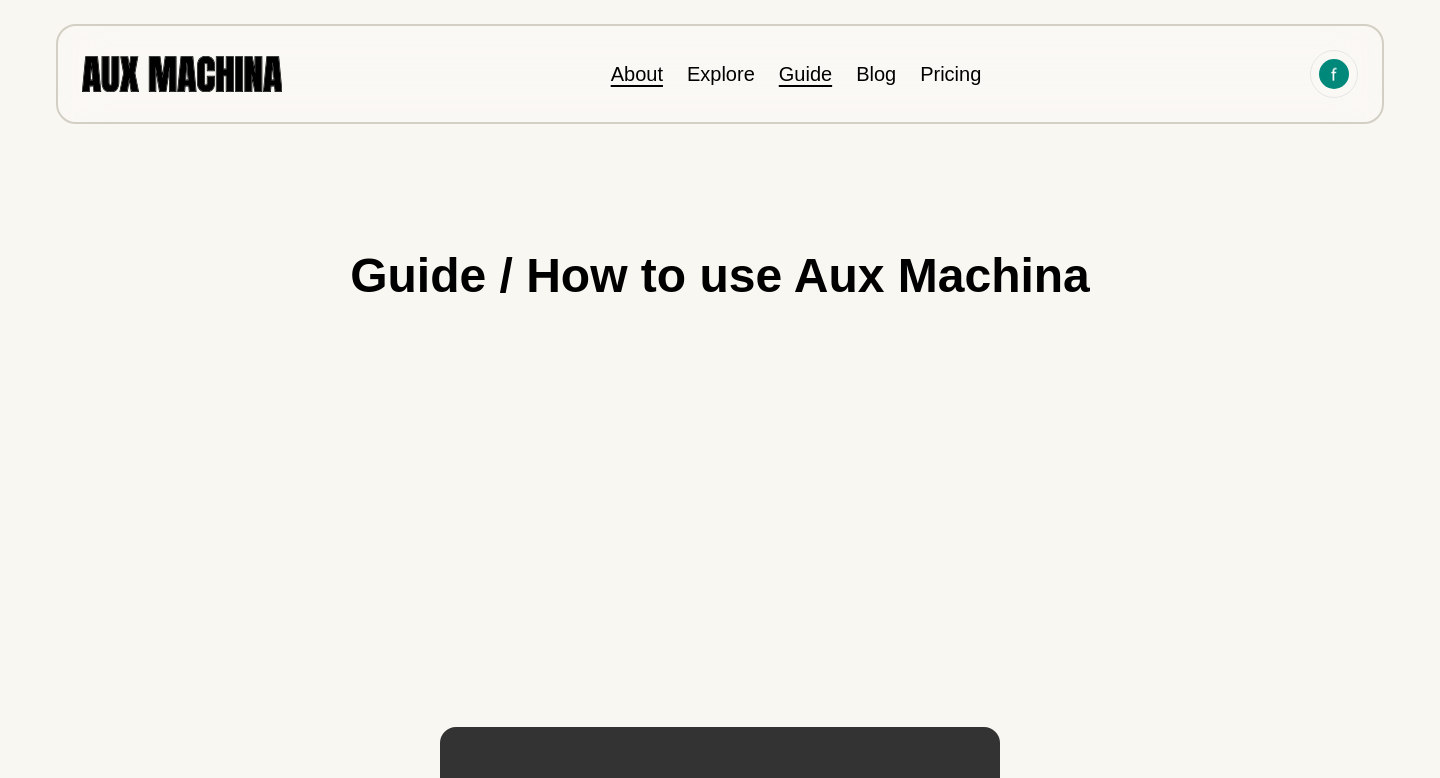 click on "About" at bounding box center [637, 74] 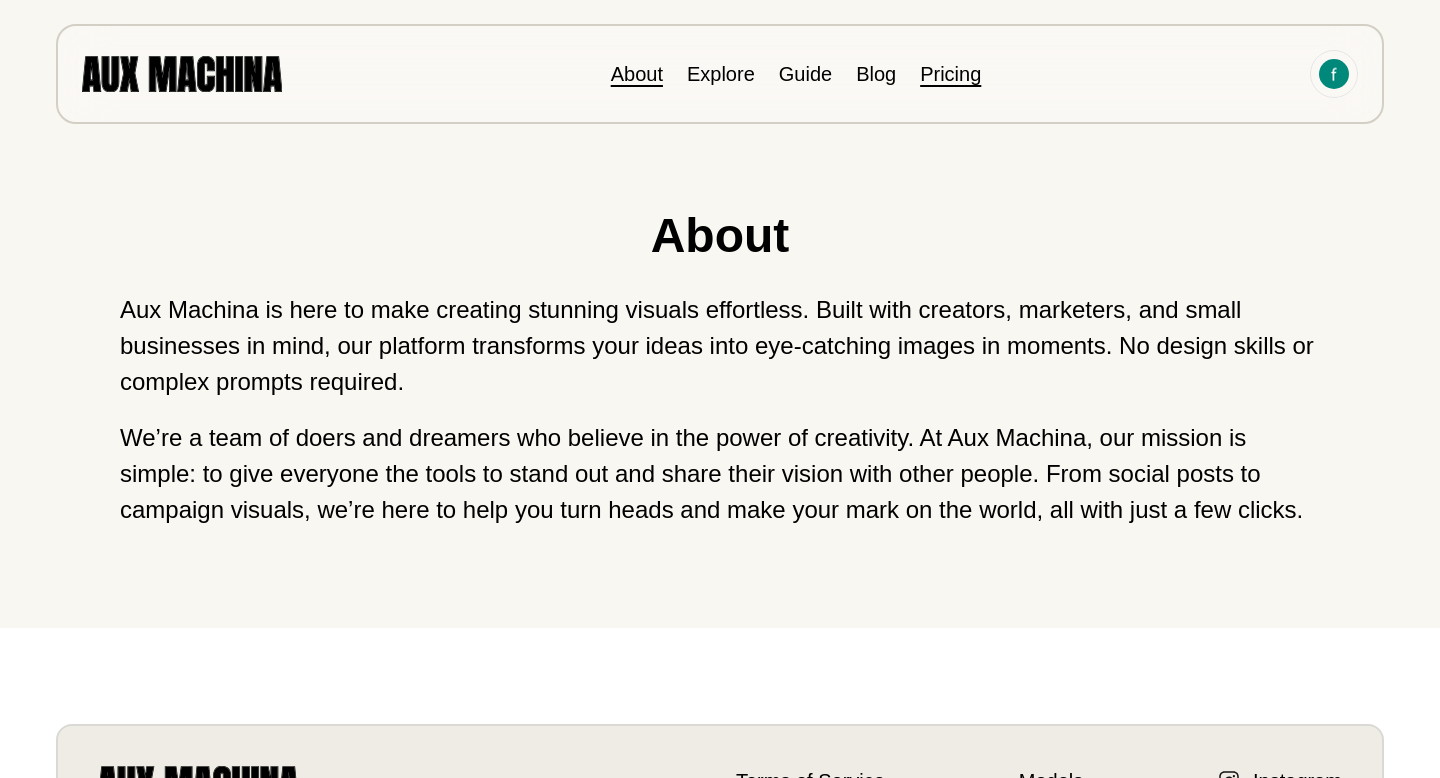 click on "Pricing" at bounding box center (950, 74) 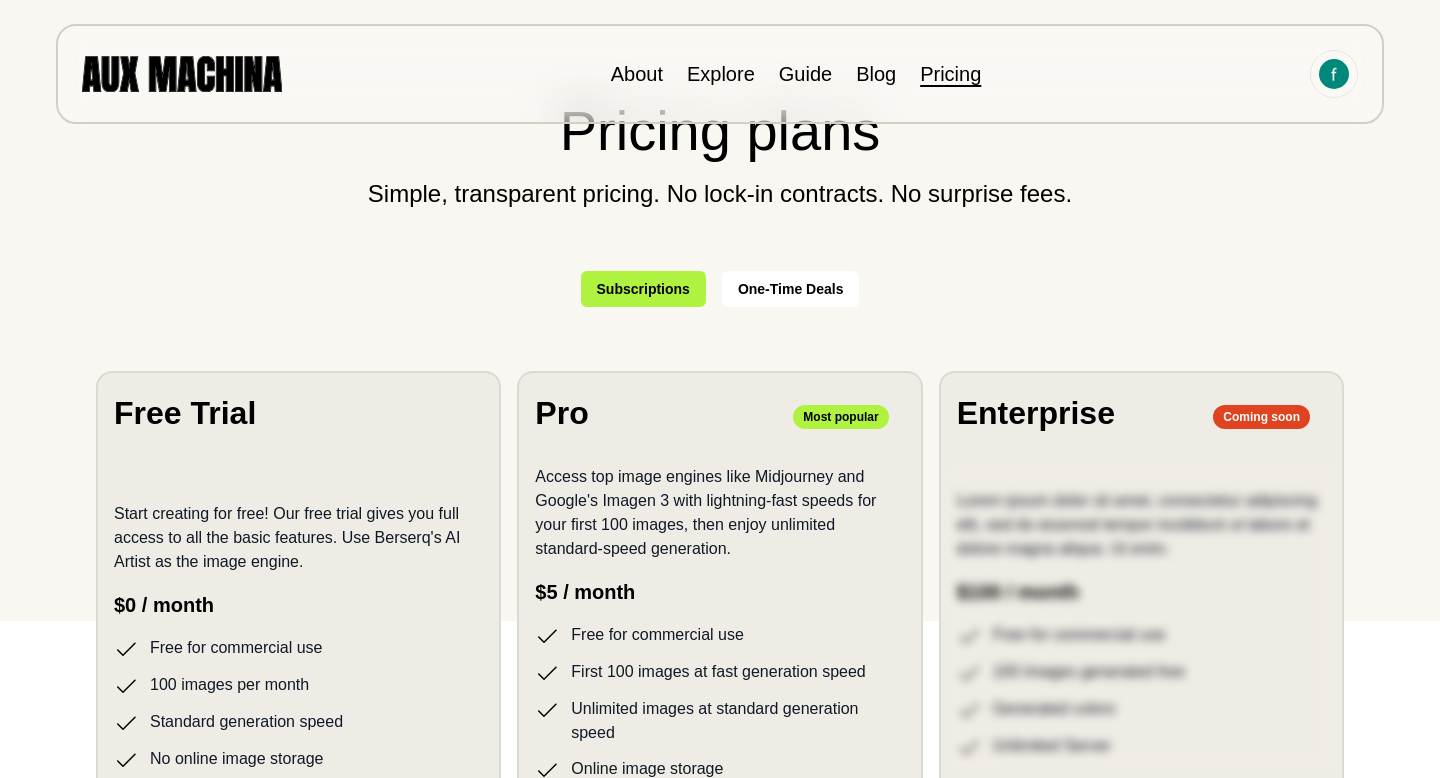 scroll, scrollTop: 146, scrollLeft: 0, axis: vertical 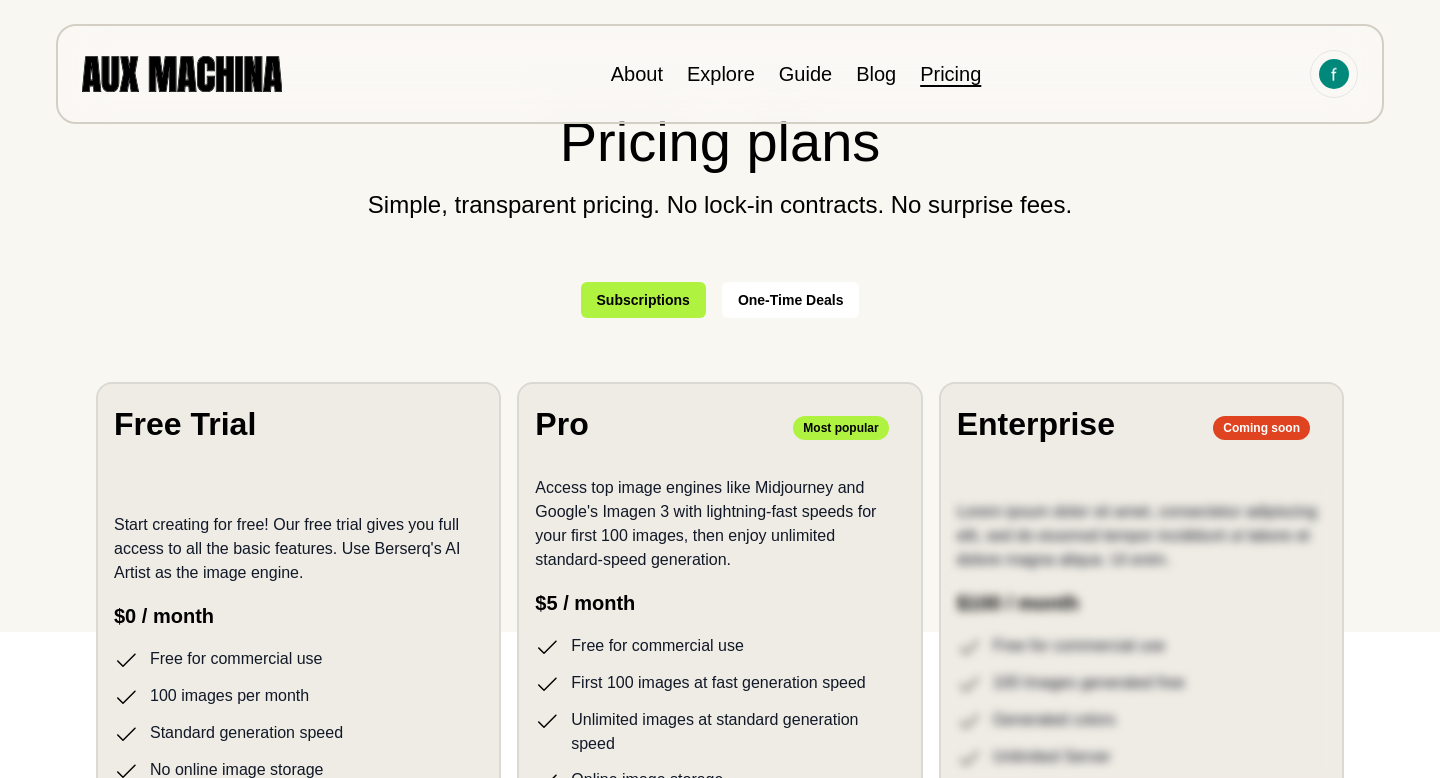 click on "One-Time Deals" at bounding box center (791, 300) 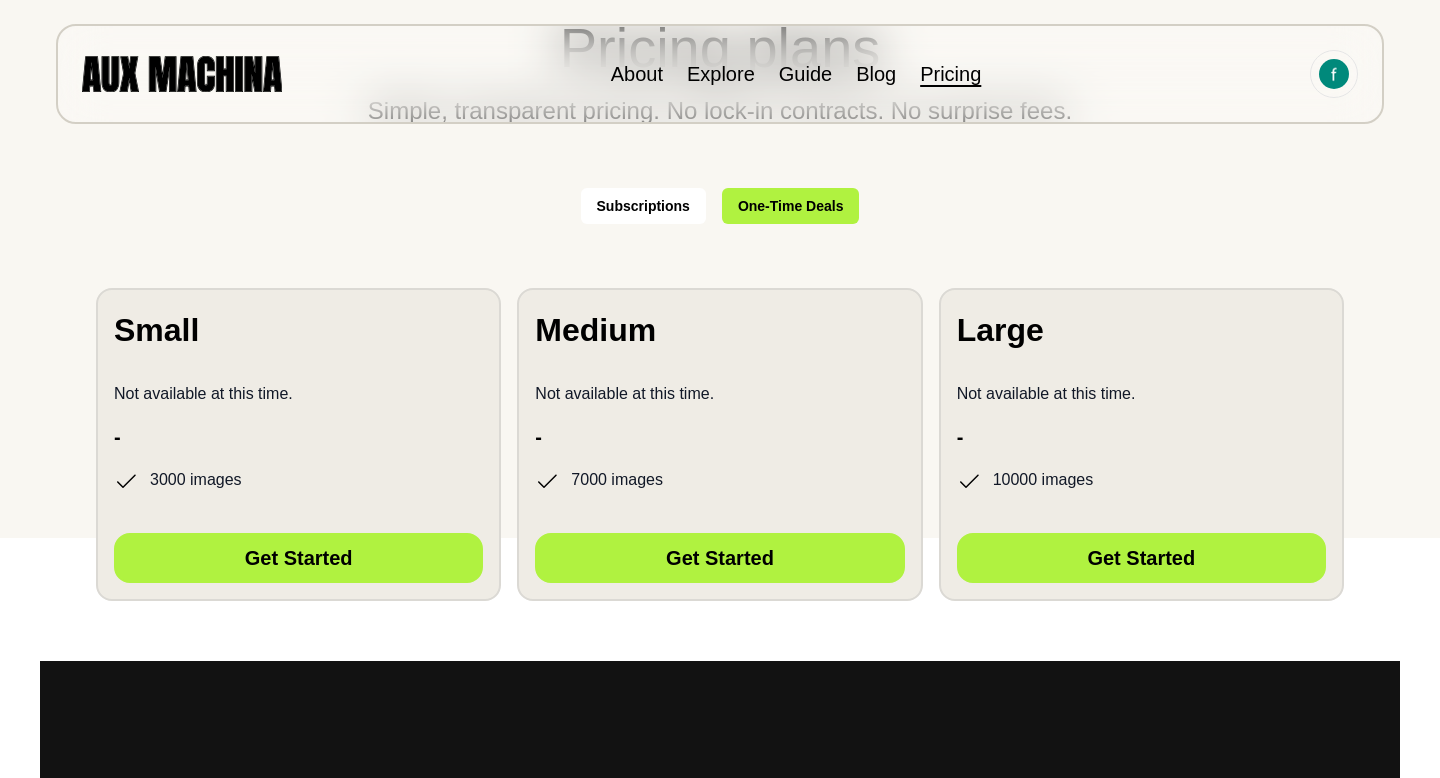 scroll, scrollTop: 242, scrollLeft: 0, axis: vertical 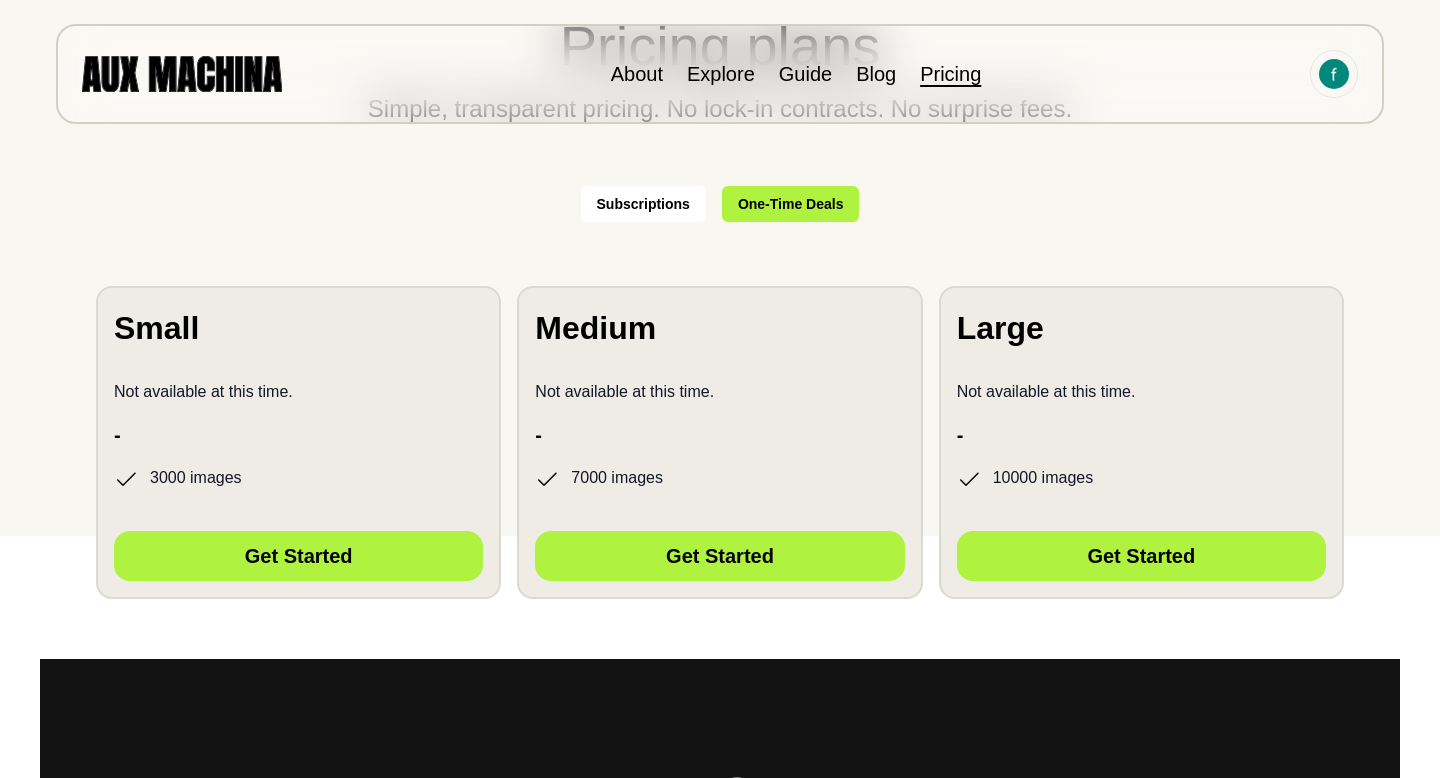 click on "Subscriptions" at bounding box center (643, 204) 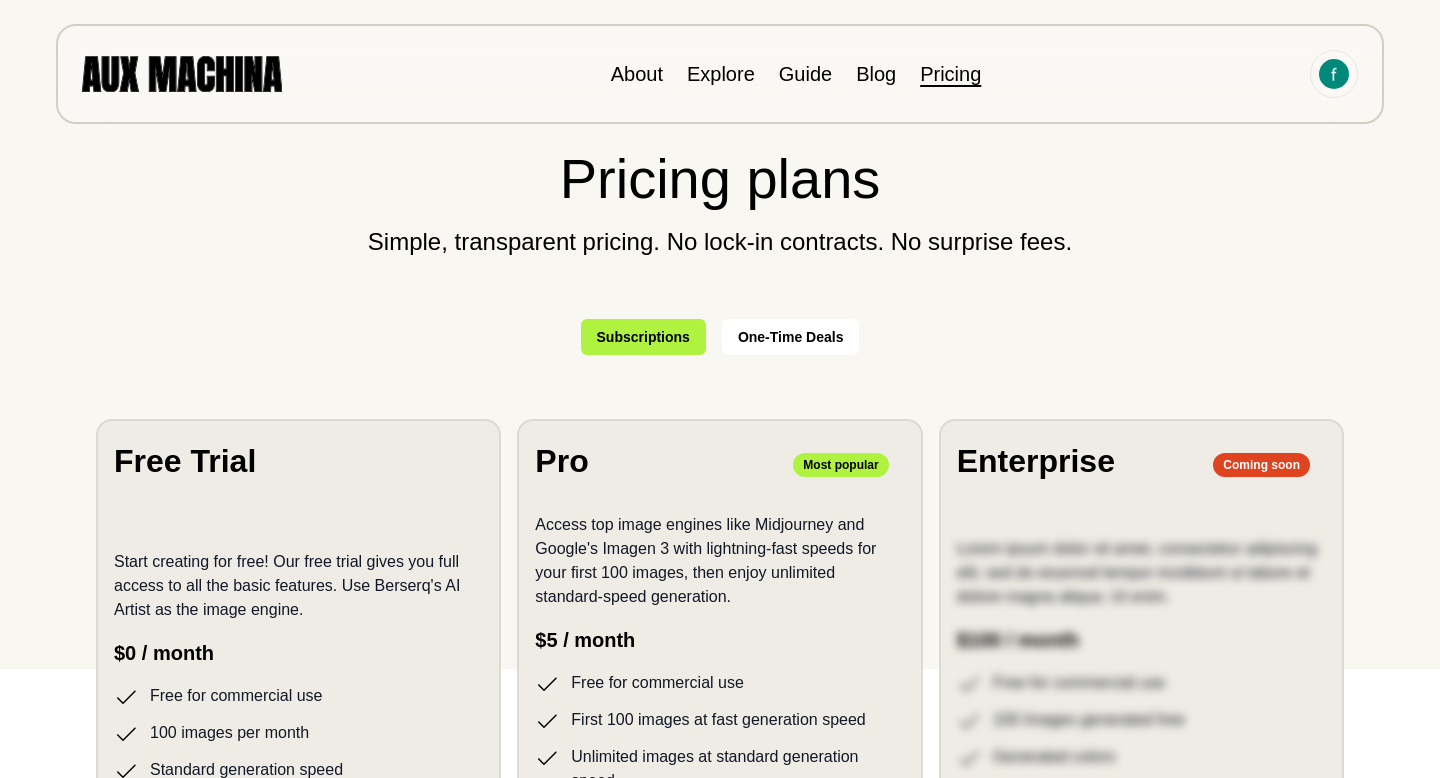 scroll, scrollTop: 0, scrollLeft: 0, axis: both 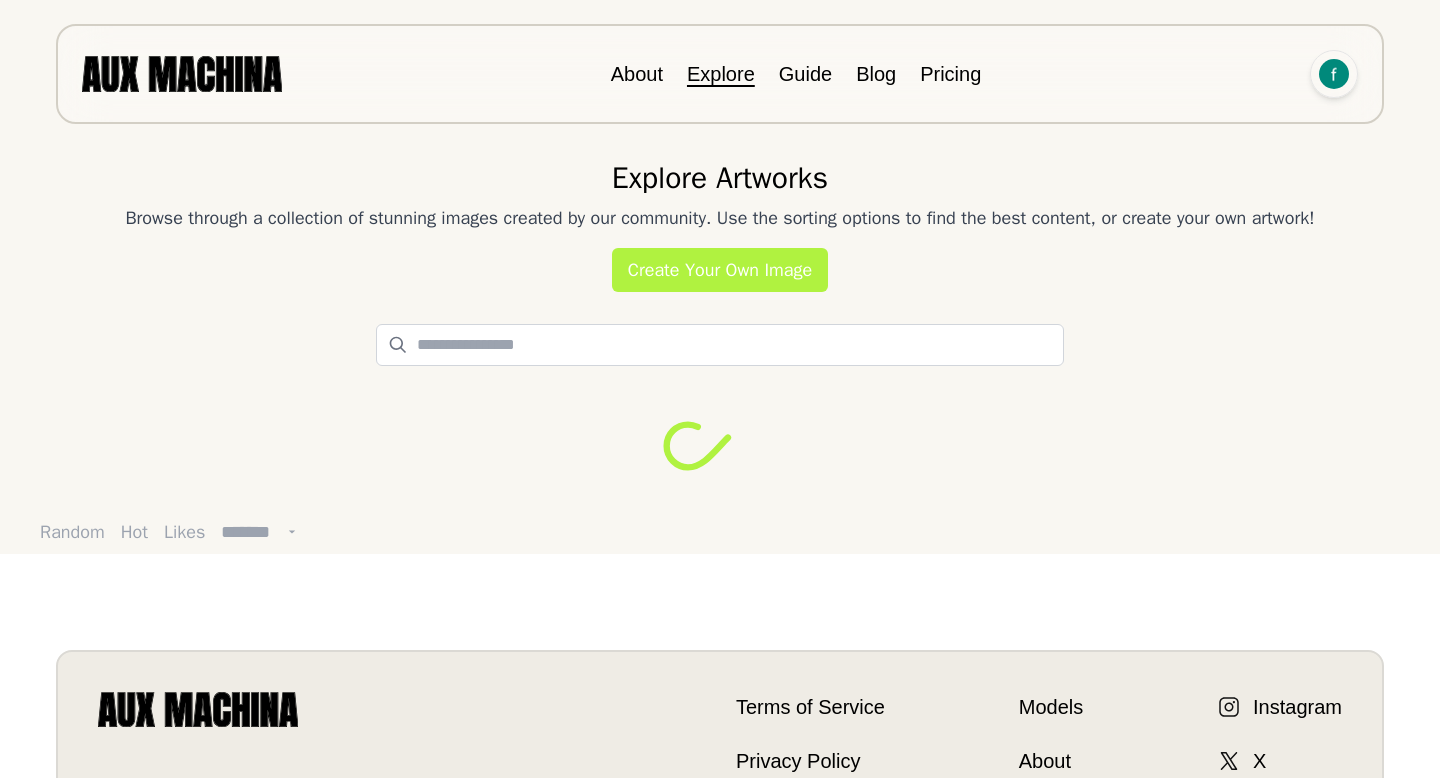 click at bounding box center (1334, 74) 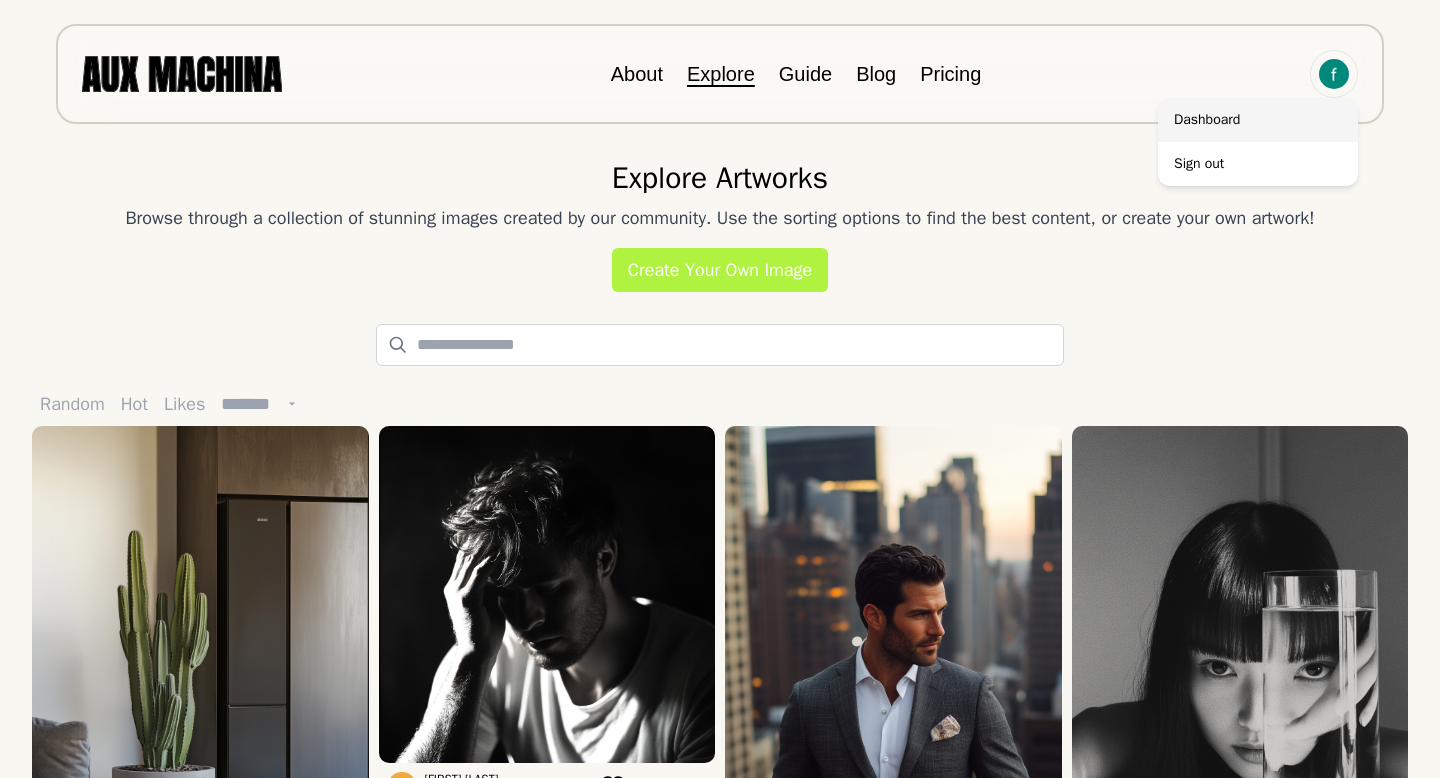 click on "Dashboard" at bounding box center (1258, 120) 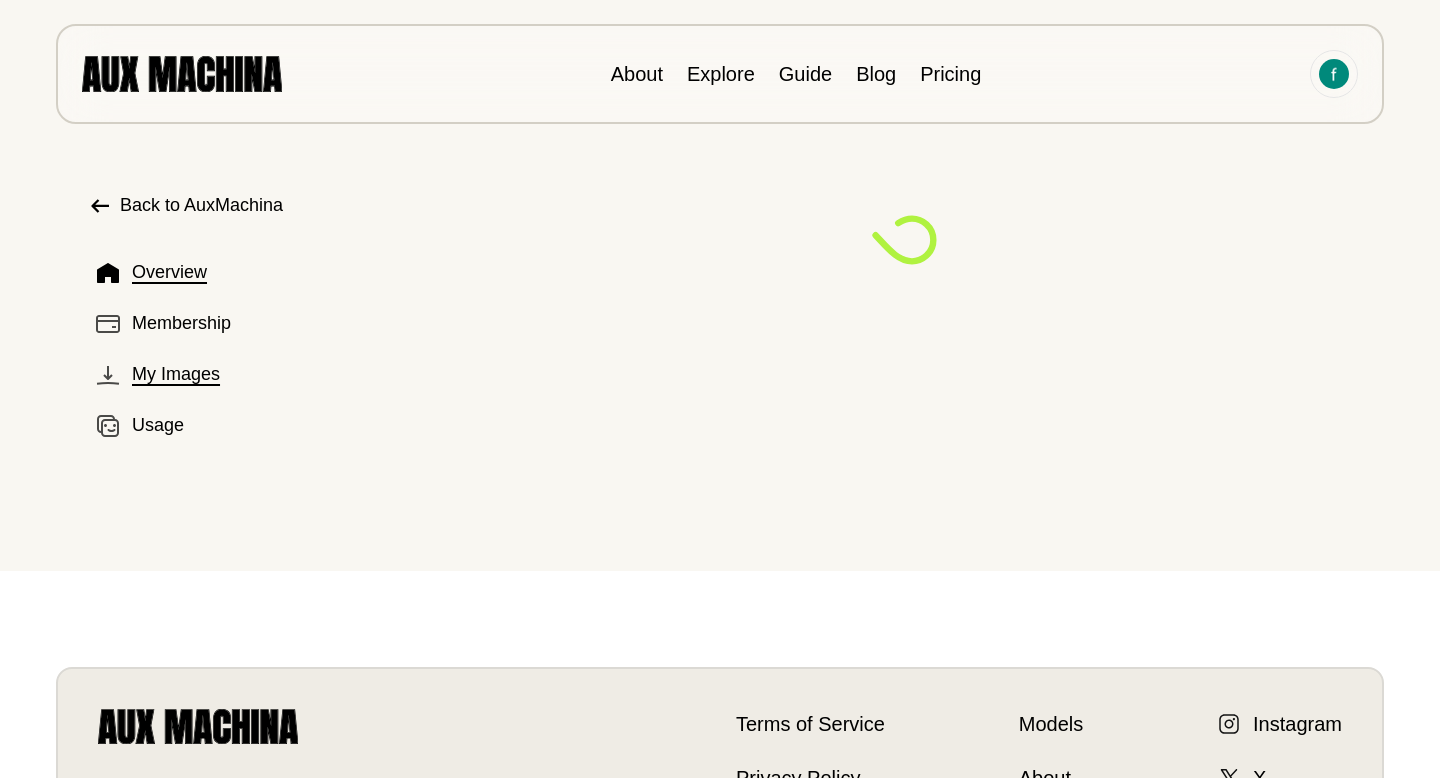 click on "My Images" at bounding box center [176, 374] 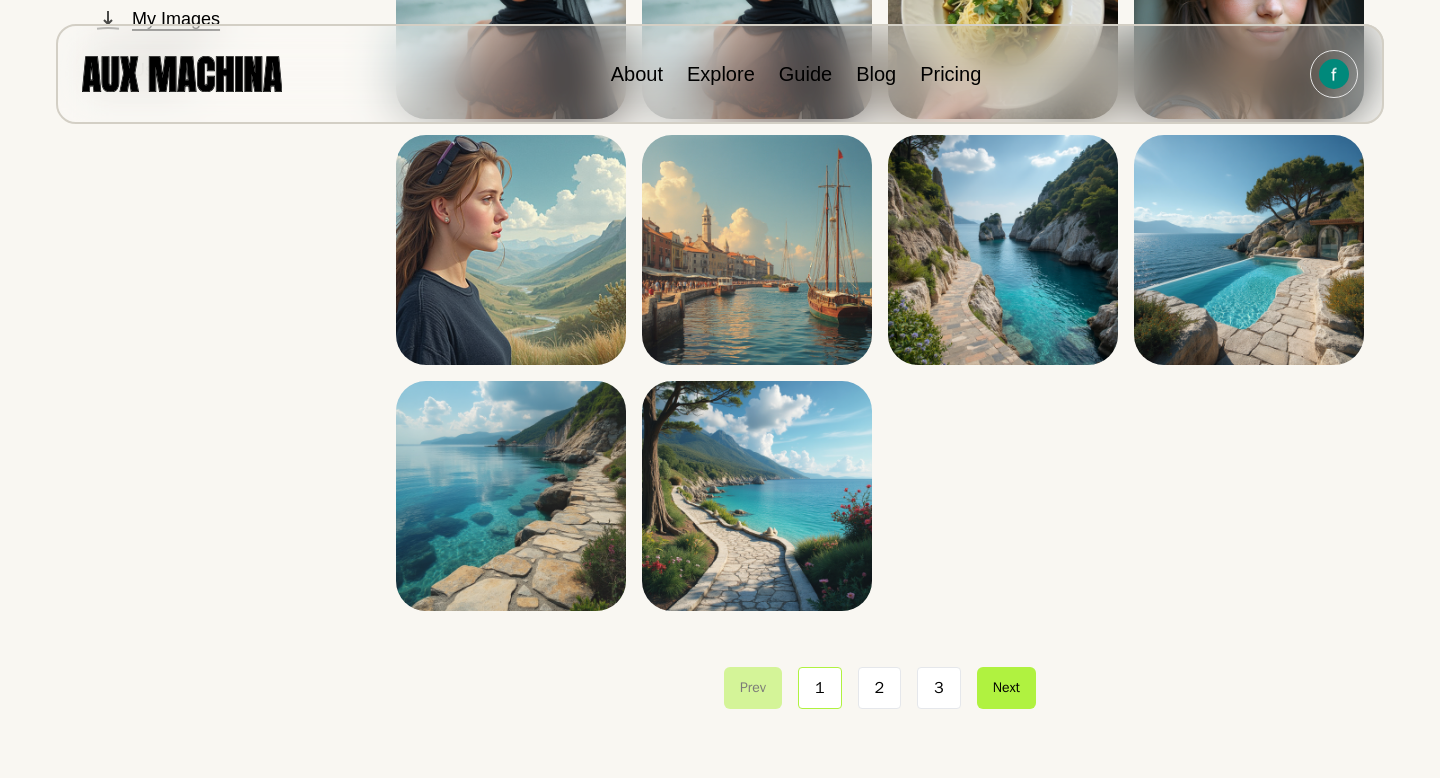 scroll, scrollTop: 362, scrollLeft: 0, axis: vertical 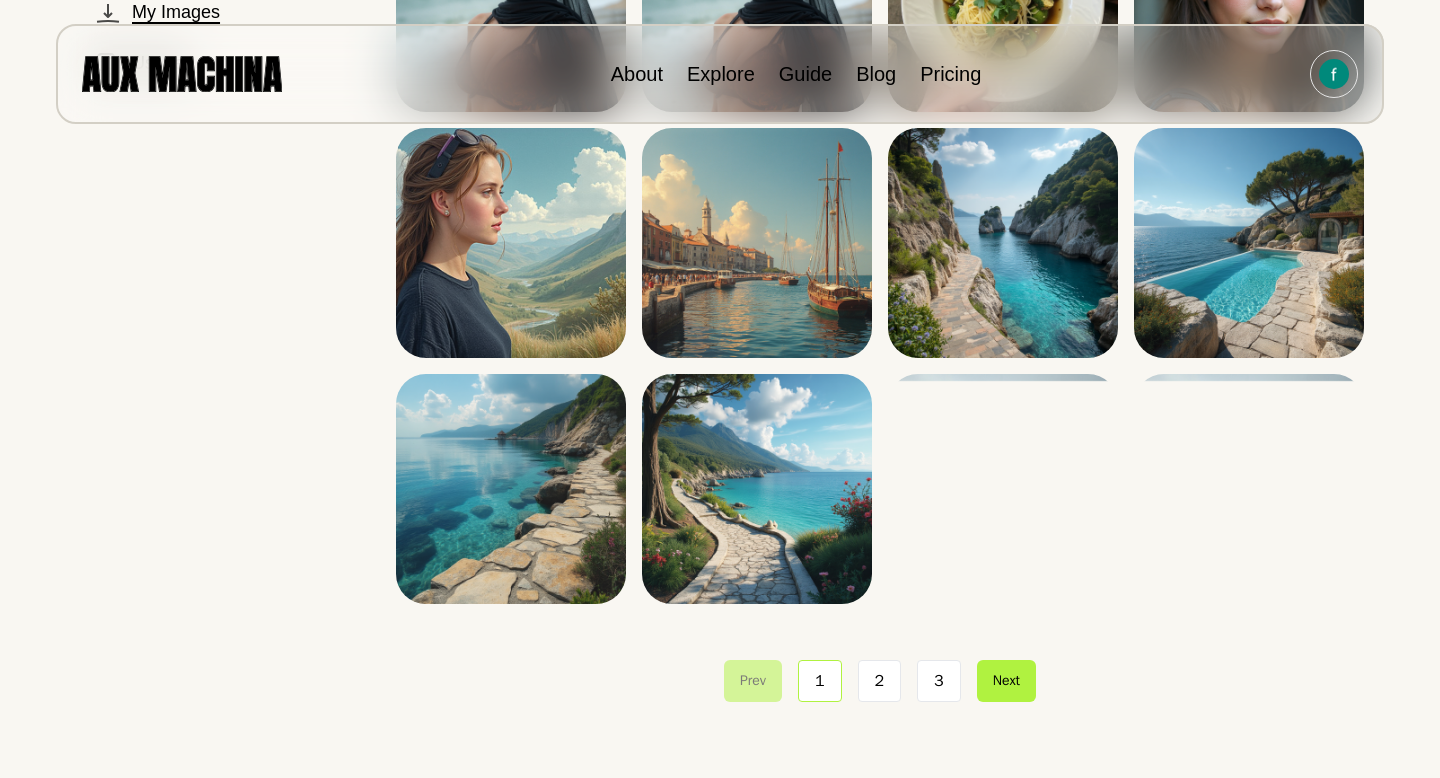 click on "2" at bounding box center [880, 681] 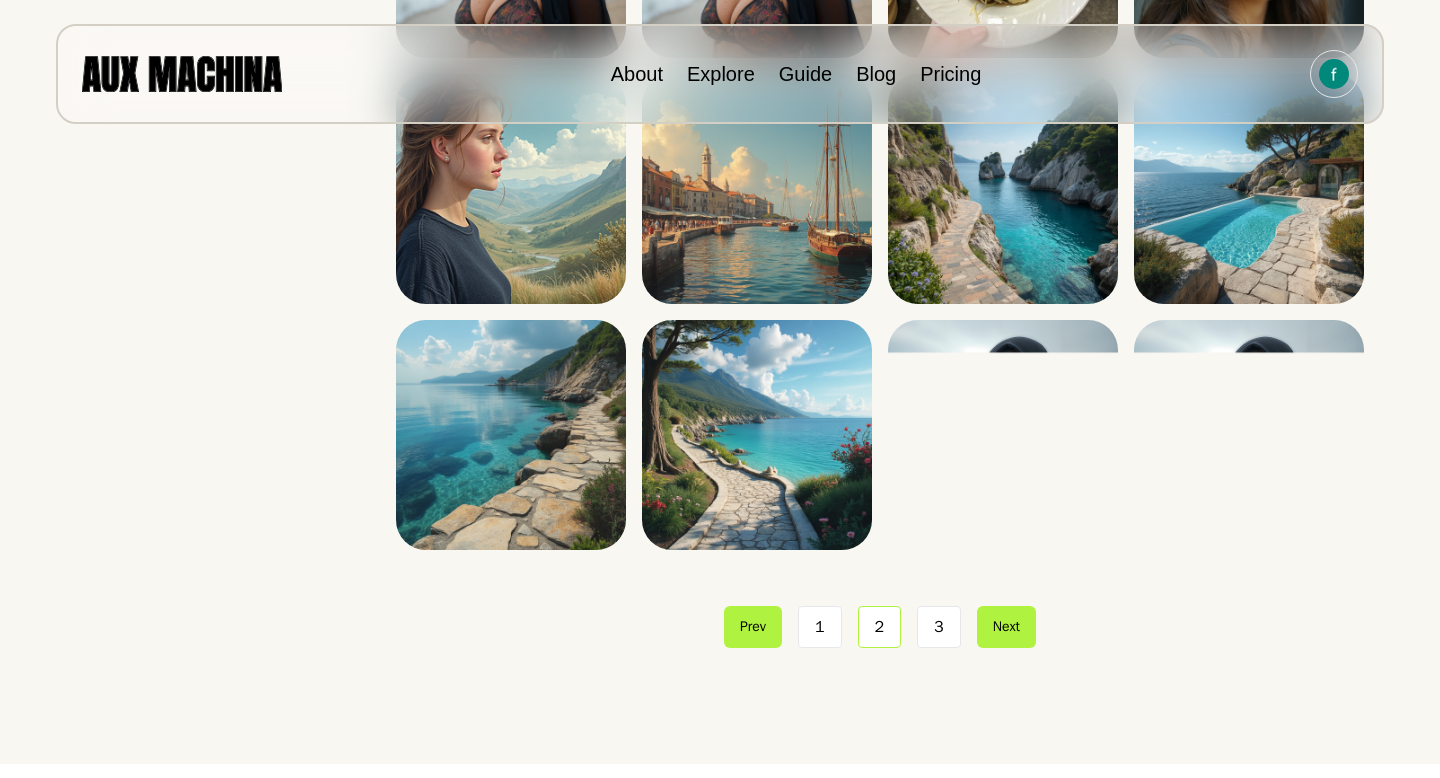 scroll, scrollTop: 564, scrollLeft: 0, axis: vertical 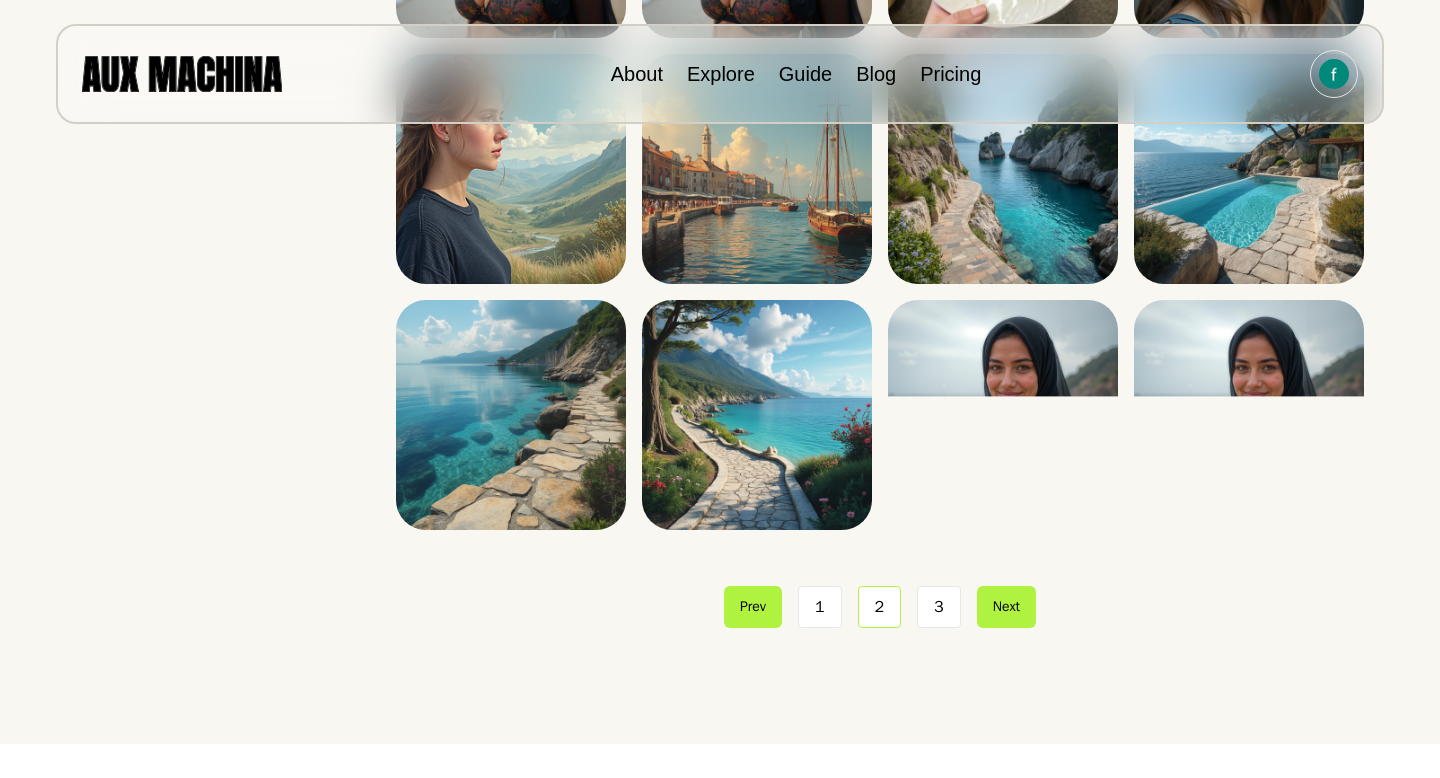 click on "2" at bounding box center [880, 607] 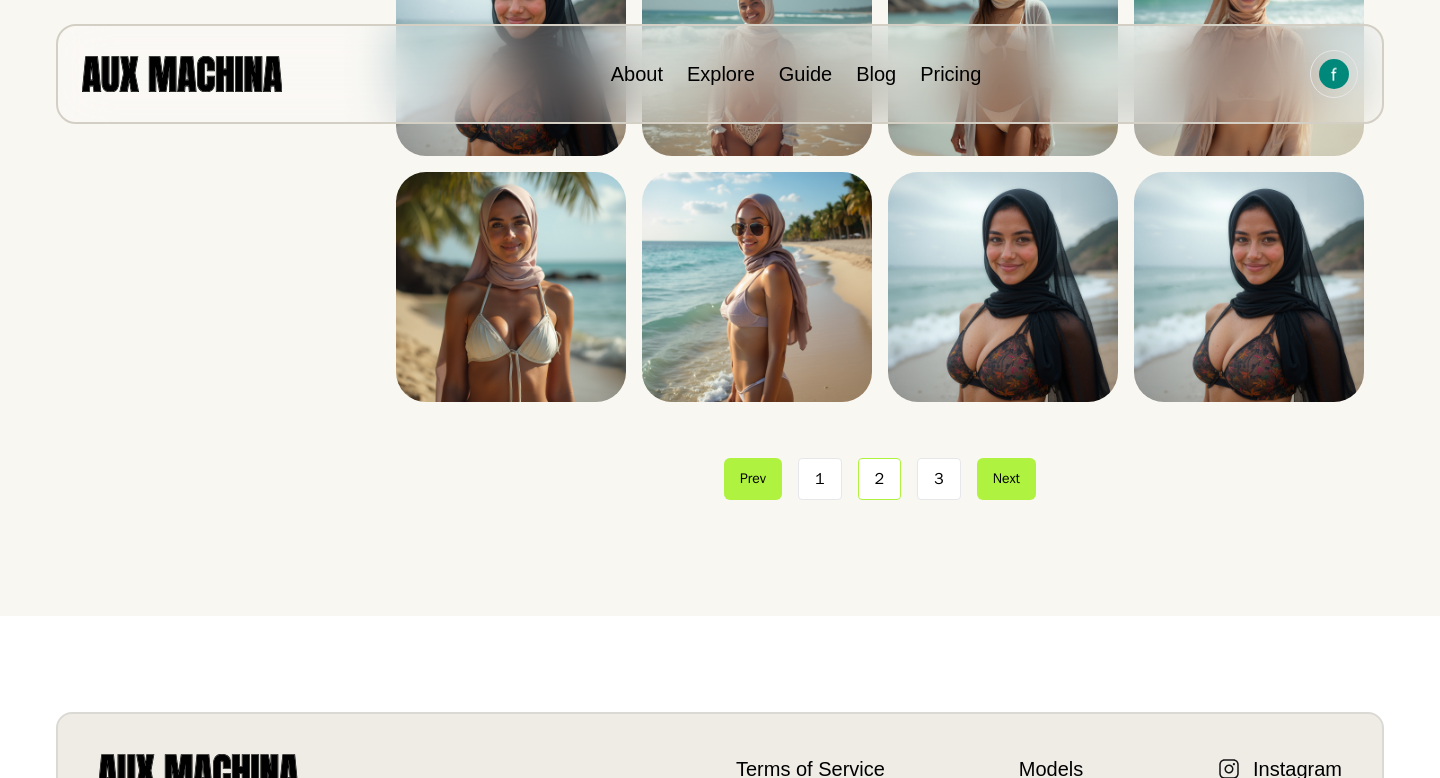 click on "3" at bounding box center [939, 479] 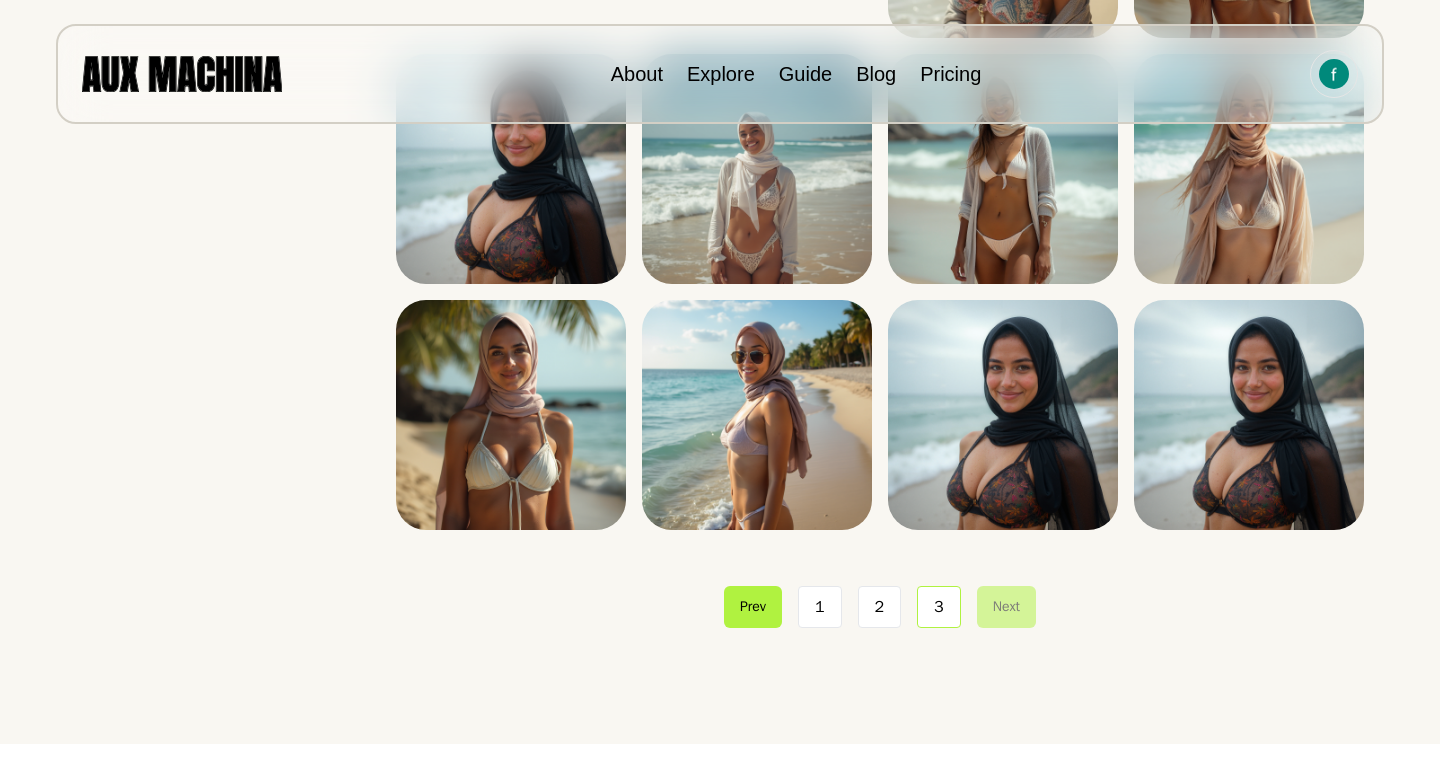 click on "3" at bounding box center [939, 607] 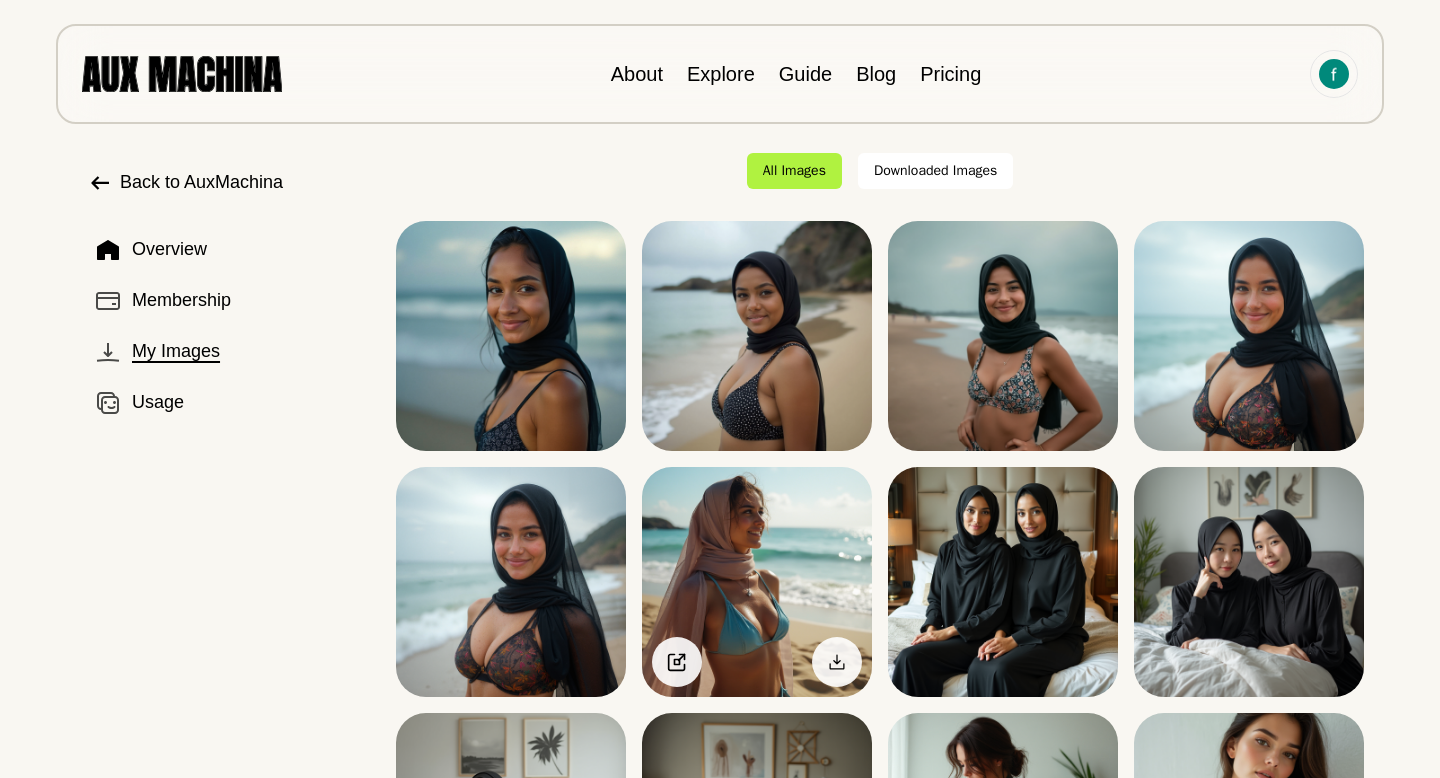 scroll, scrollTop: 61, scrollLeft: 0, axis: vertical 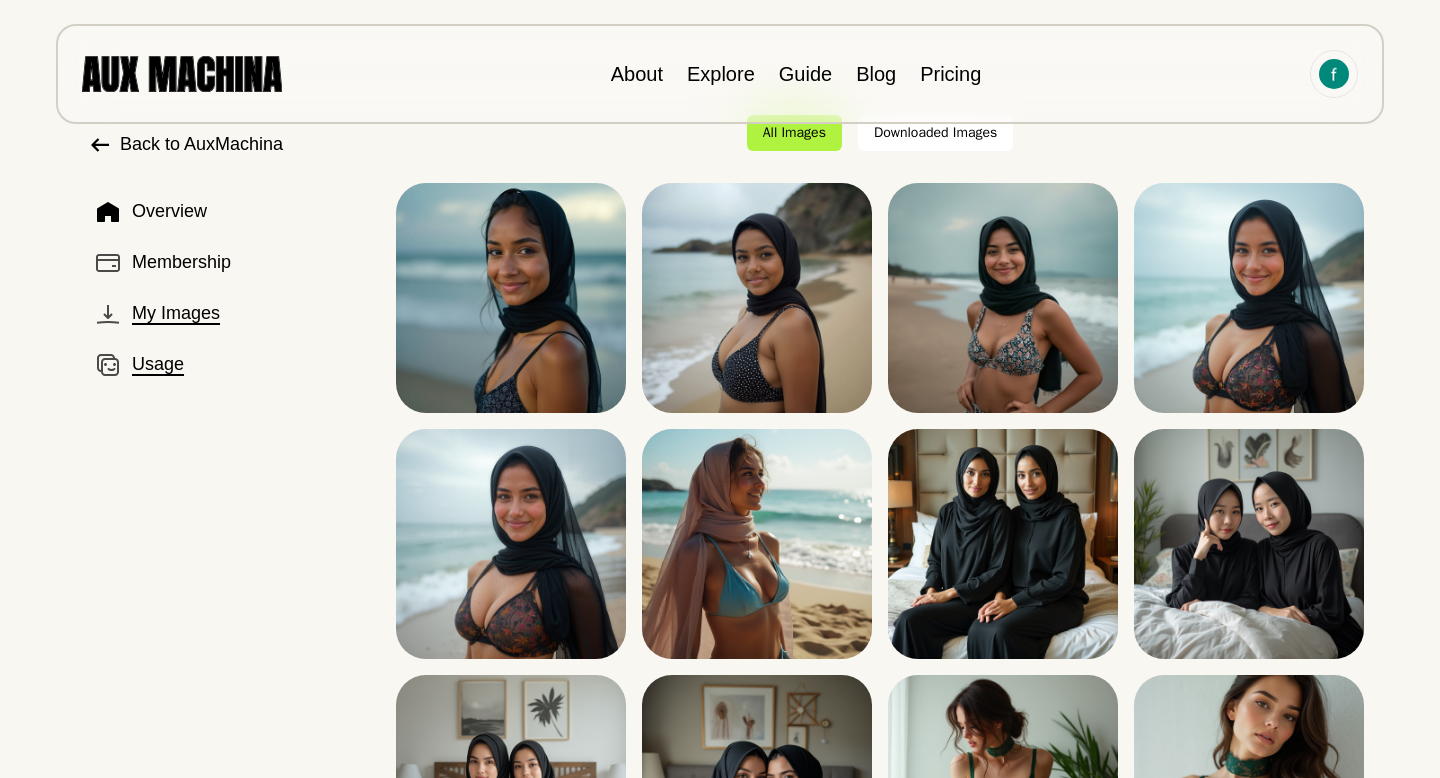 click on "Usage" at bounding box center (226, 364) 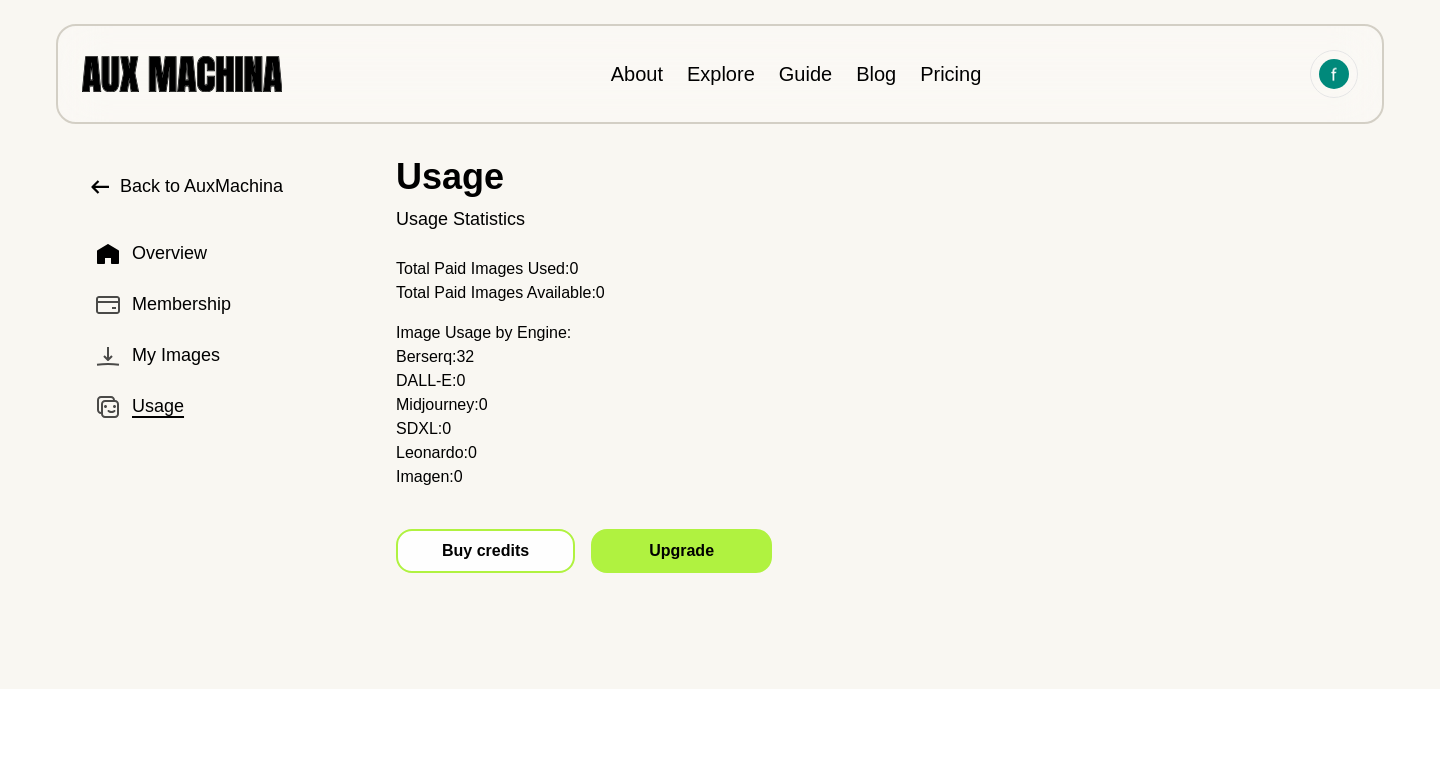 scroll, scrollTop: 0, scrollLeft: 0, axis: both 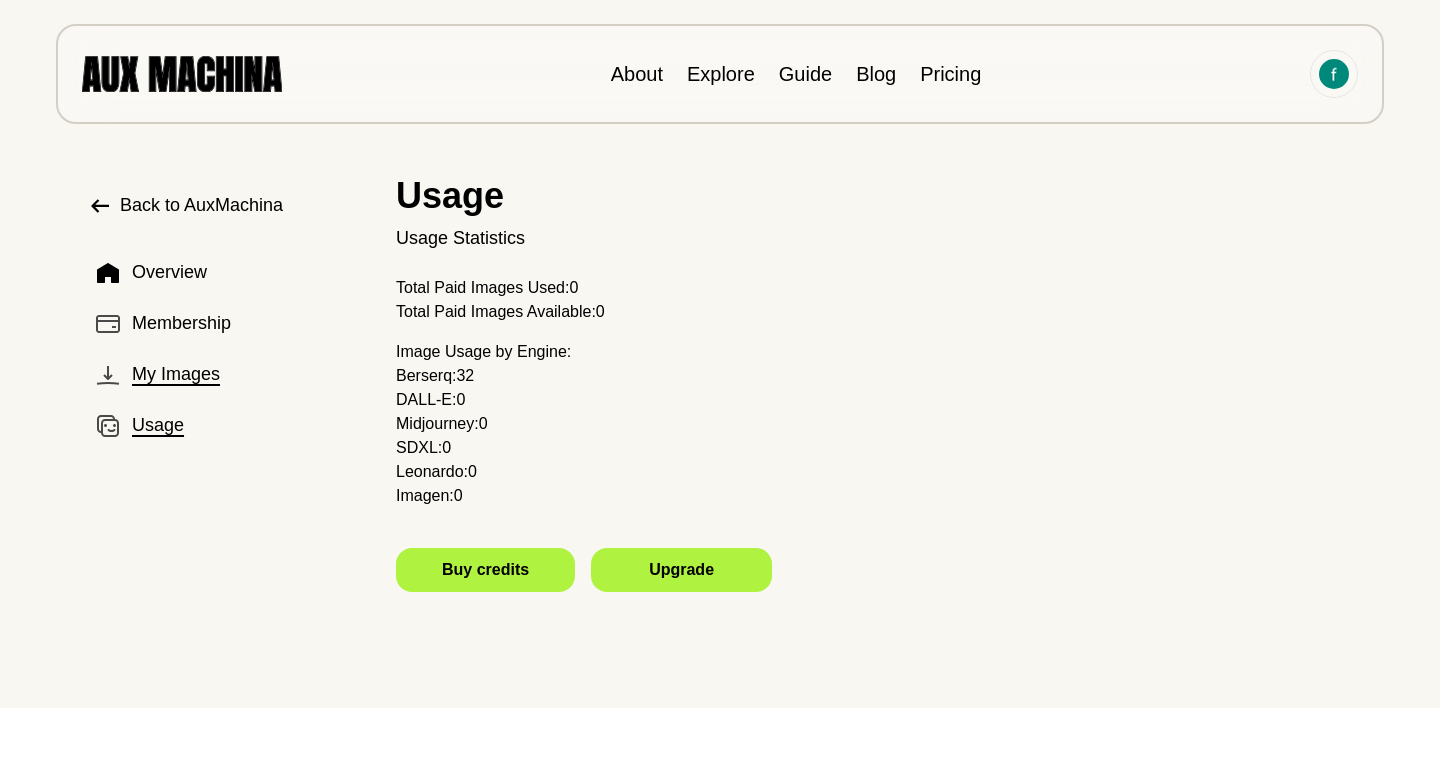 click on "My Images" at bounding box center [176, 374] 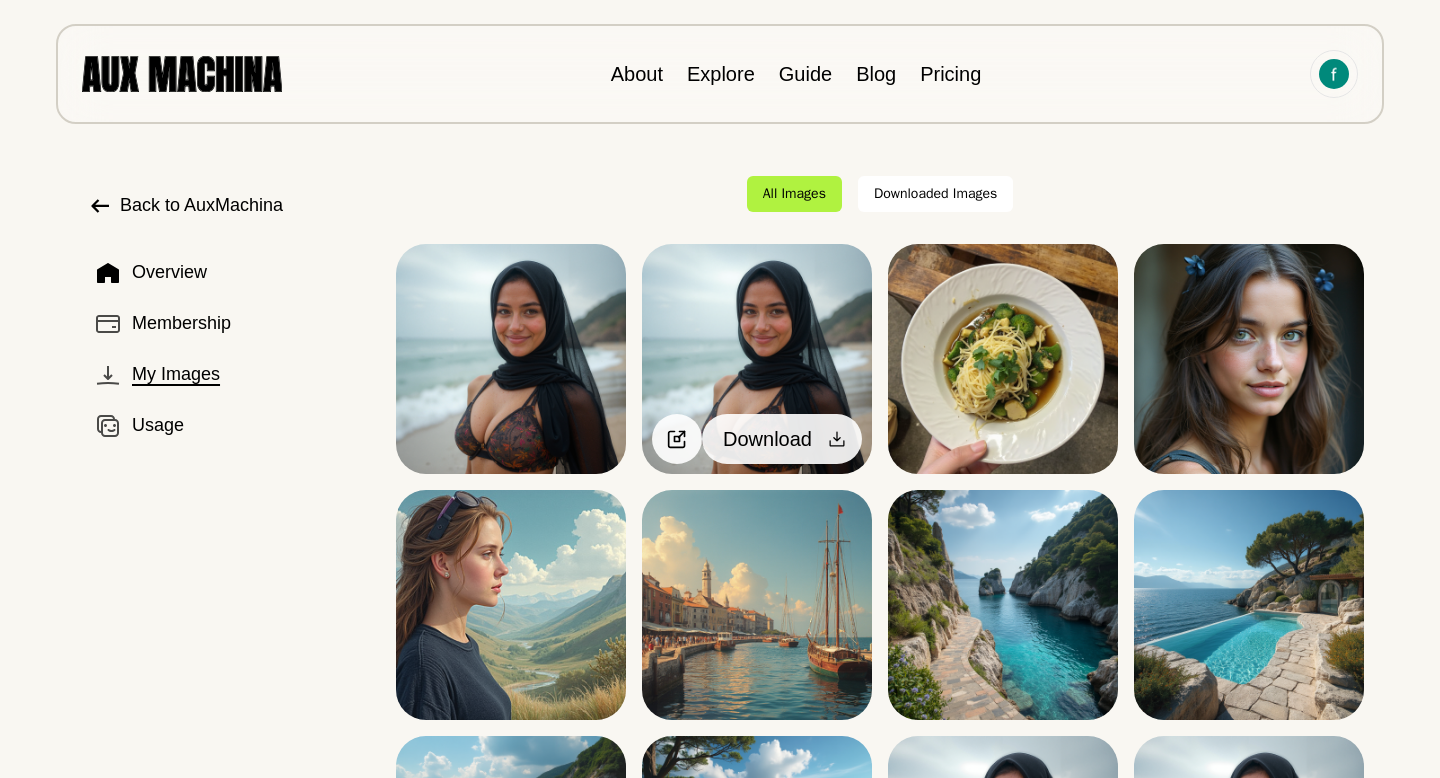 click on "Download" at bounding box center [782, 439] 